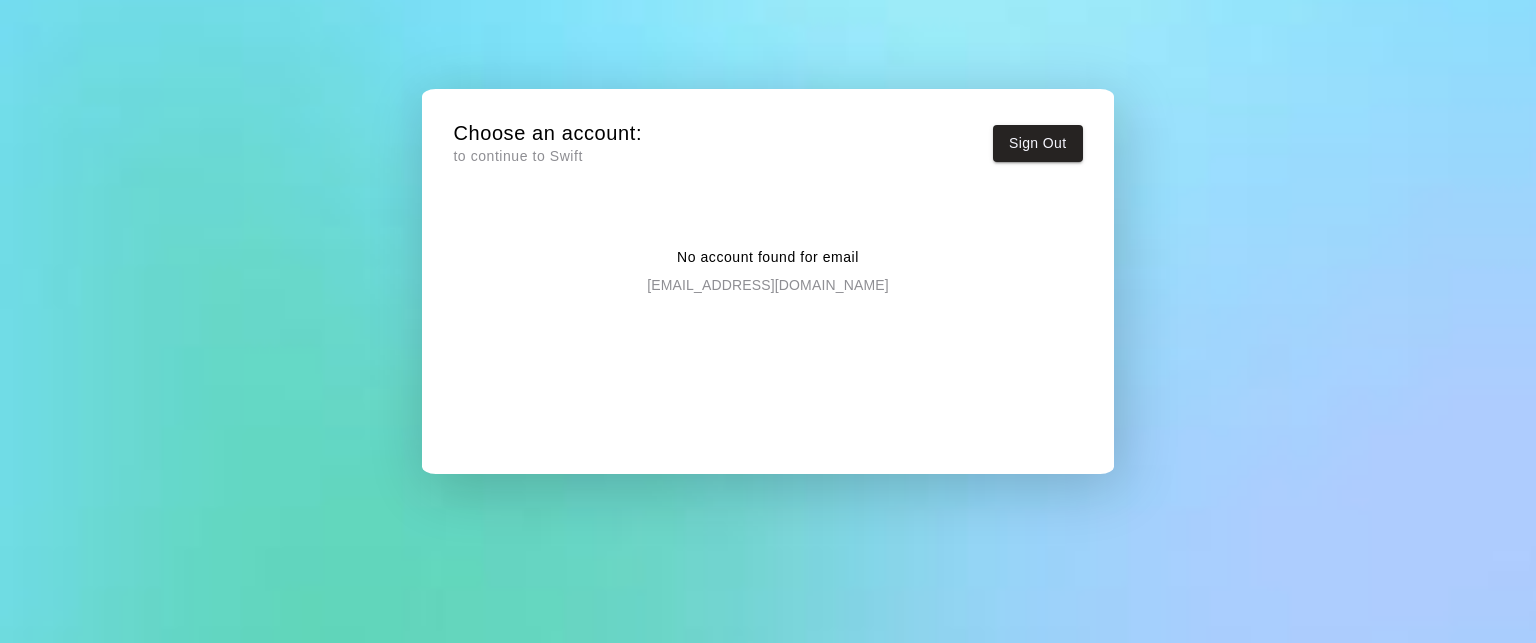scroll, scrollTop: 0, scrollLeft: 0, axis: both 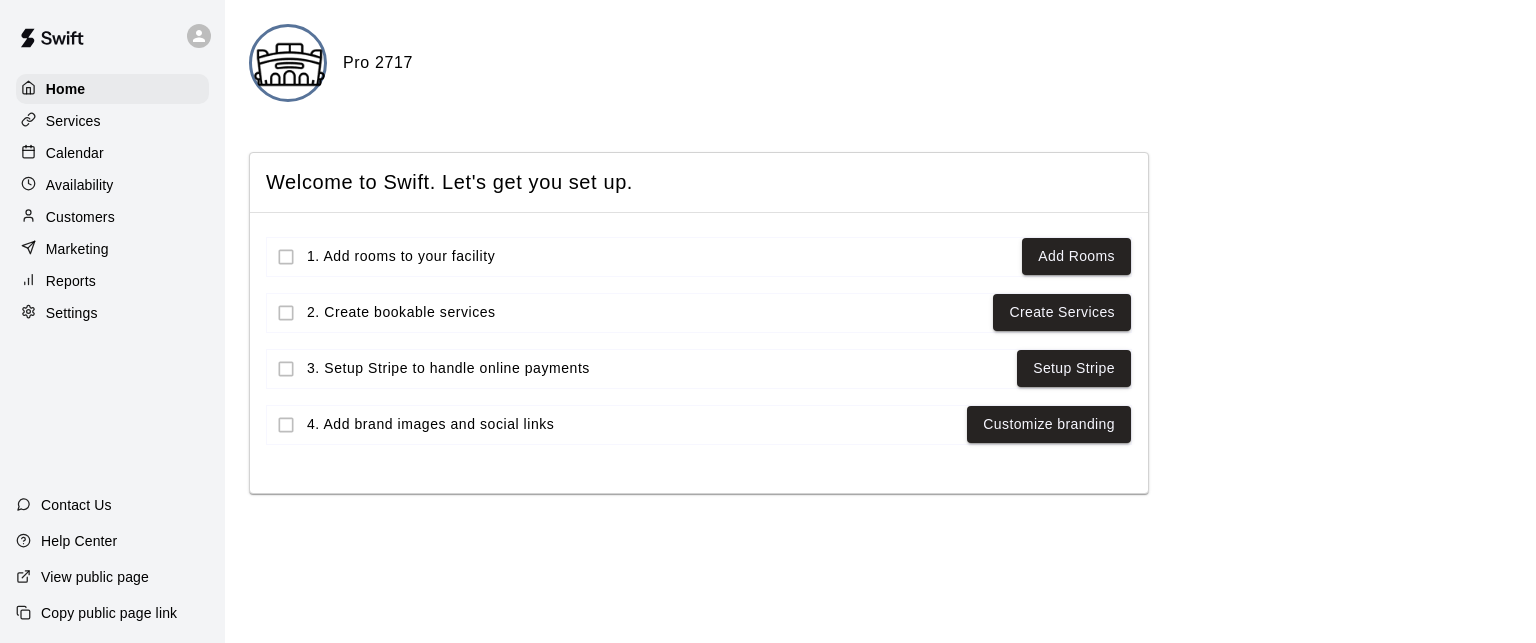 click on "Settings" at bounding box center (72, 313) 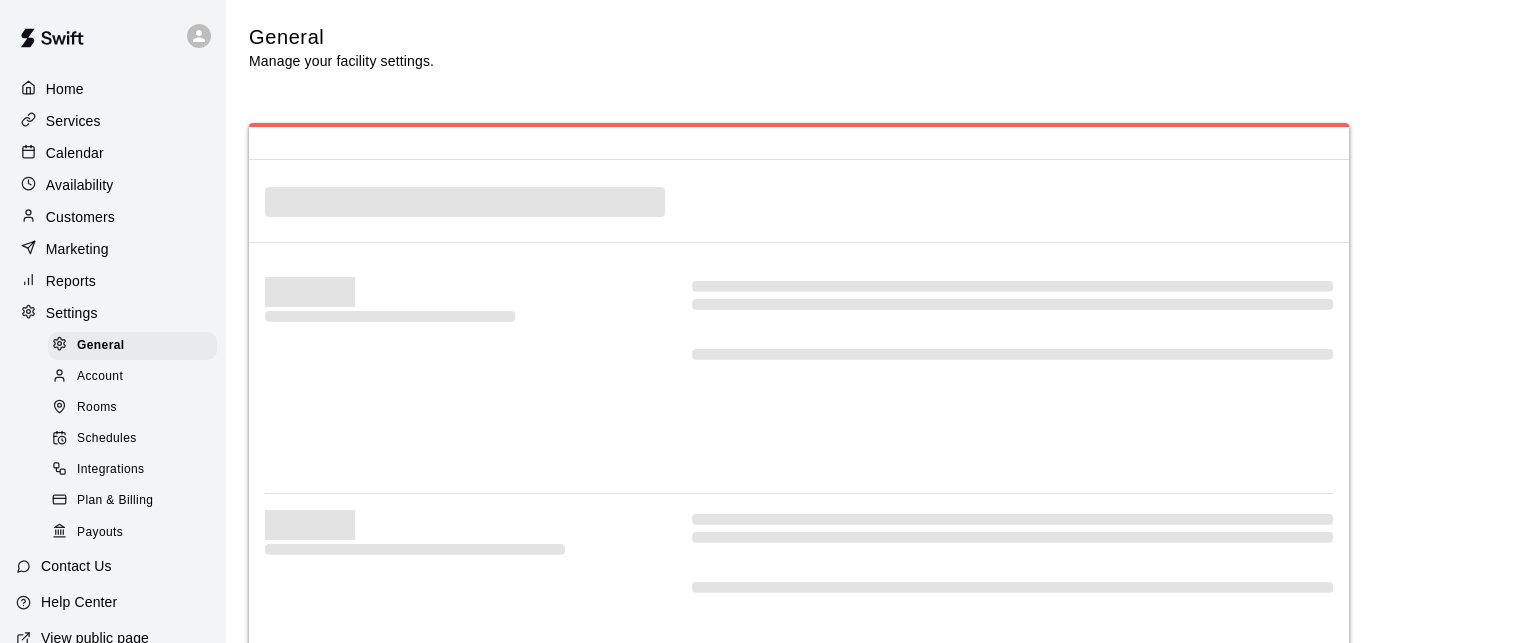 select on "**" 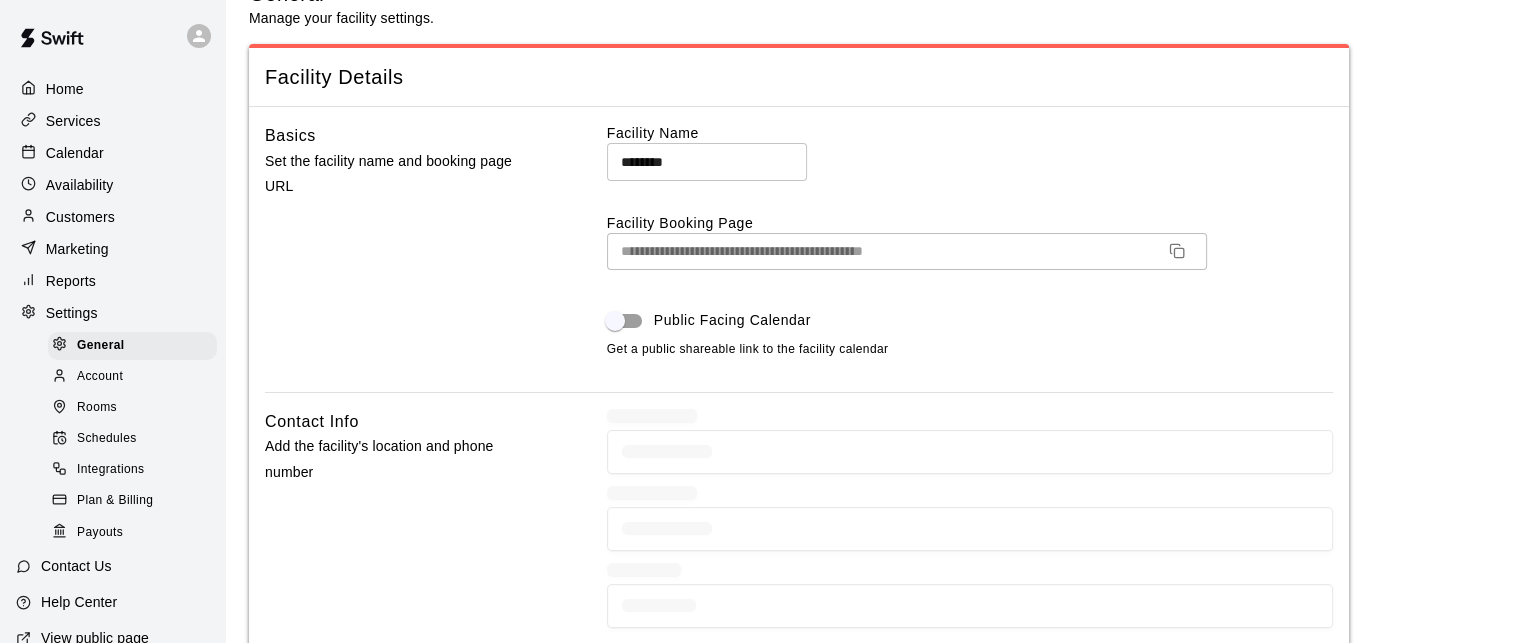 scroll, scrollTop: 146, scrollLeft: 0, axis: vertical 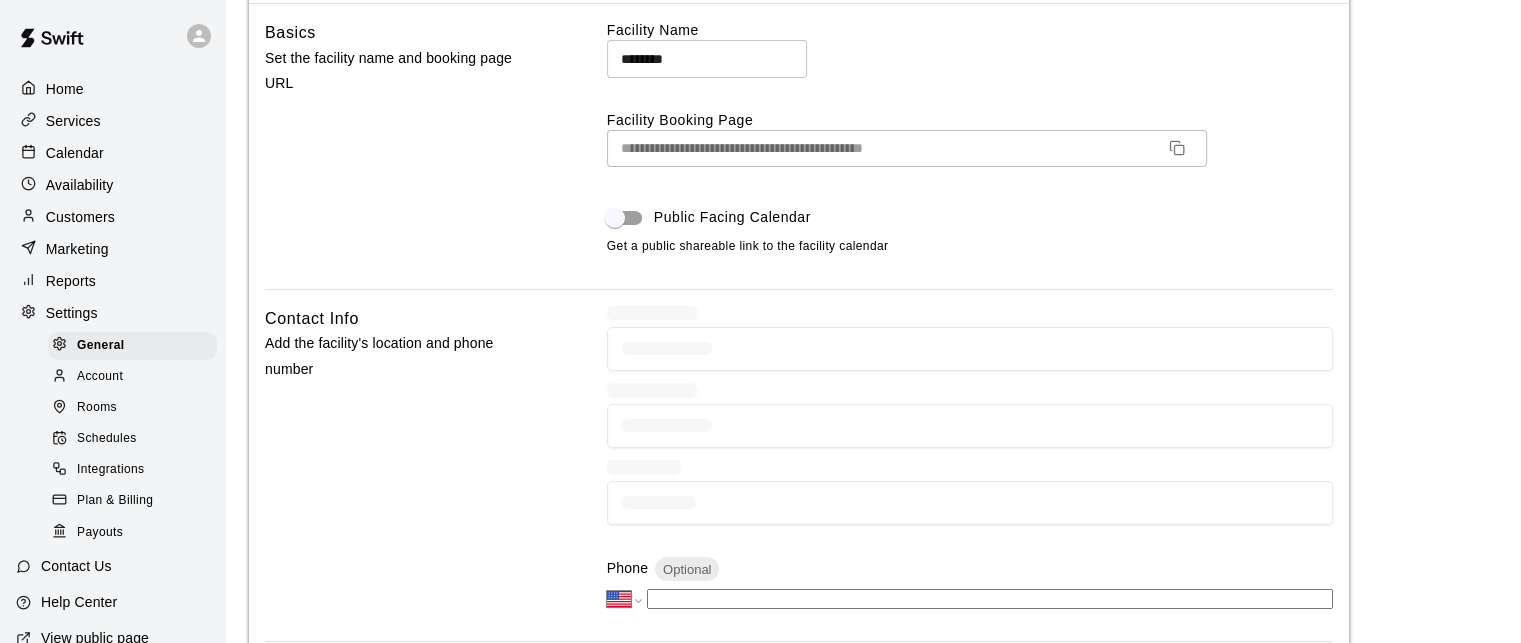 click on "Payouts" at bounding box center [100, 533] 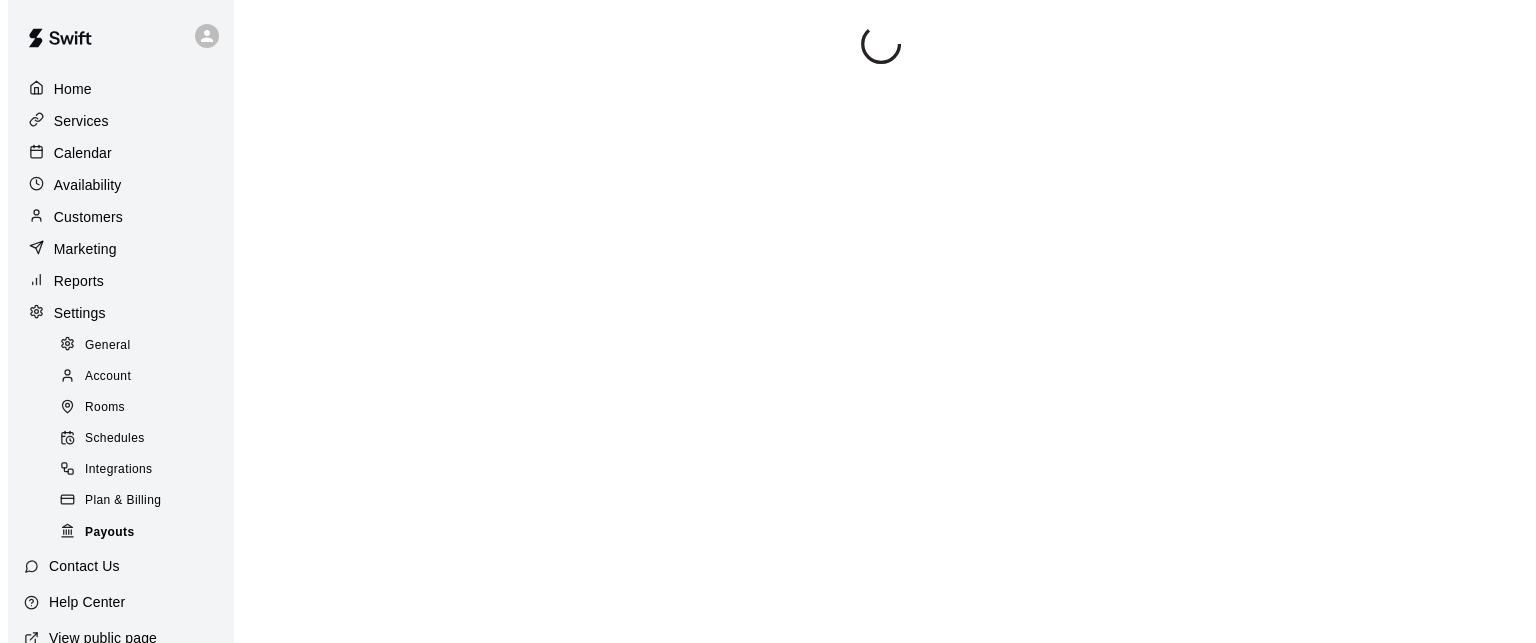 scroll, scrollTop: 0, scrollLeft: 0, axis: both 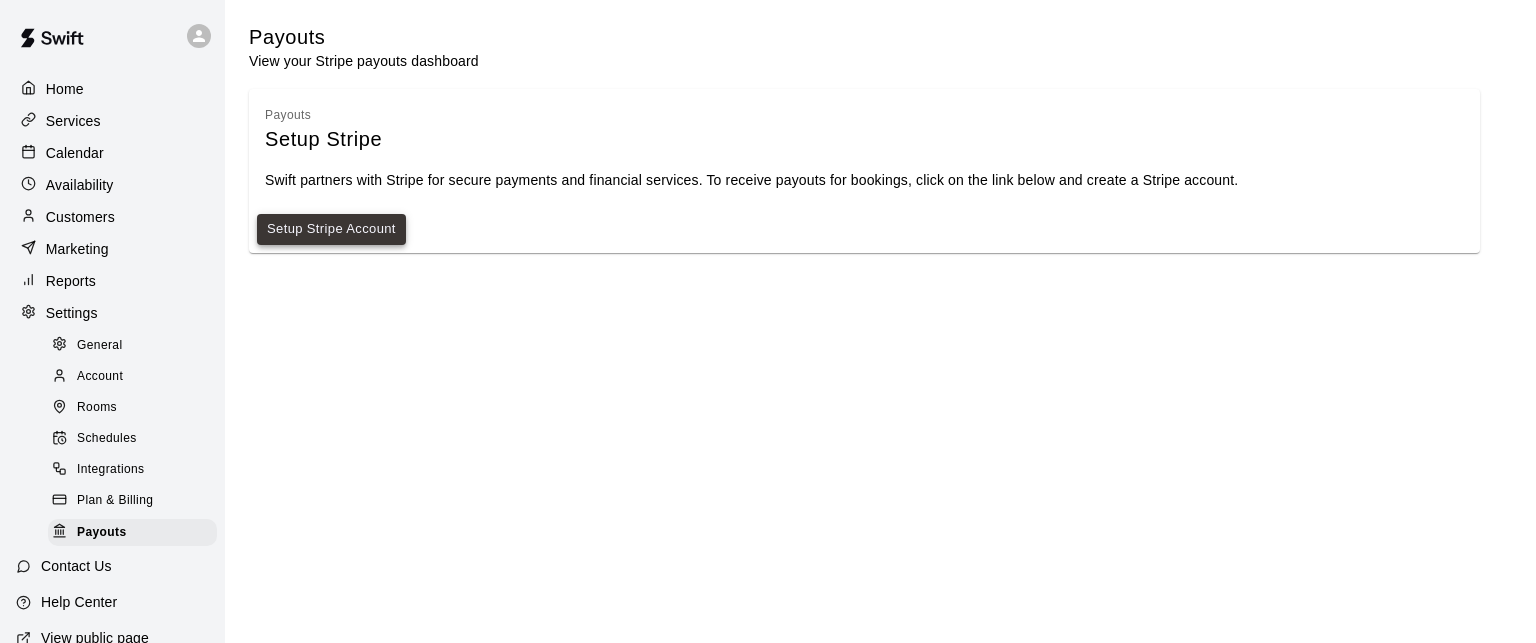 click on "Setup Stripe Account" at bounding box center (331, 229) 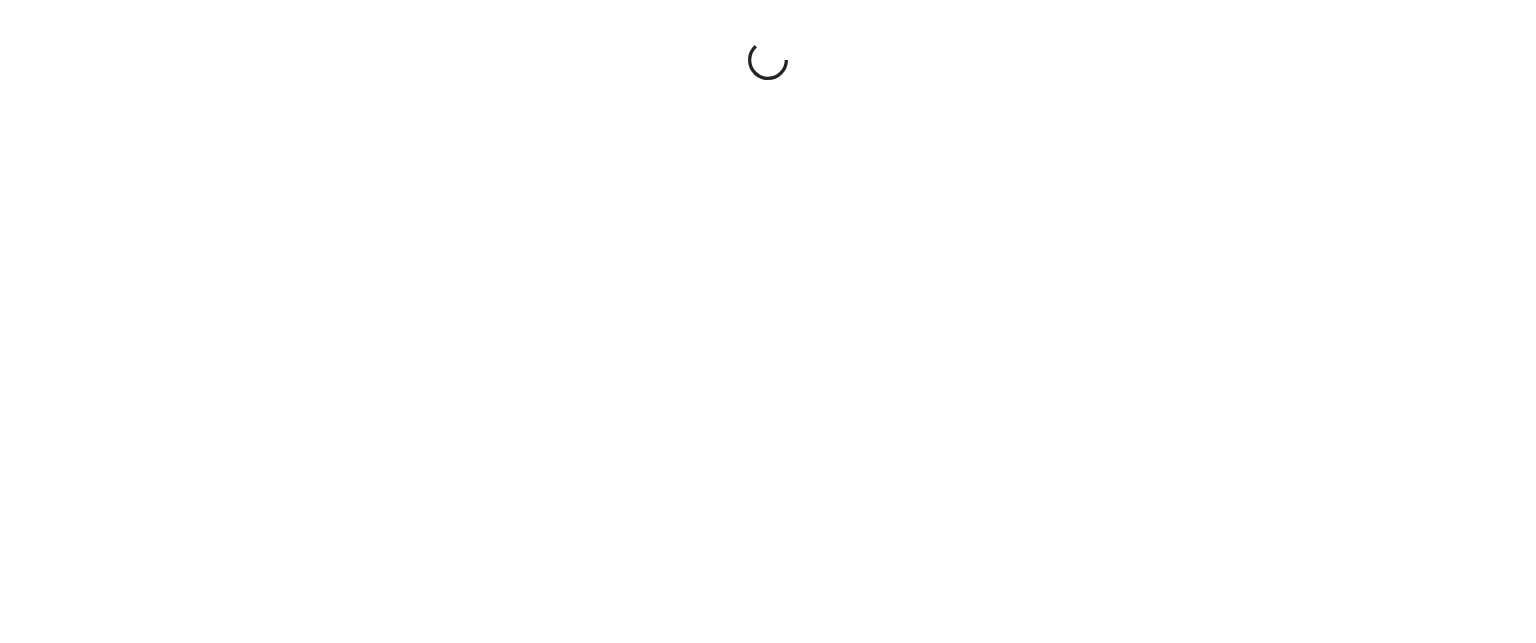 scroll, scrollTop: 0, scrollLeft: 0, axis: both 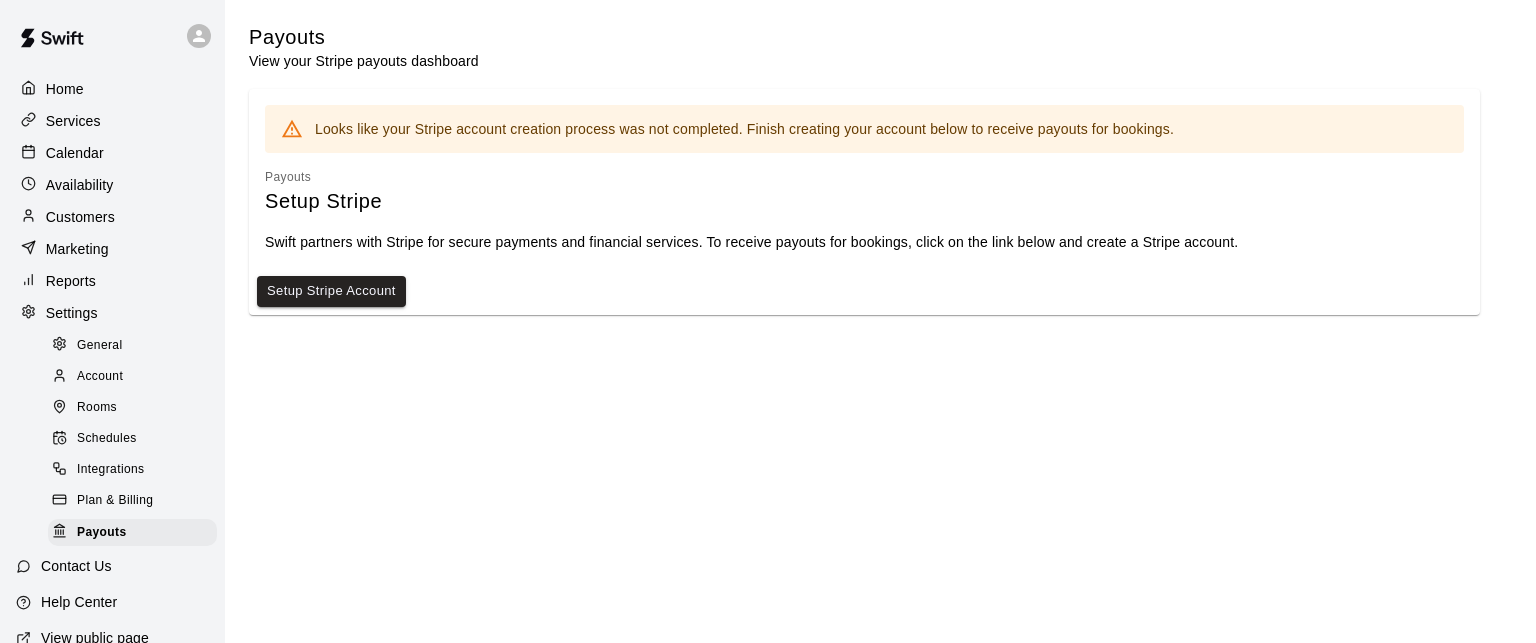 click on "Plan & Billing" at bounding box center [115, 501] 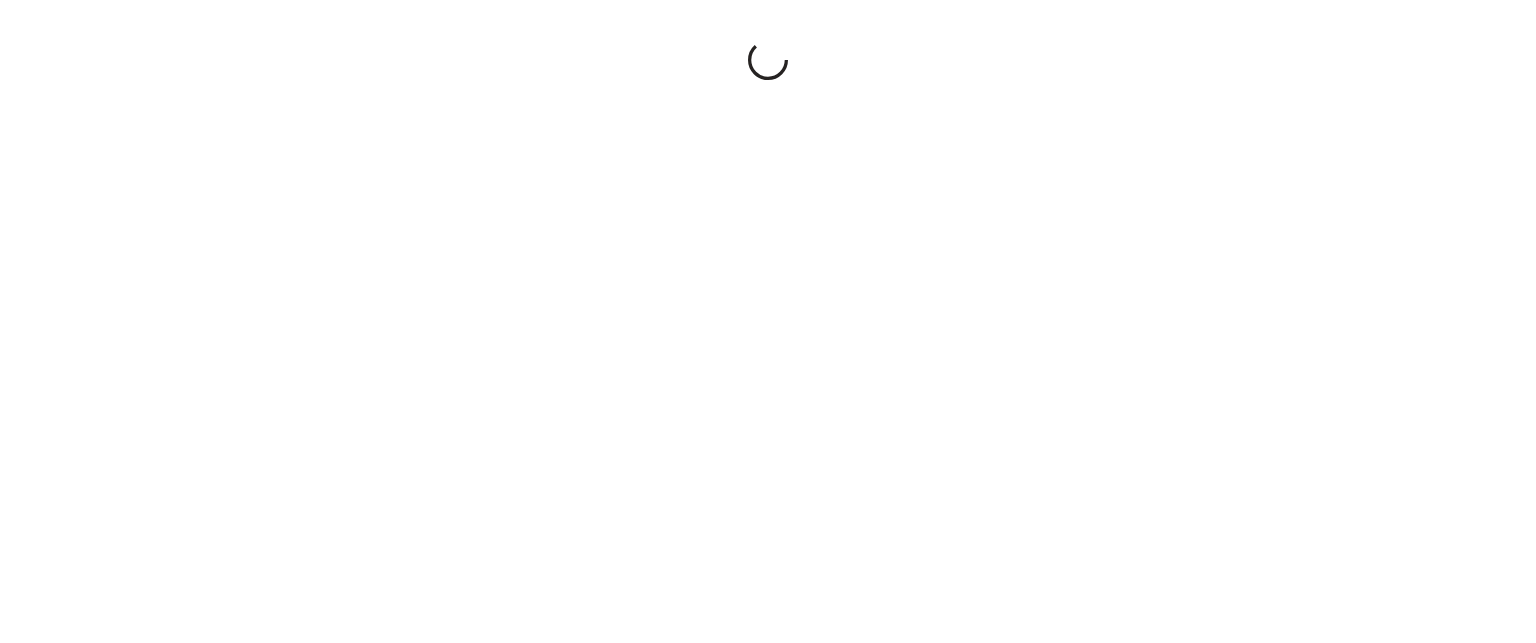 scroll, scrollTop: 0, scrollLeft: 0, axis: both 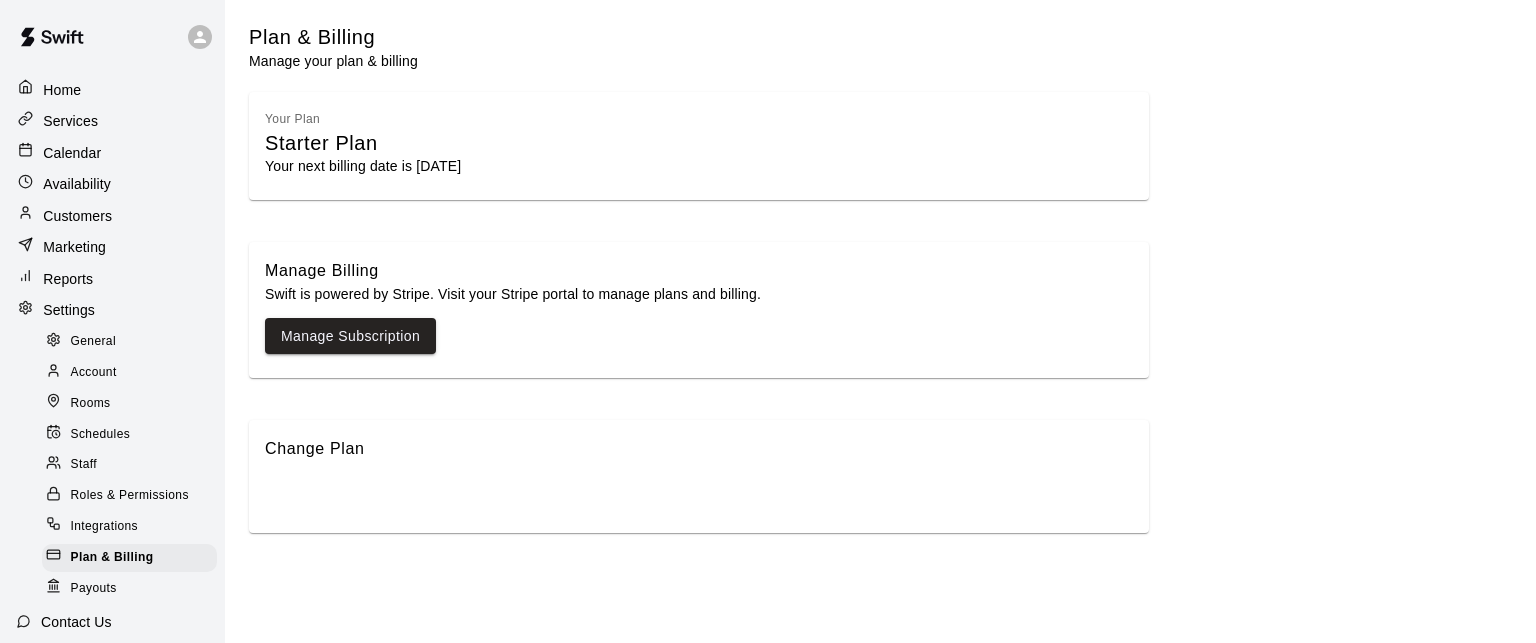 click on "Rooms" at bounding box center [91, 404] 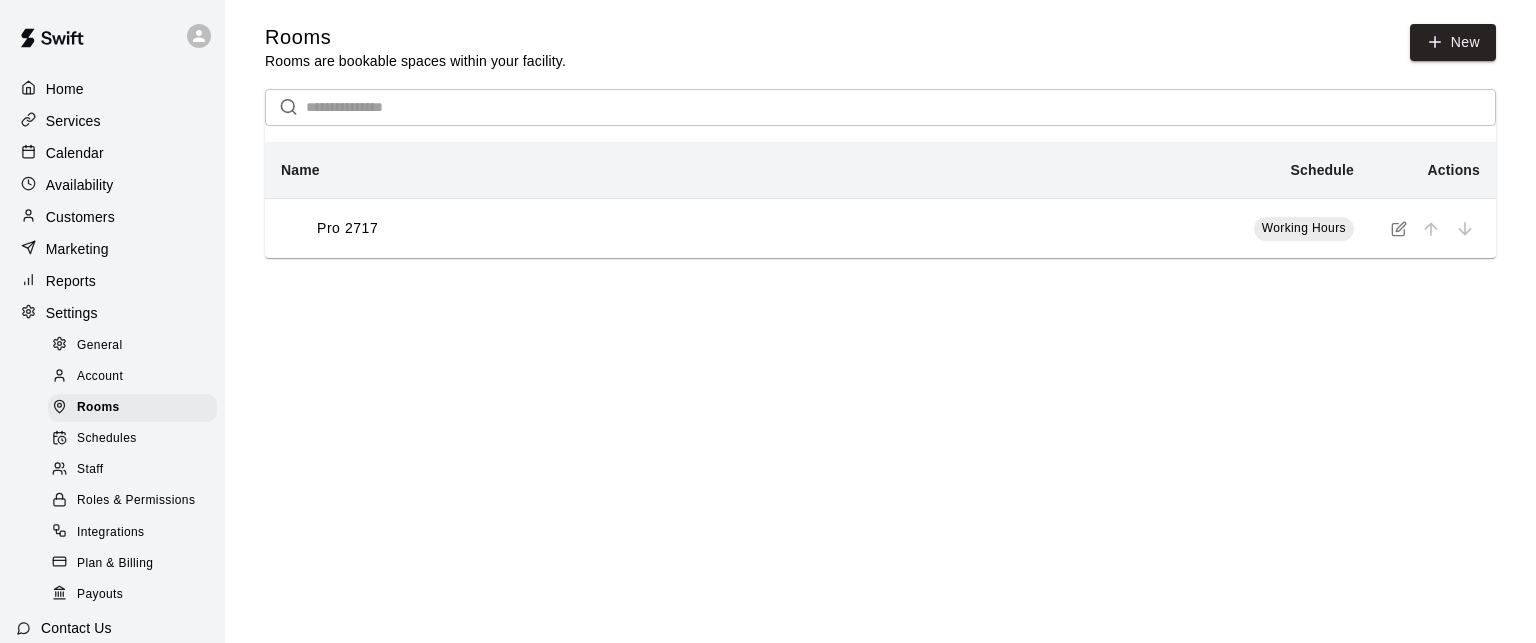click on "Home Services Calendar Availability Customers Marketing Reports Settings General Account Rooms Schedules Staff Roles & Permissions Integrations Plan & Billing Payouts Contact Us Help Center View public page Copy public page link Rooms Rooms are bookable spaces within your facility.   New ​ Name Schedule Actions Pro 2717 Working Hours Swift Admin Close cross-small" at bounding box center [768, 149] 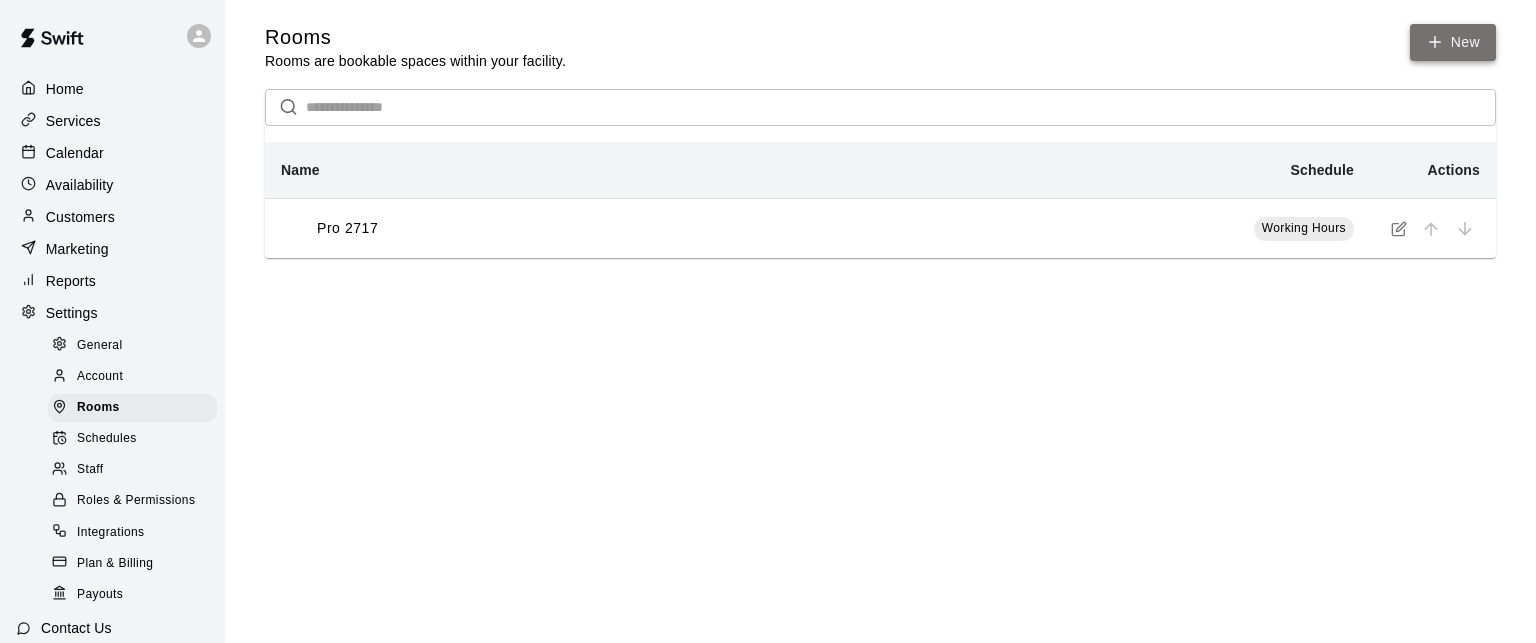click on "New" at bounding box center [1453, 42] 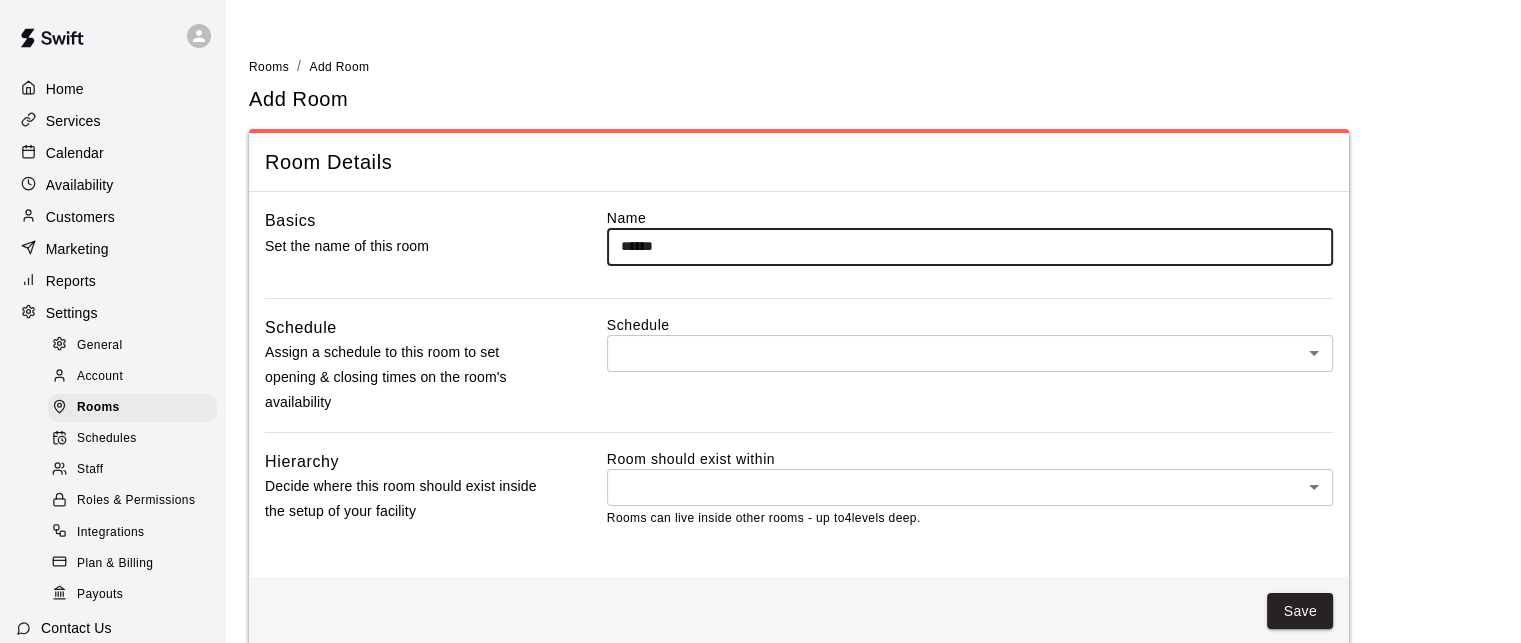 click on "******" at bounding box center (970, 246) 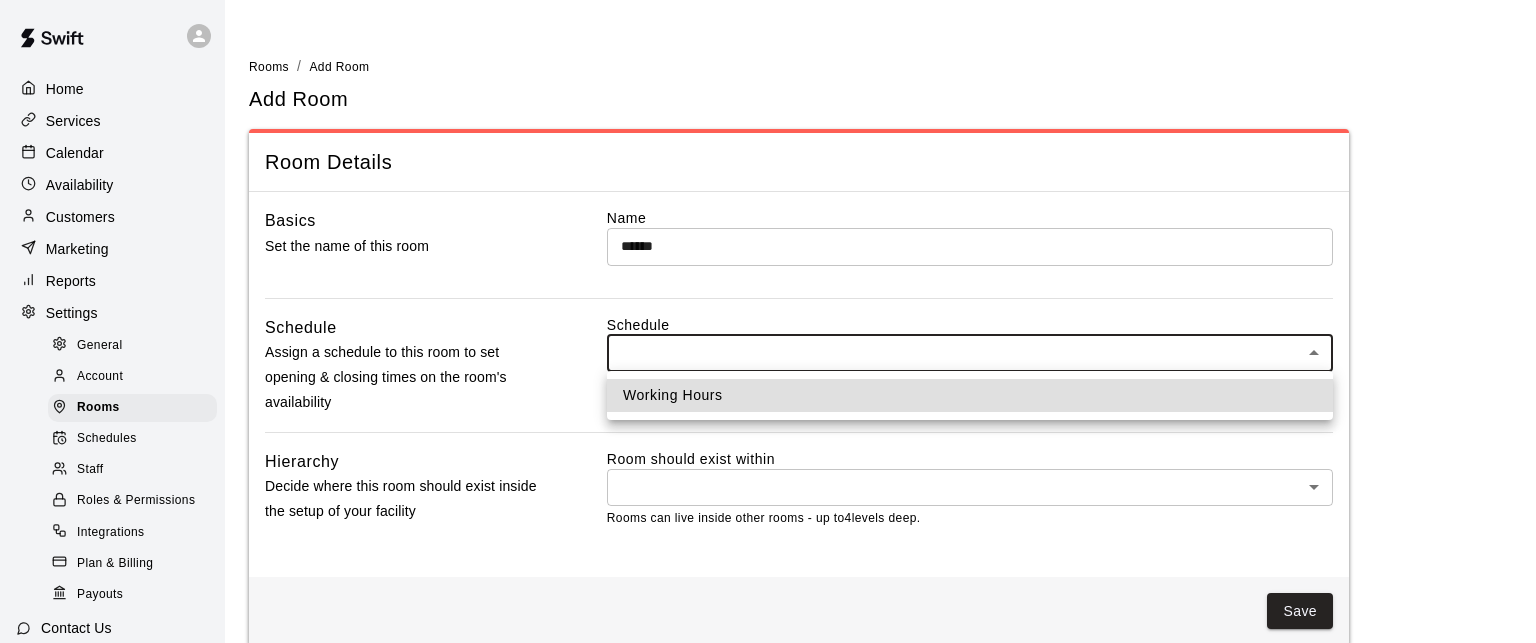 click on "Home Services Calendar Availability Customers Marketing Reports Settings General Account Rooms Schedules Staff Roles & Permissions Integrations Plan & Billing Payouts Contact Us Help Center View public page Copy public page link Rooms / Add Room Add Room Room Details Basics Set the name of this room Name ****** ​ Schedule Assign a schedule to this room to set opening & closing times on the room's availability Schedule ​ * ​ Hierarchy Decide where this room should exist inside the setup of your facility Room should exist within ​ * ​ Rooms can live inside other rooms - up to  4  levels deep. Save Swift - Add Room Close cross-small Working Hours" at bounding box center [768, 334] 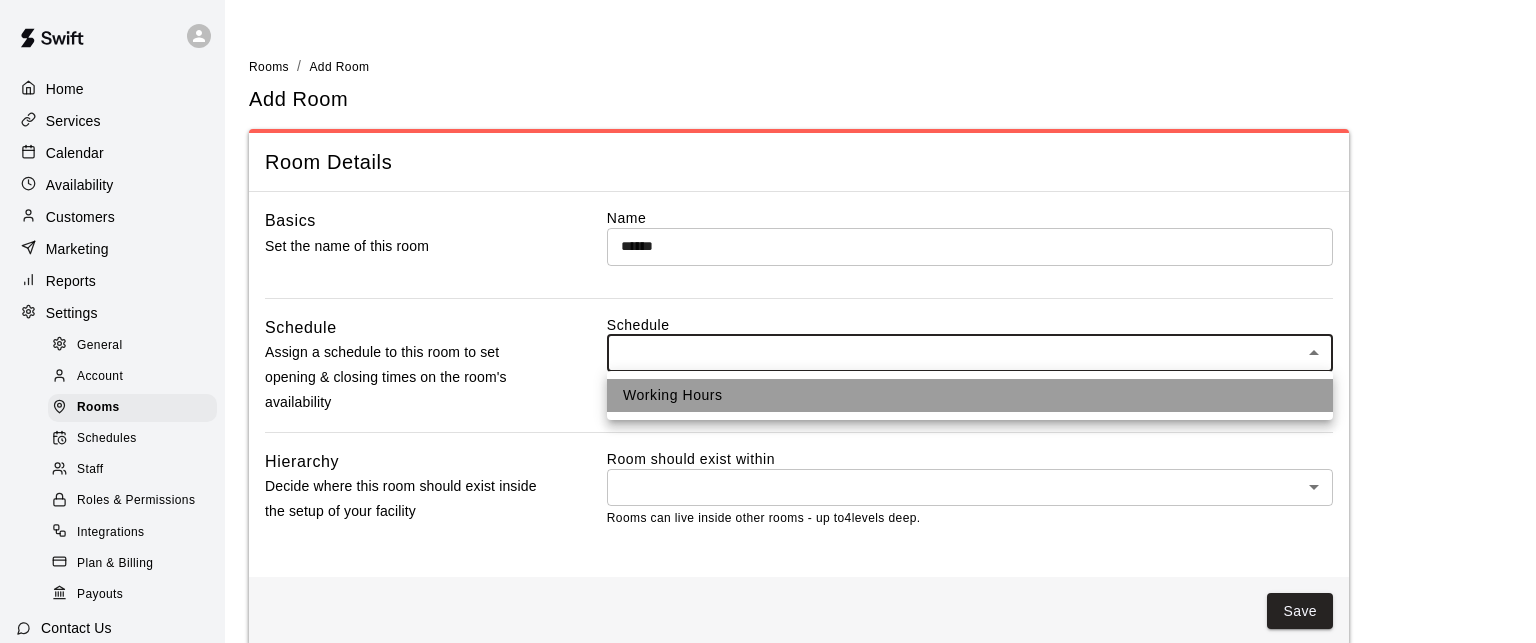 click on "Working Hours" at bounding box center (970, 395) 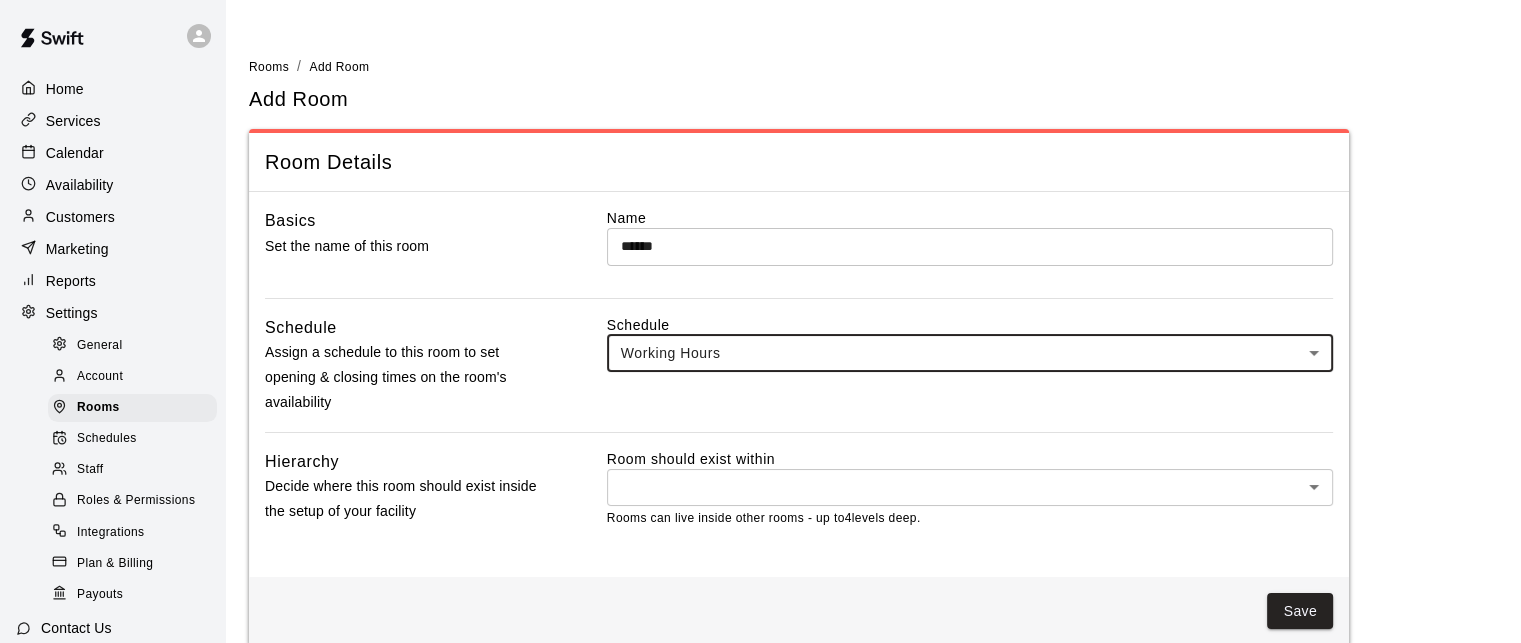 click on "Home Services Calendar Availability Customers Marketing Reports Settings General Account Rooms Schedules Staff Roles & Permissions Integrations Plan & Billing Payouts Contact Us Help Center View public page Copy public page link Rooms / Add Room Add Room Room Details Basics Set the name of this room Name ****** ​ Schedule Assign a schedule to this room to set opening & closing times on the room's availability Schedule Working Hours *** ​ Hierarchy Decide where this room should exist inside the setup of your facility Room should exist within ​ * ​ Rooms can live inside other rooms - up to  4  levels deep. Save Swift - Add Room Close cross-small" at bounding box center (760, 334) 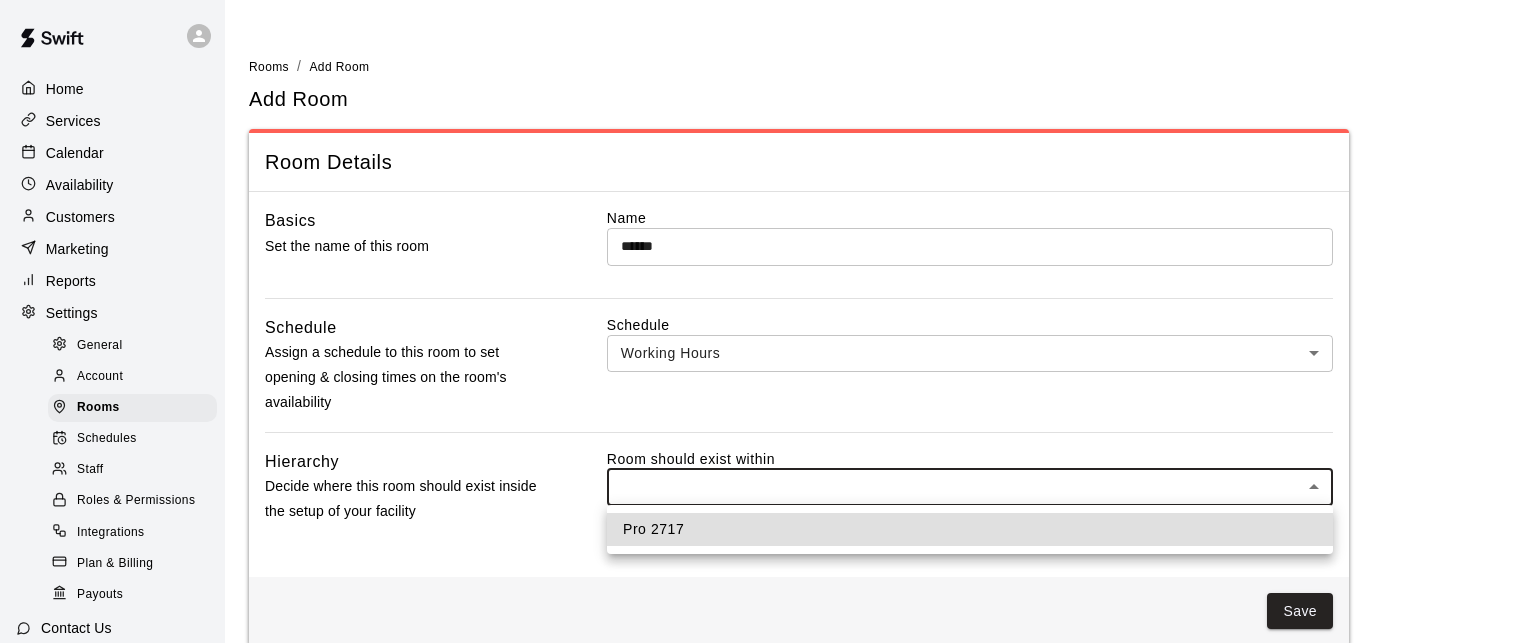click on "Pro 2717" at bounding box center [970, 529] 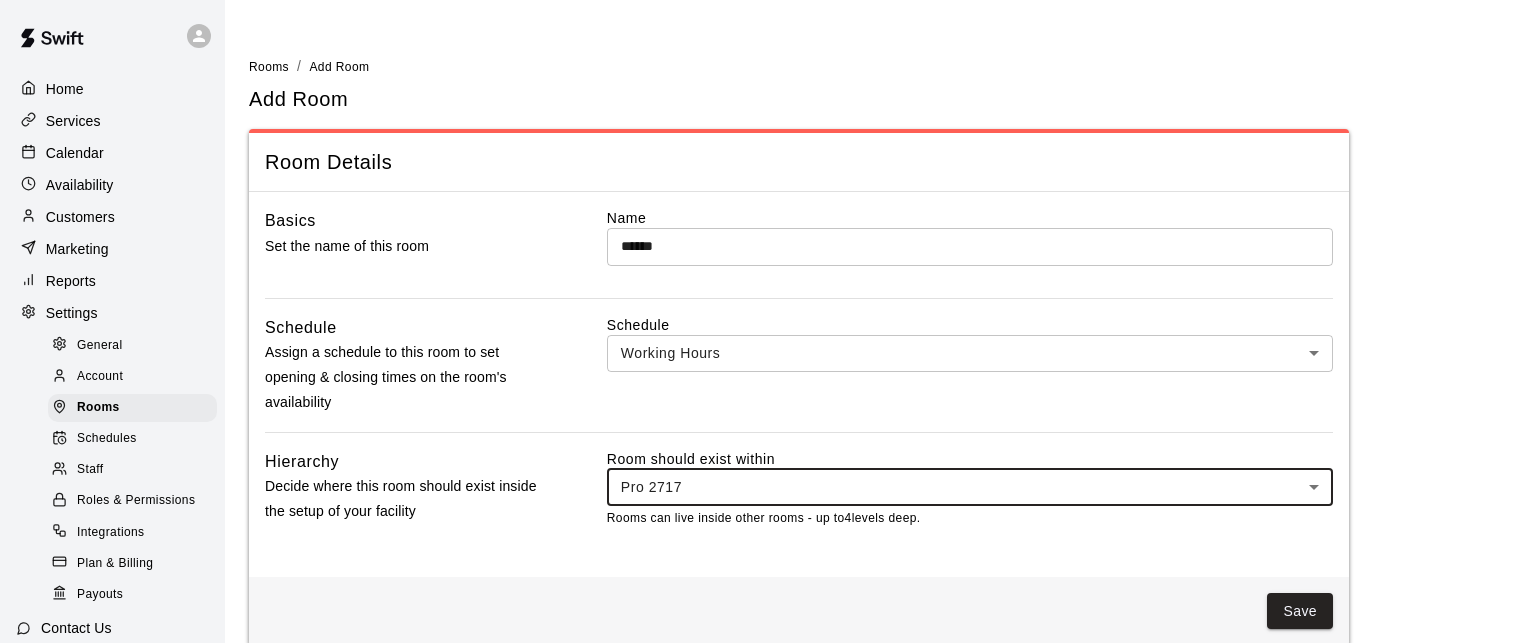 type on "****" 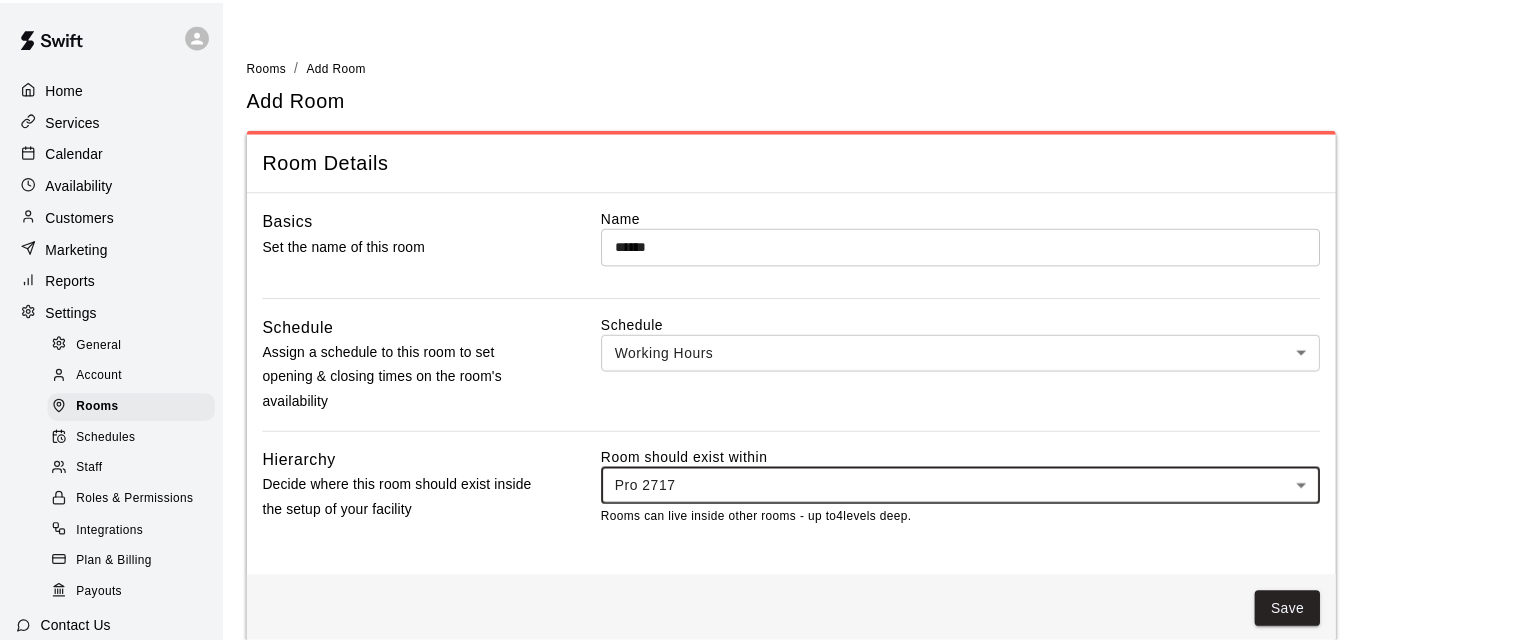 scroll, scrollTop: 24, scrollLeft: 0, axis: vertical 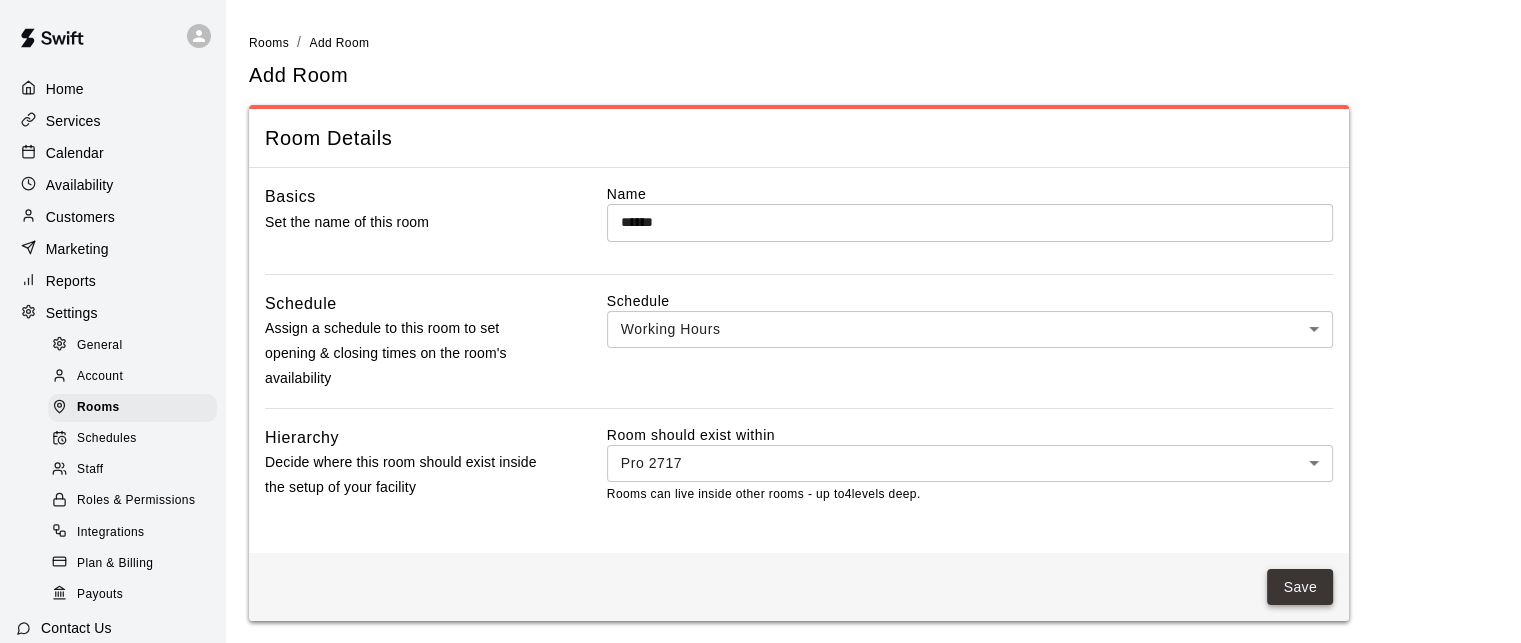 click on "Save" at bounding box center [1300, 587] 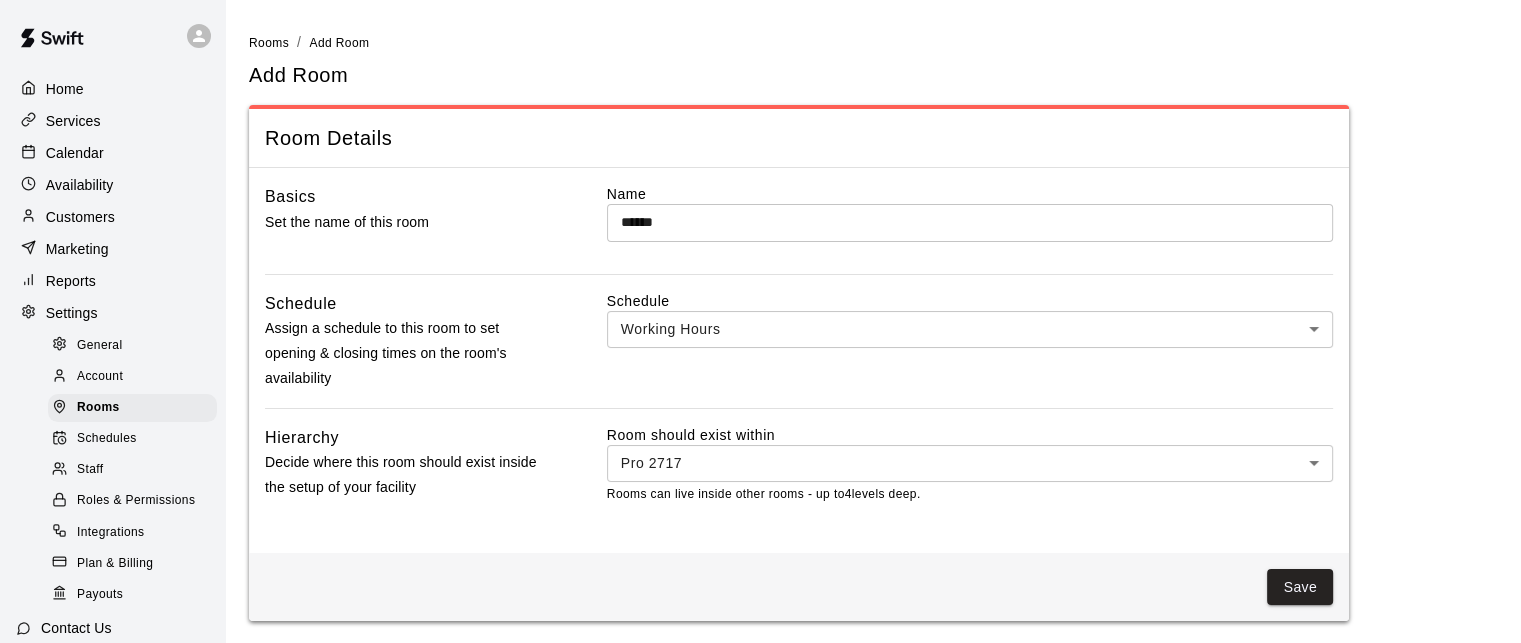 scroll, scrollTop: 0, scrollLeft: 0, axis: both 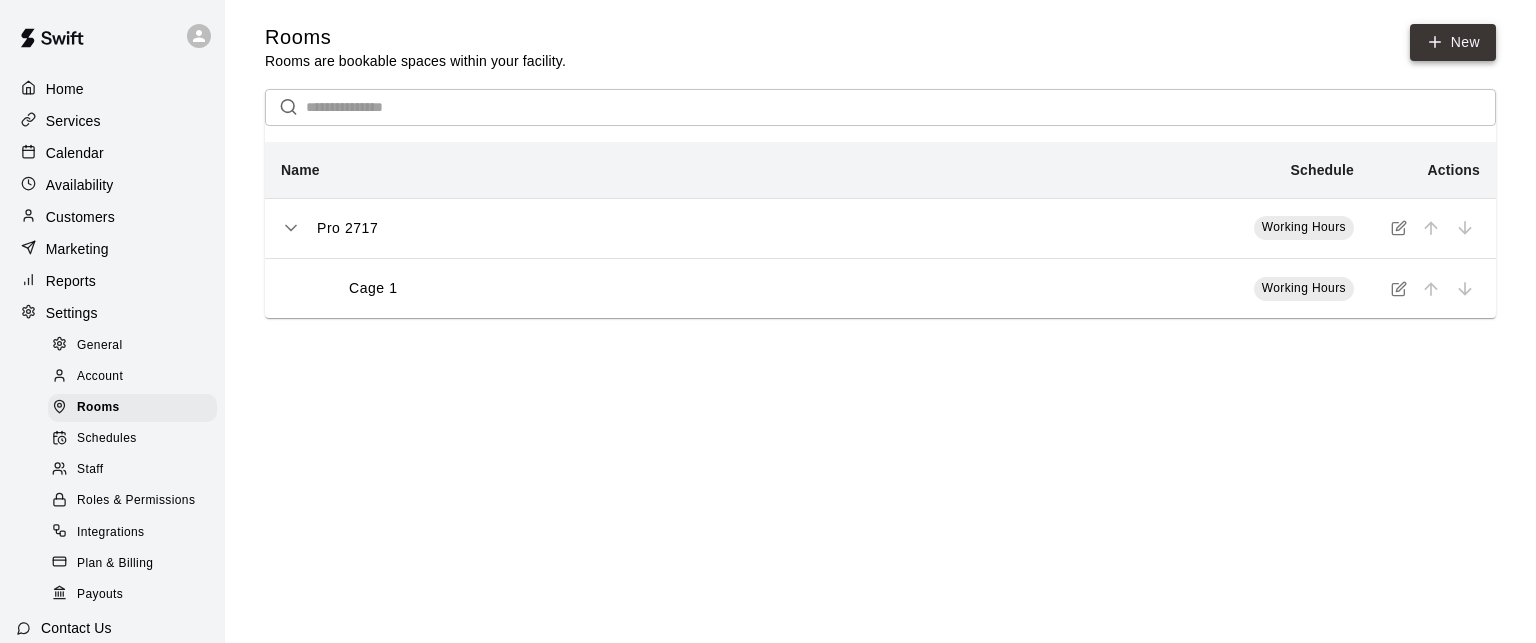 click on "New" at bounding box center [1453, 42] 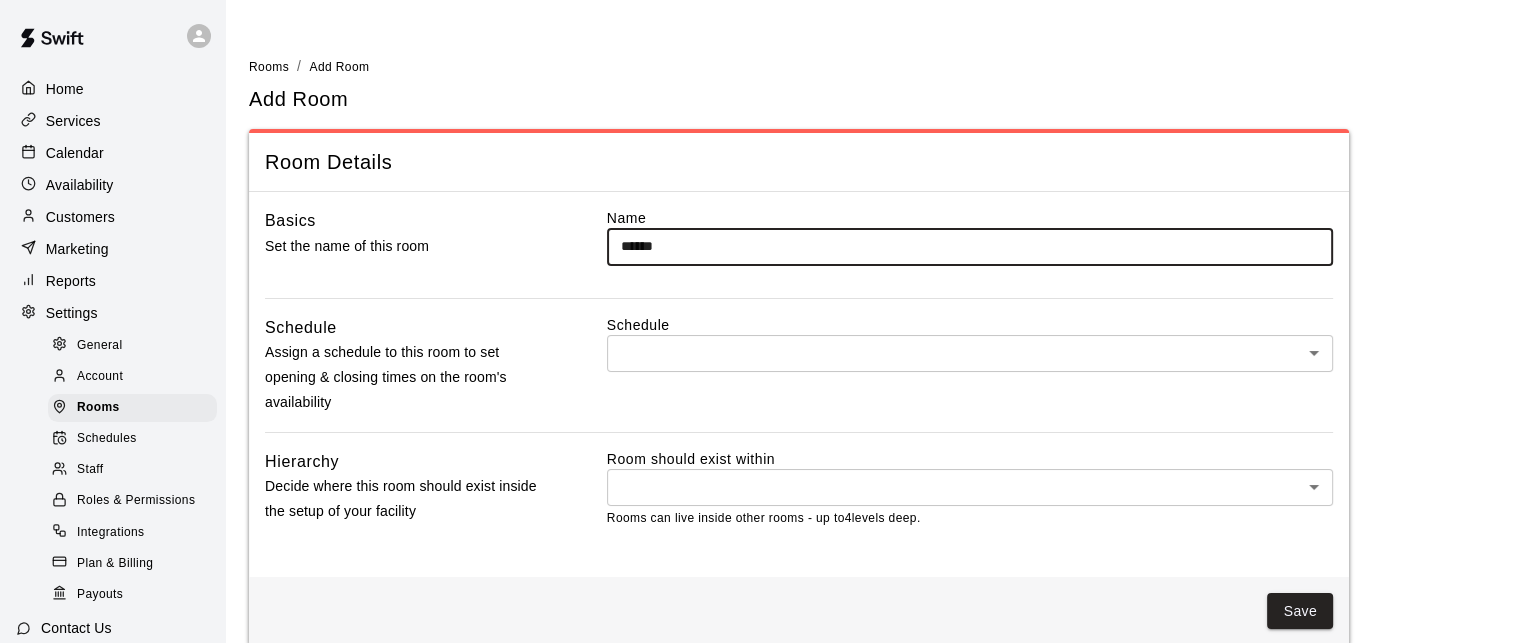 type on "******" 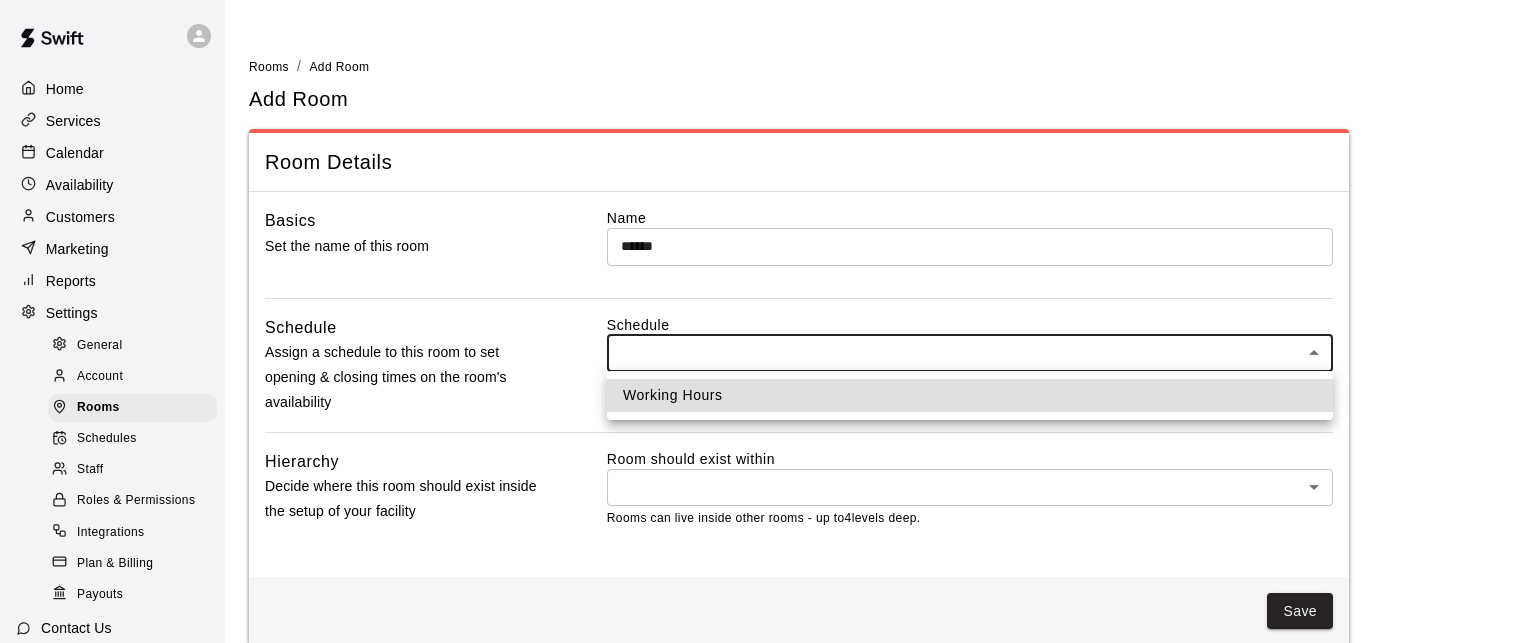 click on "Working Hours" at bounding box center [970, 395] 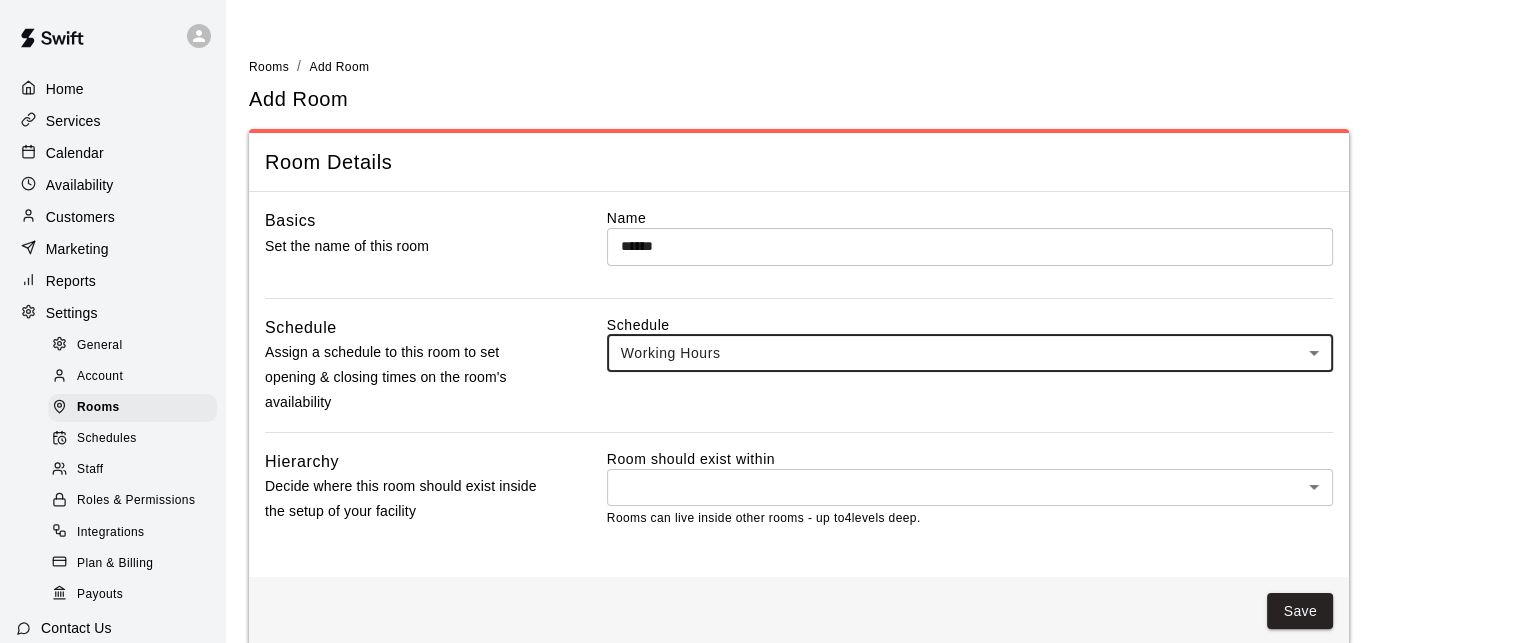 click on "Home Services Calendar Availability Customers Marketing Reports Settings General Account Rooms Schedules Staff Roles & Permissions Integrations Plan & Billing Payouts Contact Us Help Center View public page Copy public page link Rooms / Add Room Add Room Room Details Basics Set the name of this room Name ****** ​ Schedule Assign a schedule to this room to set opening & closing times on the room's availability Schedule Working Hours *** ​ Hierarchy Decide where this room should exist inside the setup of your facility Room should exist within ​ * ​ Rooms can live inside other rooms - up to  4  levels deep. Save Swift - Add Room Close cross-small" at bounding box center [760, 334] 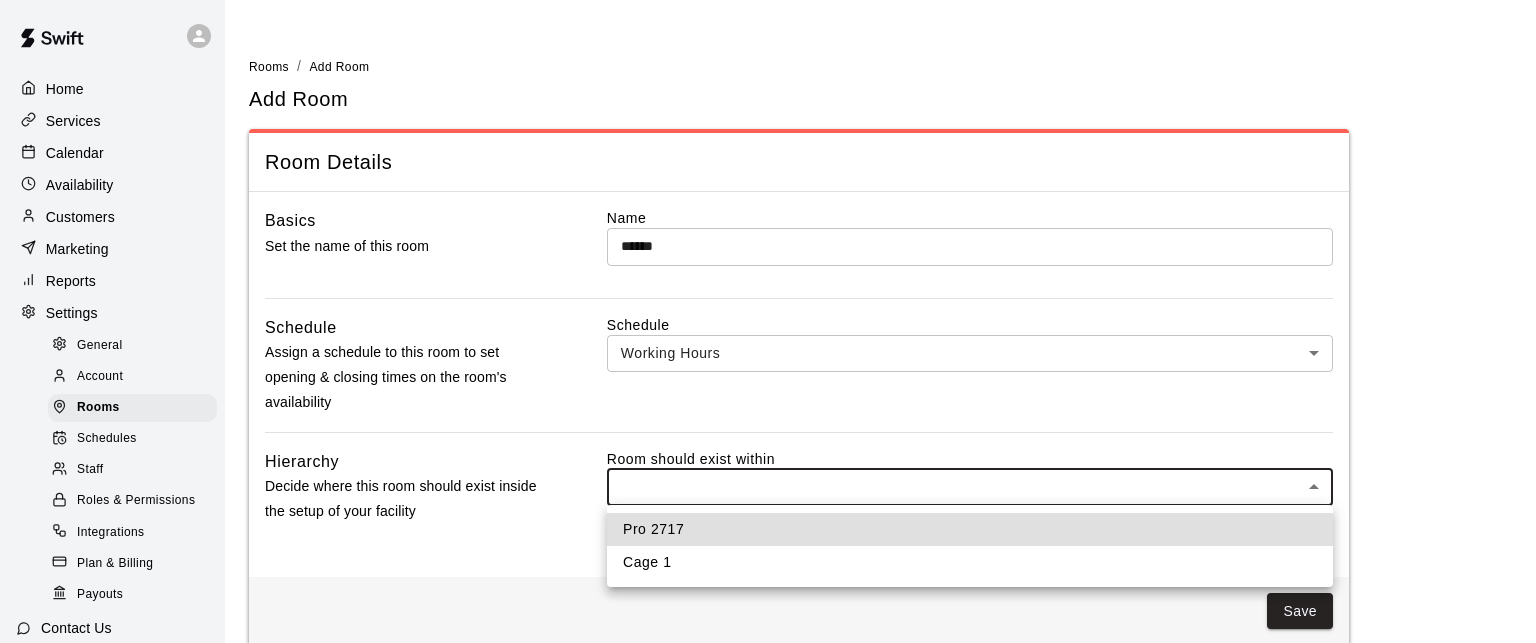 click on "Pro 2717" at bounding box center (970, 529) 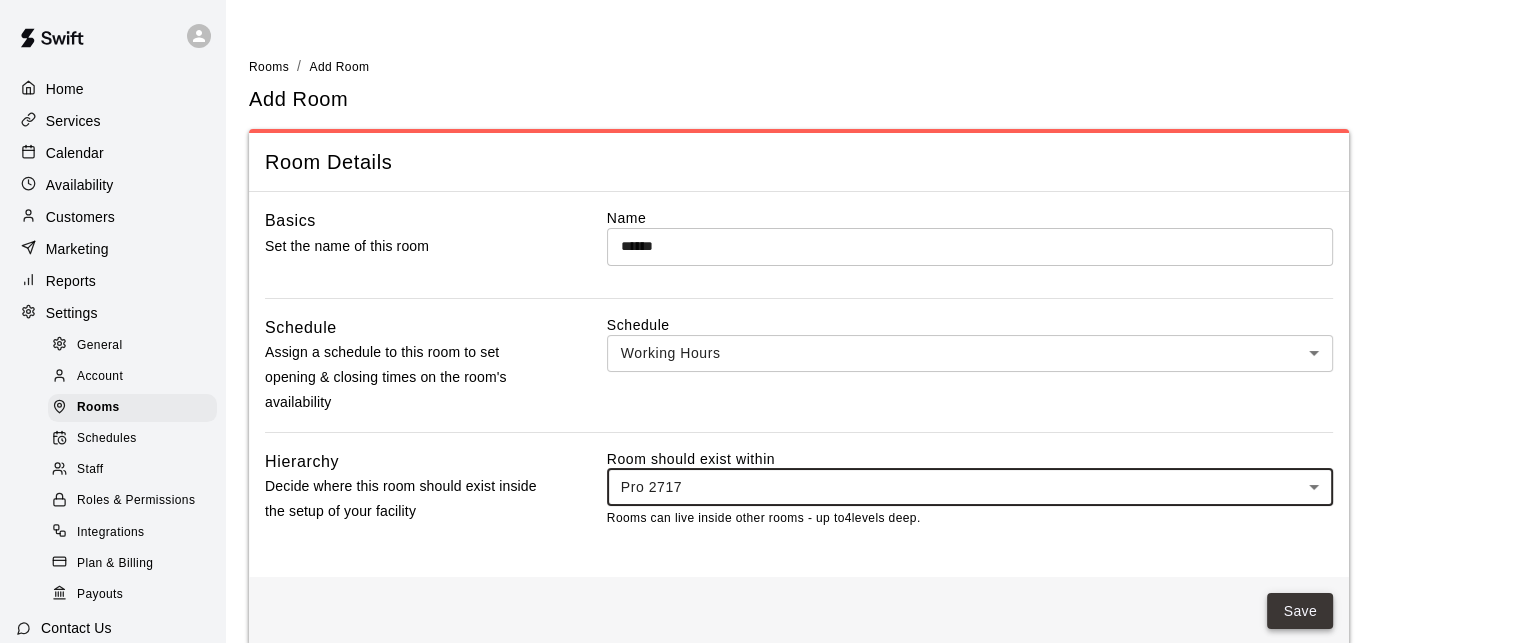 click on "Save" at bounding box center [1300, 611] 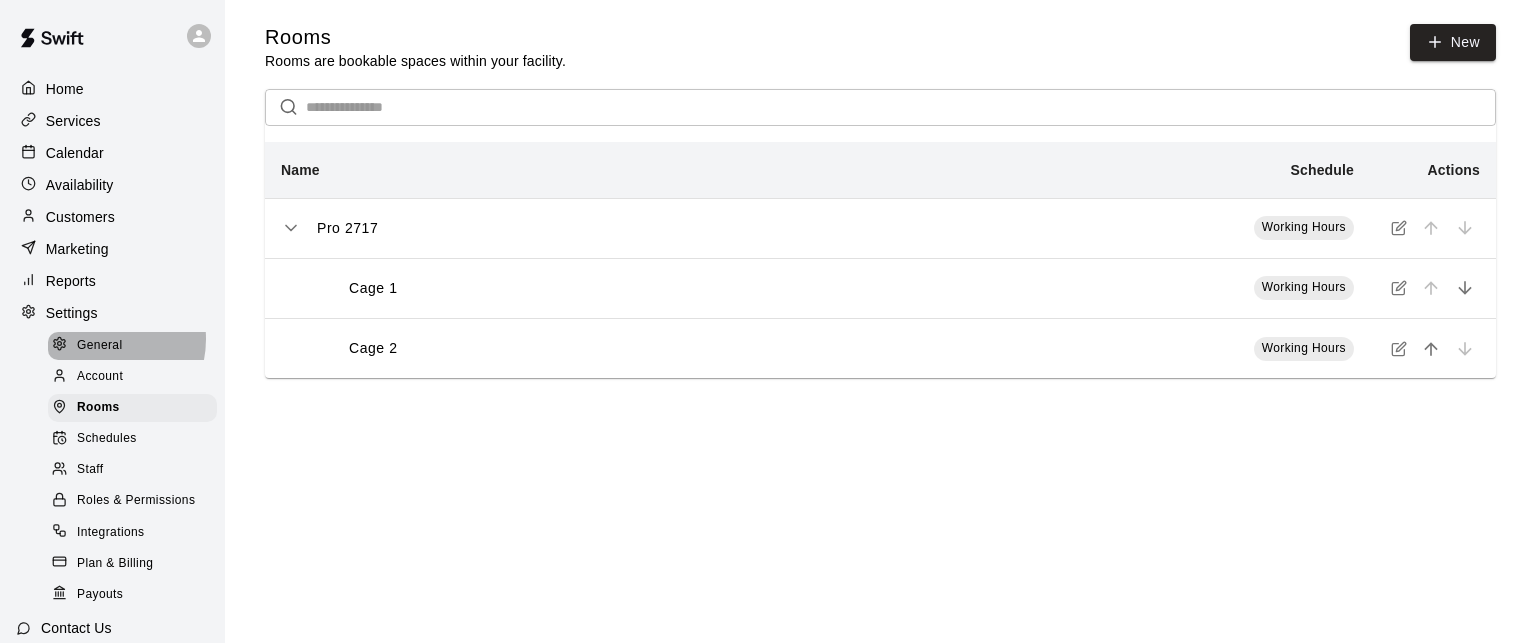 click on "General" at bounding box center (100, 346) 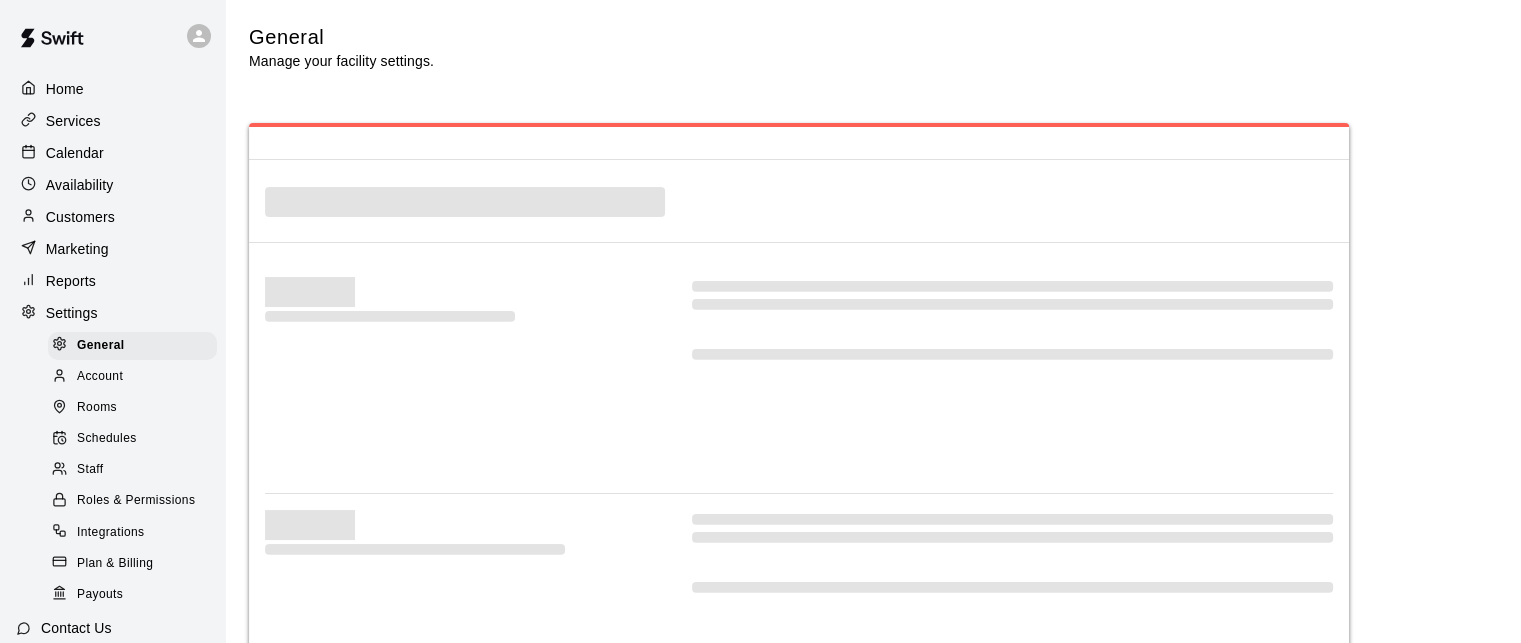 select on "**" 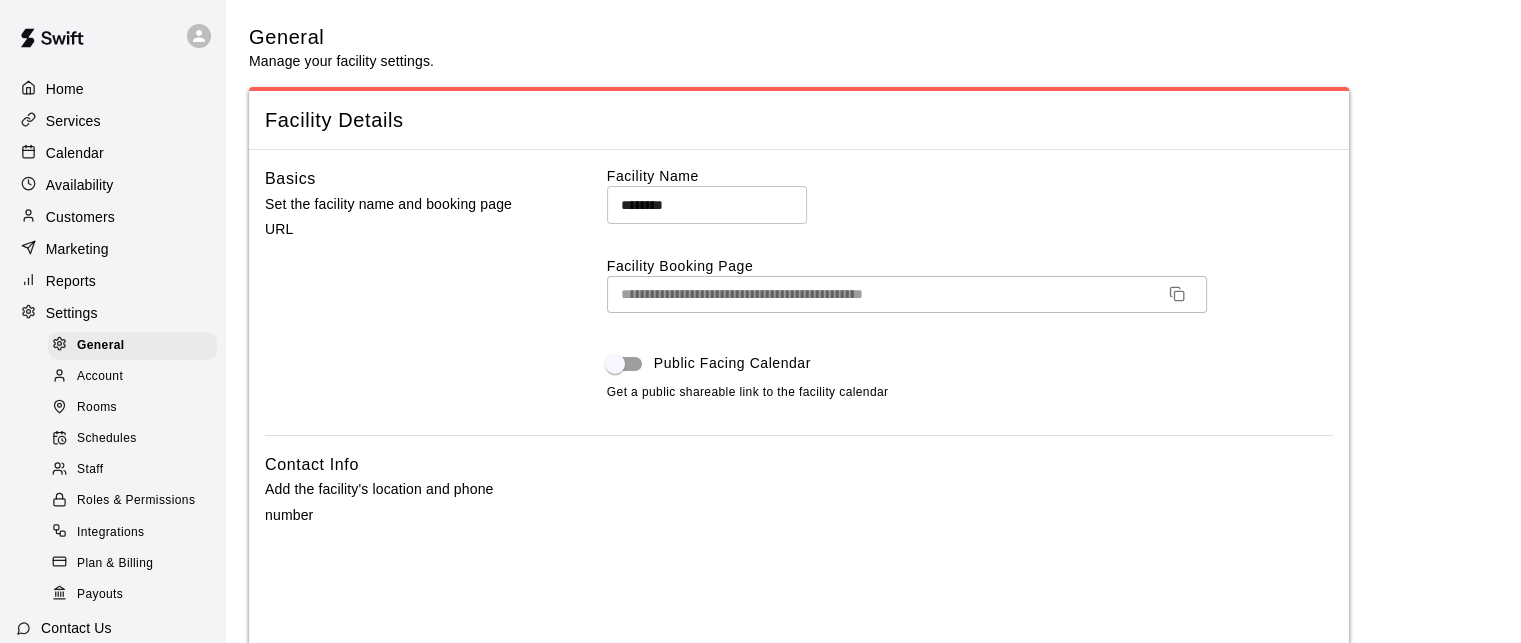 click on "********" at bounding box center [707, 204] 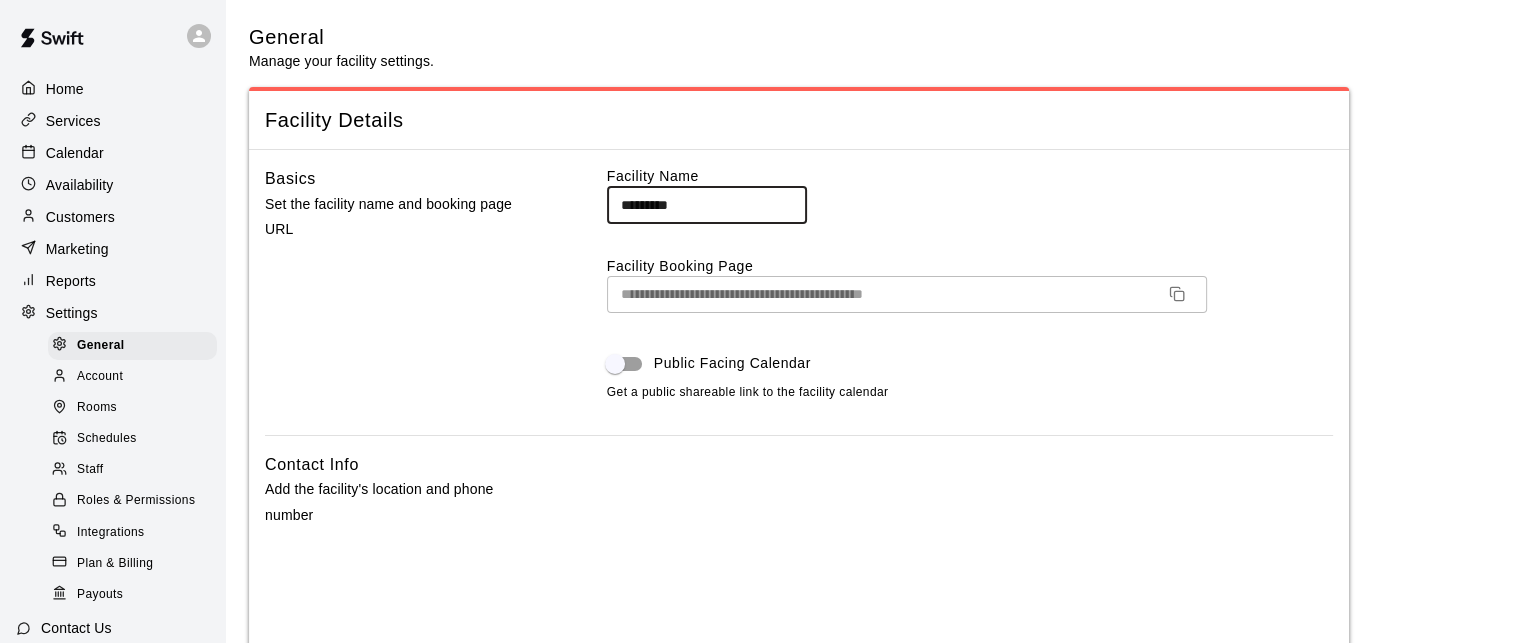 type on "*********" 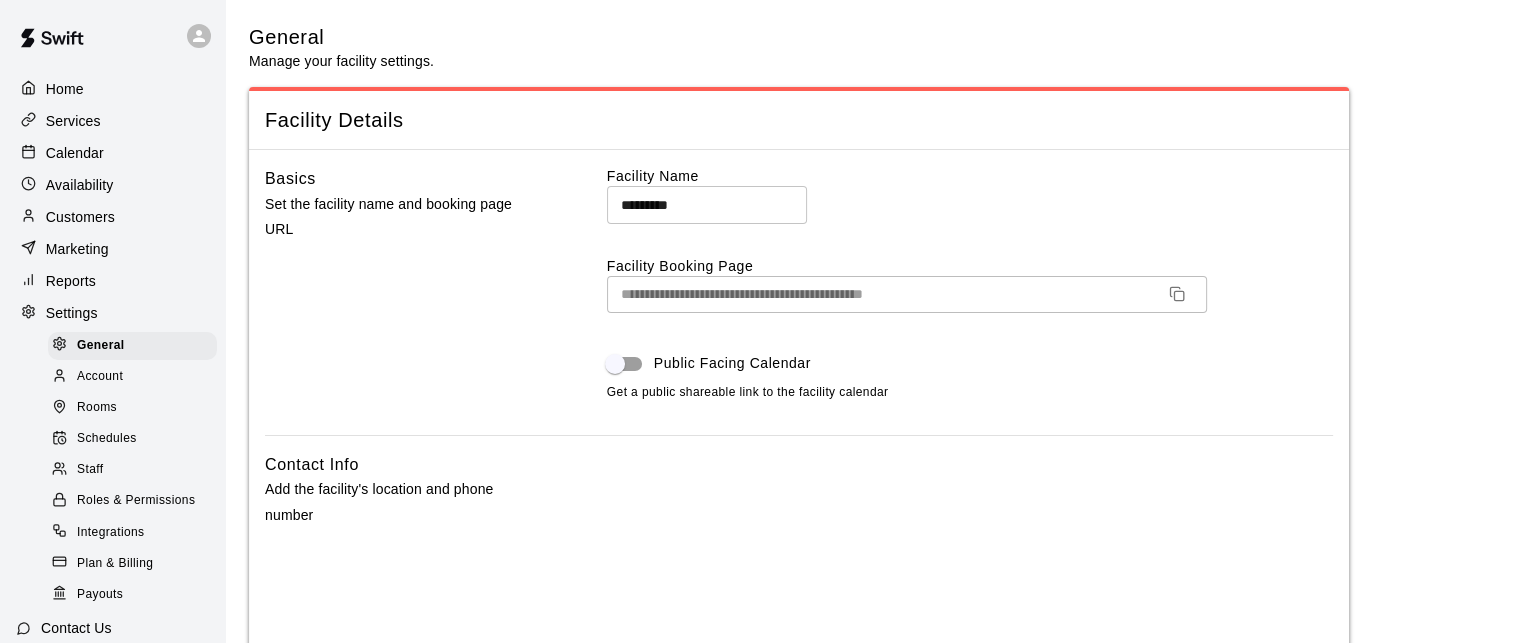 scroll, scrollTop: 266, scrollLeft: 0, axis: vertical 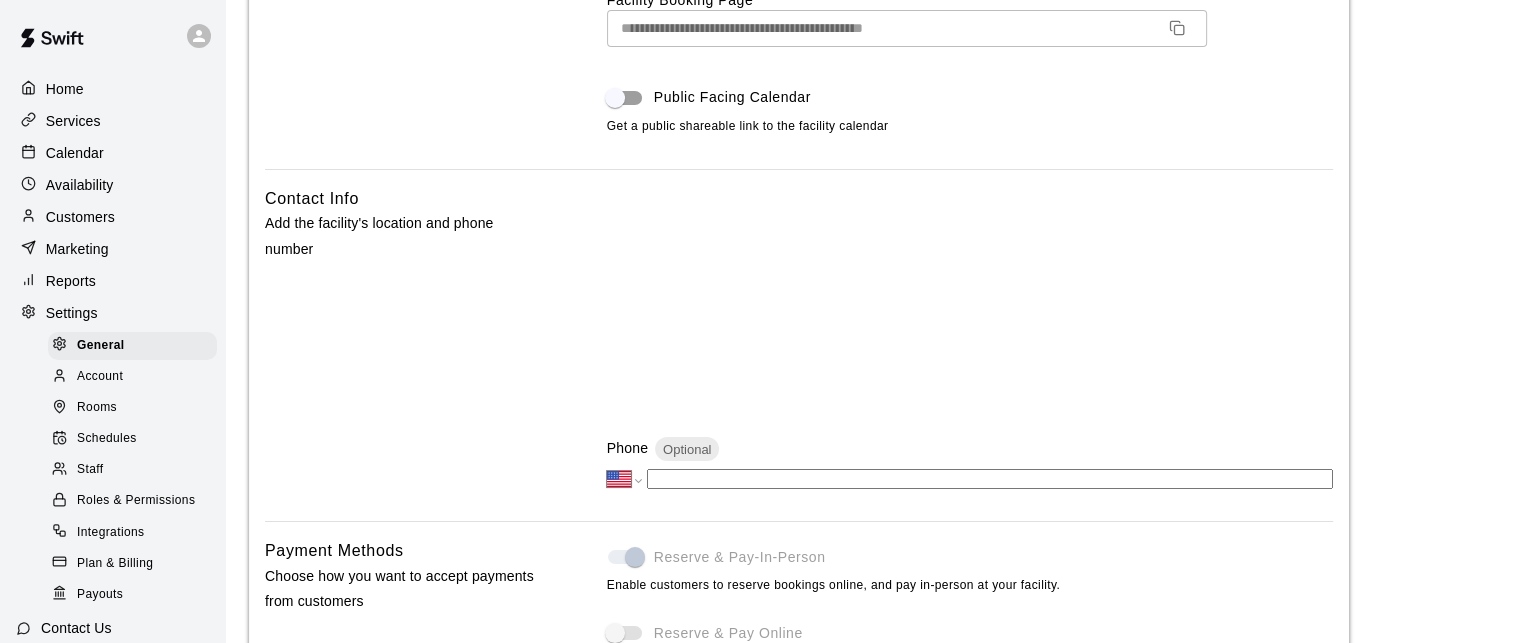 click on "**********" at bounding box center [970, 346] 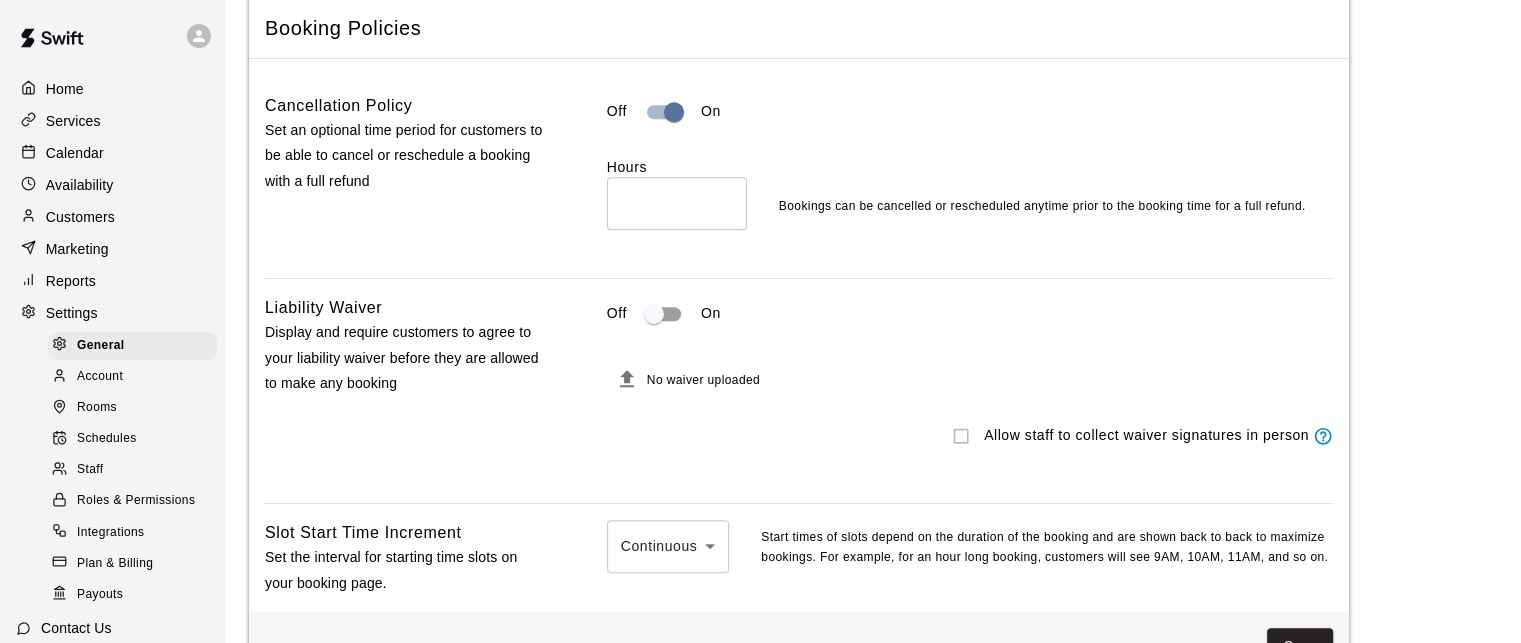 scroll, scrollTop: 1660, scrollLeft: 0, axis: vertical 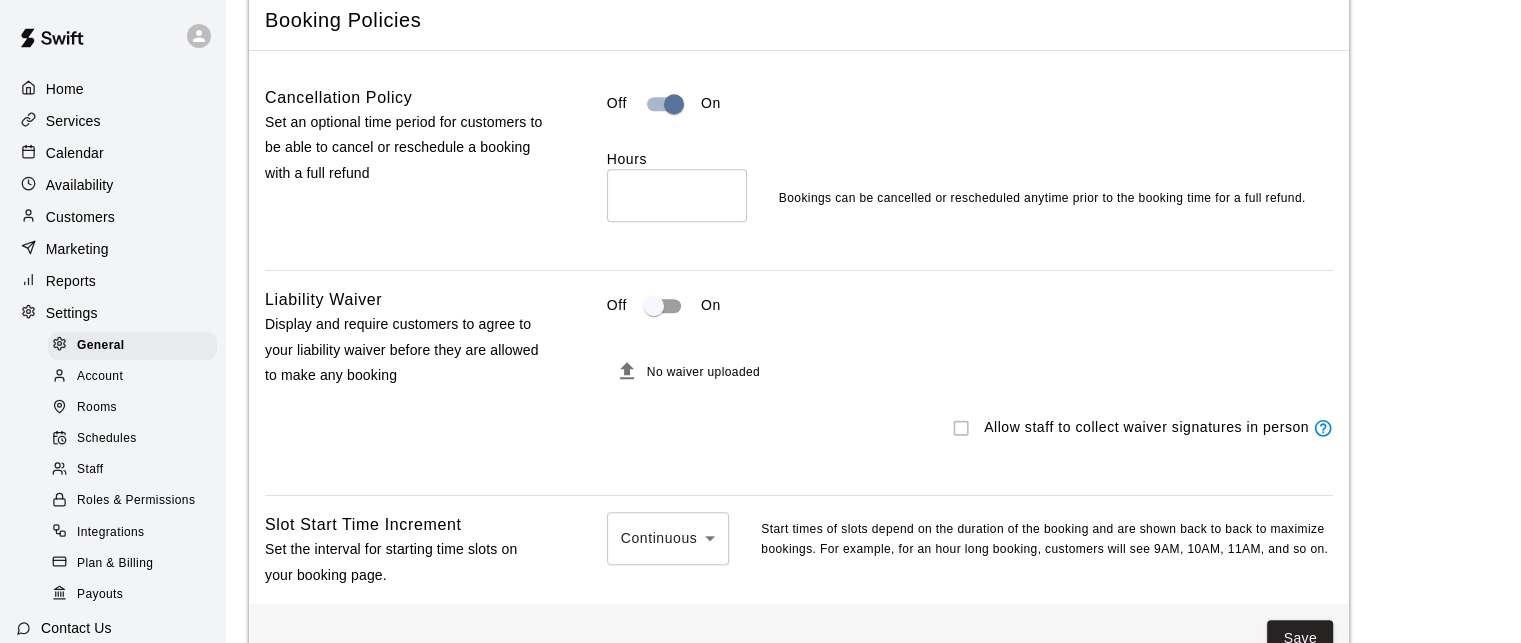 click on "*" at bounding box center (677, 195) 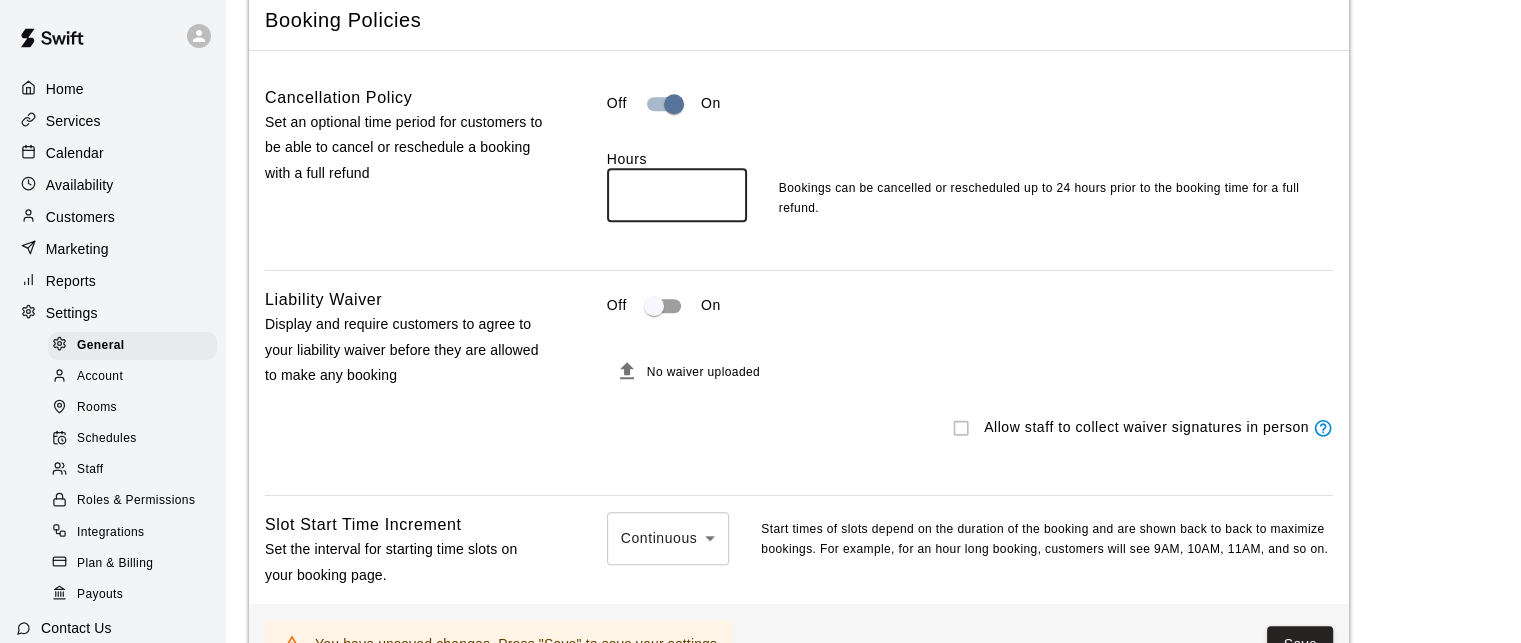 type on "**" 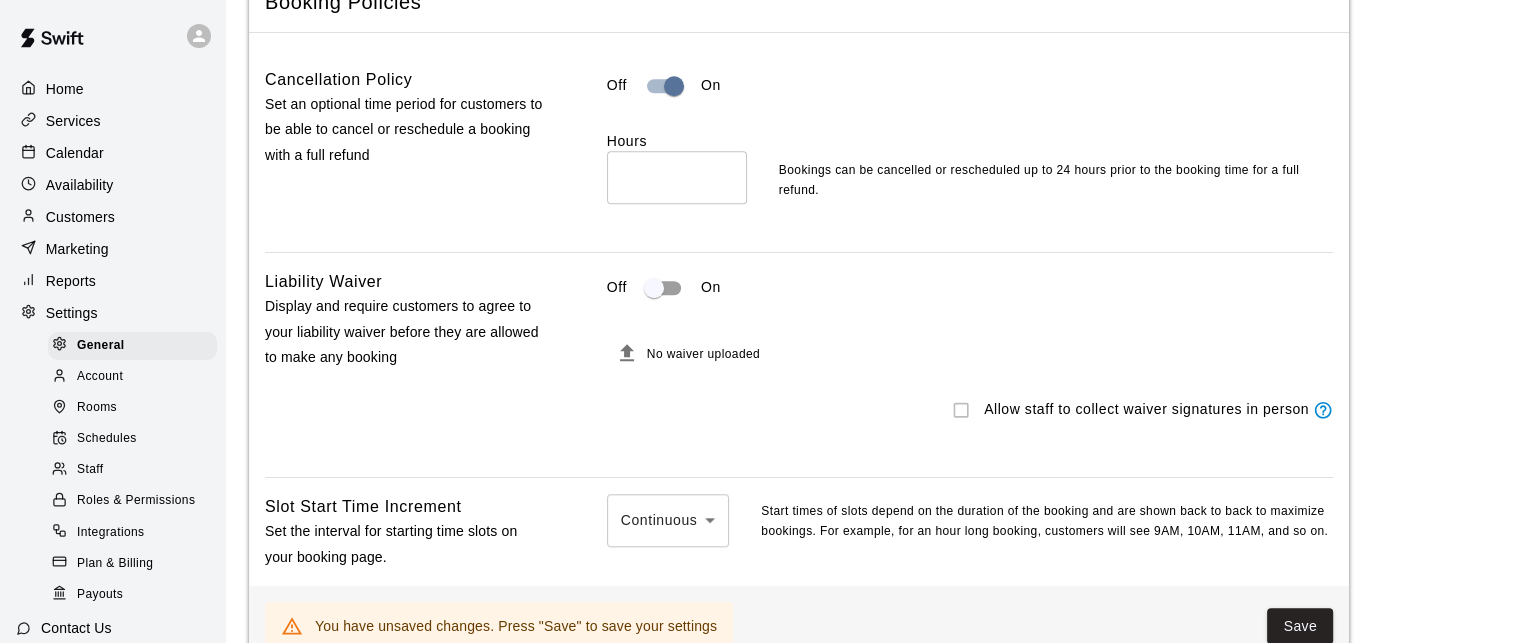 scroll, scrollTop: 1818, scrollLeft: 0, axis: vertical 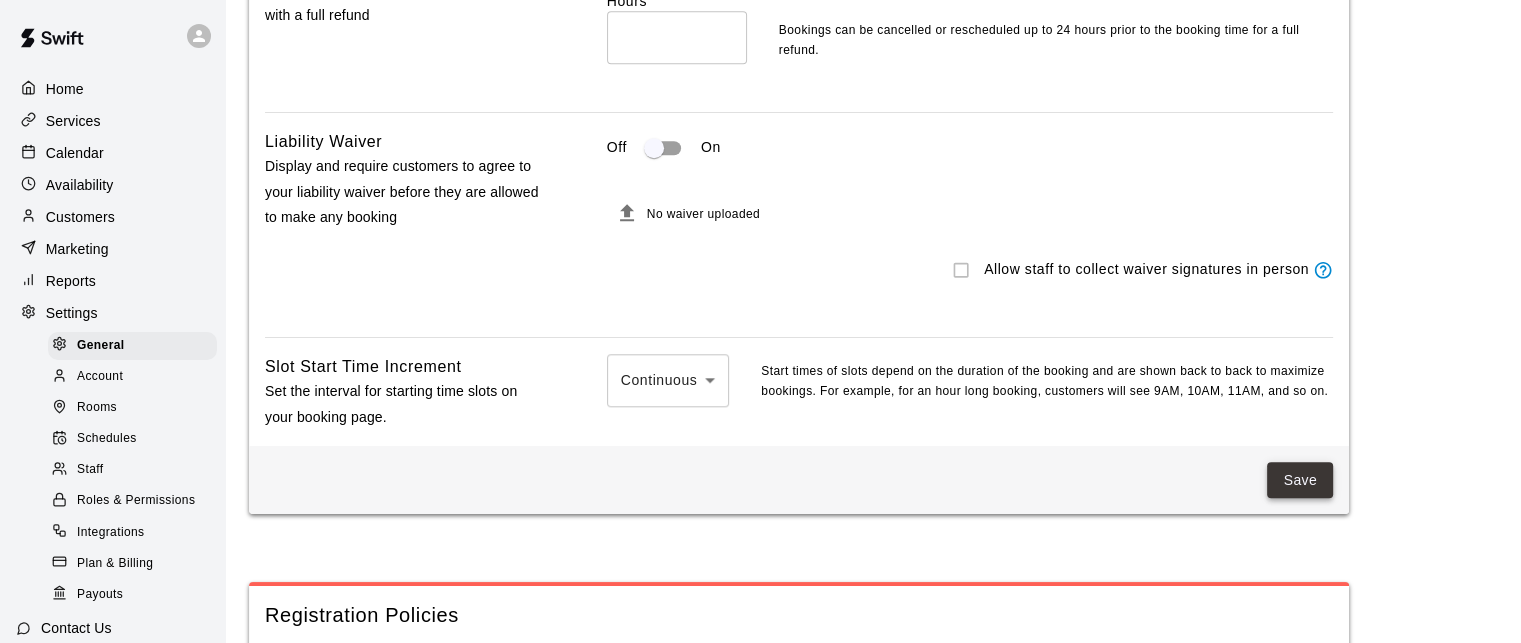 click on "Save" at bounding box center (1300, 480) 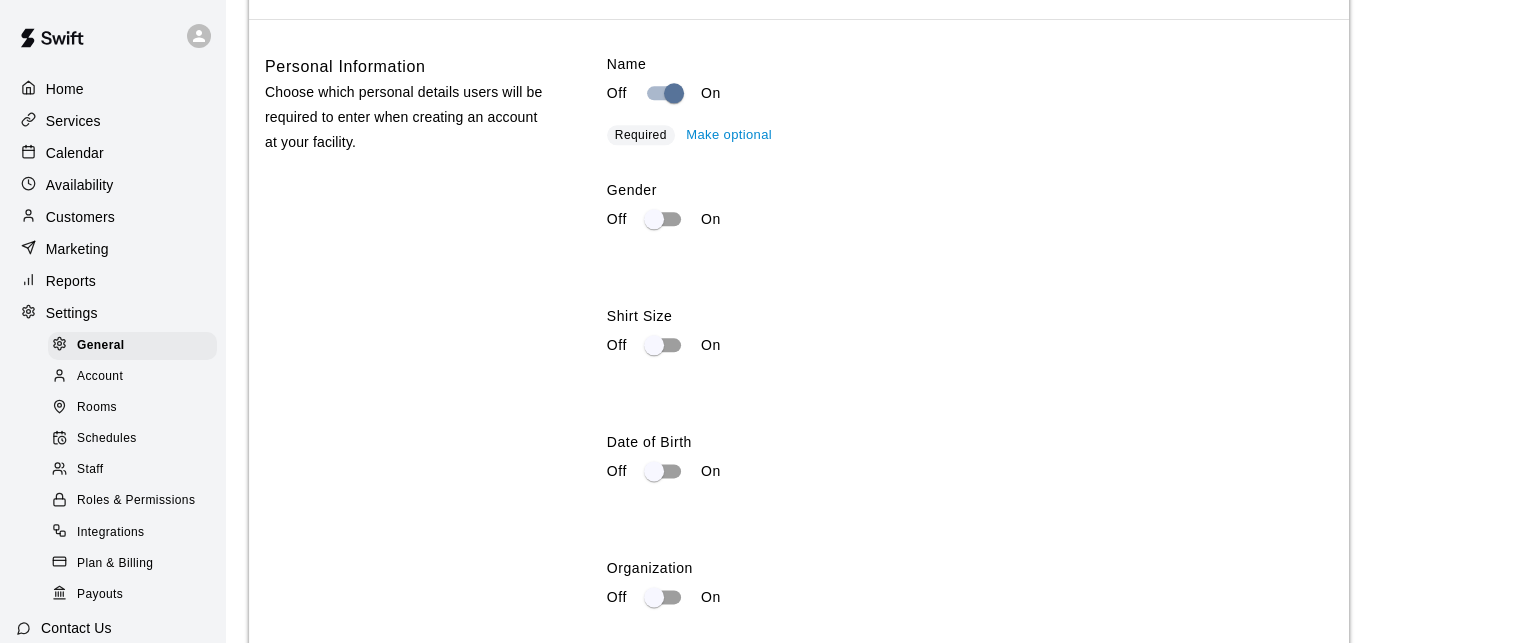 scroll, scrollTop: 2441, scrollLeft: 0, axis: vertical 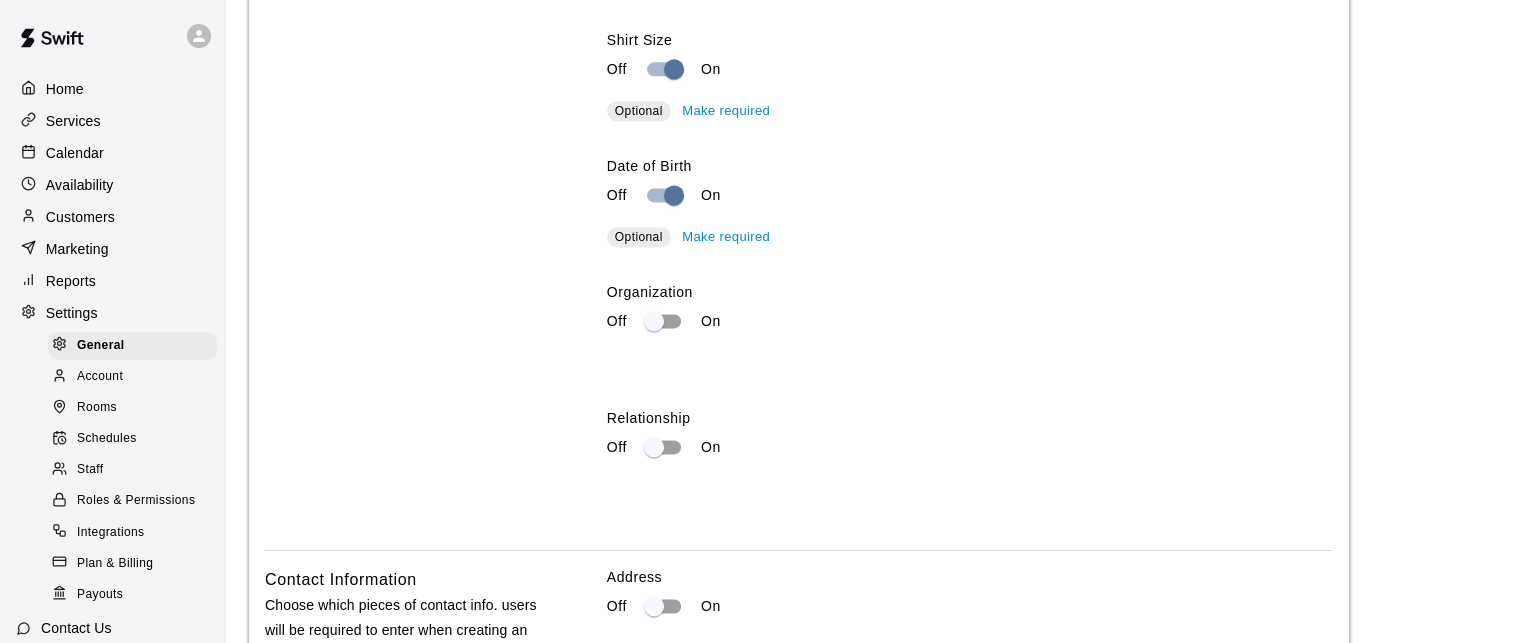 click on "Make required" at bounding box center [726, 237] 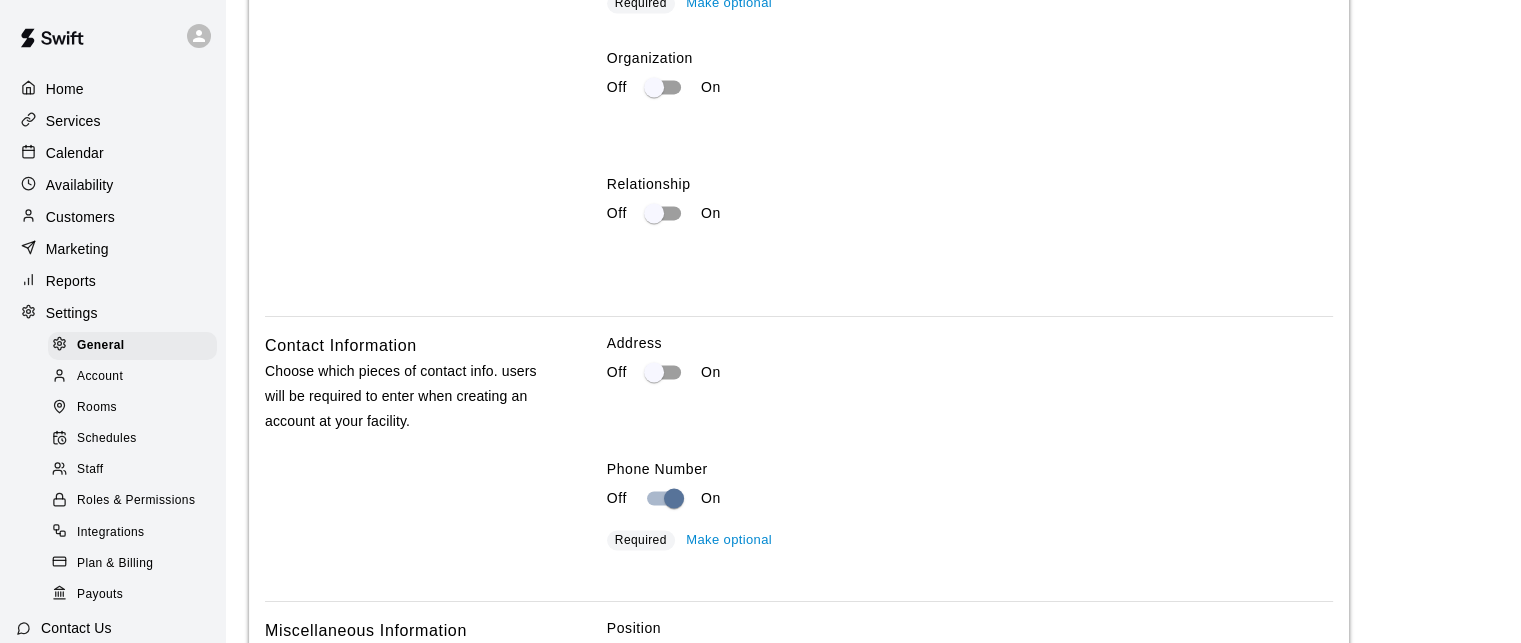 scroll, scrollTop: 2955, scrollLeft: 0, axis: vertical 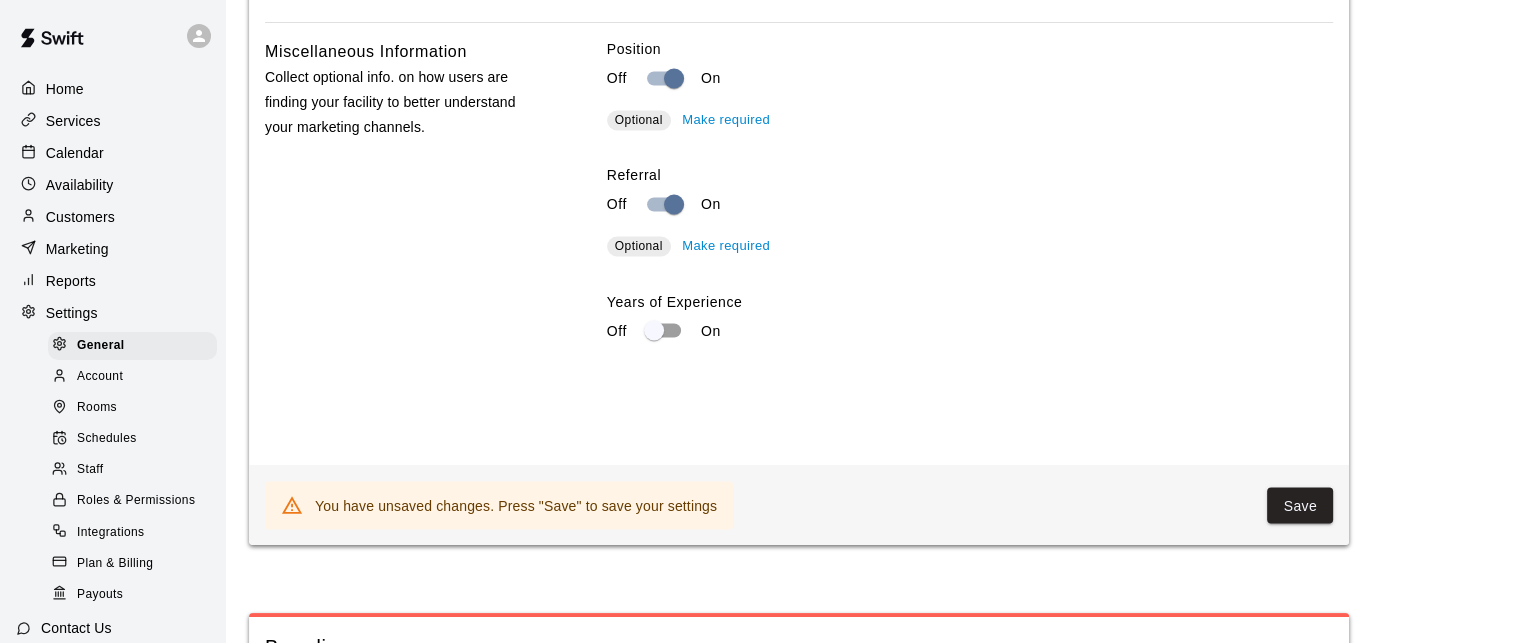 click on "Make required" at bounding box center [726, 246] 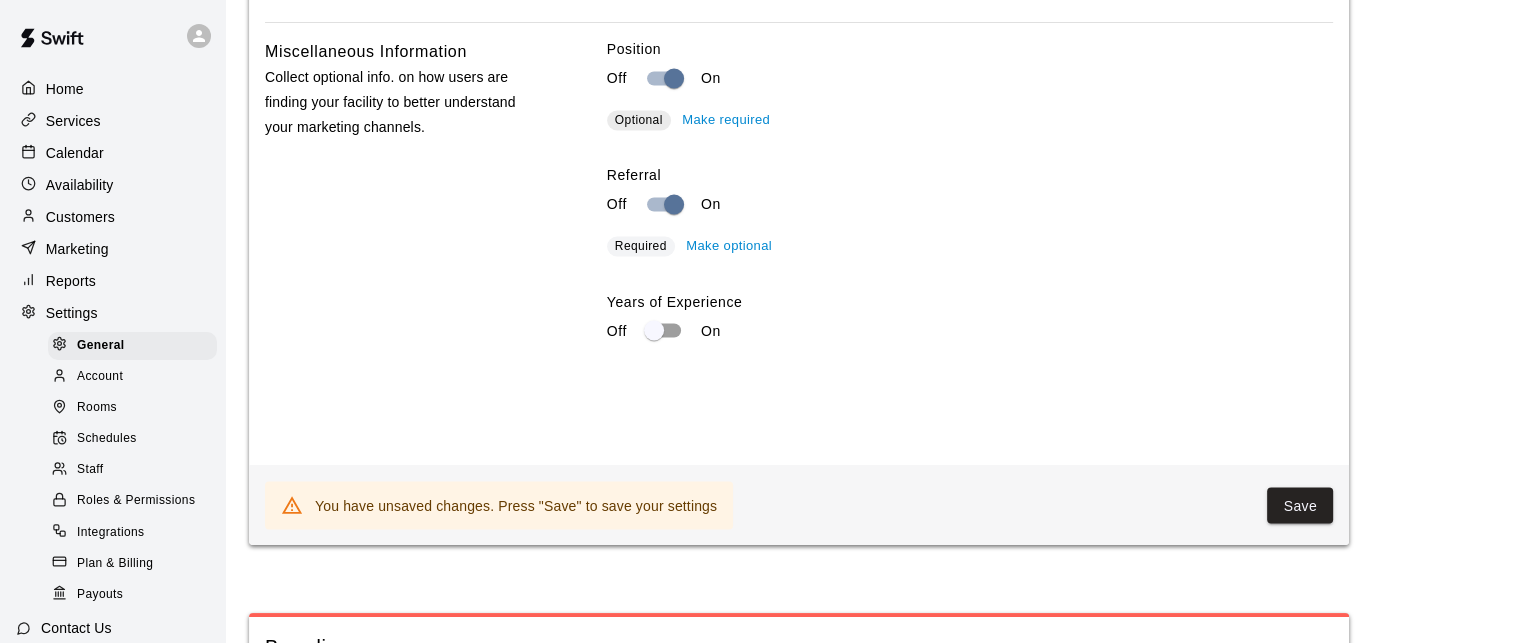 scroll, scrollTop: 3721, scrollLeft: 0, axis: vertical 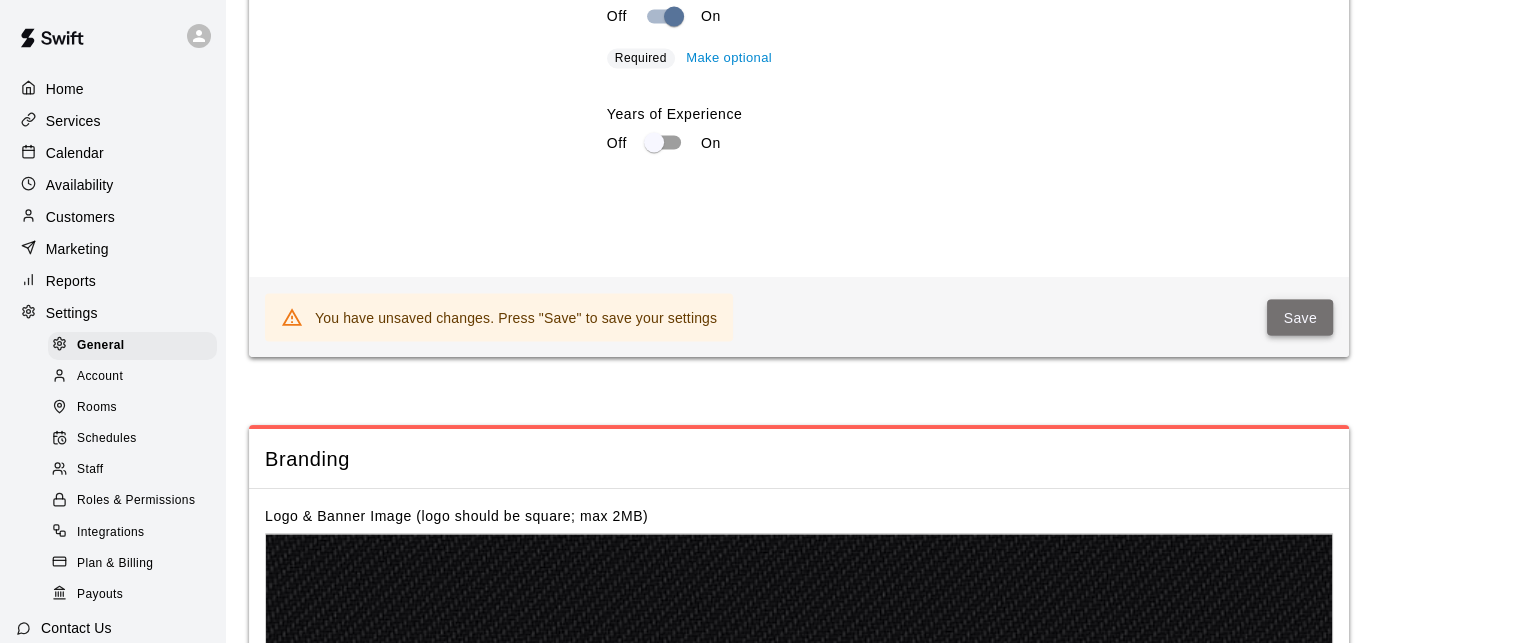 click on "Save" at bounding box center [1300, 317] 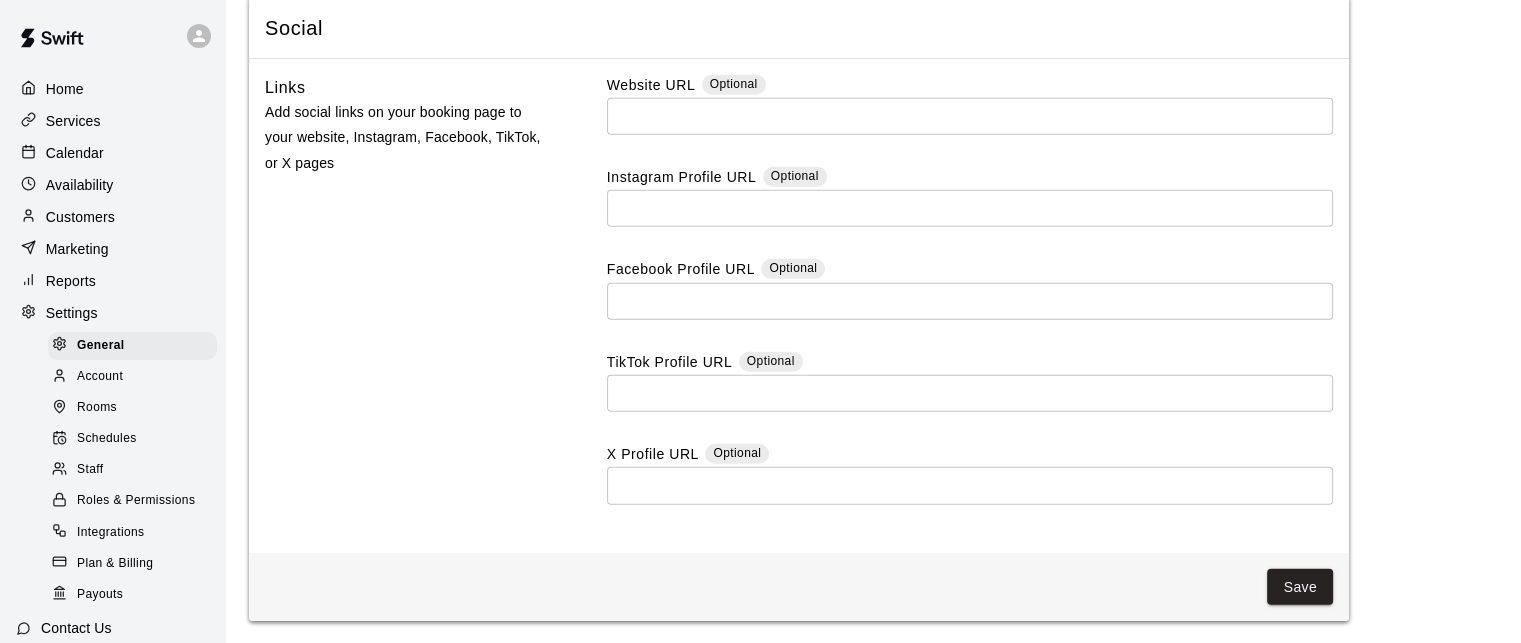 scroll, scrollTop: 5132, scrollLeft: 0, axis: vertical 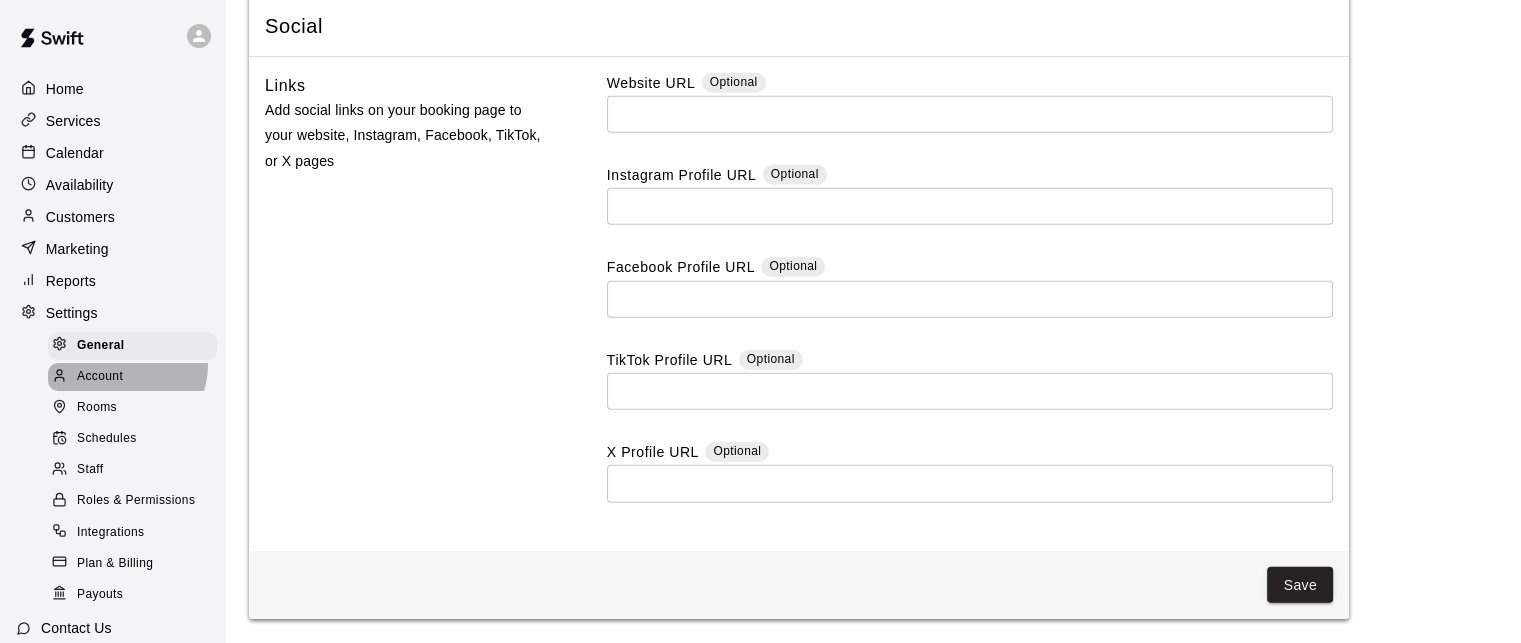 click on "Account" at bounding box center [132, 377] 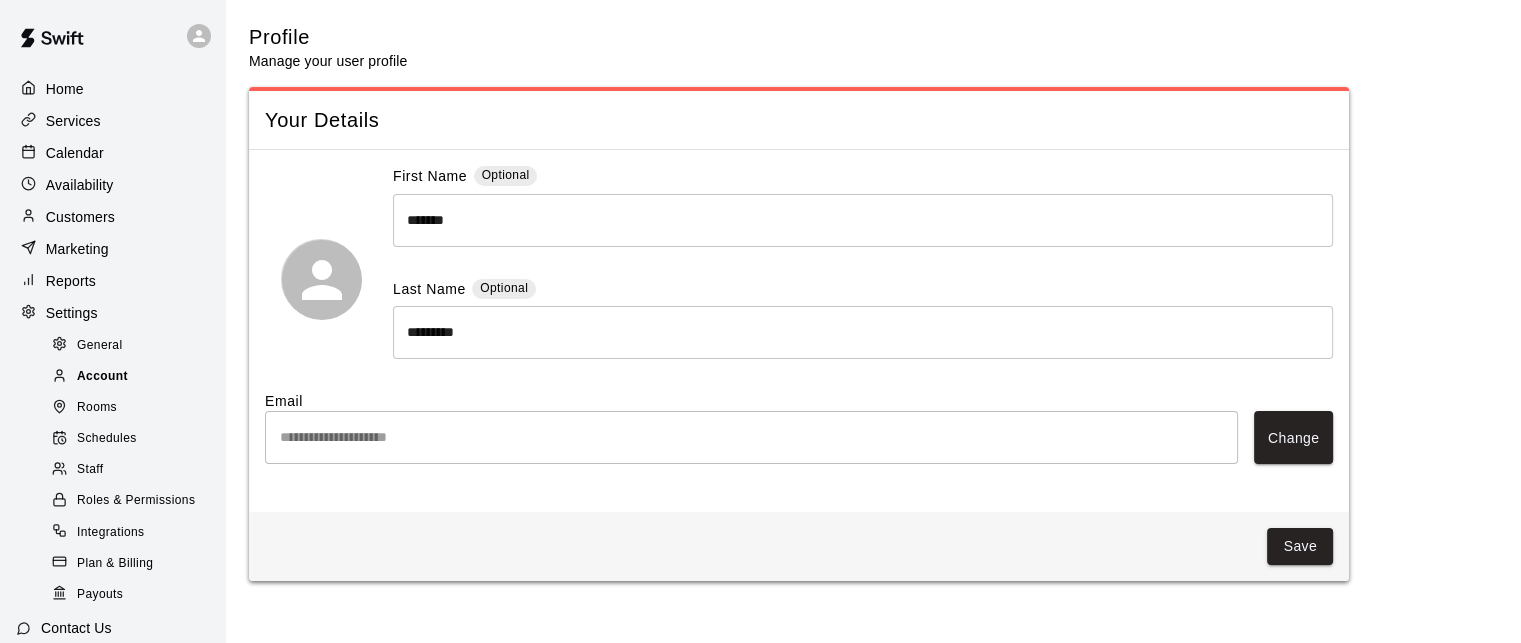 scroll, scrollTop: 0, scrollLeft: 0, axis: both 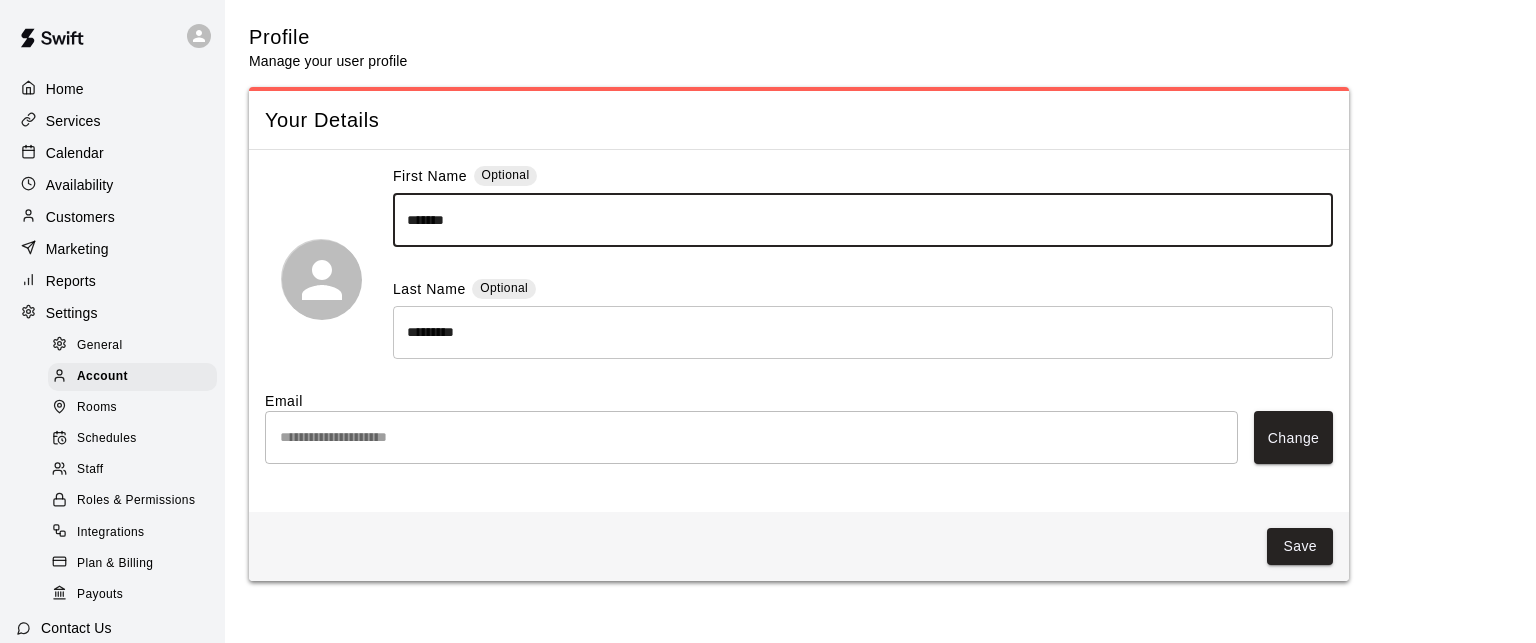 drag, startPoint x: 488, startPoint y: 218, endPoint x: 395, endPoint y: 215, distance: 93.04838 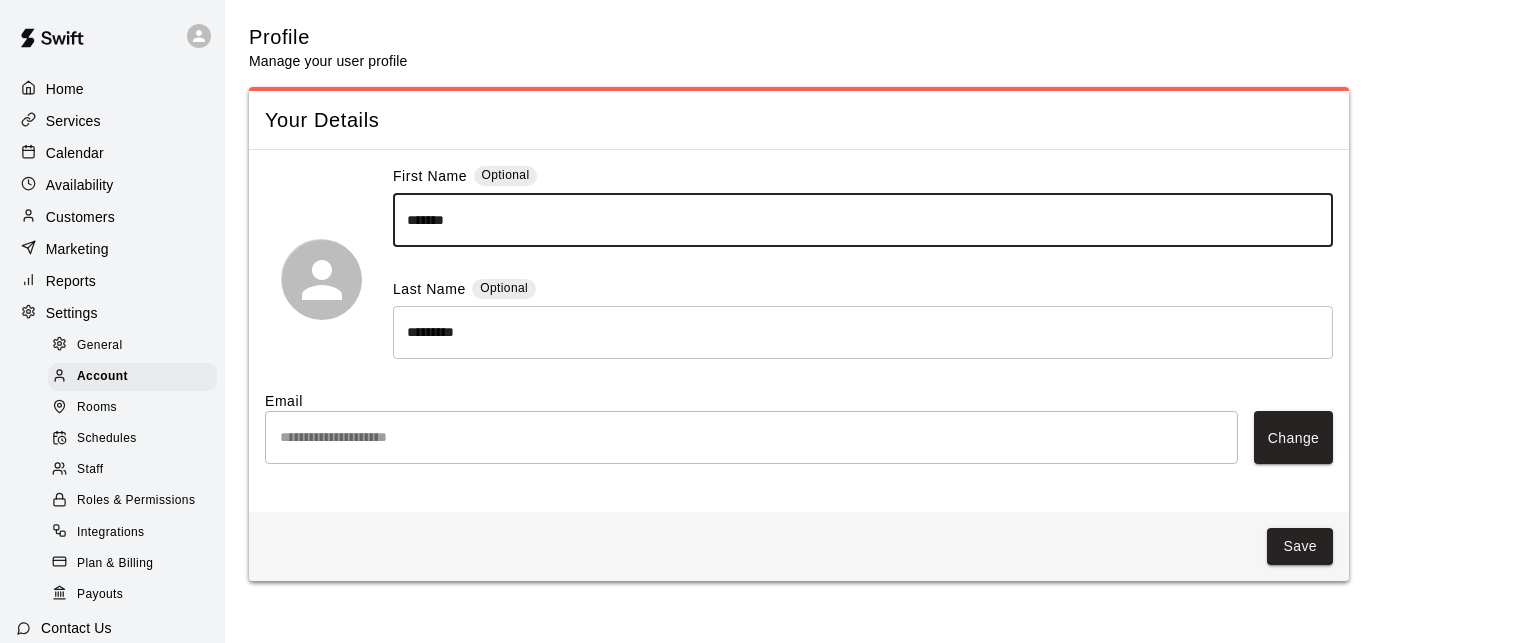 click on "******" at bounding box center (863, 220) 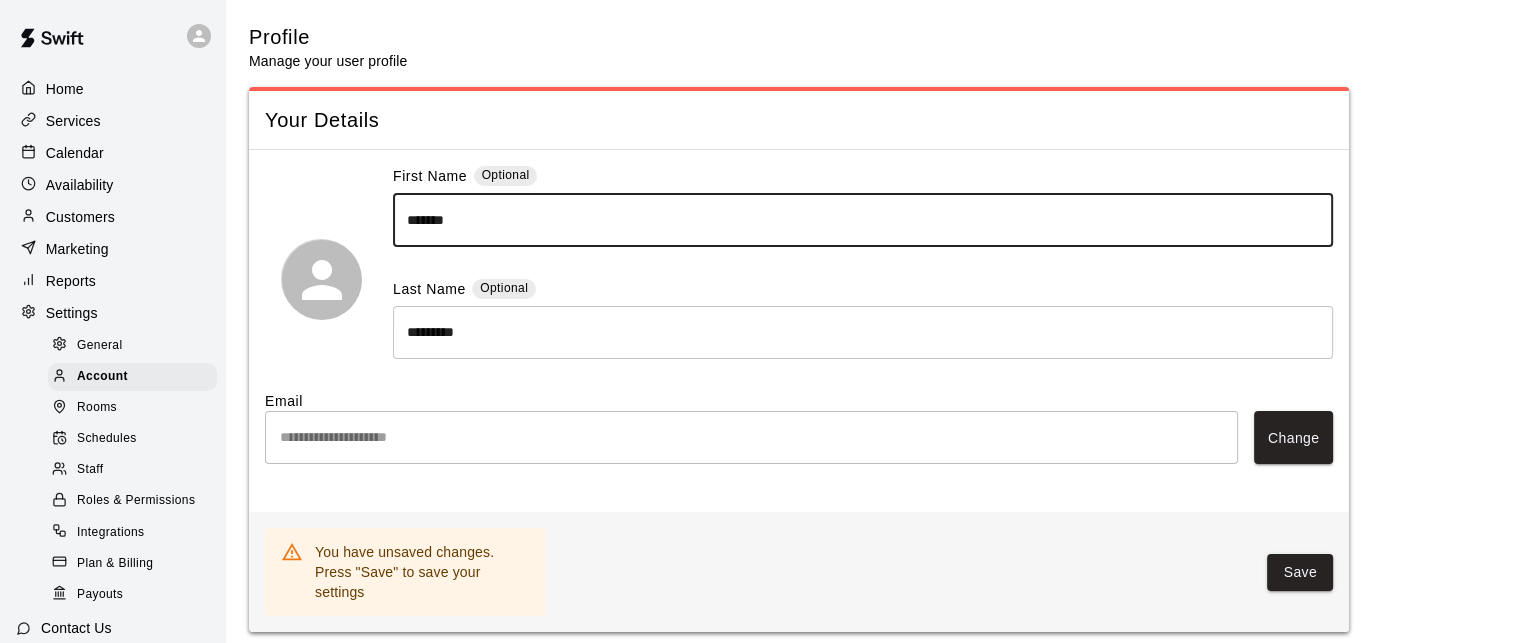 type on "*******" 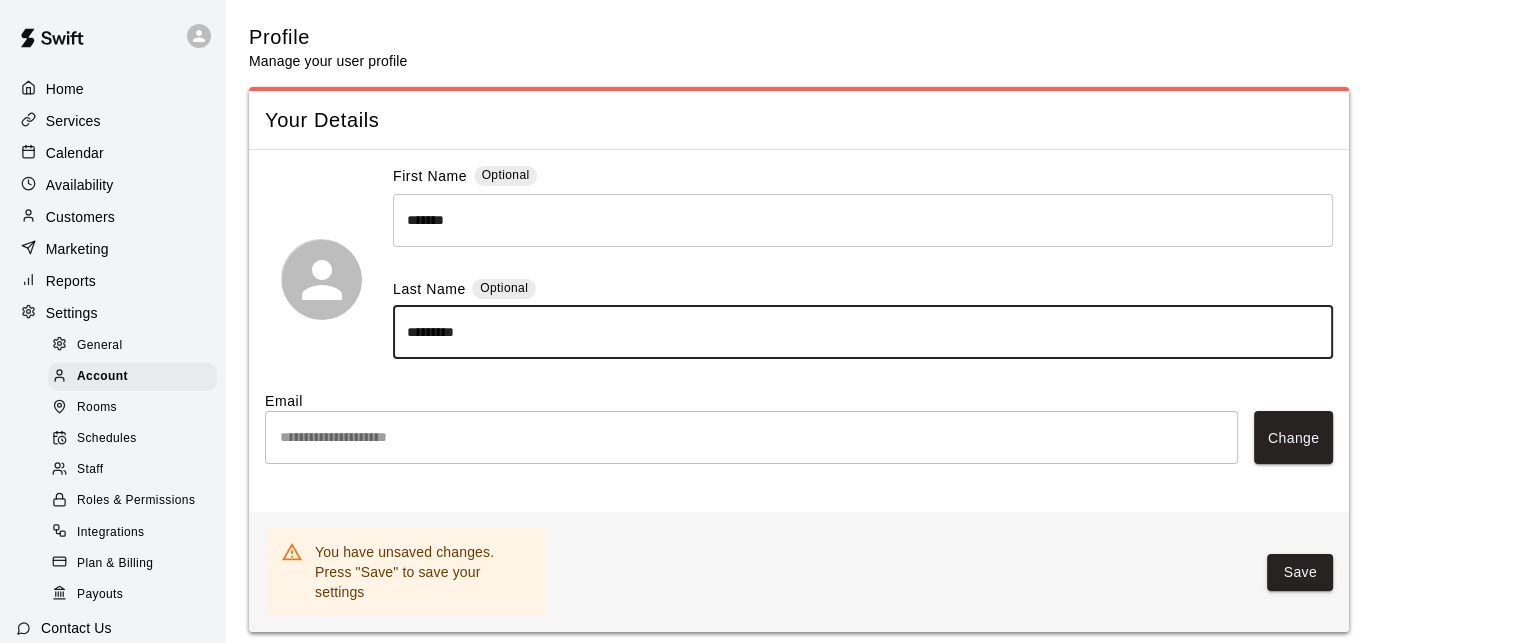 drag, startPoint x: 511, startPoint y: 343, endPoint x: 304, endPoint y: 327, distance: 207.61743 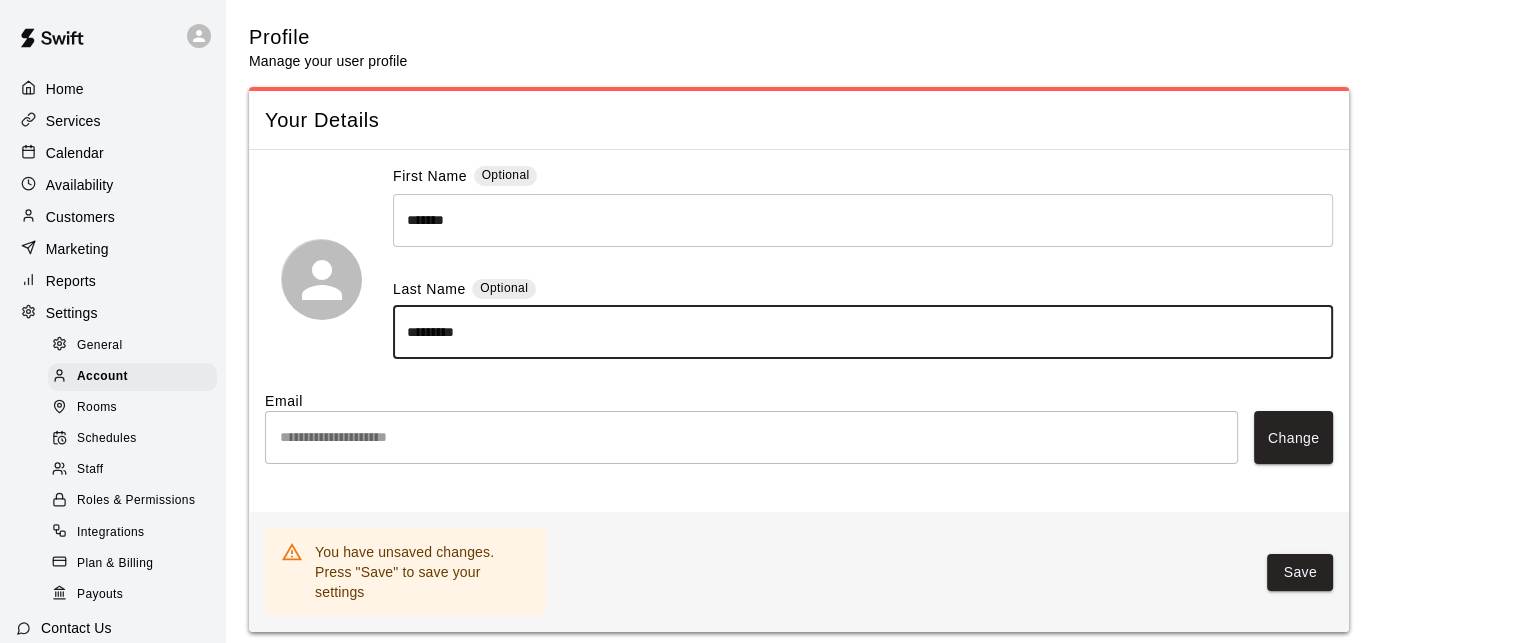 click on "First Name Optional ******* ​ Last Name Optional ********* ​" at bounding box center (799, 278) 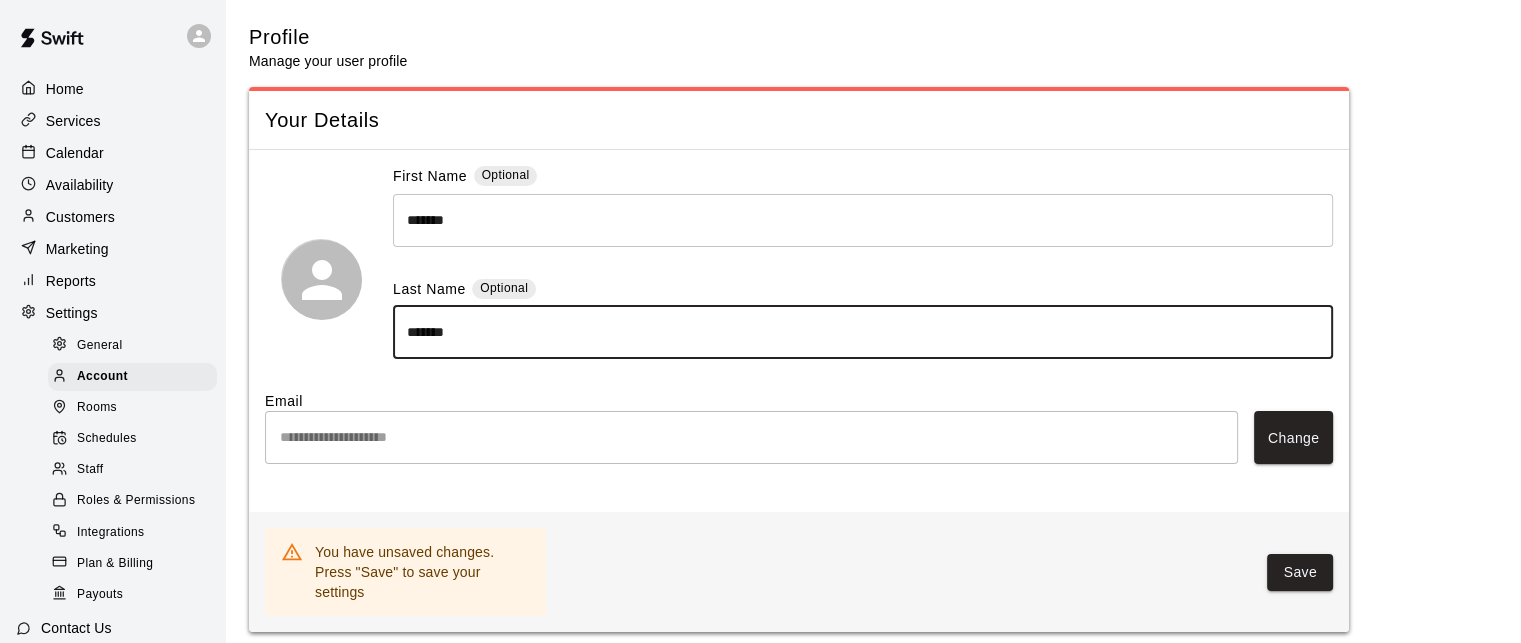 type on "*******" 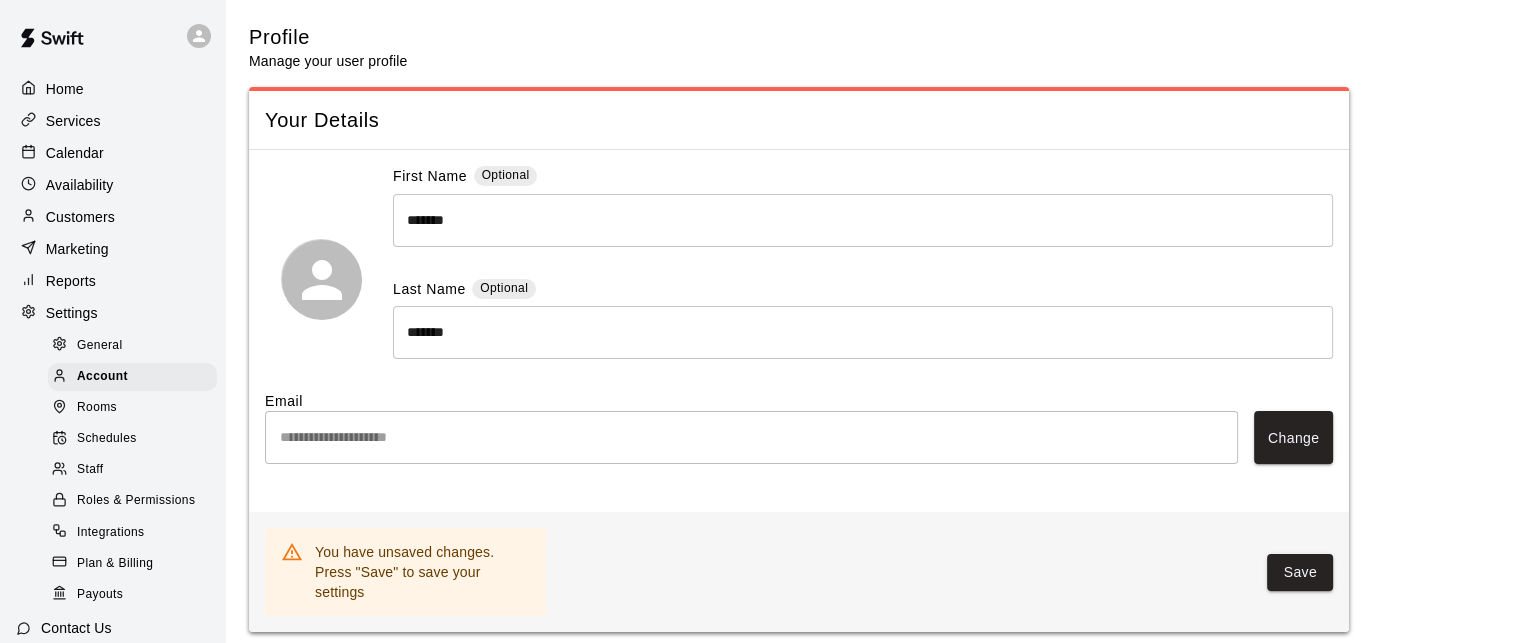 scroll, scrollTop: 15, scrollLeft: 0, axis: vertical 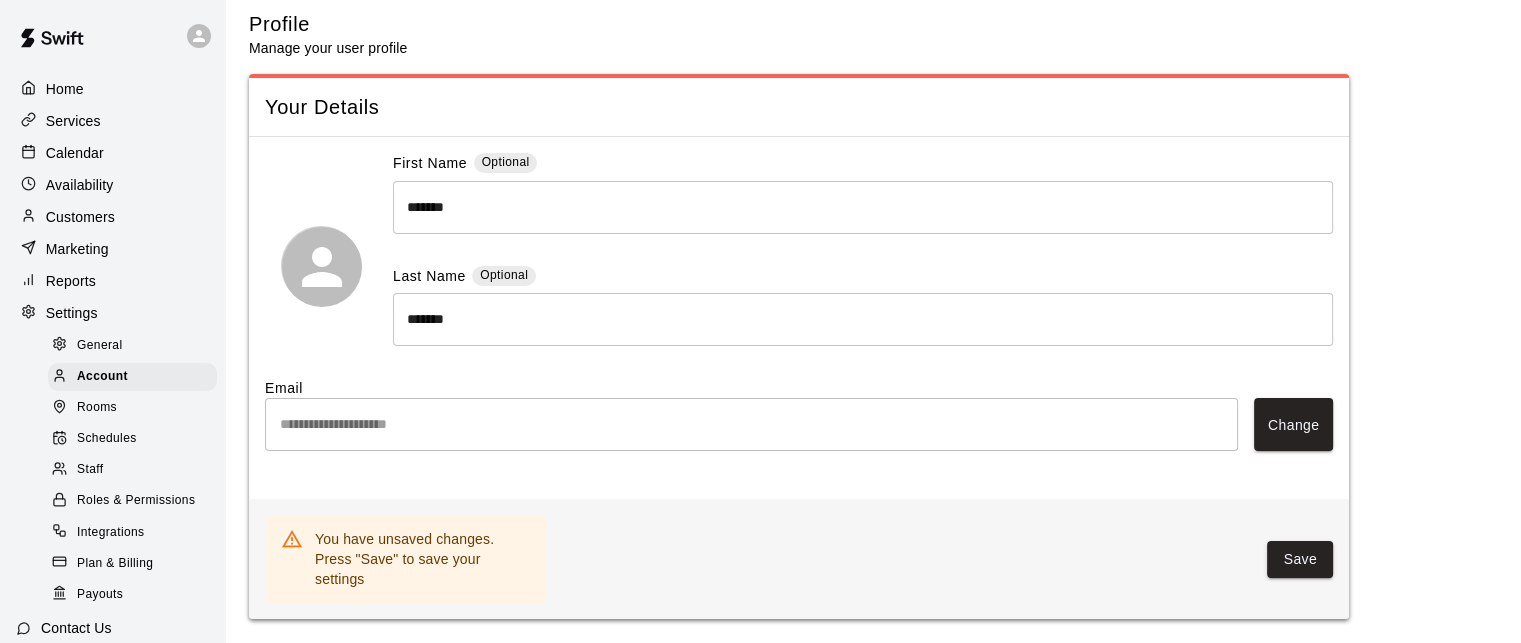 click on "Save" at bounding box center (1300, 559) 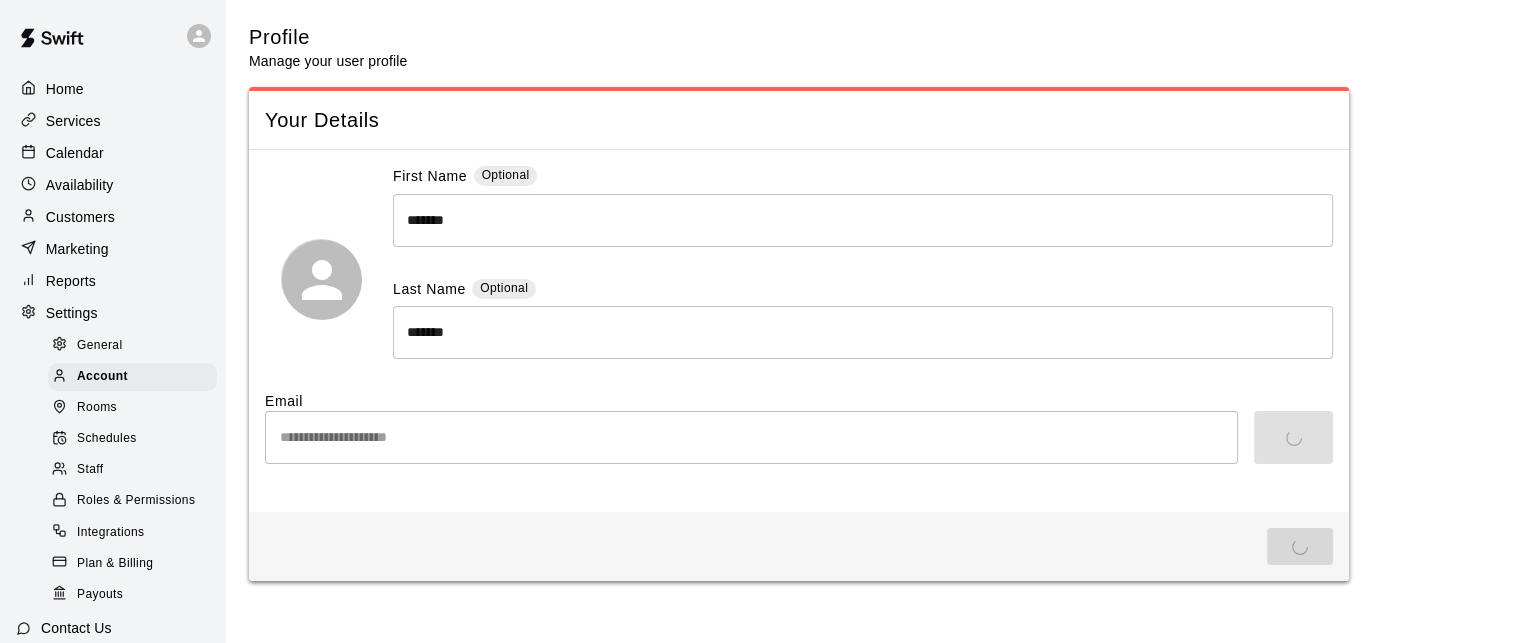scroll, scrollTop: 0, scrollLeft: 0, axis: both 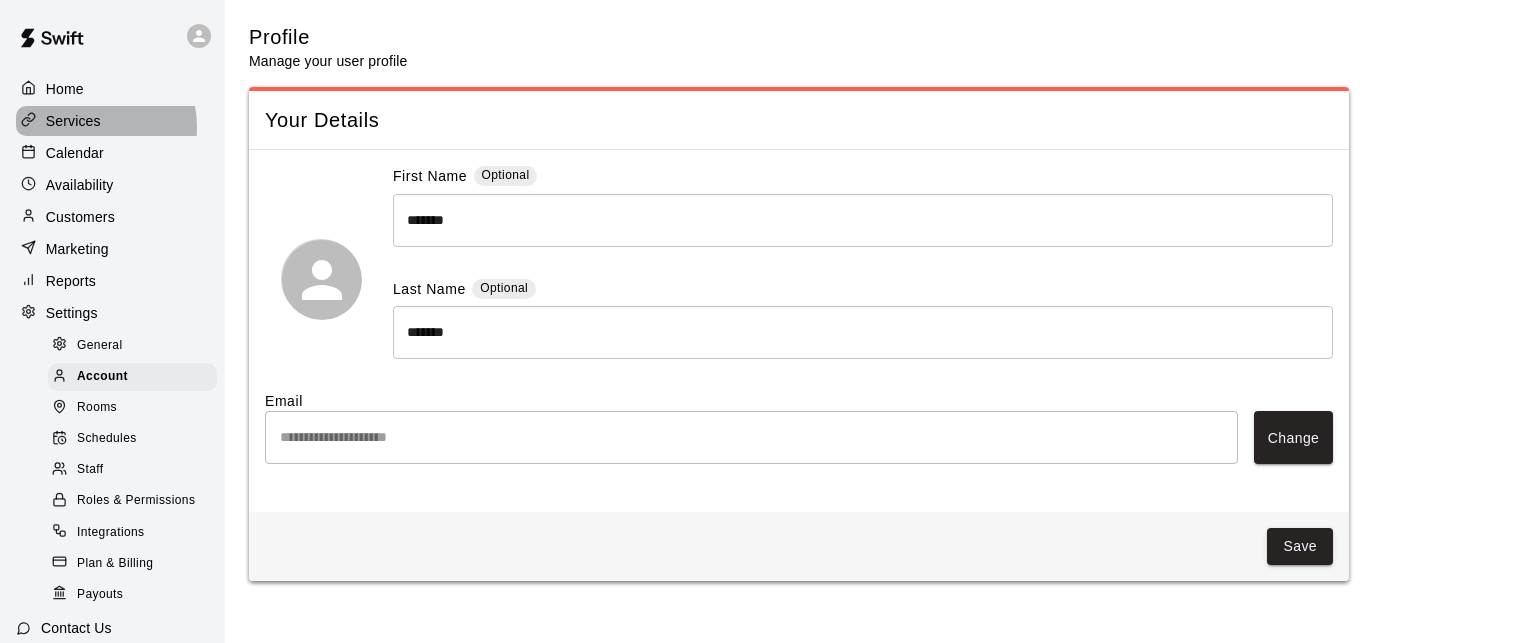click on "Services" at bounding box center [73, 121] 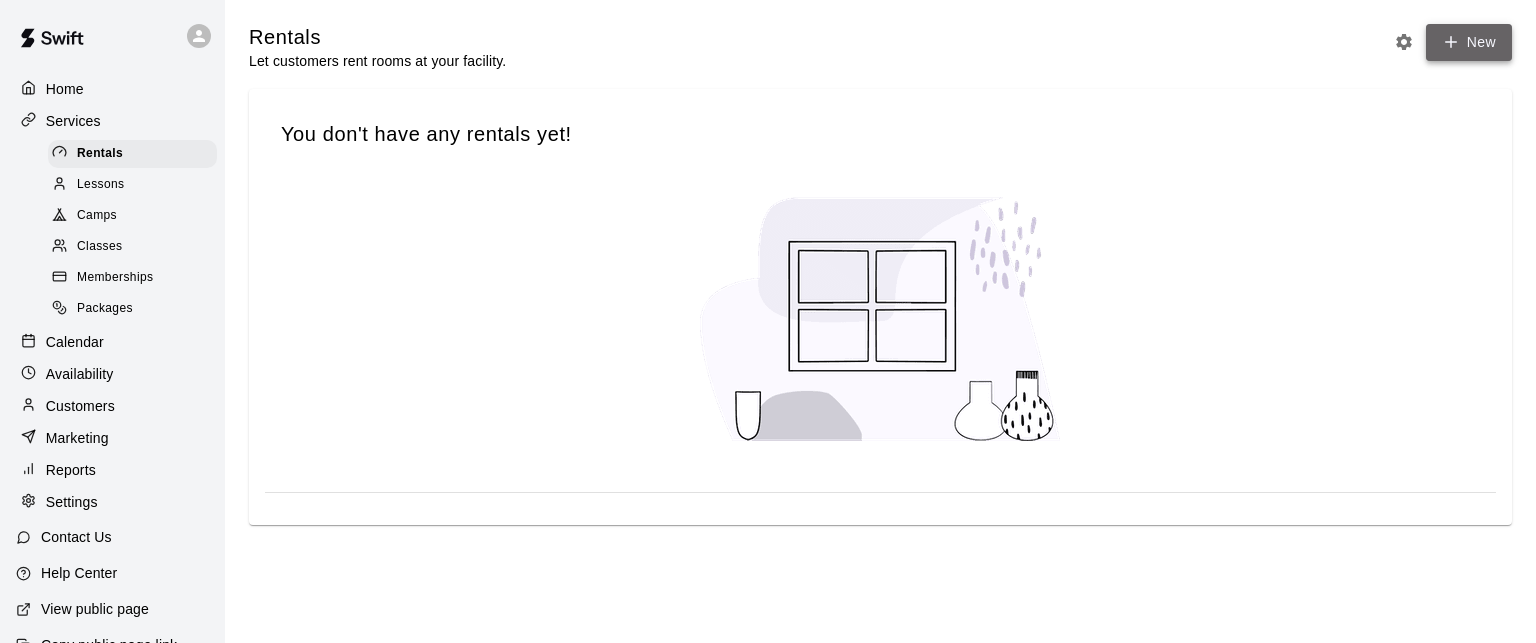 click on "New" at bounding box center (1469, 42) 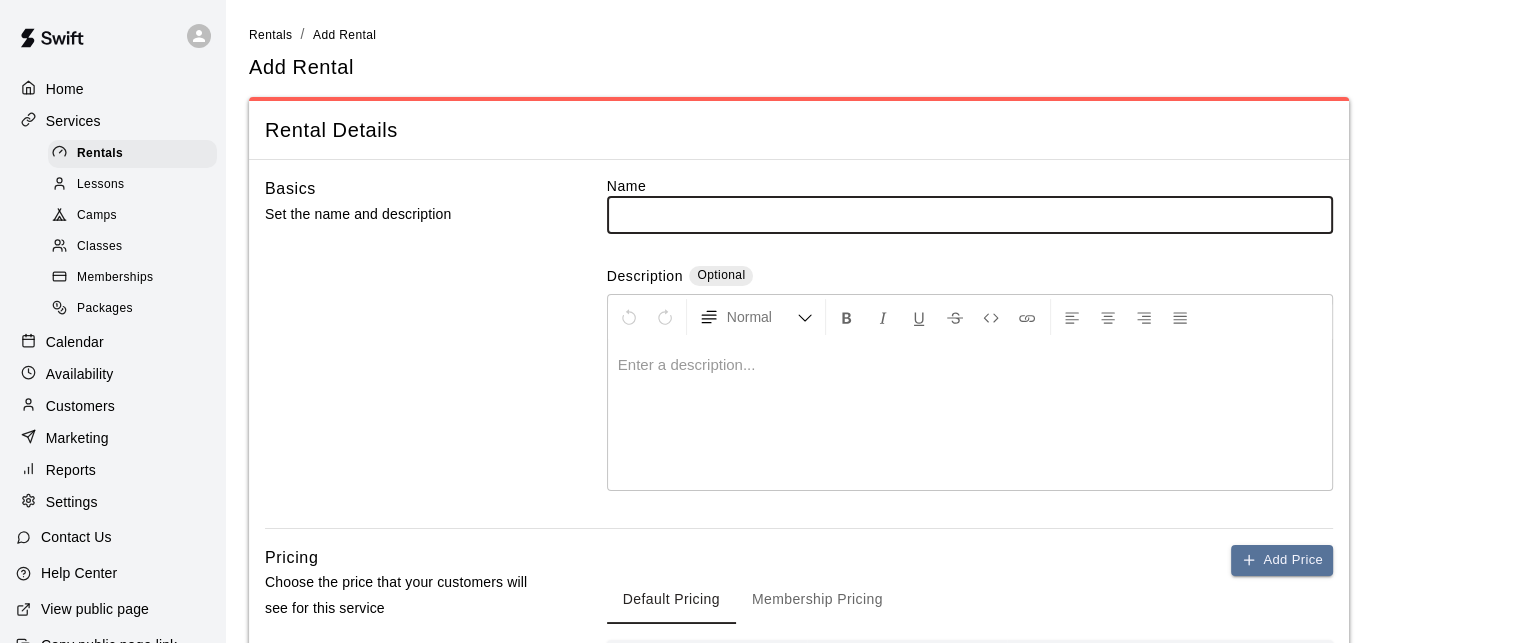 click on "Lessons" at bounding box center [132, 185] 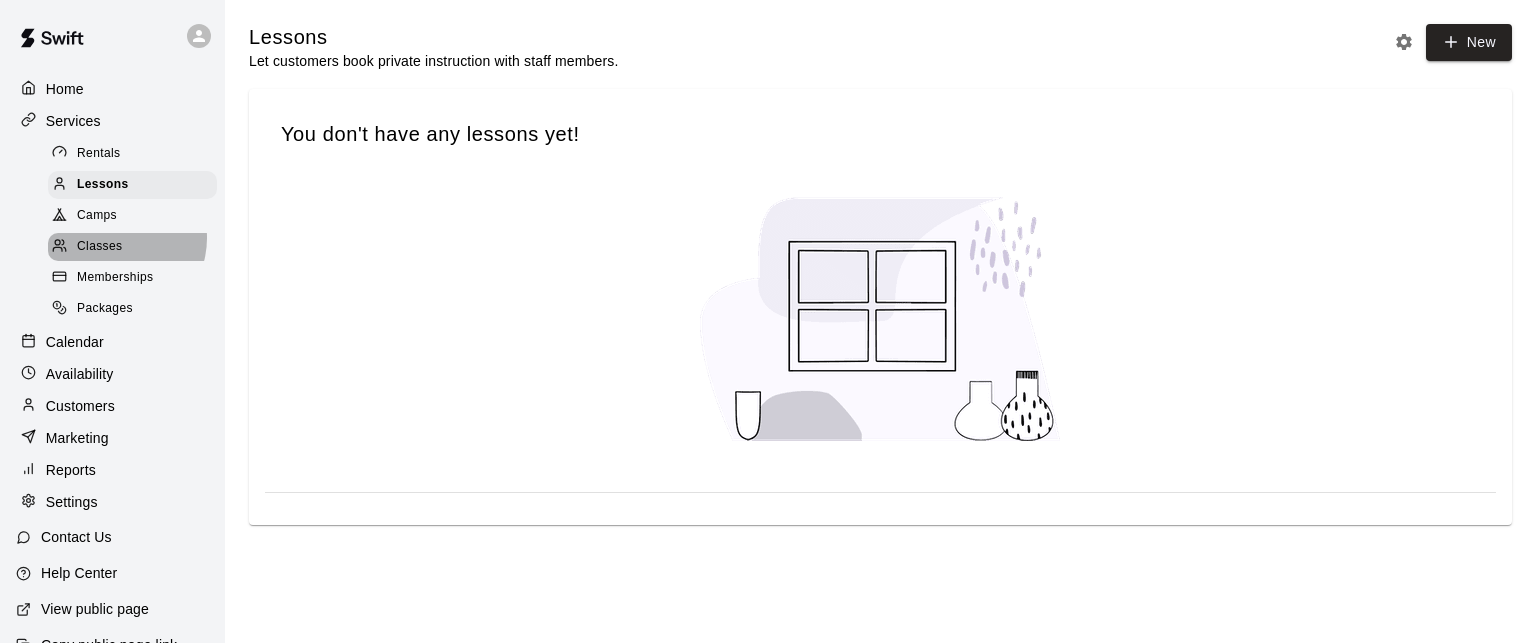click on "Classes" at bounding box center [99, 247] 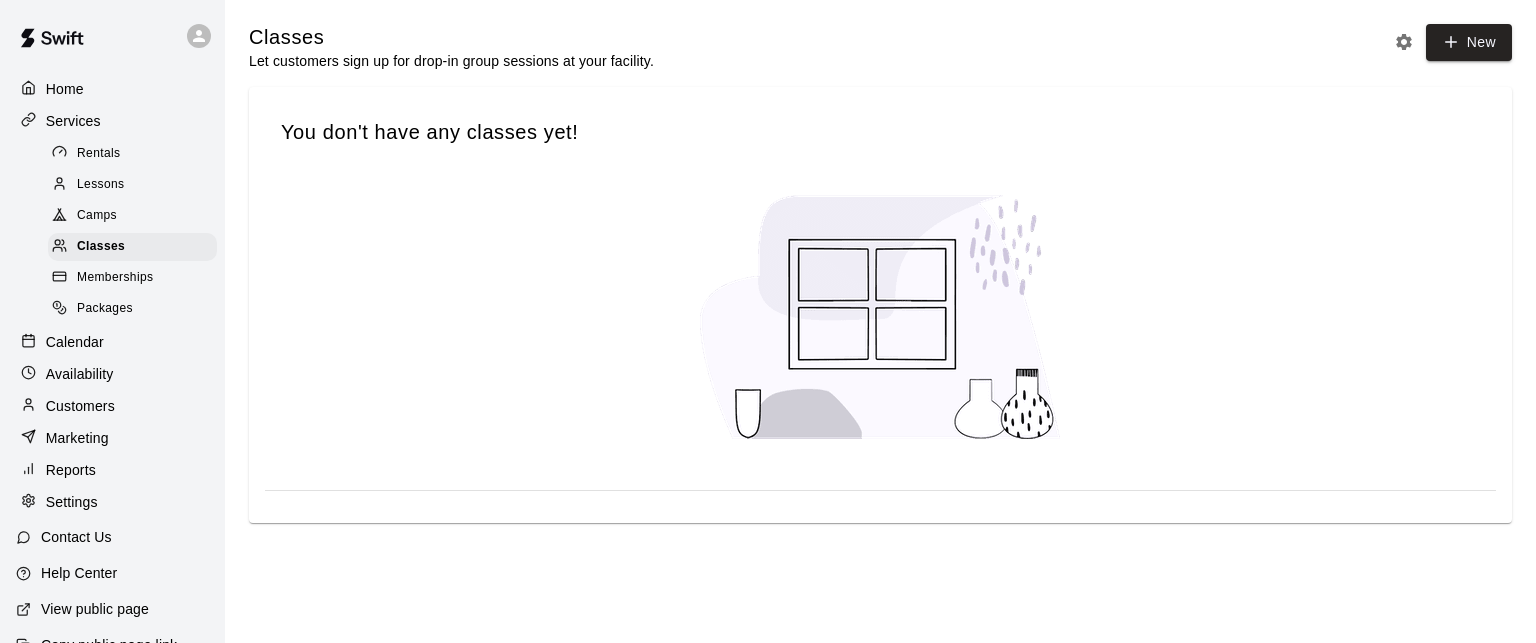 click on "Memberships" at bounding box center (115, 278) 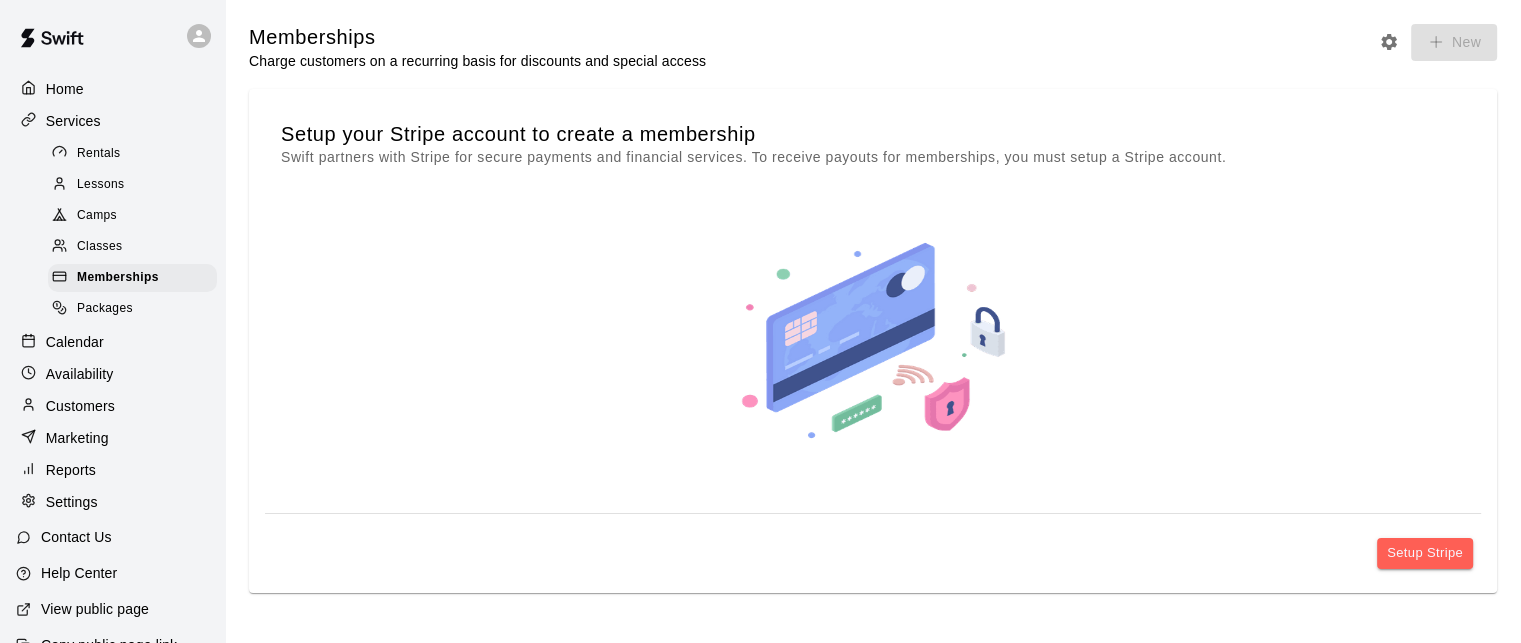 click on "Packages" at bounding box center (105, 309) 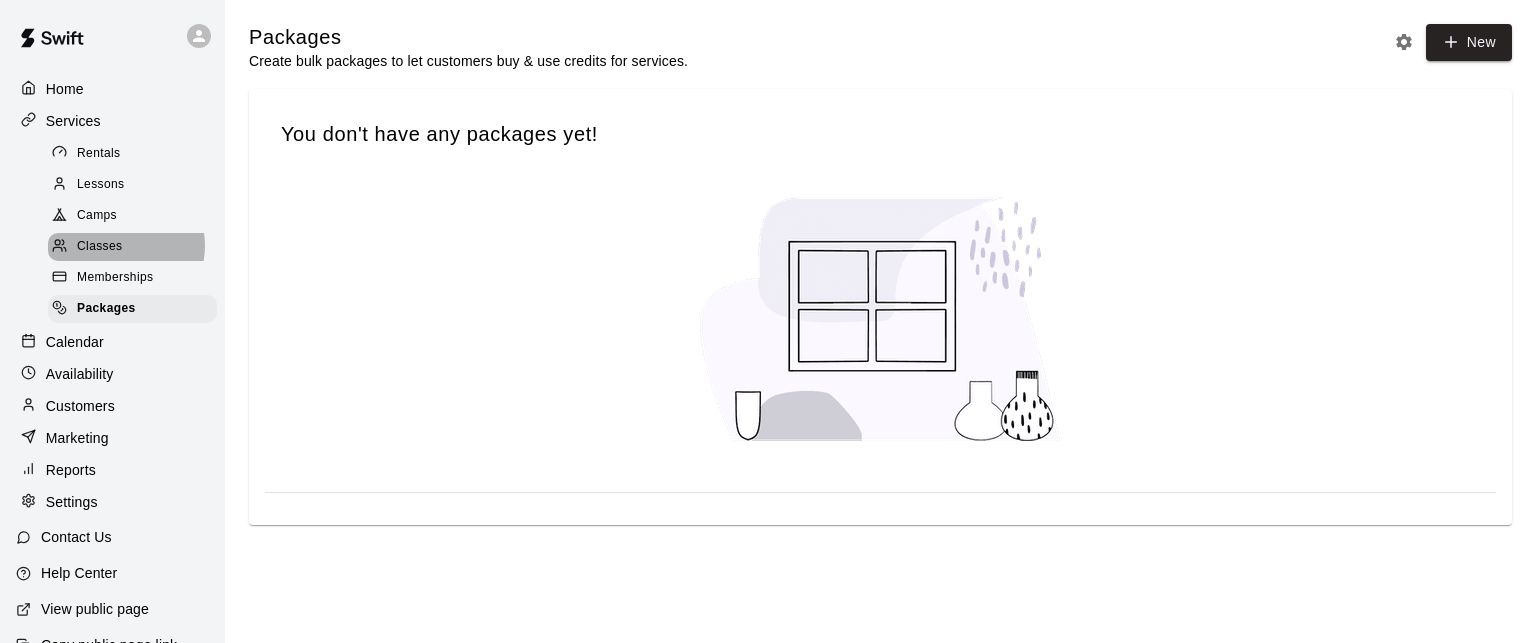 click on "Classes" at bounding box center [99, 247] 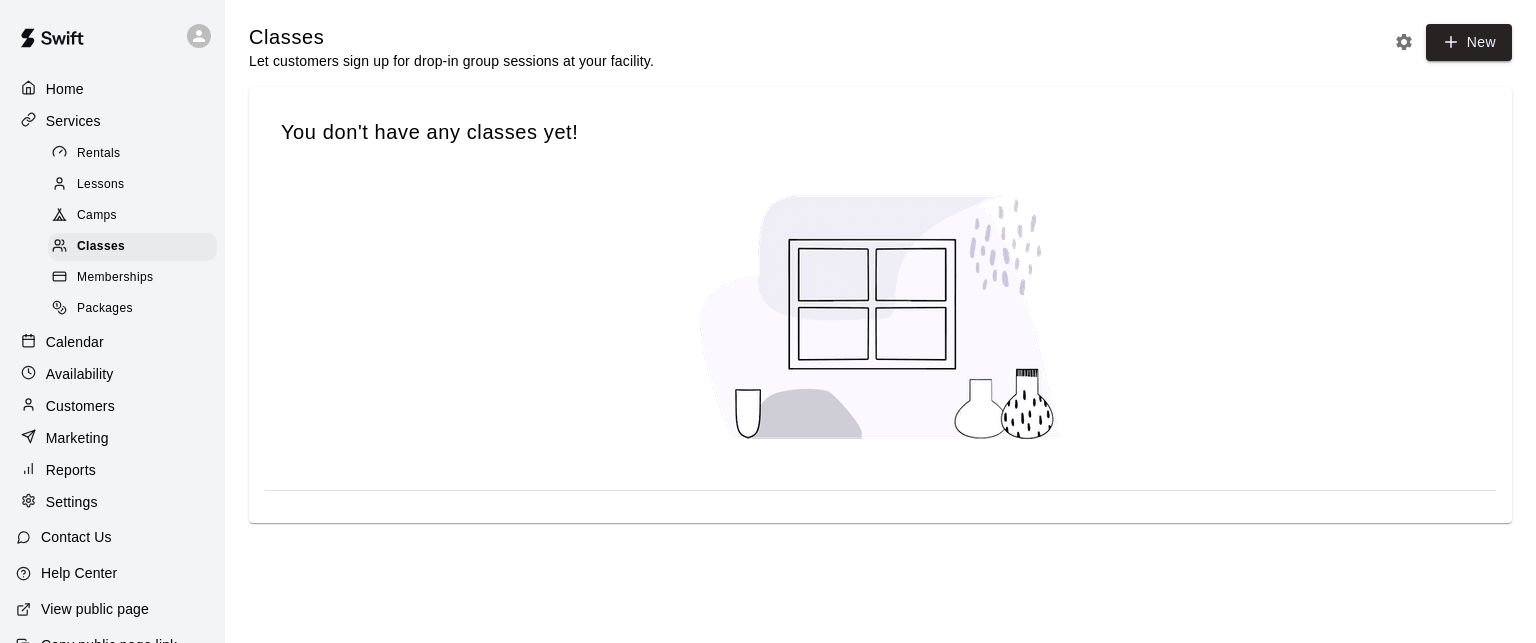 click on "Lessons" at bounding box center [101, 185] 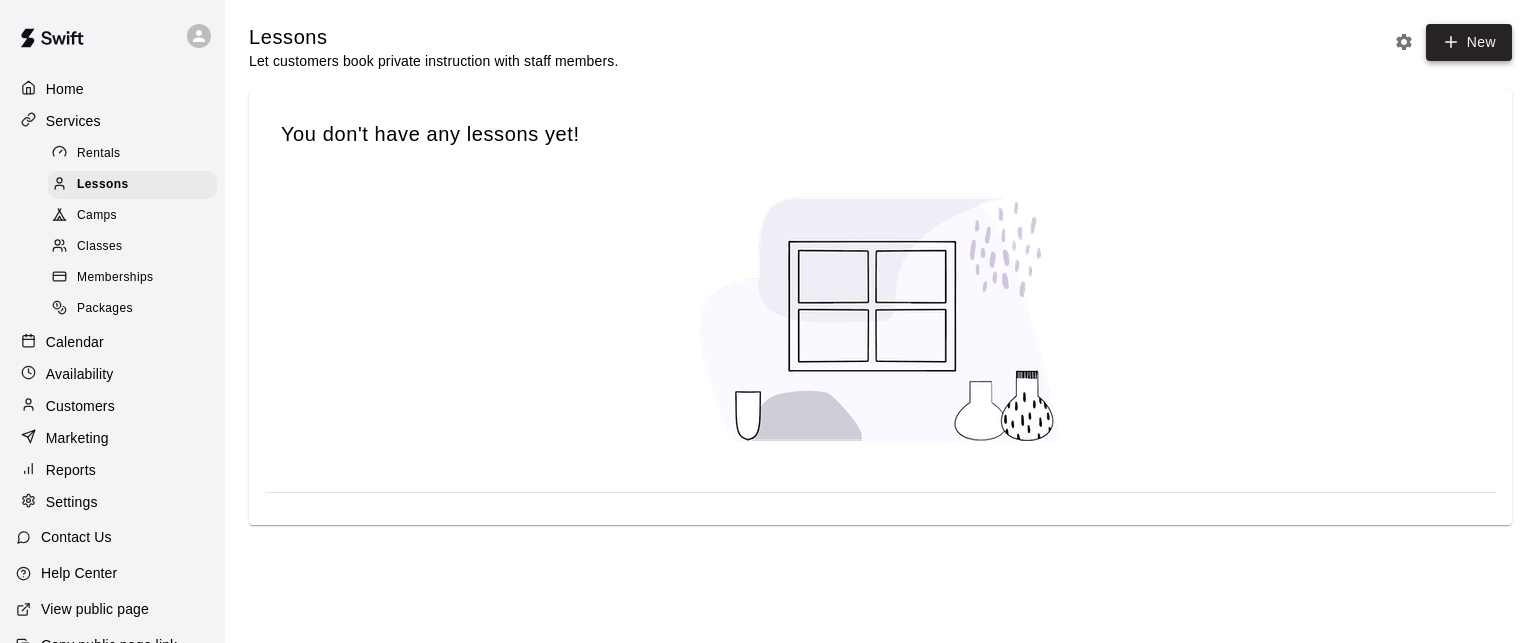 click 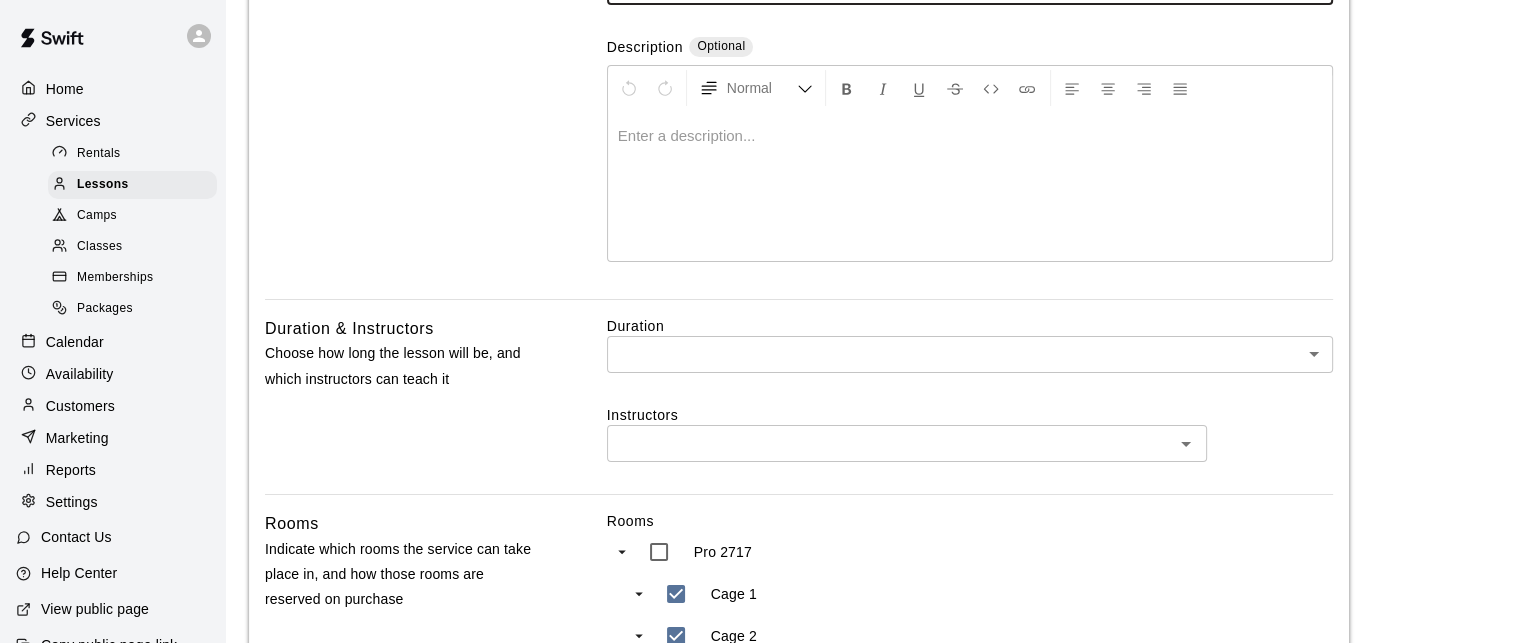 scroll, scrollTop: 230, scrollLeft: 0, axis: vertical 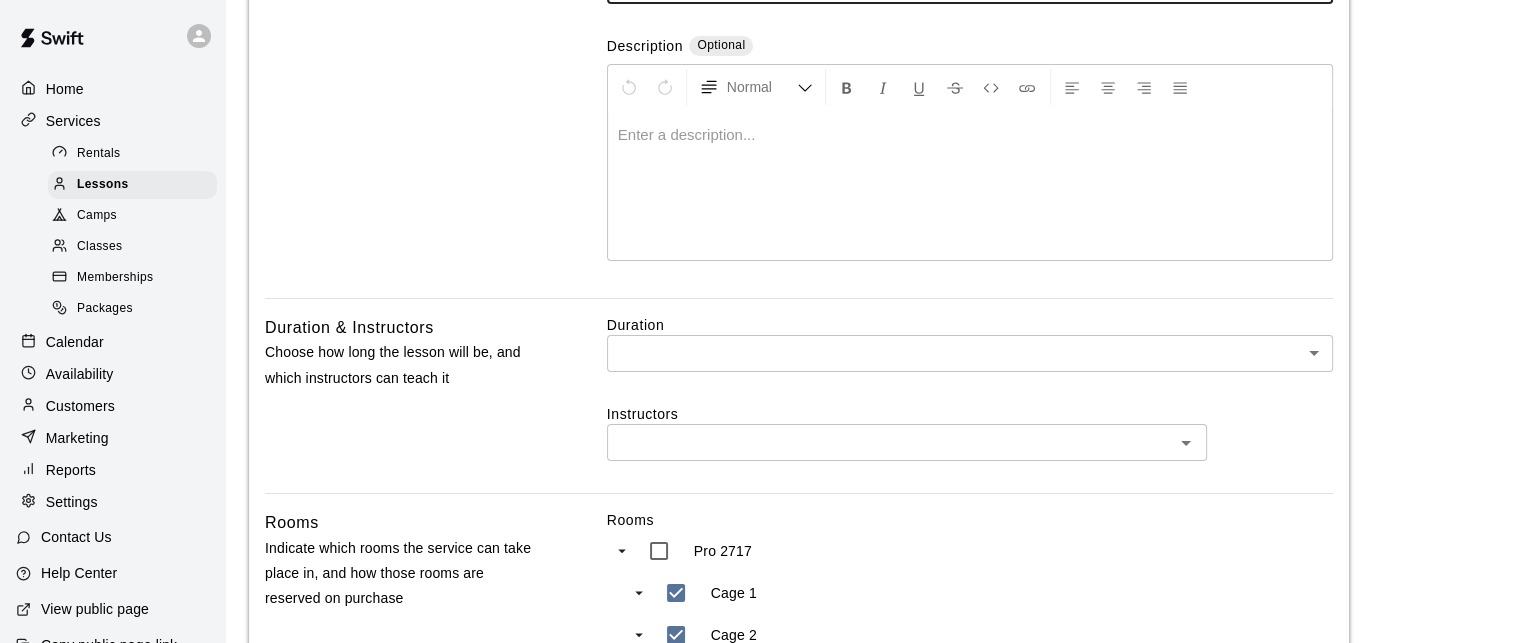 type on "*******" 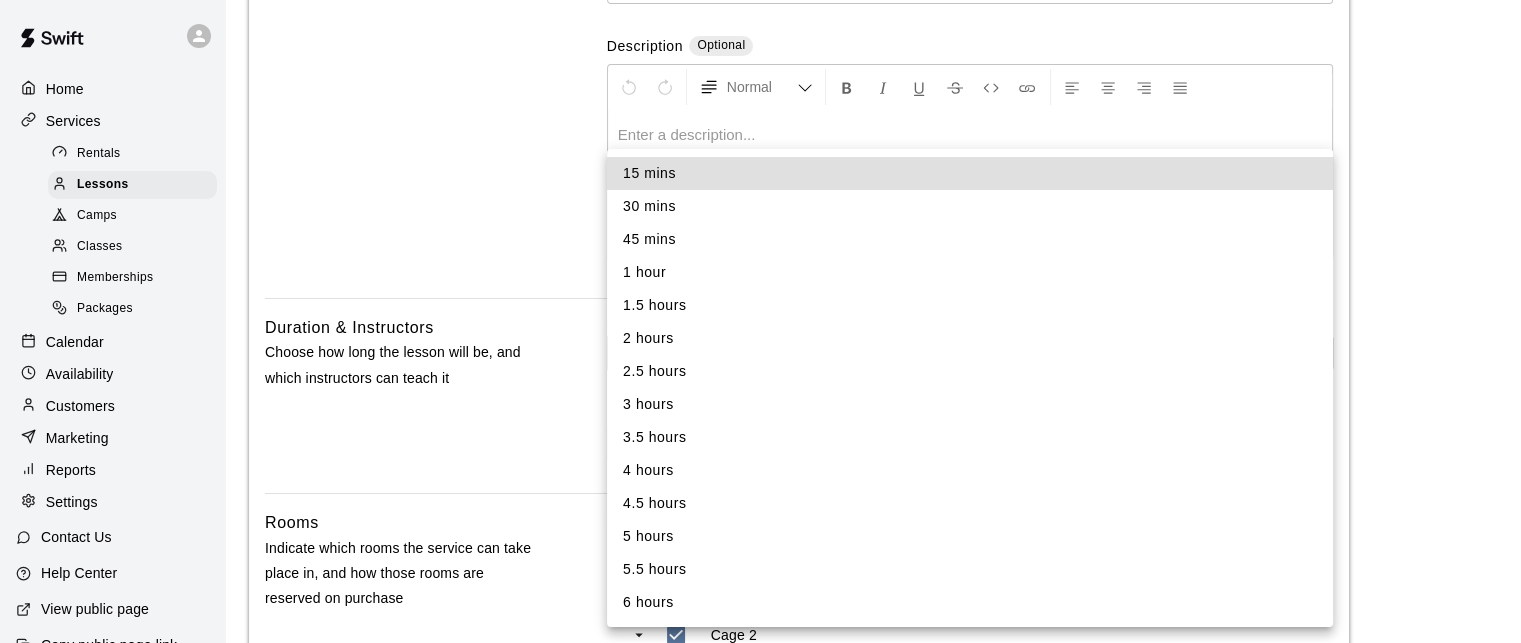 click on "Home Services Rentals Lessons Camps Classes Memberships Packages Calendar Availability Customers Marketing Reports Settings Contact Us Help Center View public page Copy public page link Lessons / Add Lesson Add Lesson Lesson Details Basics Set the name and description Name ******* ​ Description Optional Normal Enter a description... Duration & Instructors Choose how long the lesson will be, and which instructors can teach it Duration ​ ​ Instructors ​ Rooms Indicate which rooms the service can take place in, and how those rooms are reserved on purchase Rooms Pro 2717 Cage 1 Cage 2 Reserve On Purchase Any selected room *** ​ When a customer buys this   rental , Swift will reserve  any ONE of Cage 1, or Cage 2  as long as   it is available Pricing Choose the price that your customers will see for this service Add Price Default Pricing Membership Pricing Price Actions Advanced Settings Add additional requirements like restrictions on time slots and t-shirt size, or hide the service on your booking page" at bounding box center [760, 469] 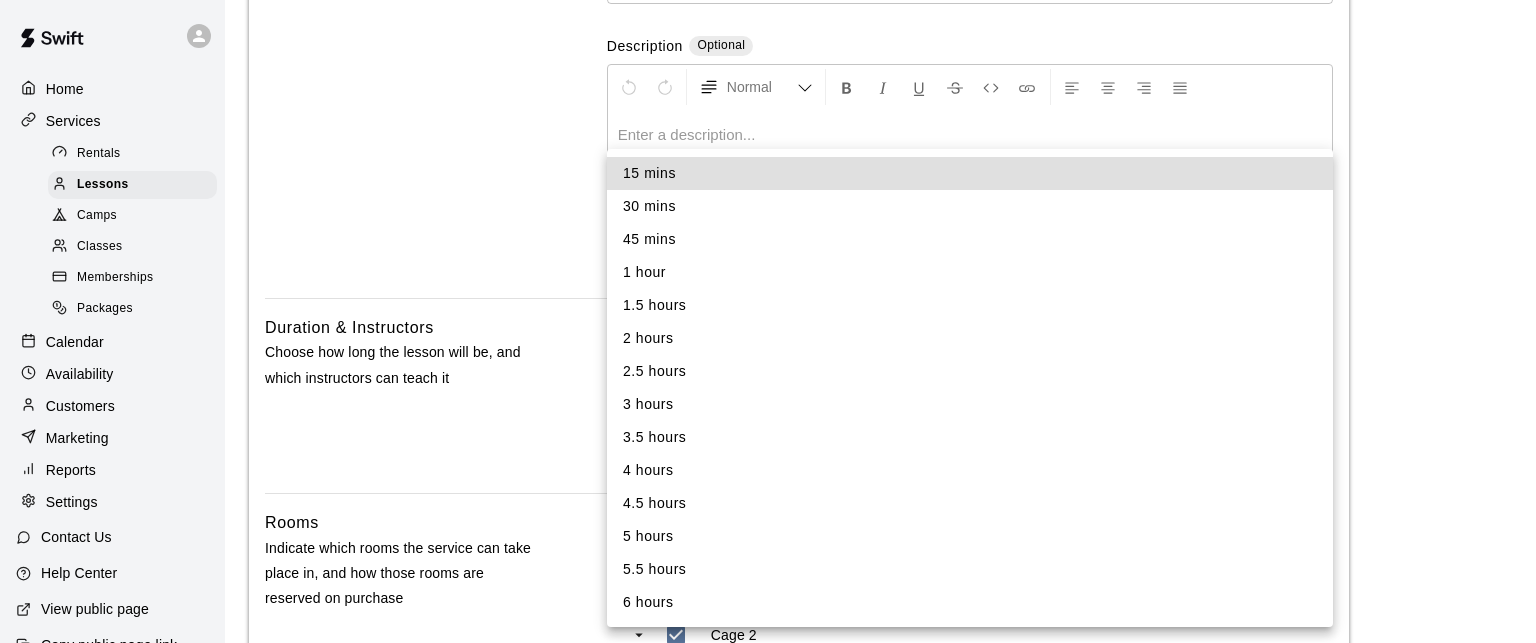 click on "30 mins" at bounding box center [970, 206] 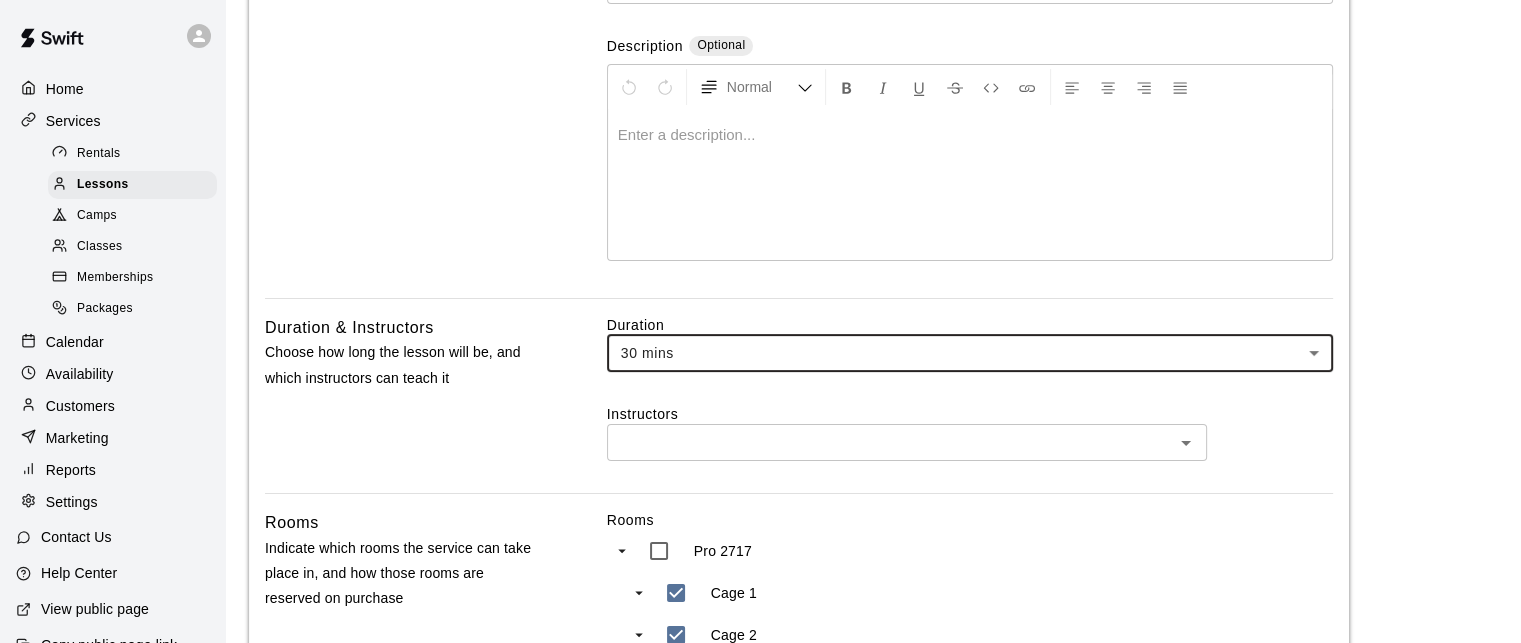 click at bounding box center (890, 442) 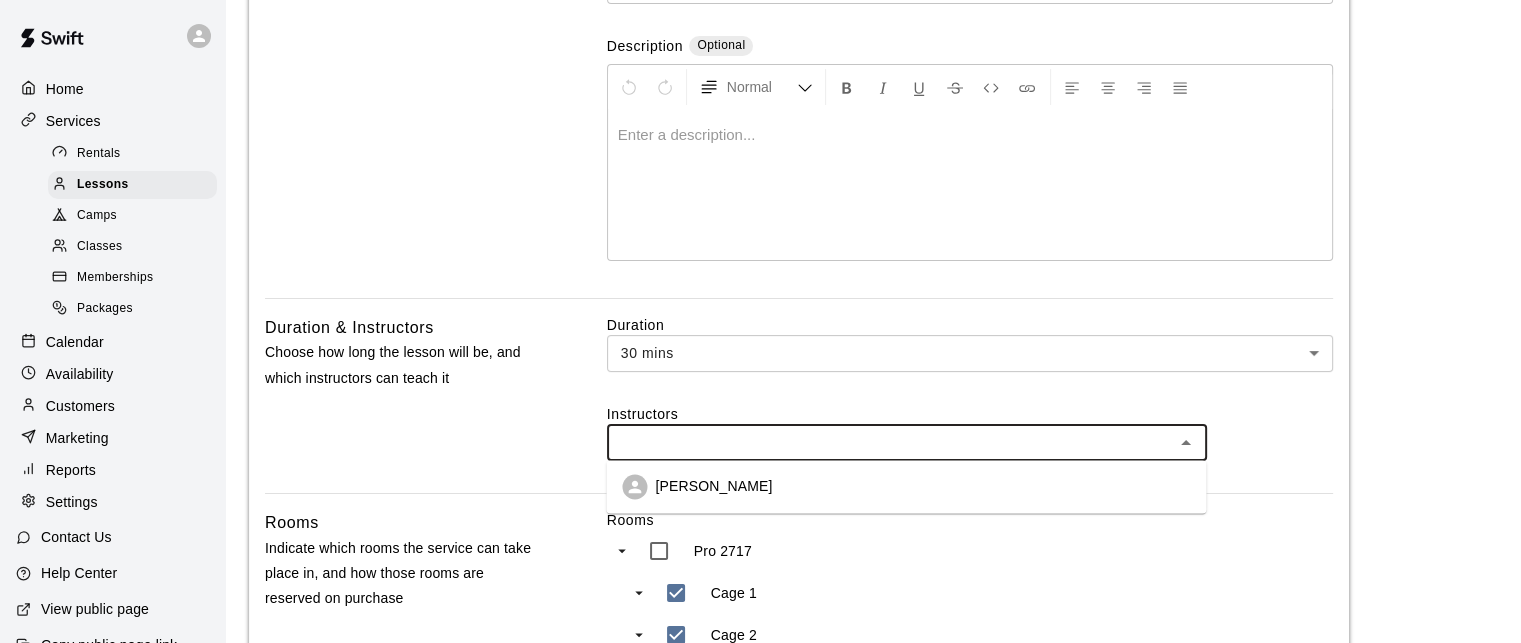 click on "William Bradley" at bounding box center [713, 487] 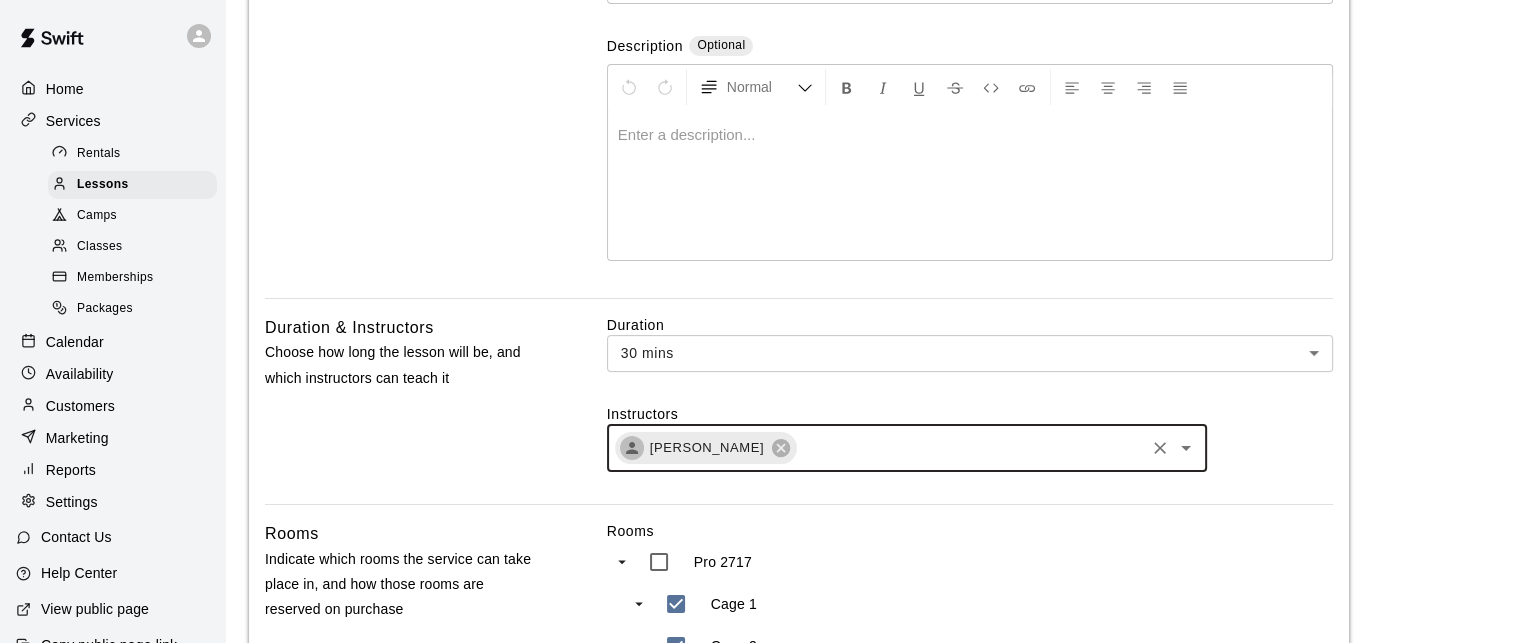 scroll, scrollTop: 0, scrollLeft: 0, axis: both 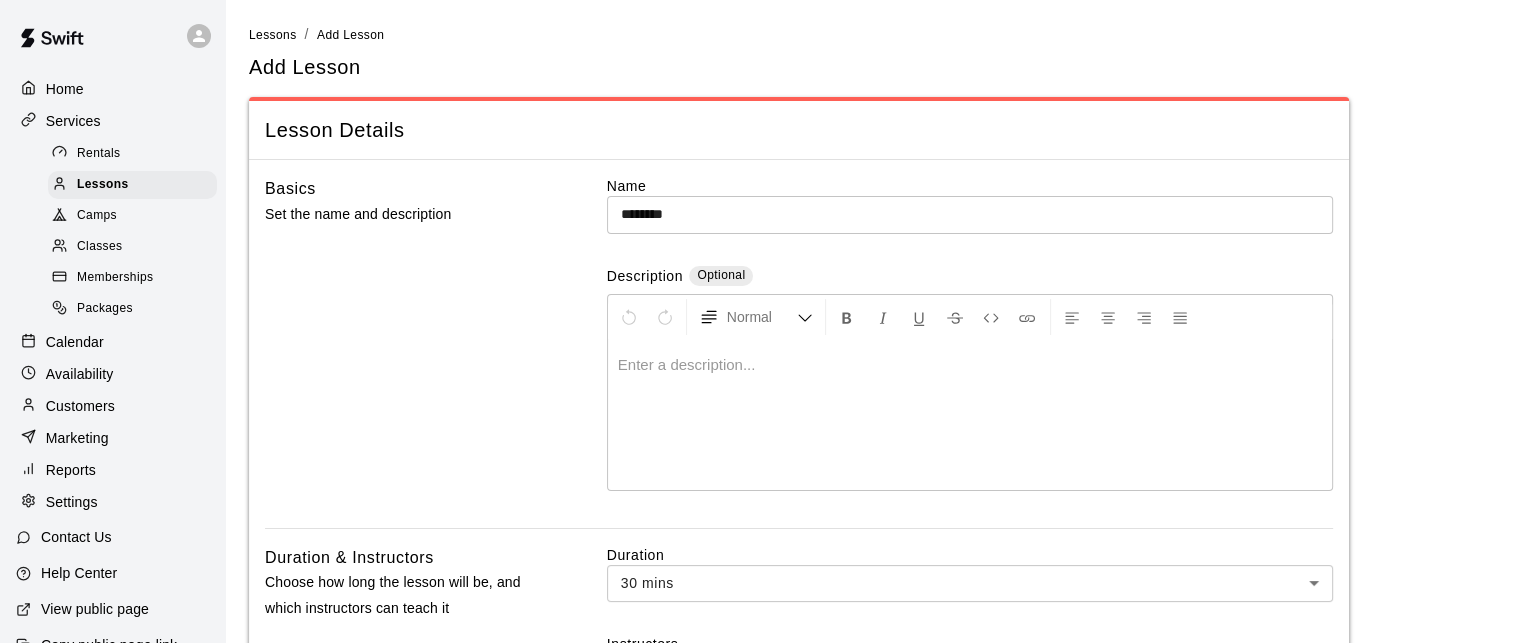 click on "*******" at bounding box center [970, 214] 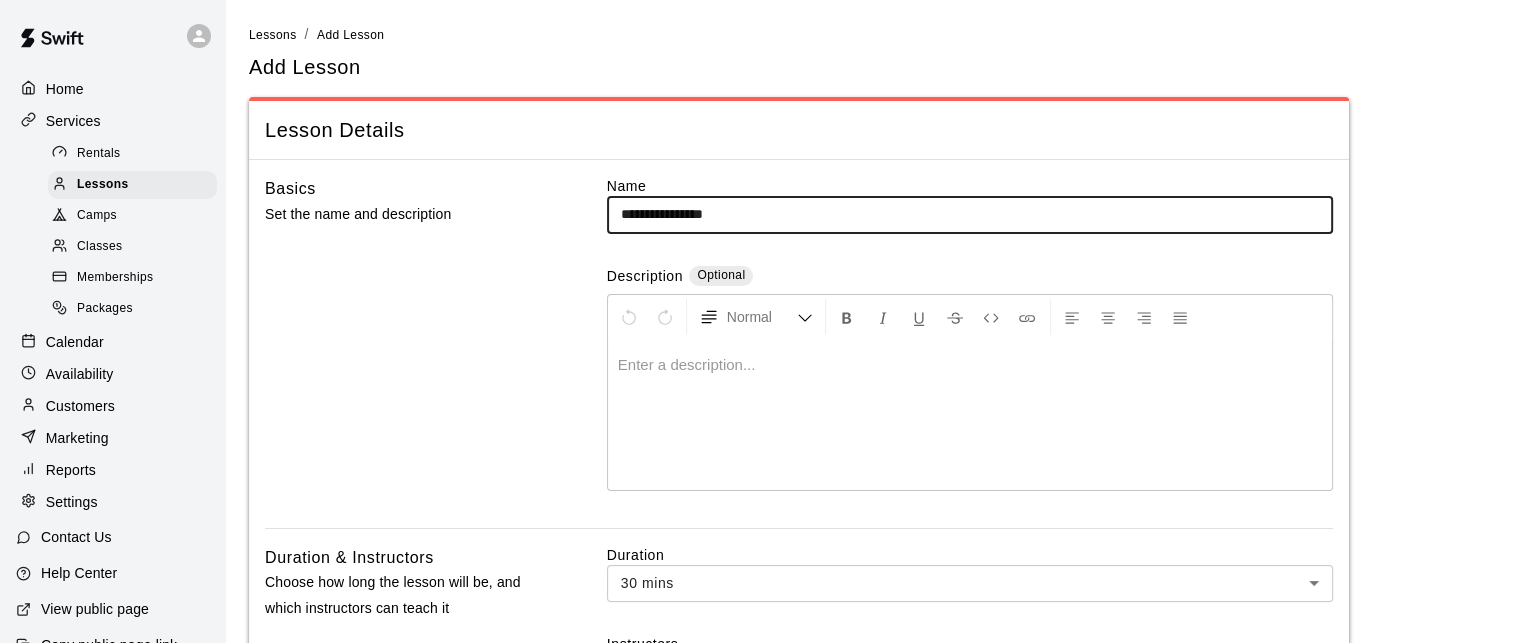 click on "**********" at bounding box center (970, 214) 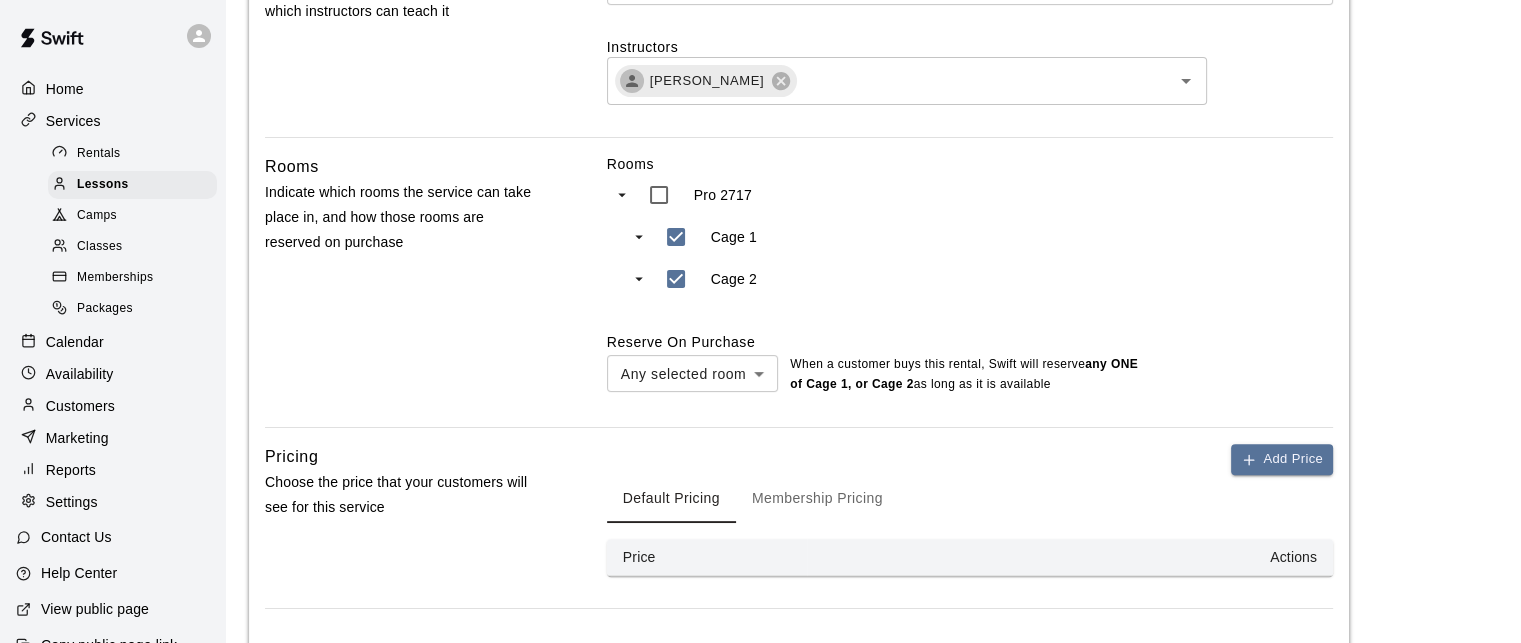 scroll, scrollTop: 603, scrollLeft: 0, axis: vertical 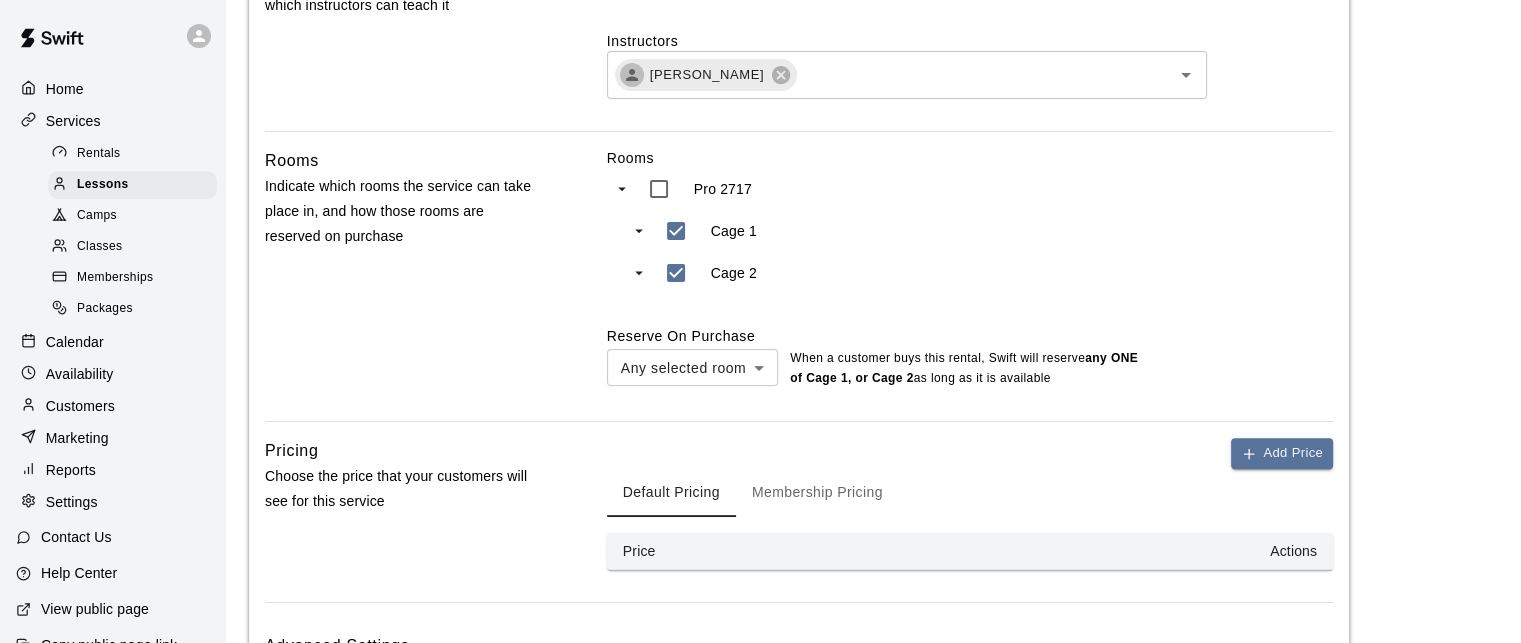 type on "**********" 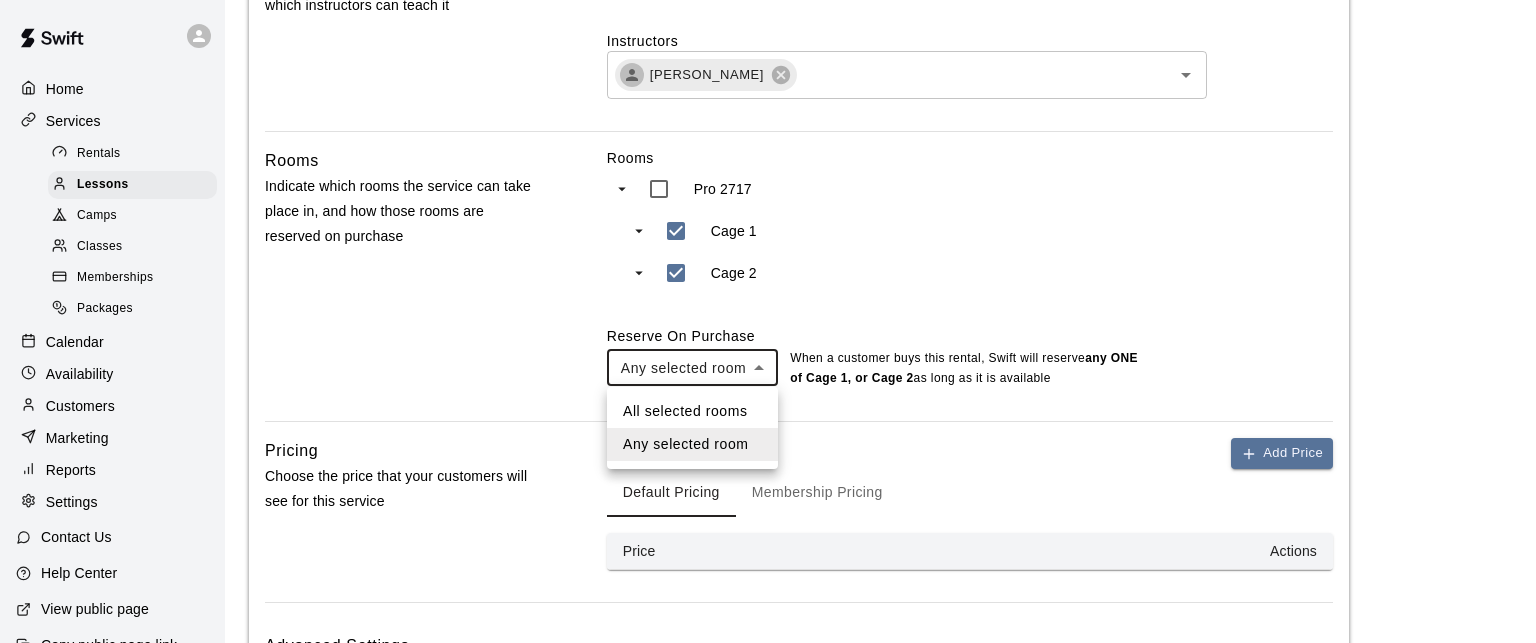 click at bounding box center [768, 321] 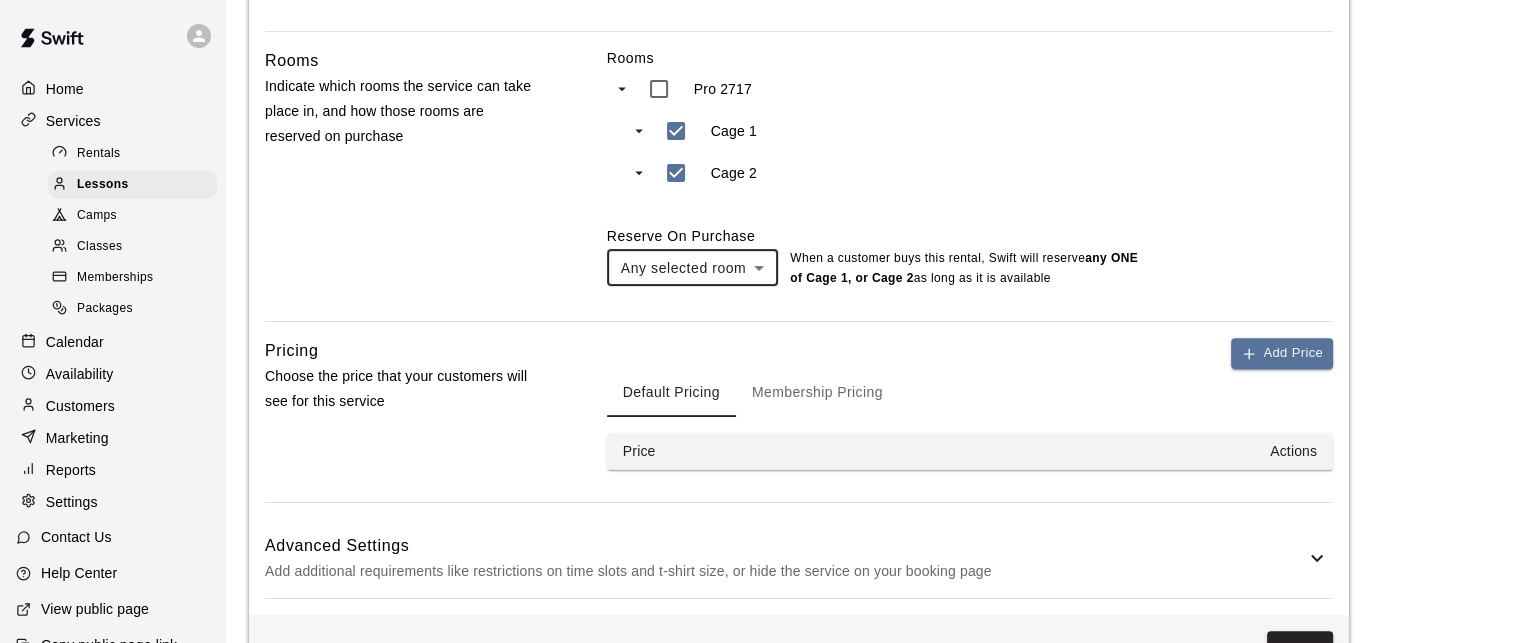 scroll, scrollTop: 767, scrollLeft: 0, axis: vertical 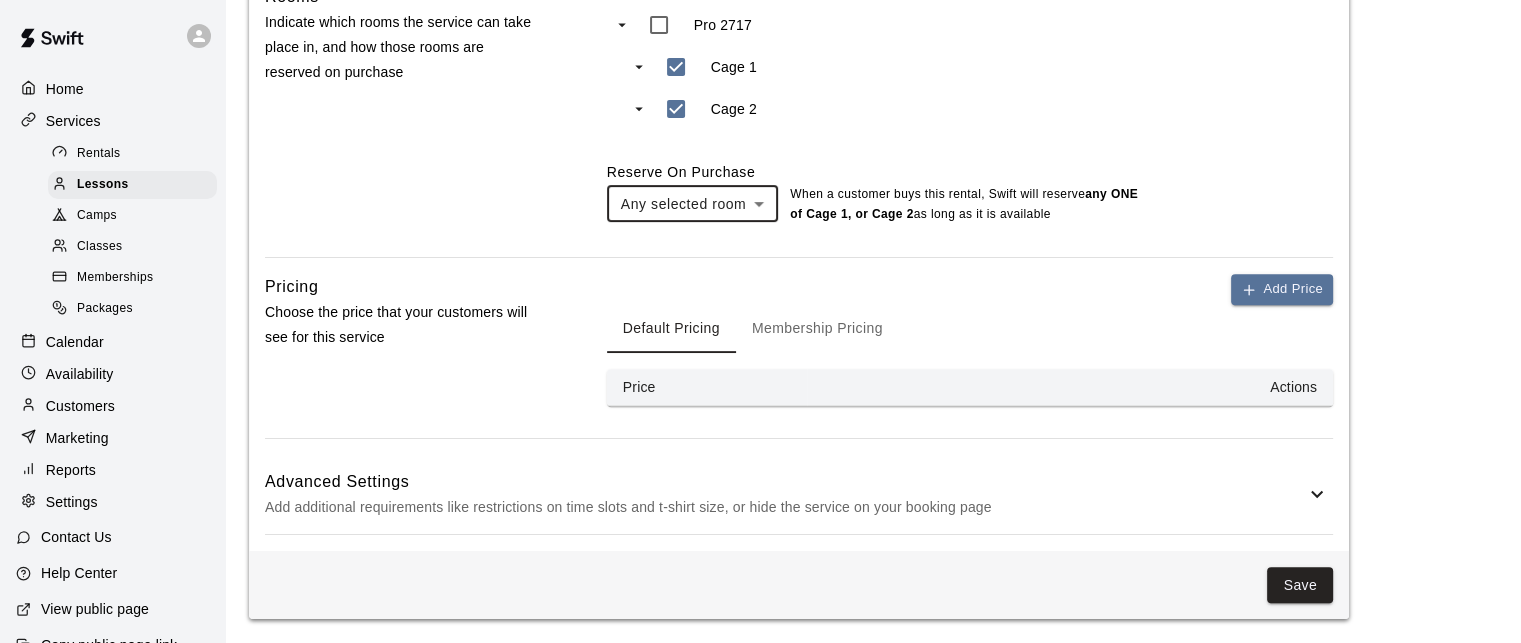 click on "Price" at bounding box center (707, 387) 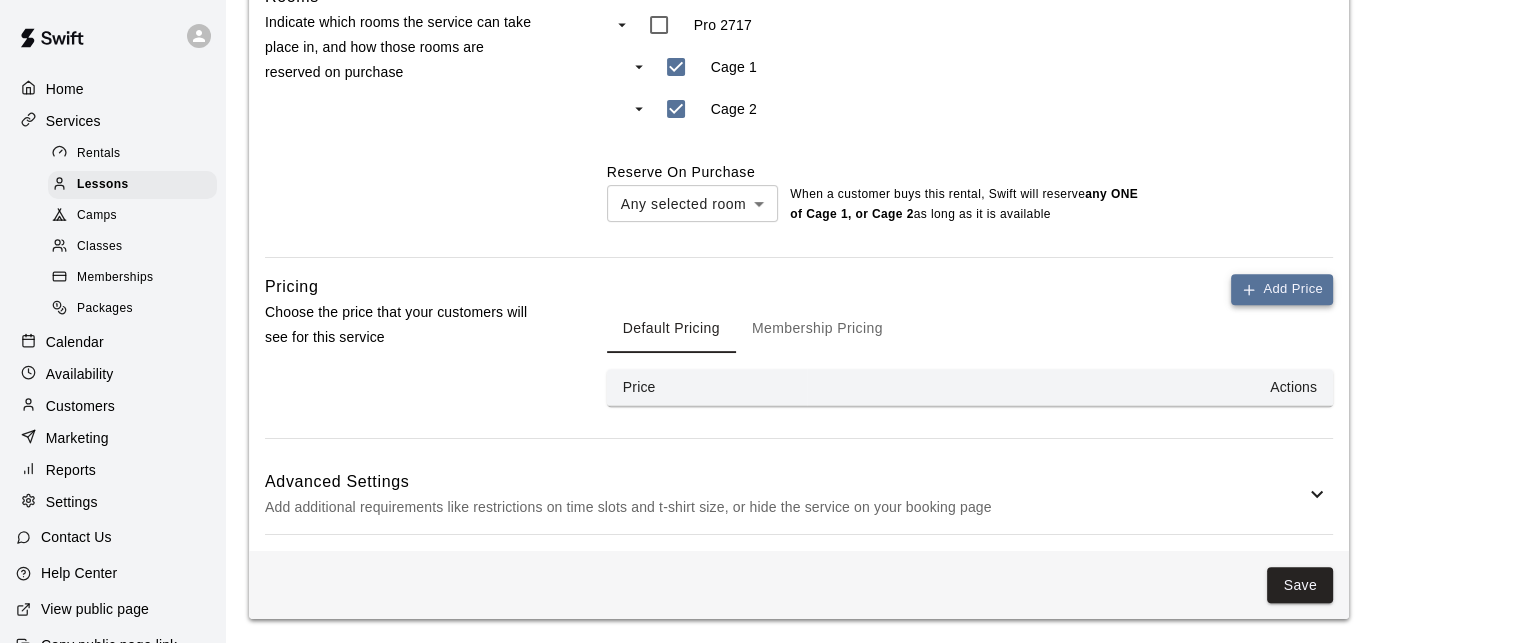click on "Add Price" at bounding box center (1282, 289) 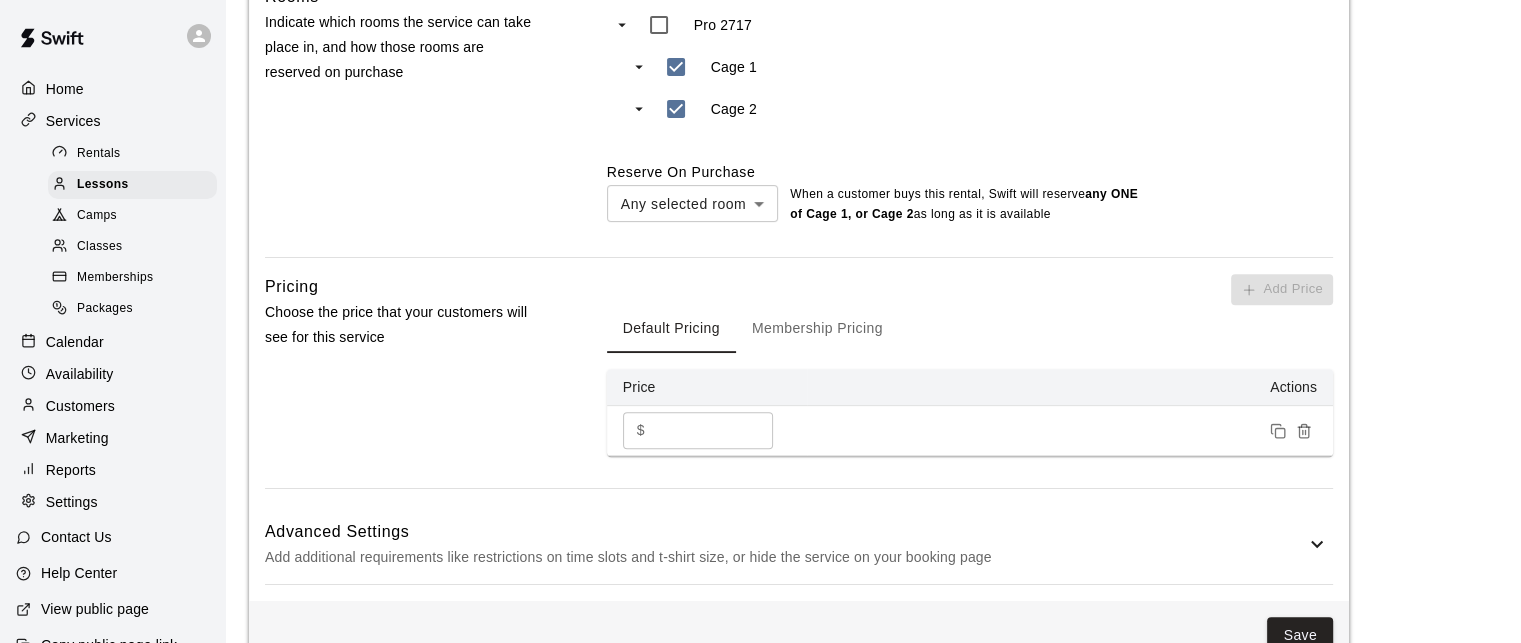click on "*" at bounding box center [713, 430] 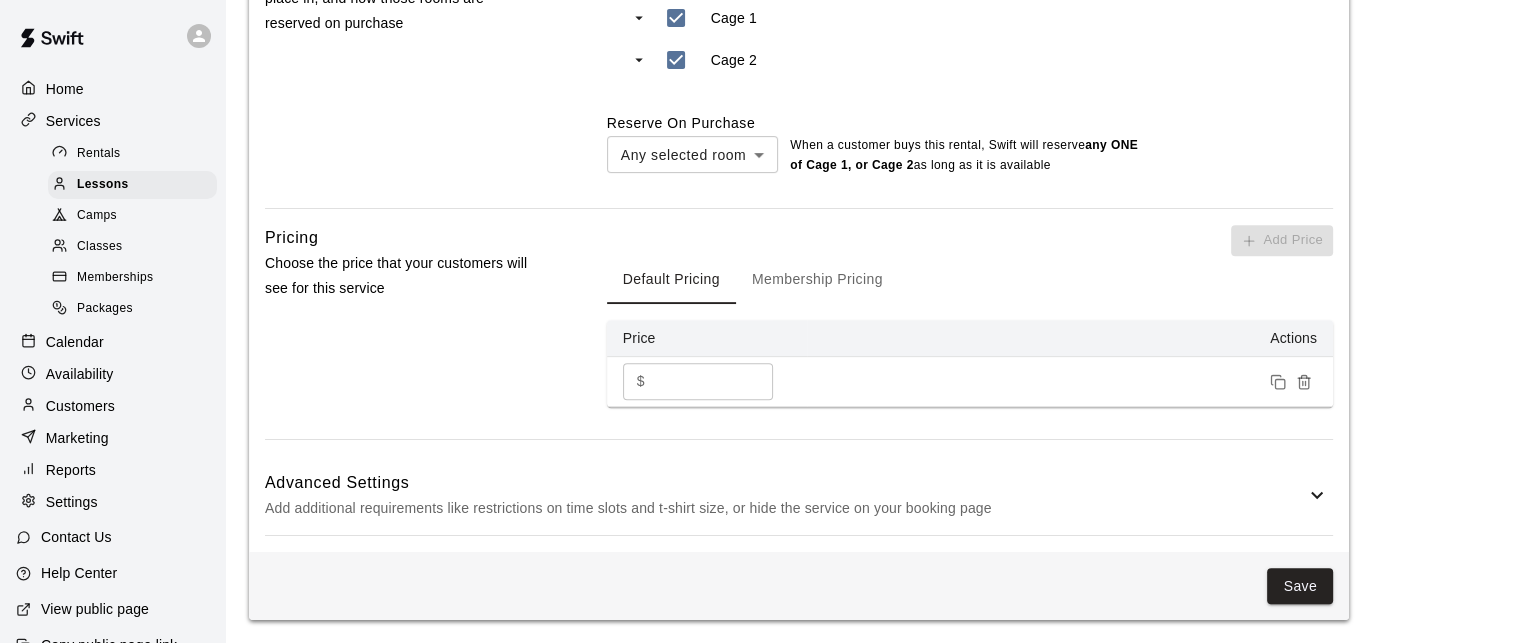 click 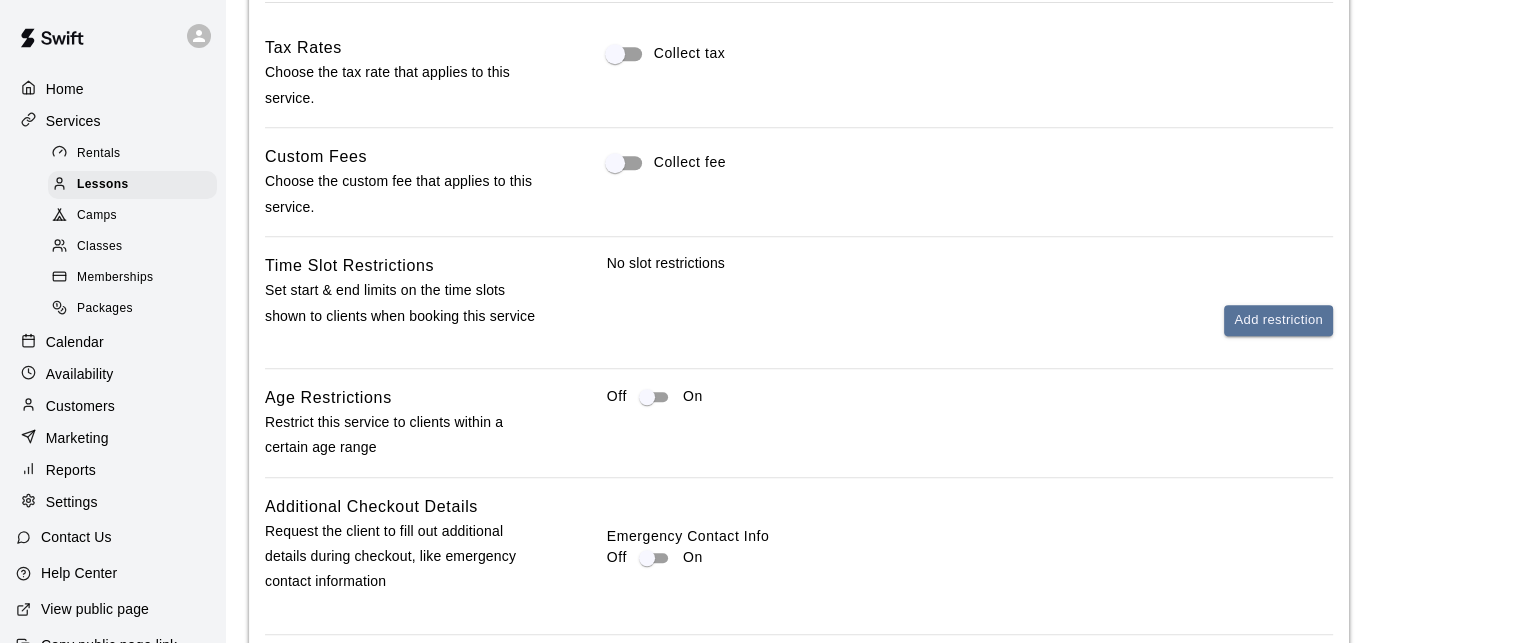 scroll, scrollTop: 1416, scrollLeft: 0, axis: vertical 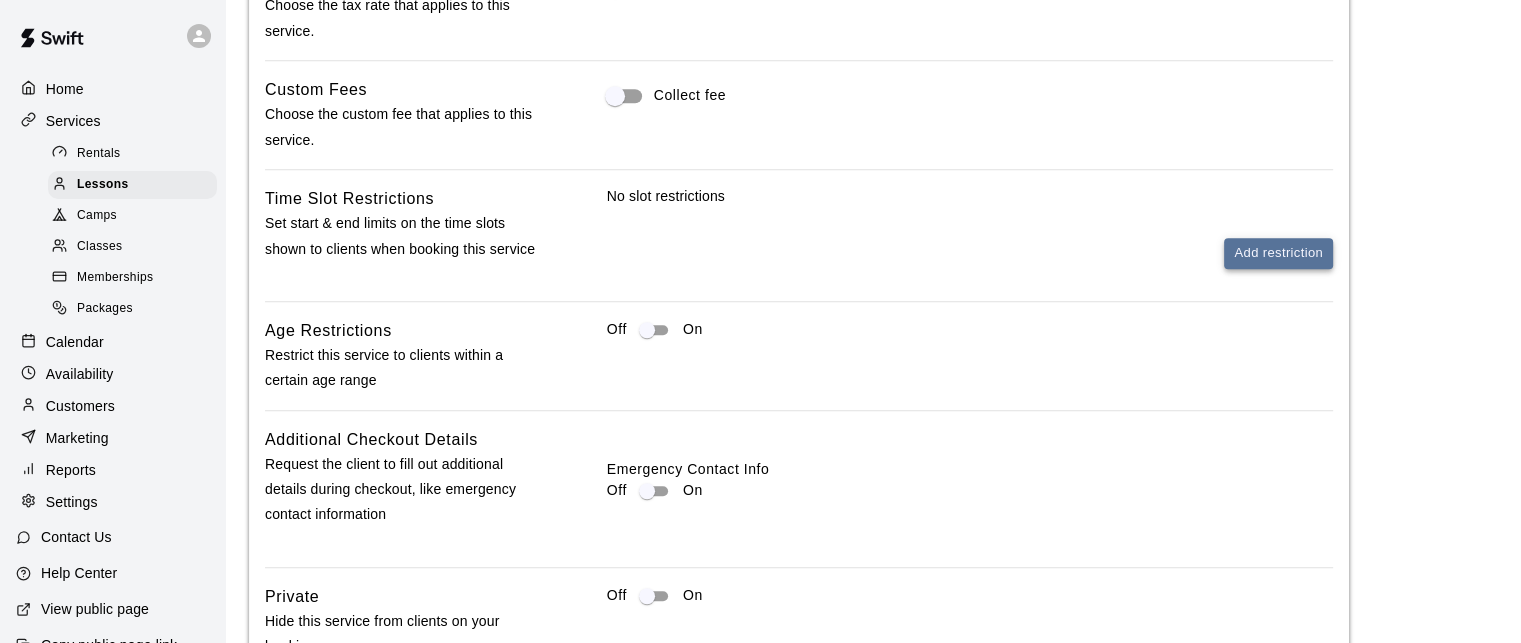 click on "Add restriction" at bounding box center (1278, 253) 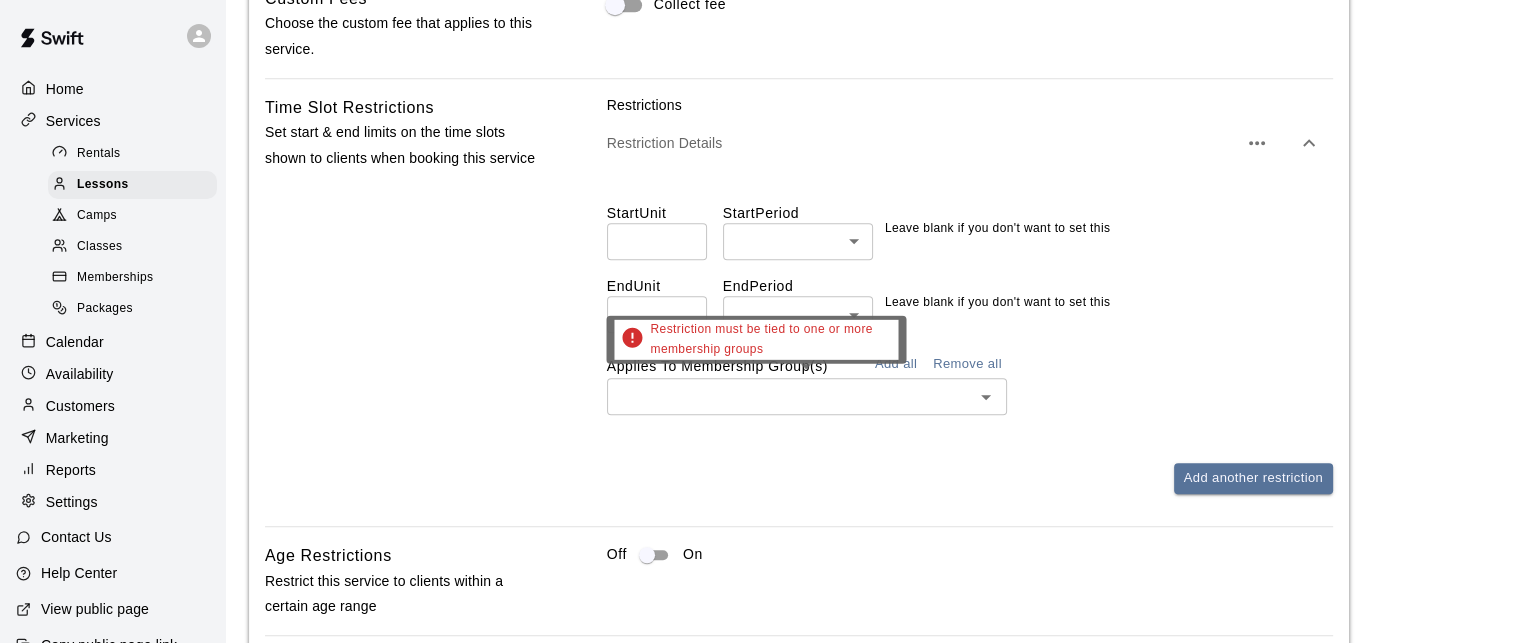 scroll, scrollTop: 1501, scrollLeft: 0, axis: vertical 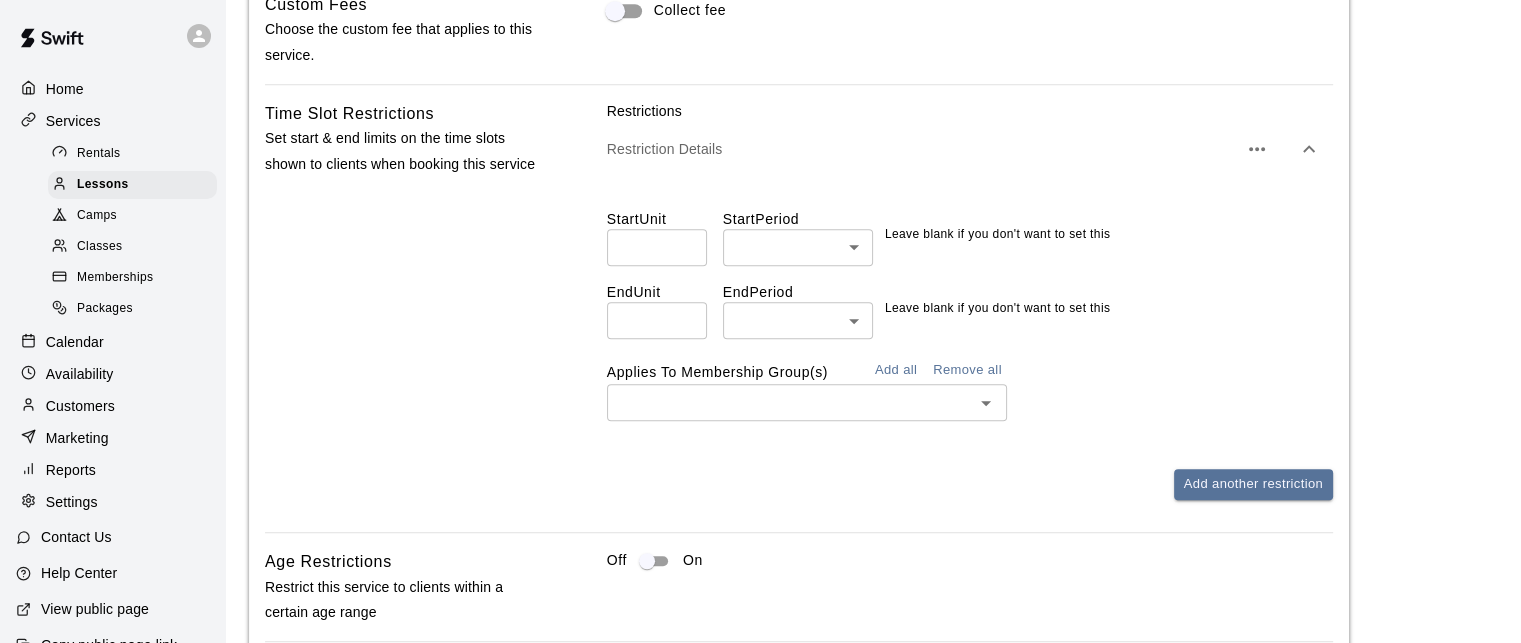 click at bounding box center [657, 247] 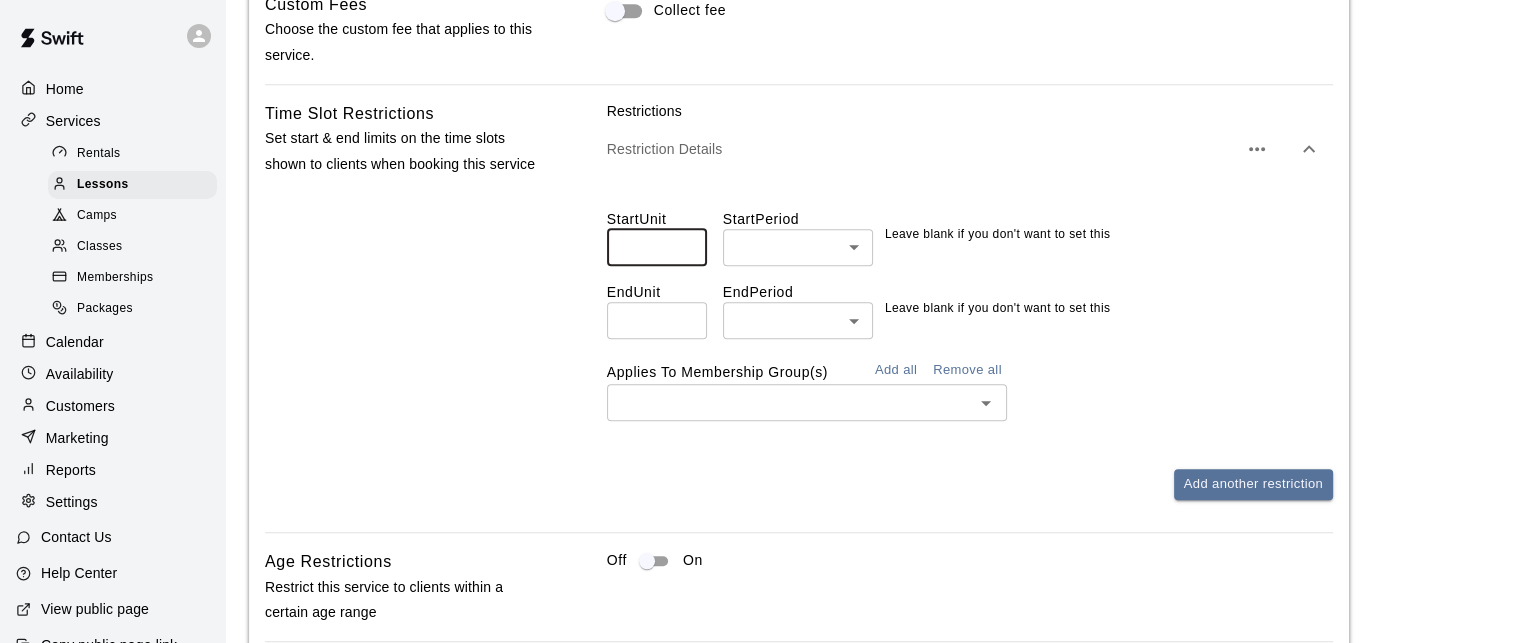 drag, startPoint x: 696, startPoint y: 249, endPoint x: 649, endPoint y: 240, distance: 47.853943 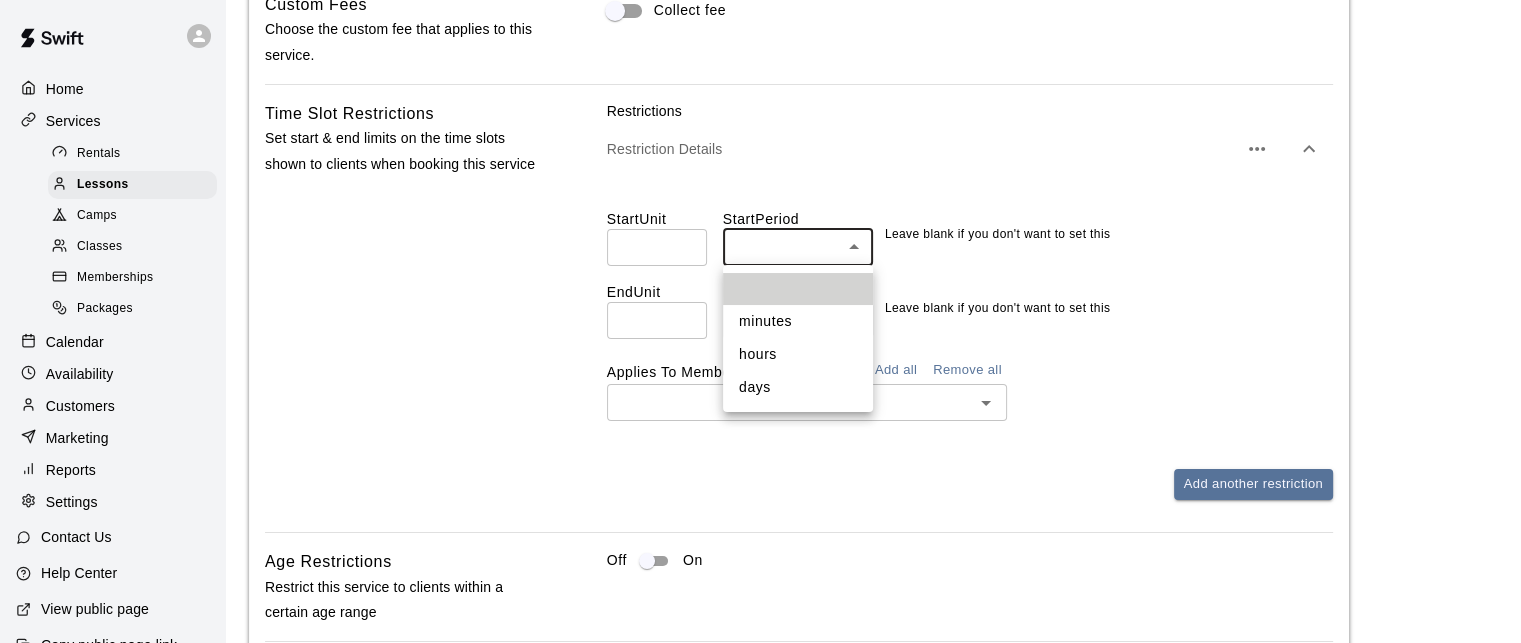 click at bounding box center [760, 321] 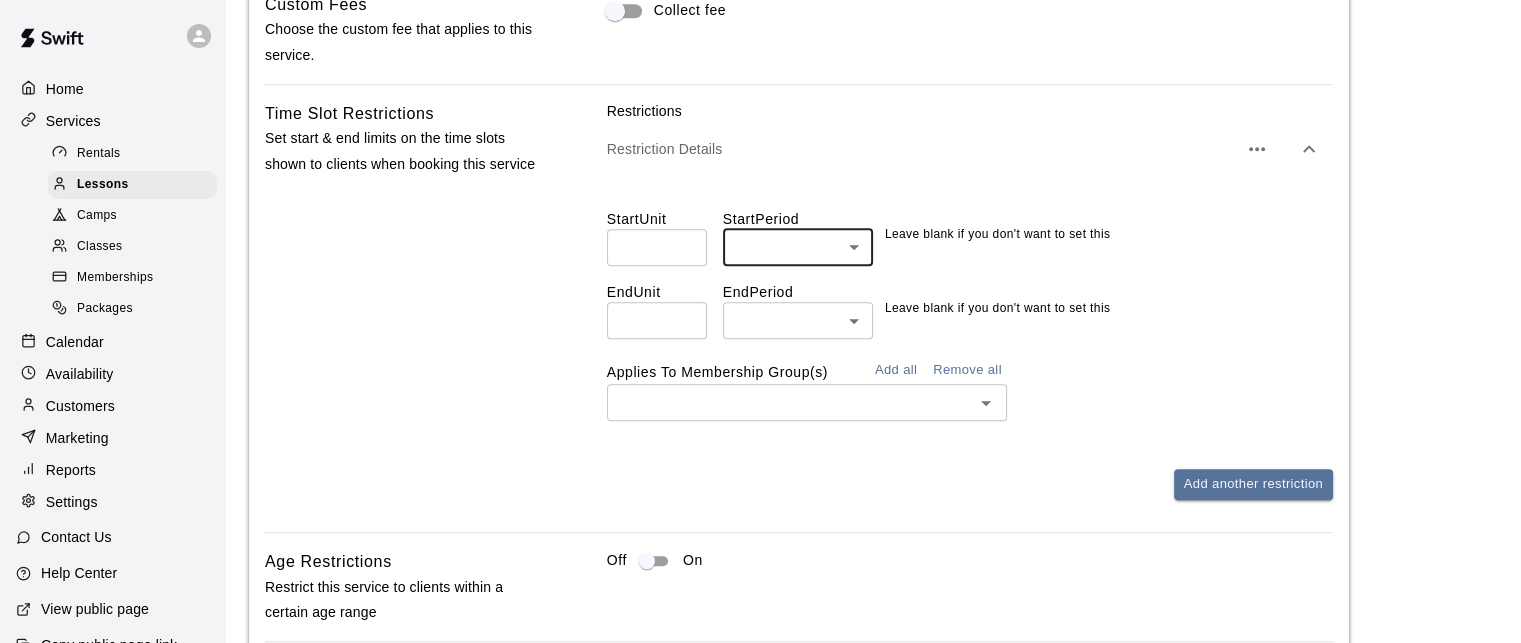 click on "**********" at bounding box center [760, -235] 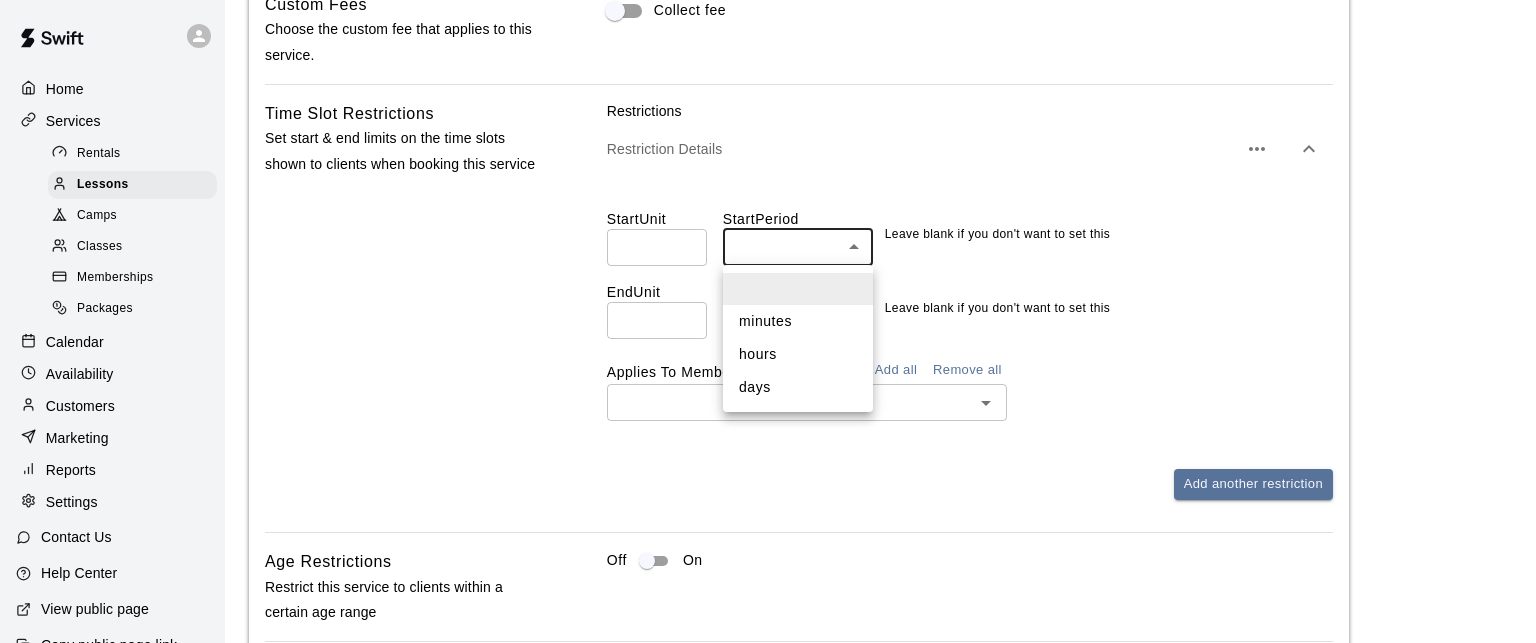 click at bounding box center [768, 321] 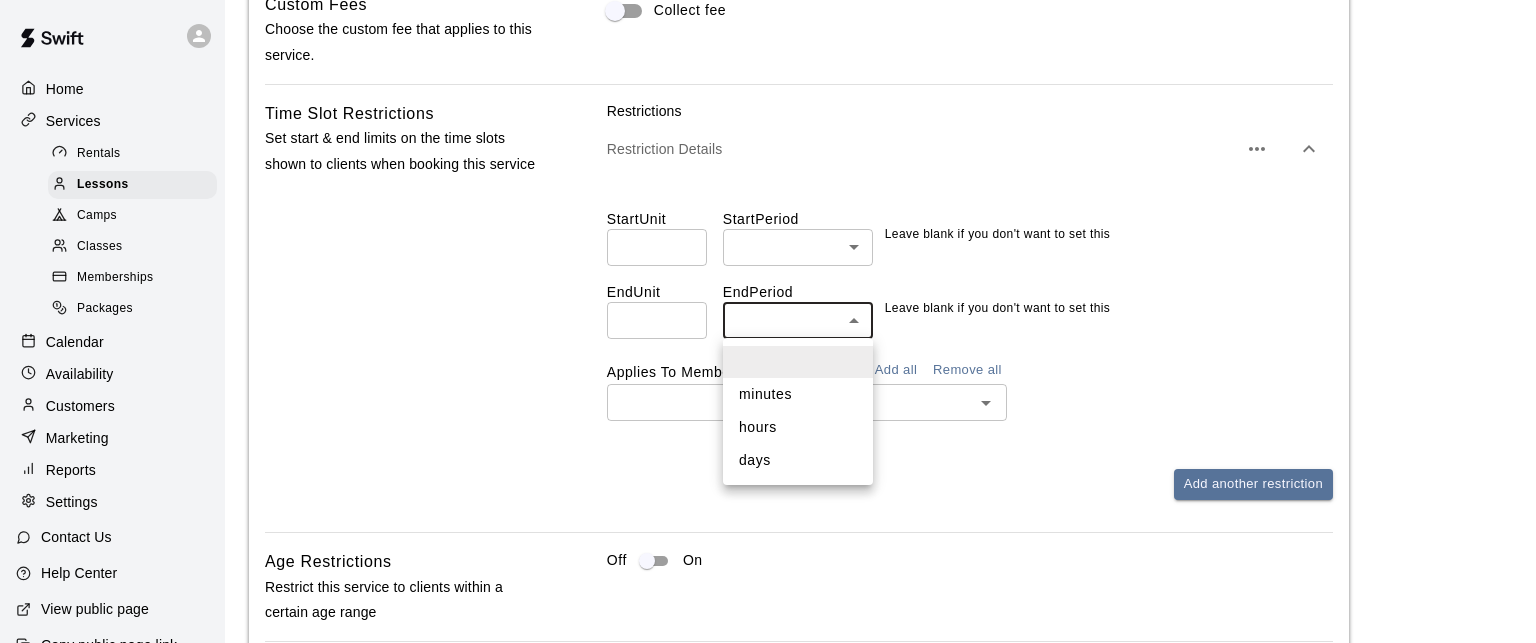 click on "**********" at bounding box center [768, -235] 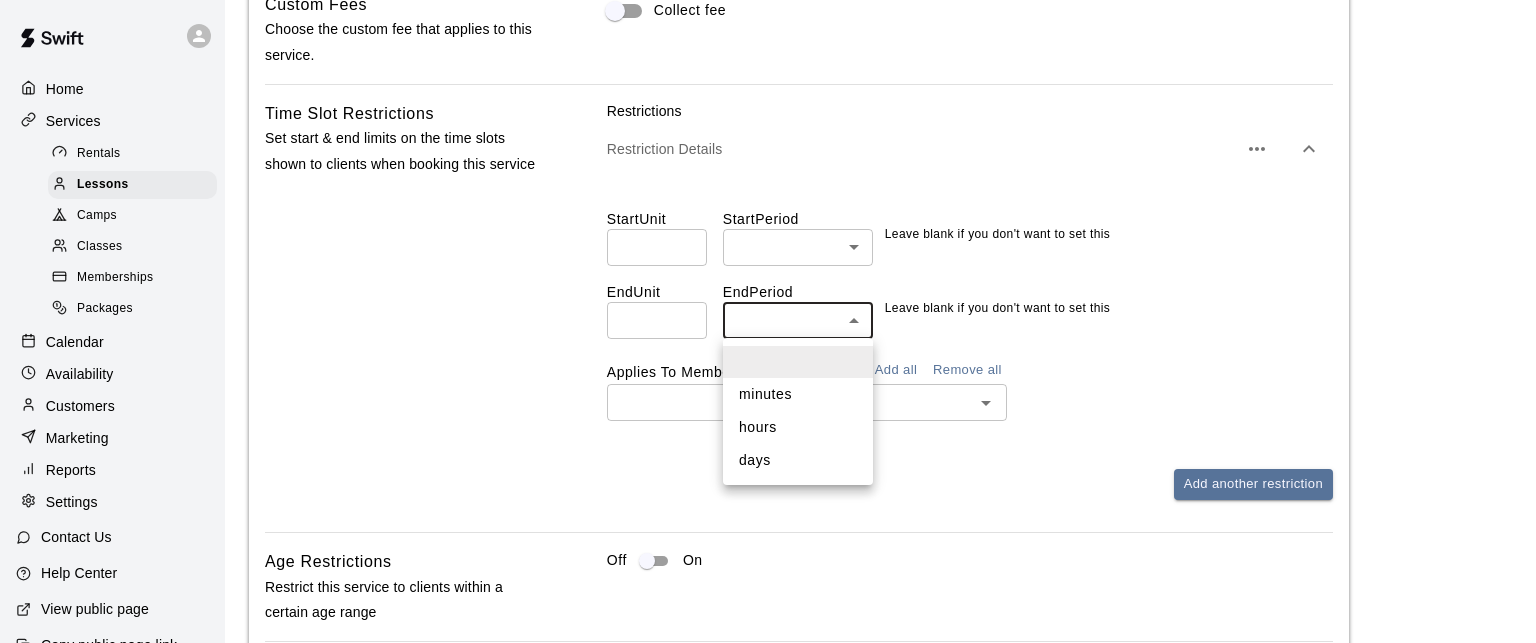 click at bounding box center [768, 321] 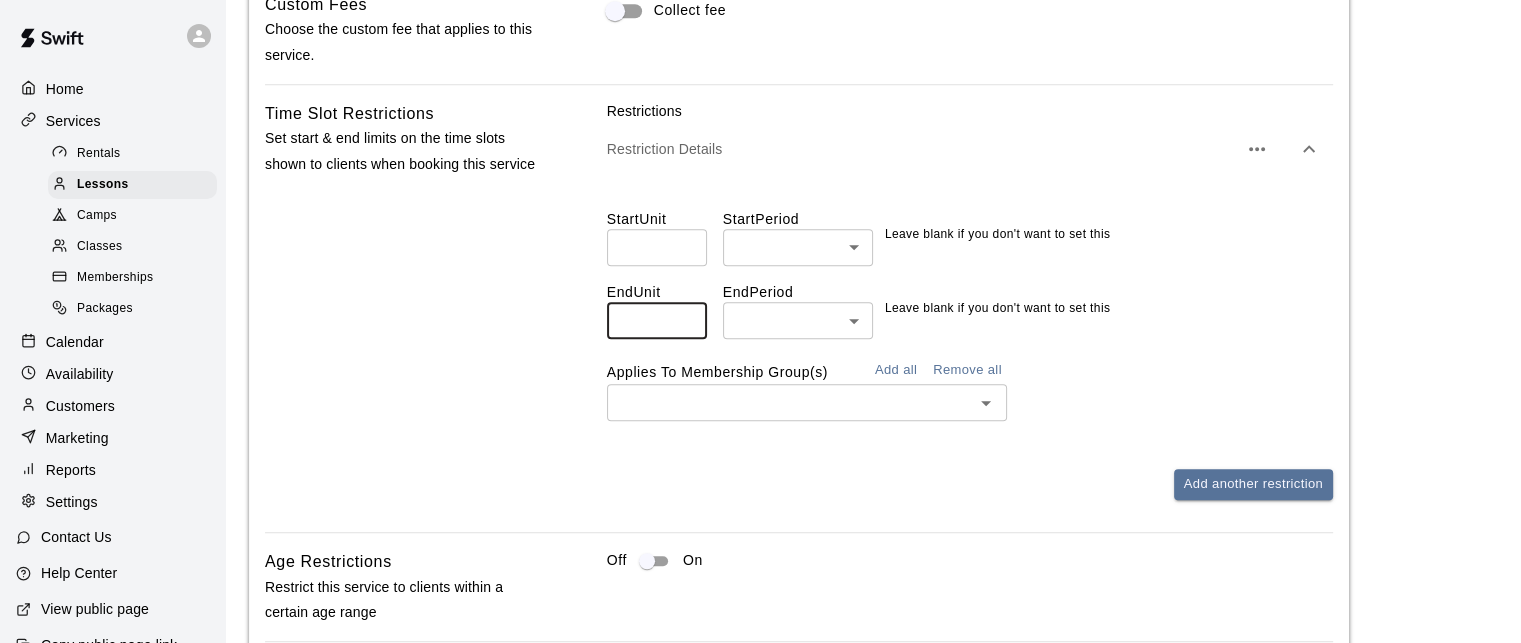 click at bounding box center (657, 320) 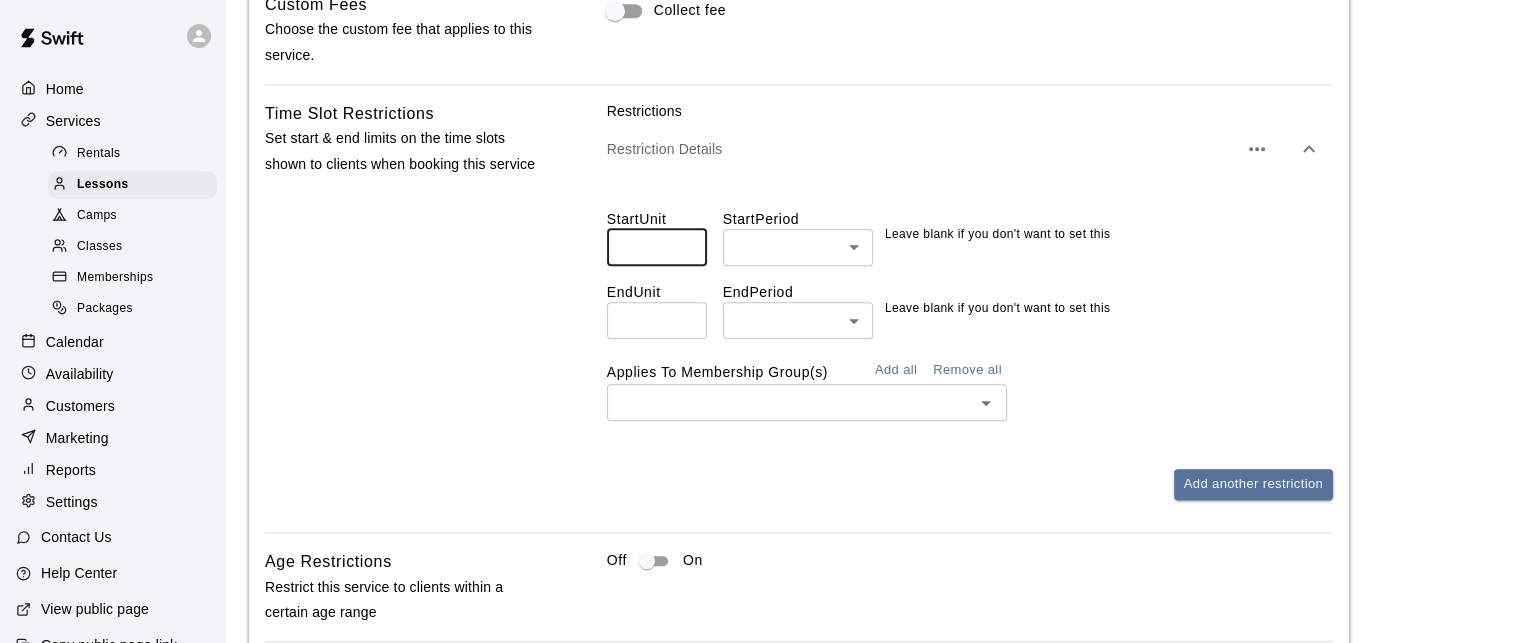 click at bounding box center (657, 247) 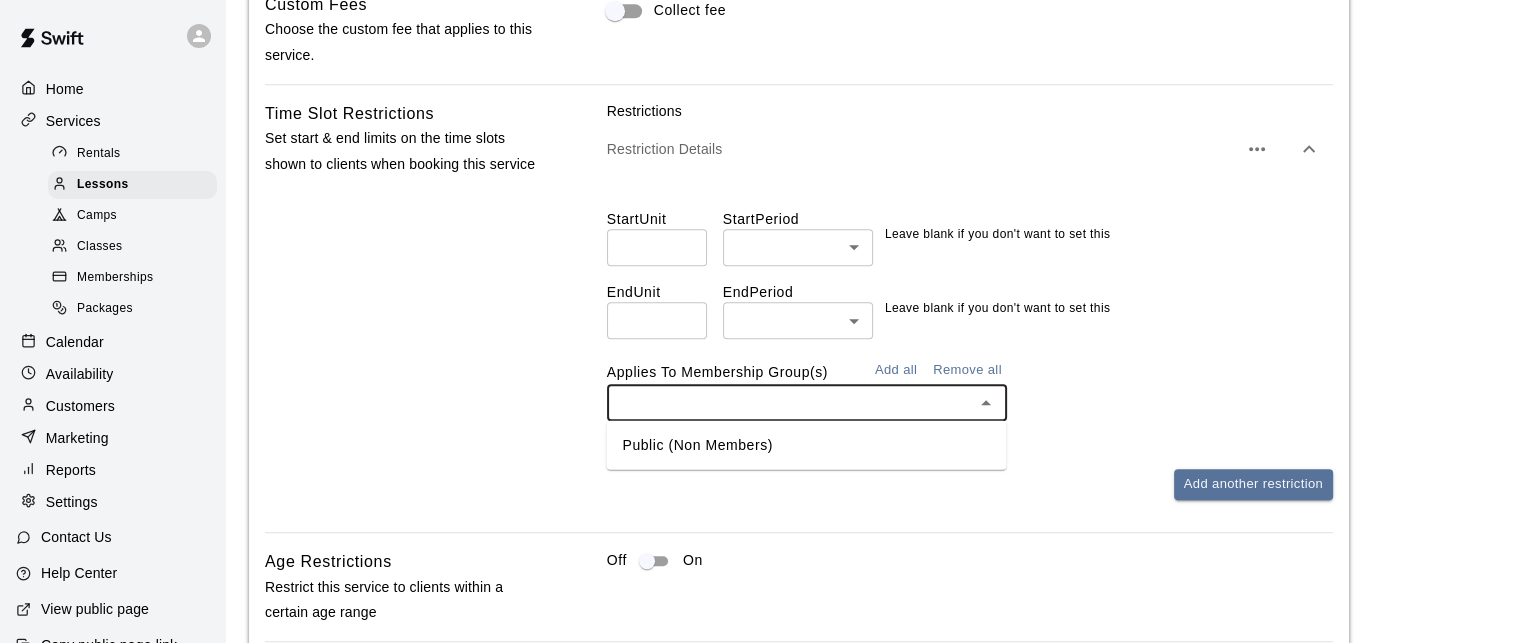 click on "​" at bounding box center (970, 402) 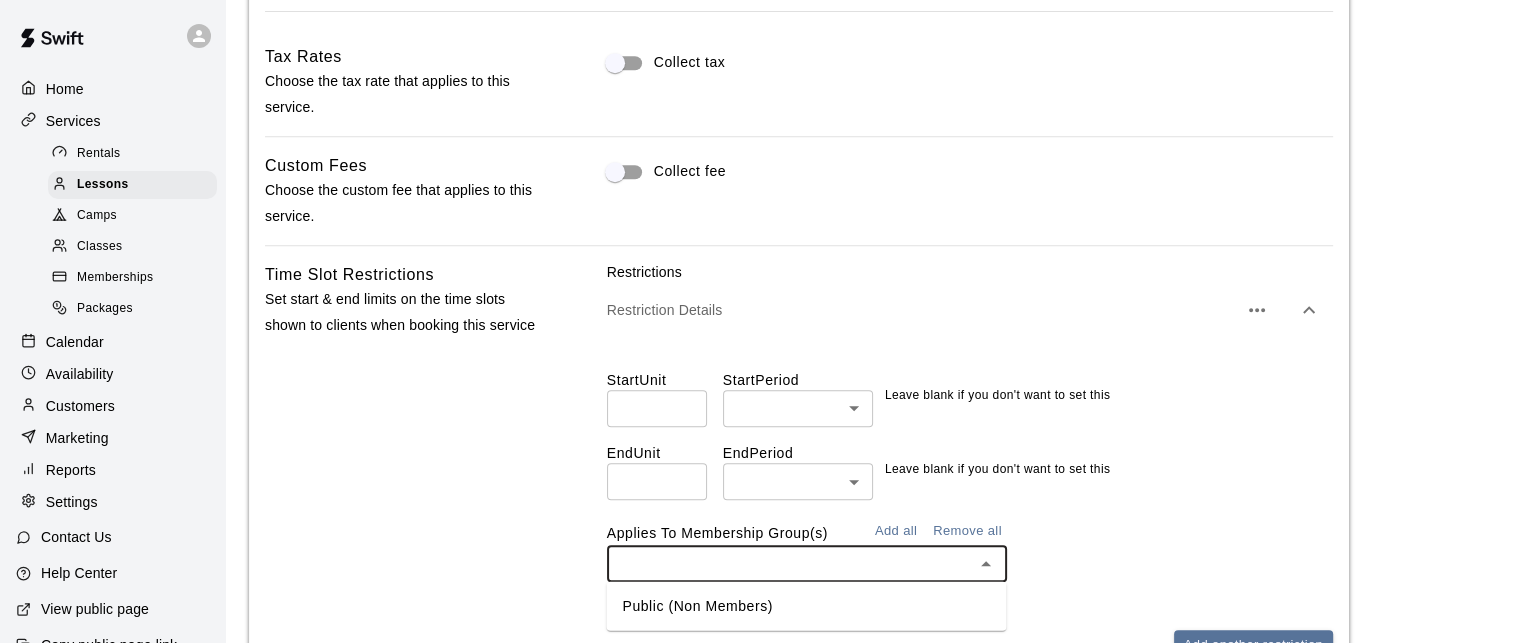 scroll, scrollTop: 1340, scrollLeft: 0, axis: vertical 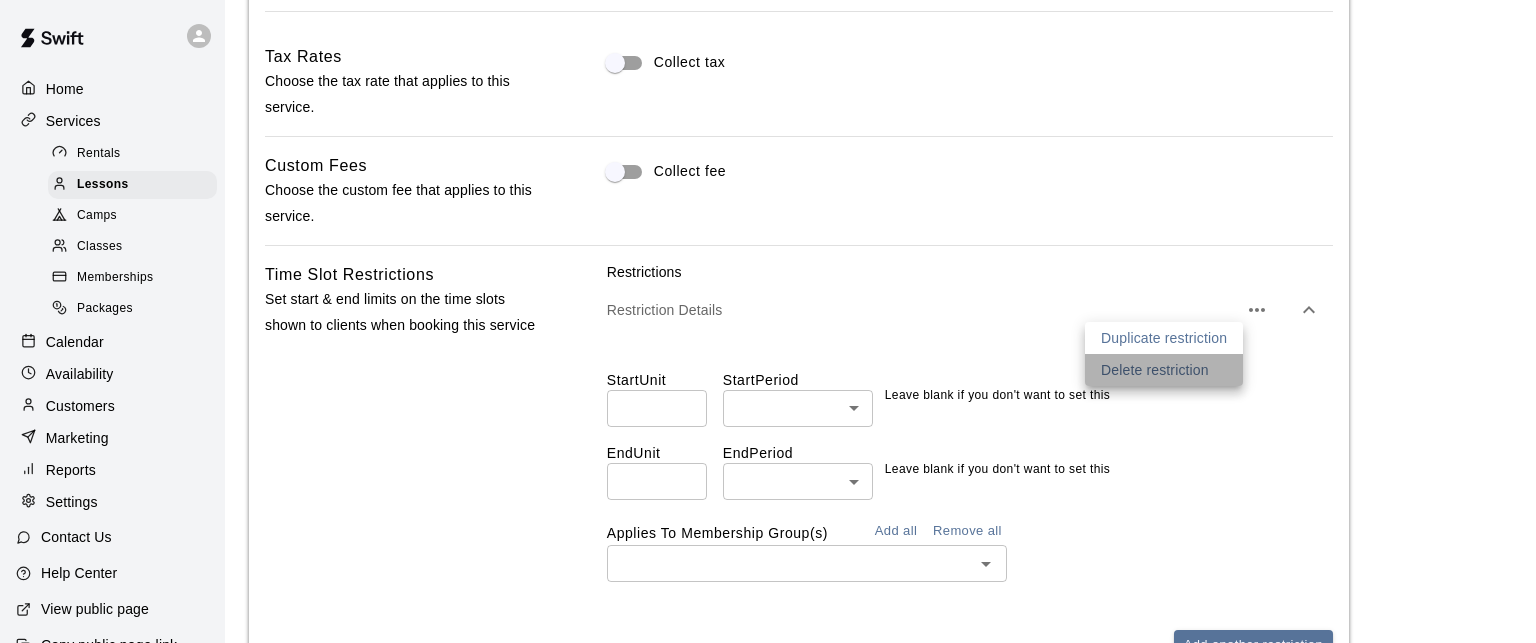 click on "Delete restriction" at bounding box center (1155, 370) 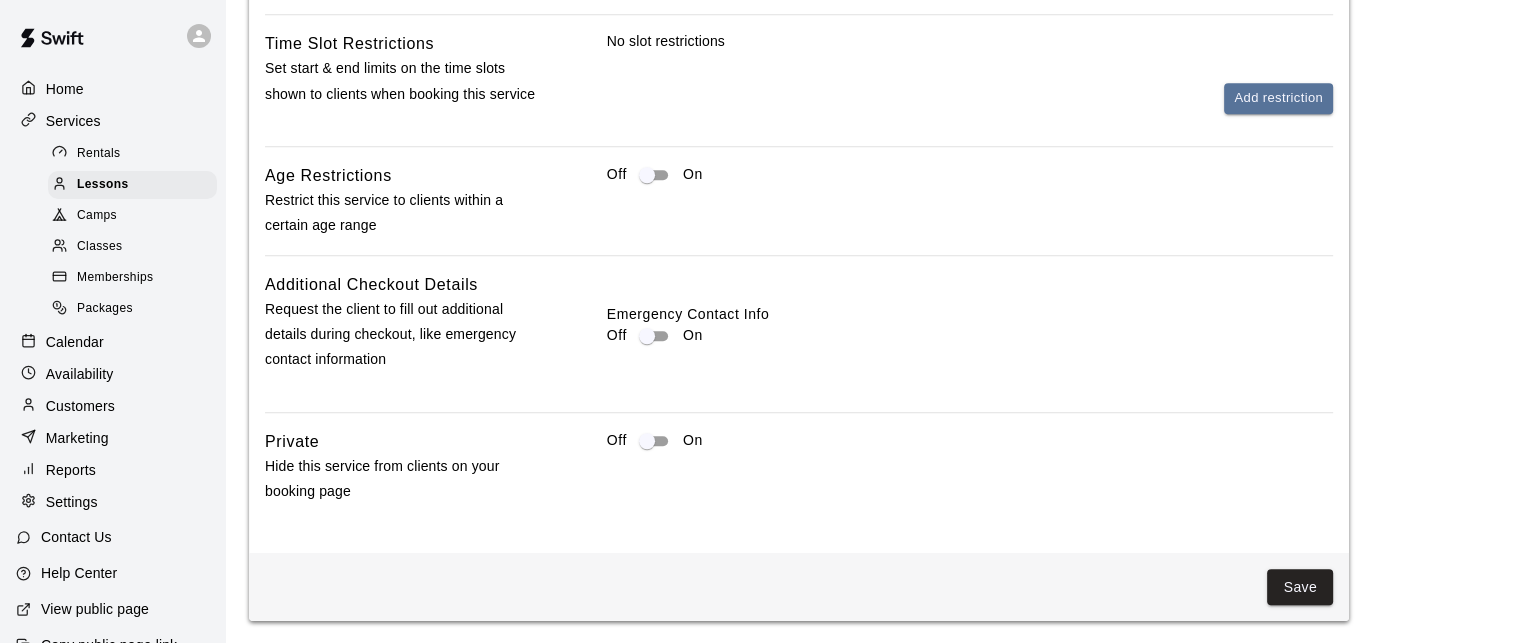 scroll, scrollTop: 1572, scrollLeft: 0, axis: vertical 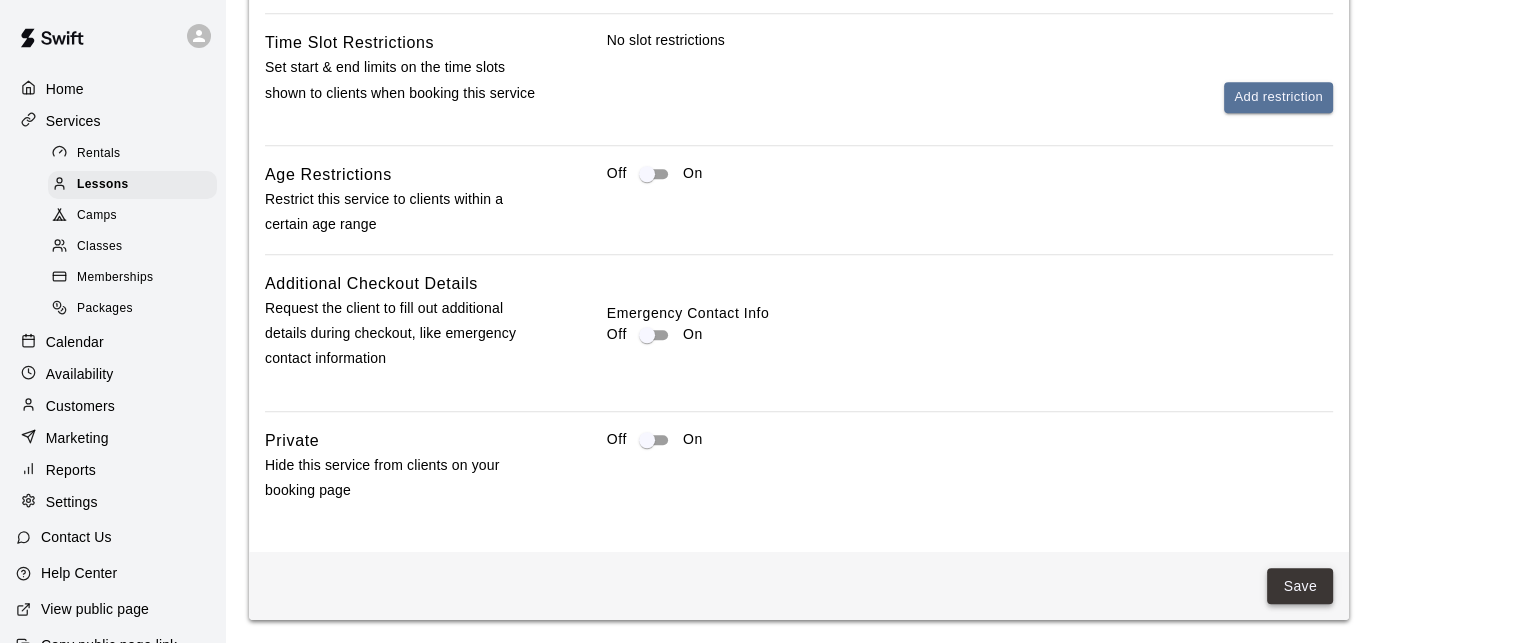 click on "Save" at bounding box center [1300, 586] 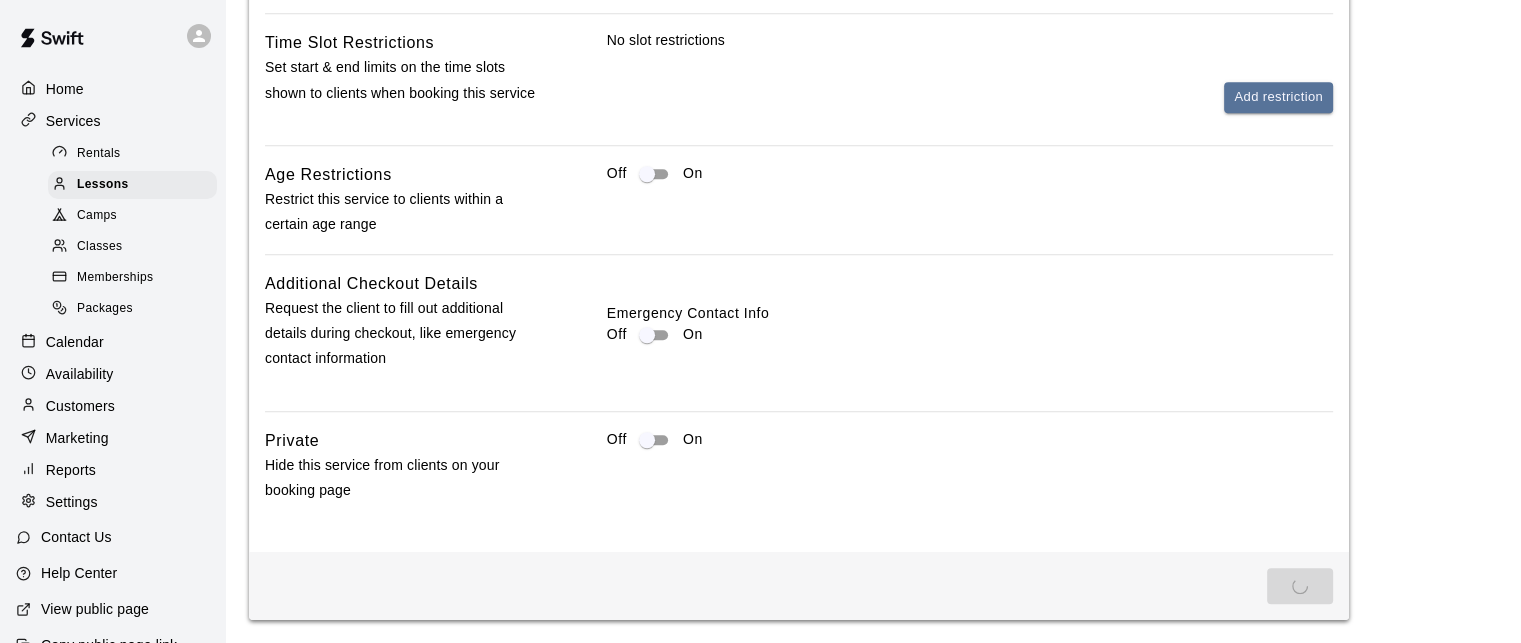 scroll, scrollTop: 0, scrollLeft: 0, axis: both 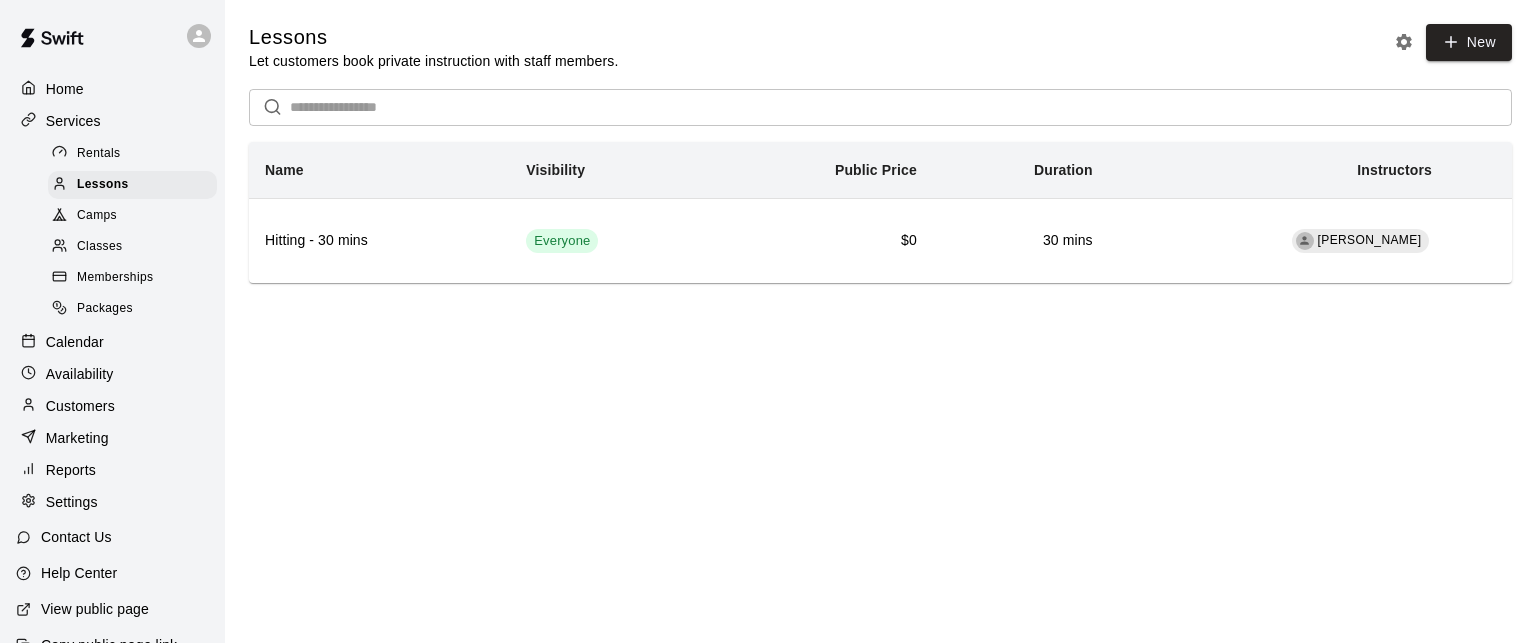 click on "Lessons Let customers book private instruction with staff members.   New" at bounding box center [880, 47] 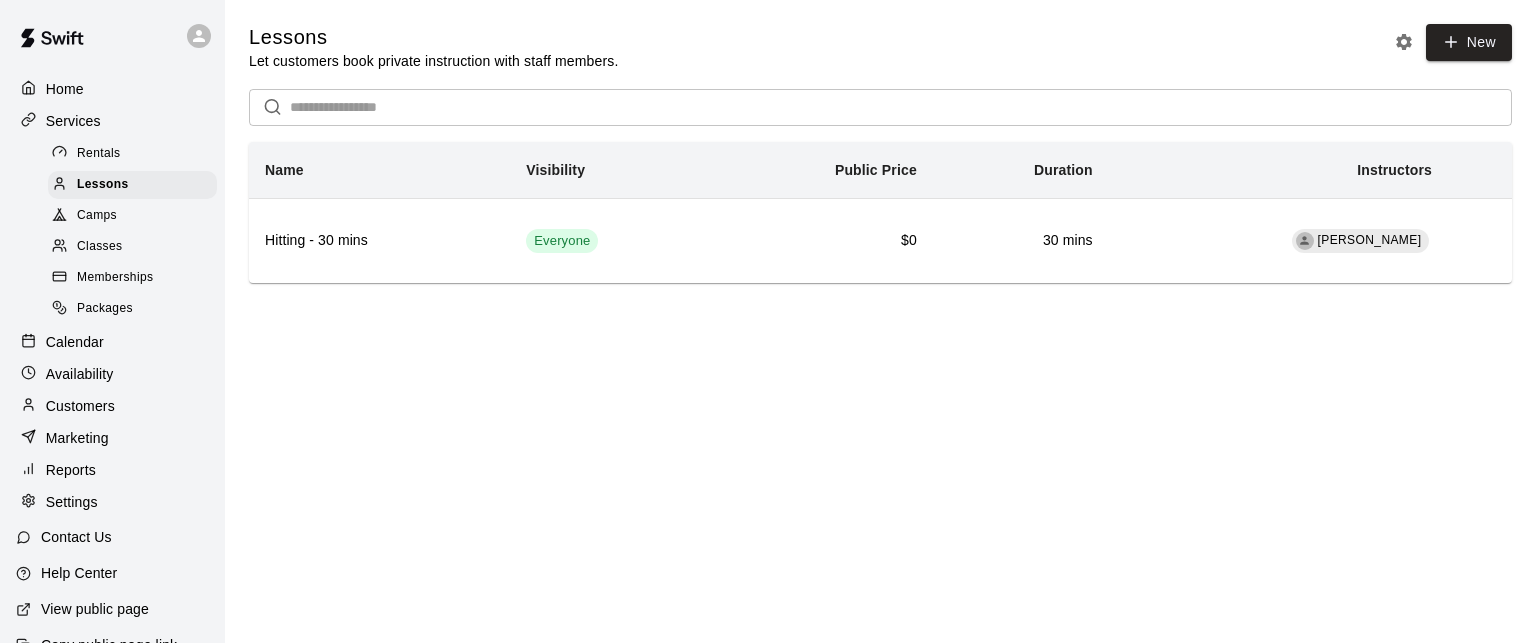 click on "Classes" at bounding box center (99, 247) 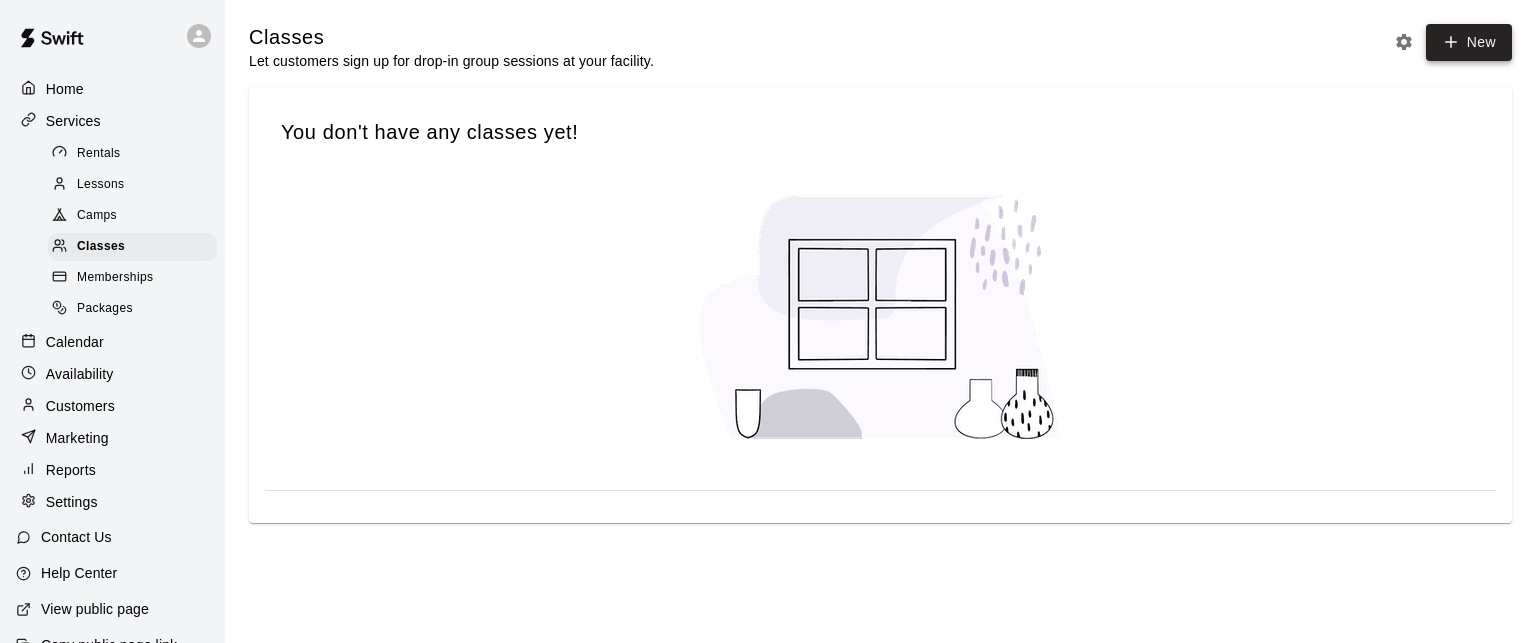 click 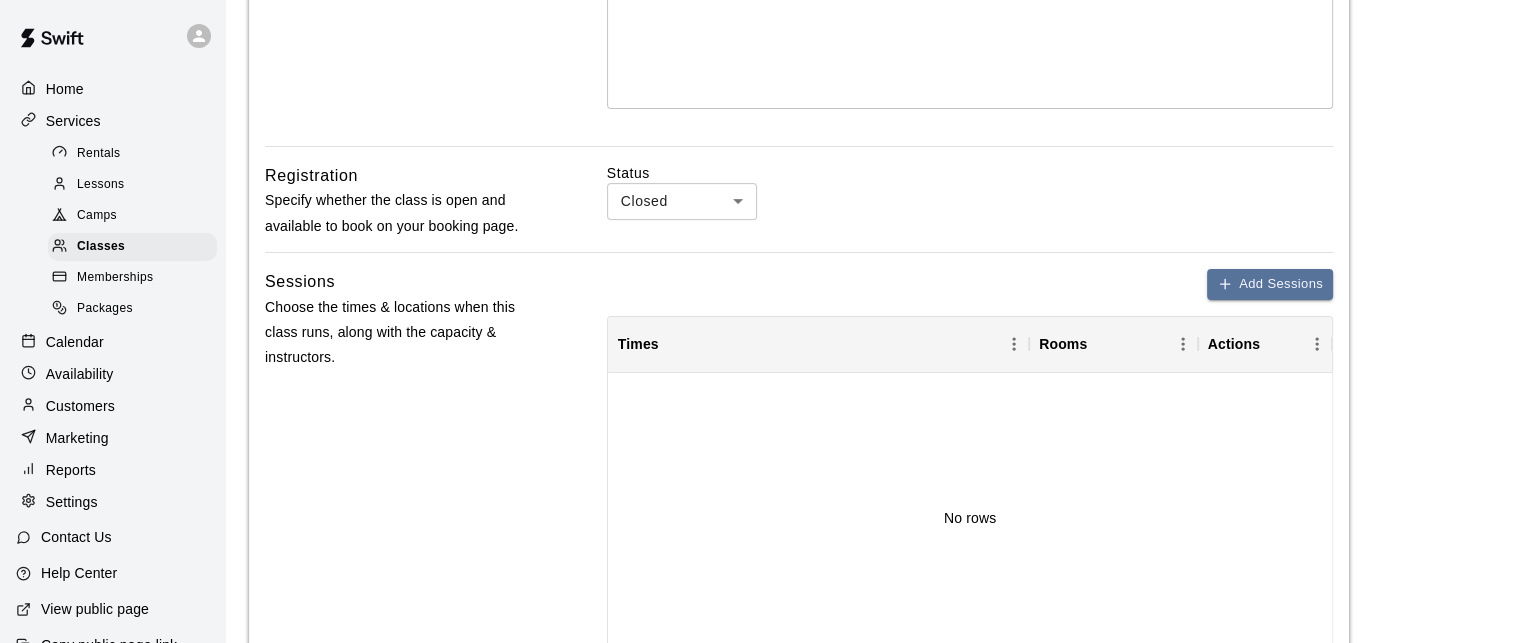 scroll, scrollTop: 421, scrollLeft: 0, axis: vertical 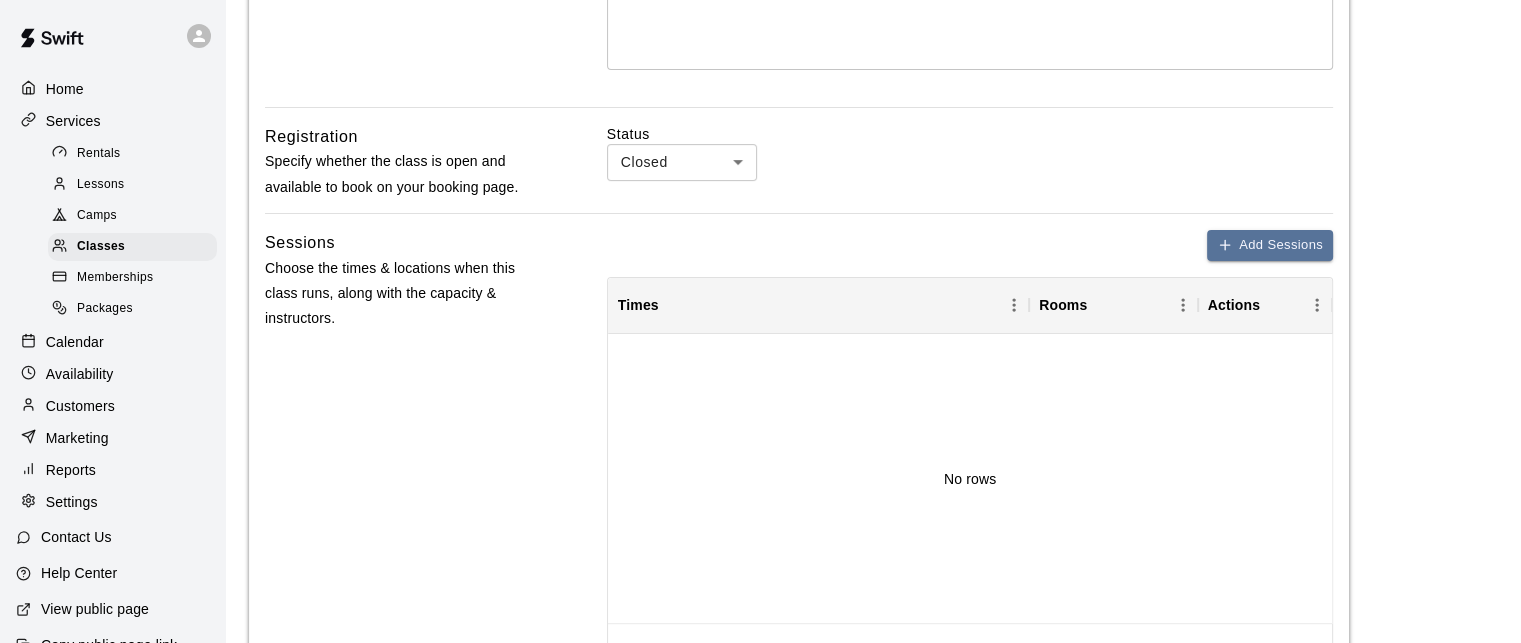 type on "**********" 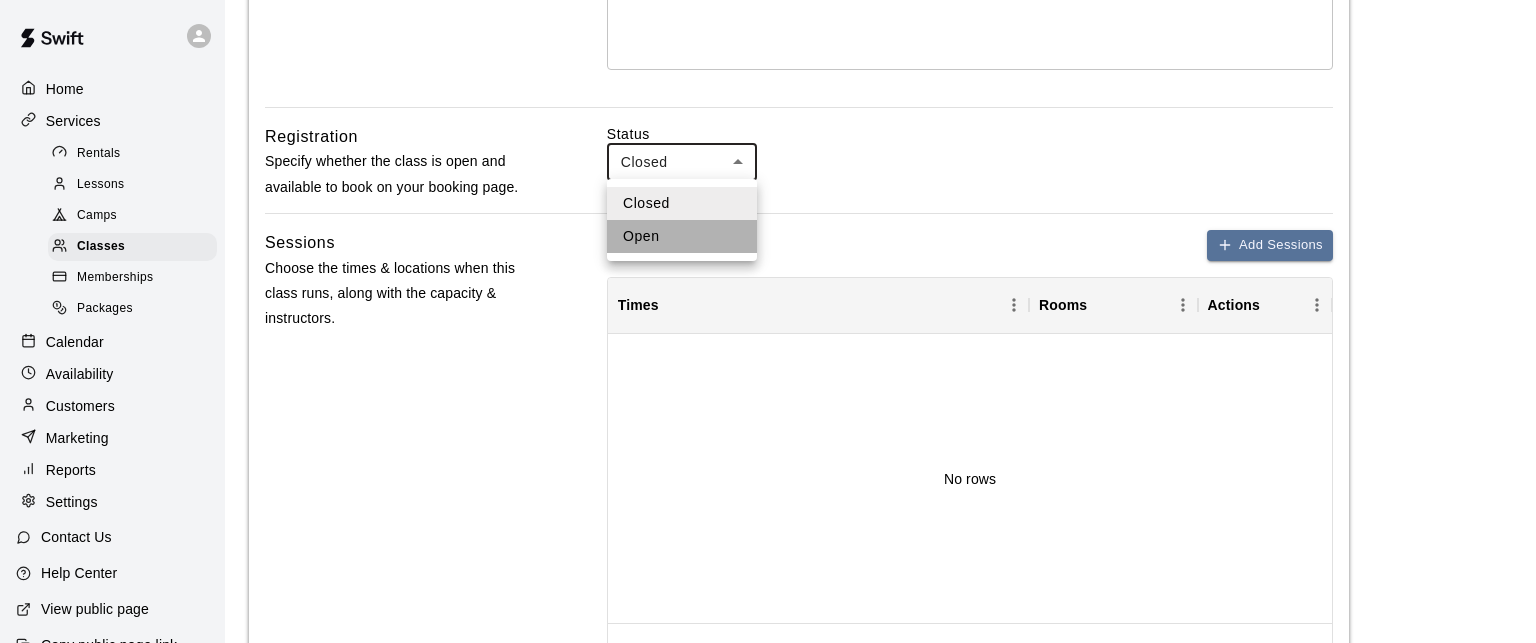 click on "Open" at bounding box center (682, 236) 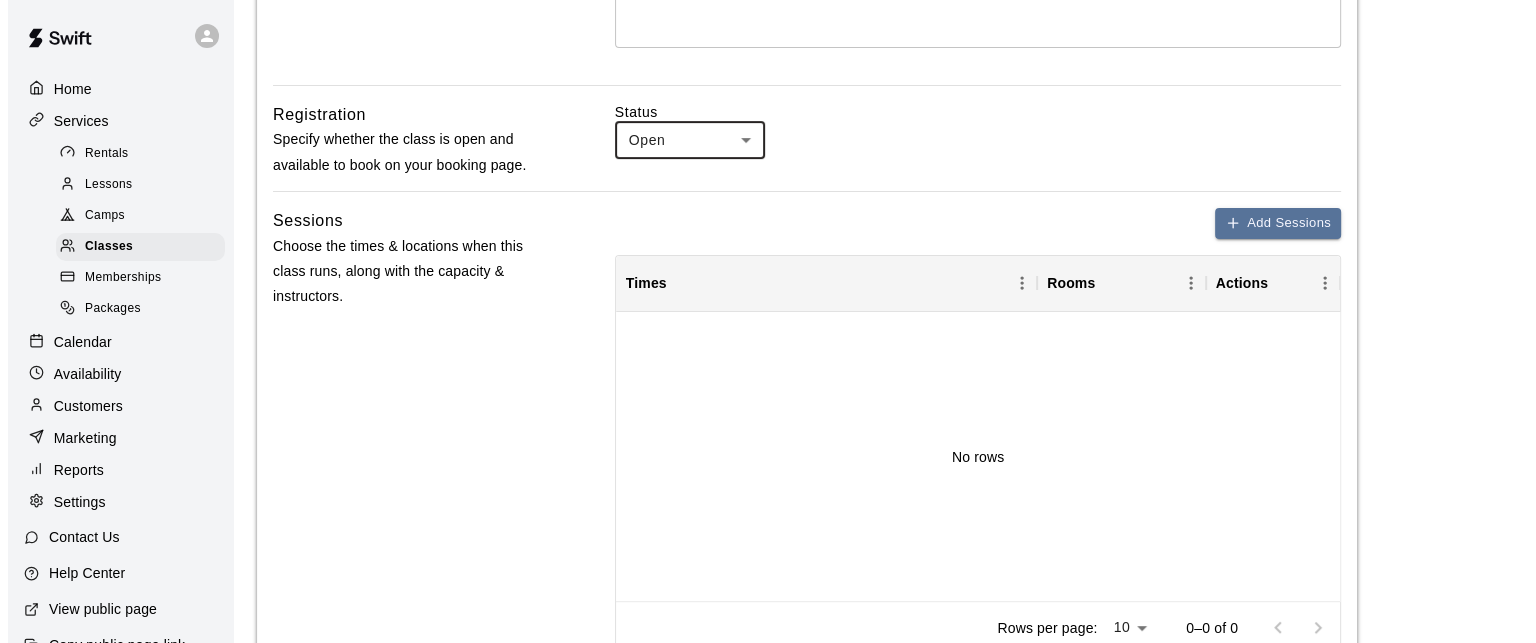 scroll, scrollTop: 438, scrollLeft: 0, axis: vertical 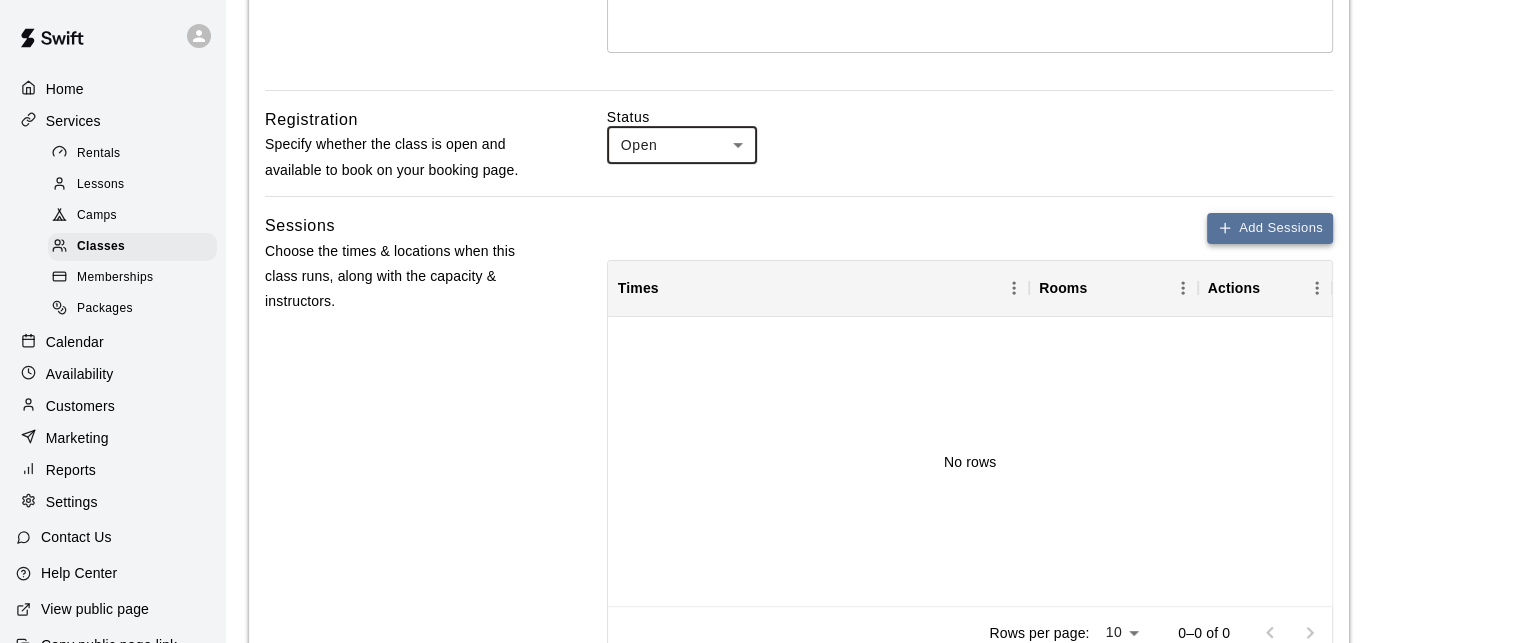 click on "Add Sessions" at bounding box center [1270, 228] 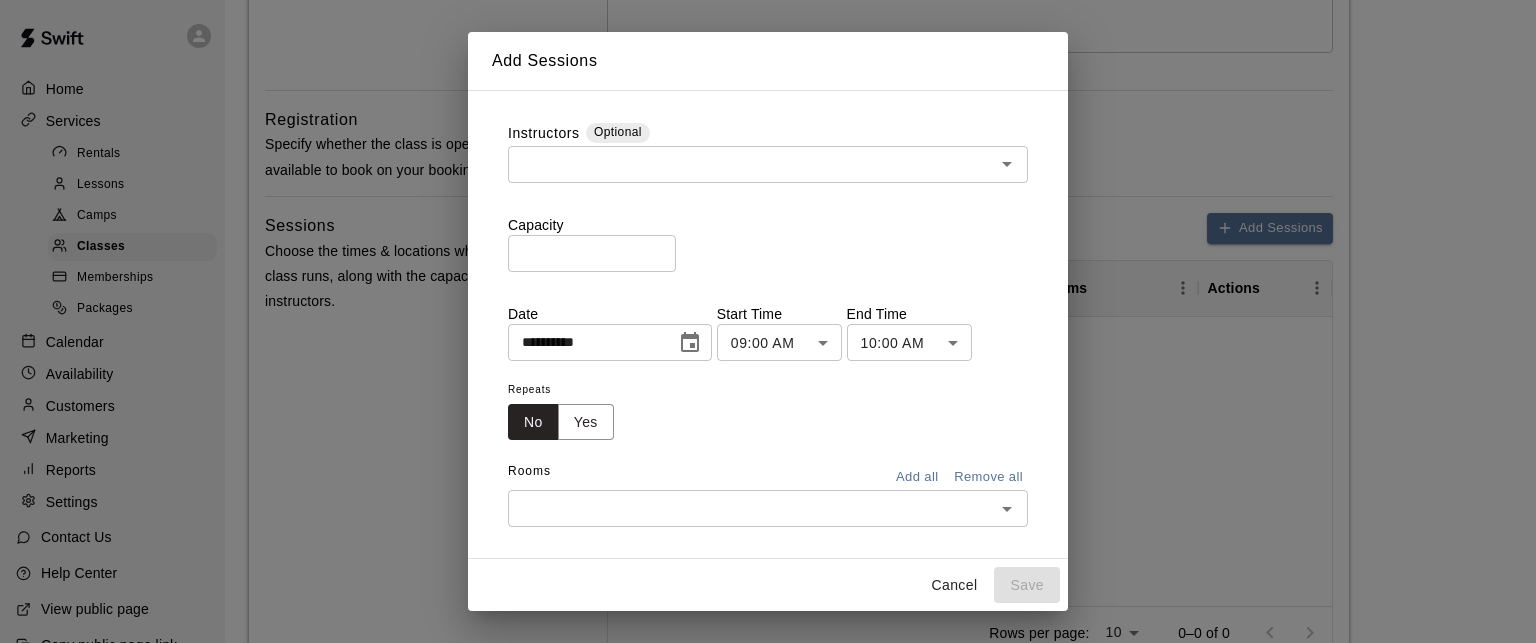 click at bounding box center [751, 164] 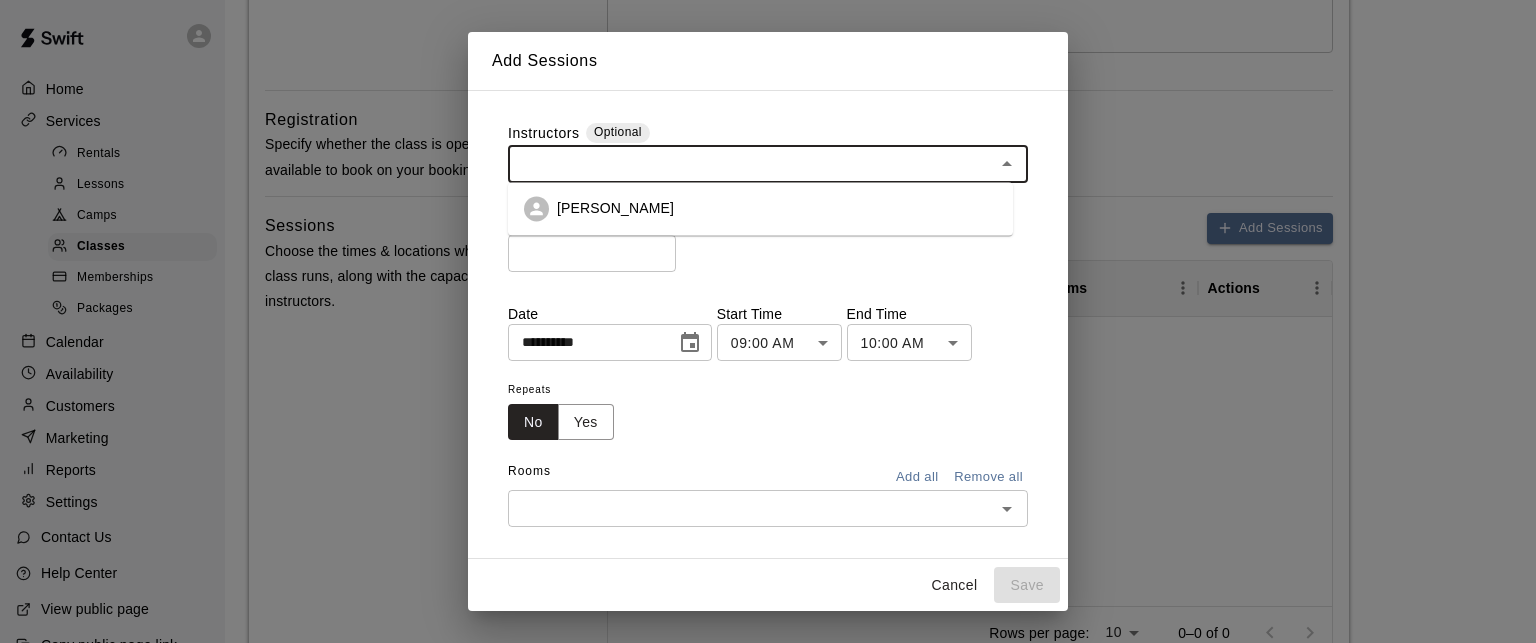click on "William Bradley" at bounding box center [760, 208] 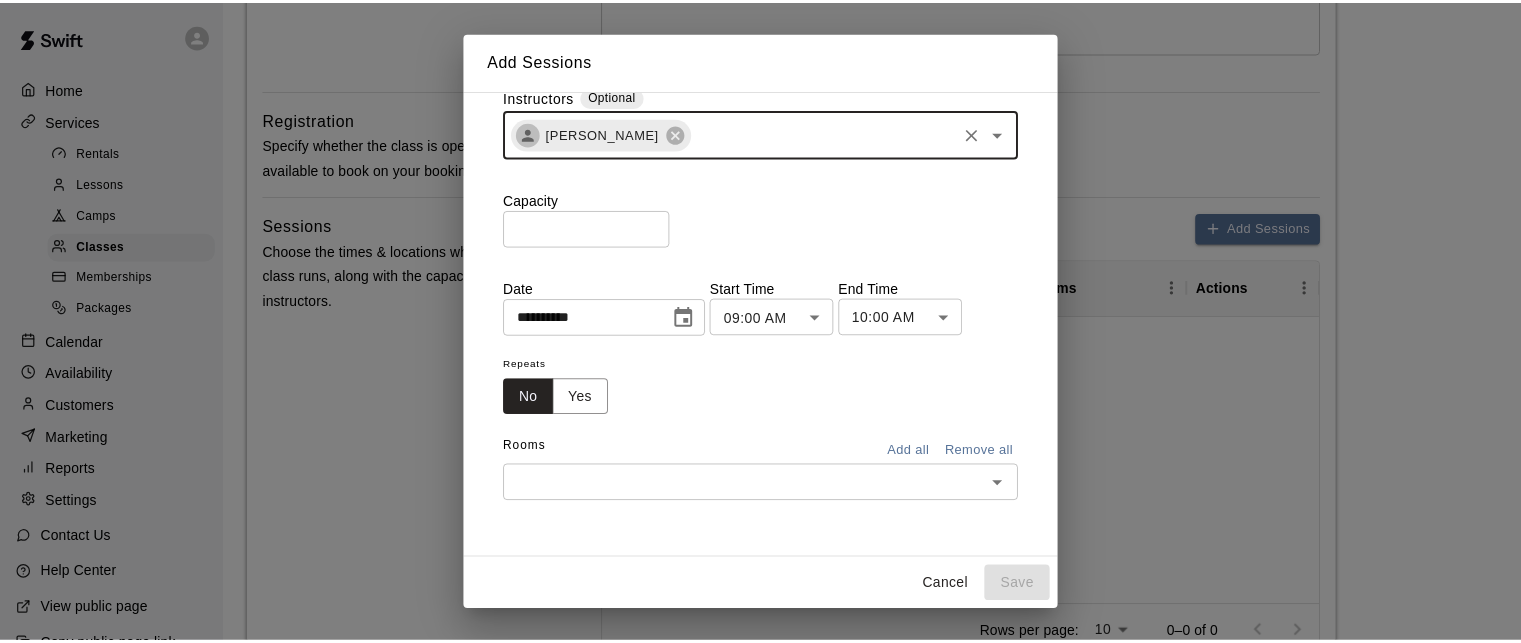 scroll, scrollTop: 0, scrollLeft: 0, axis: both 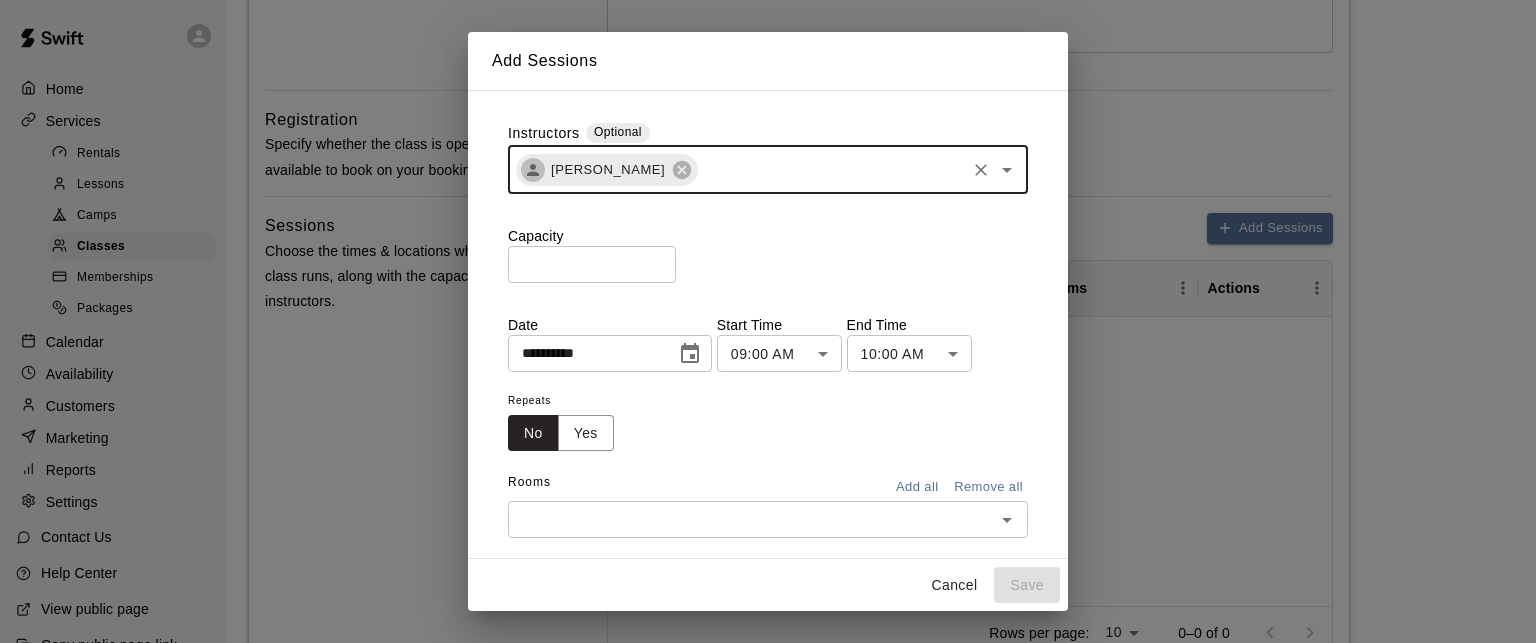 click on "Cancel" at bounding box center [954, 585] 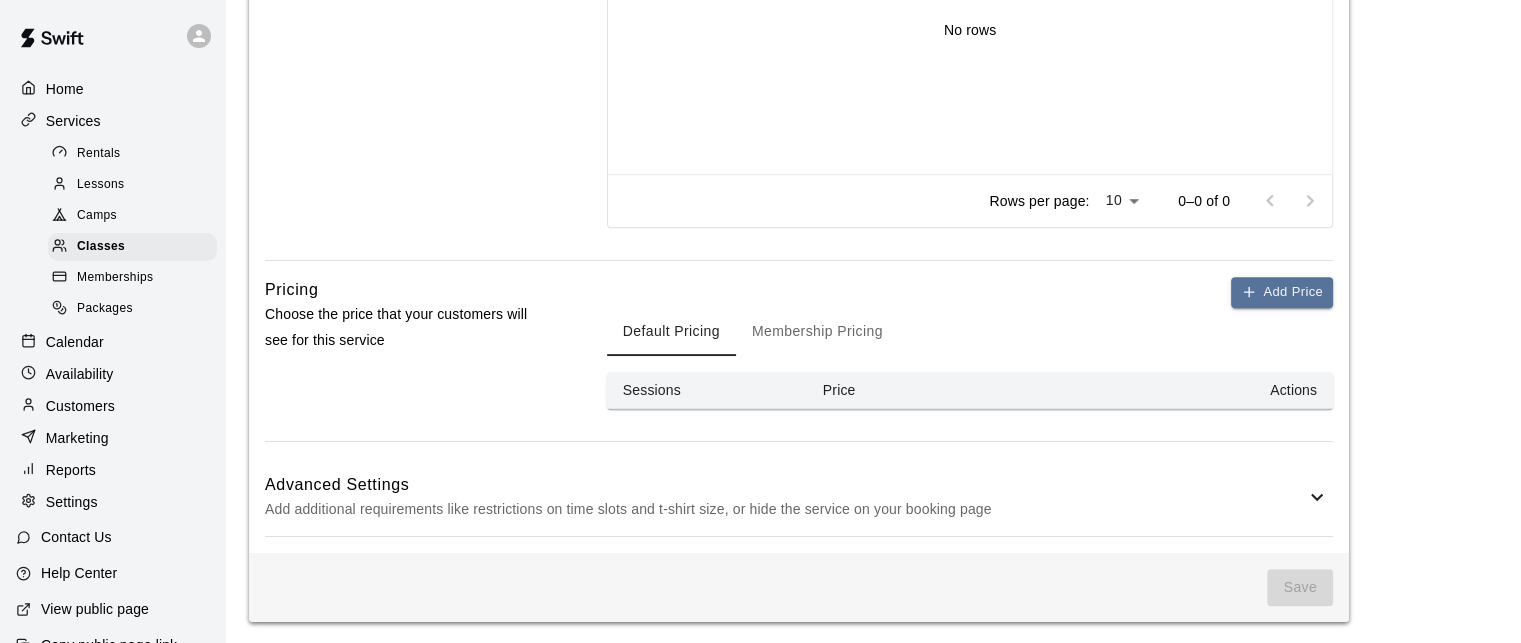 scroll, scrollTop: 0, scrollLeft: 0, axis: both 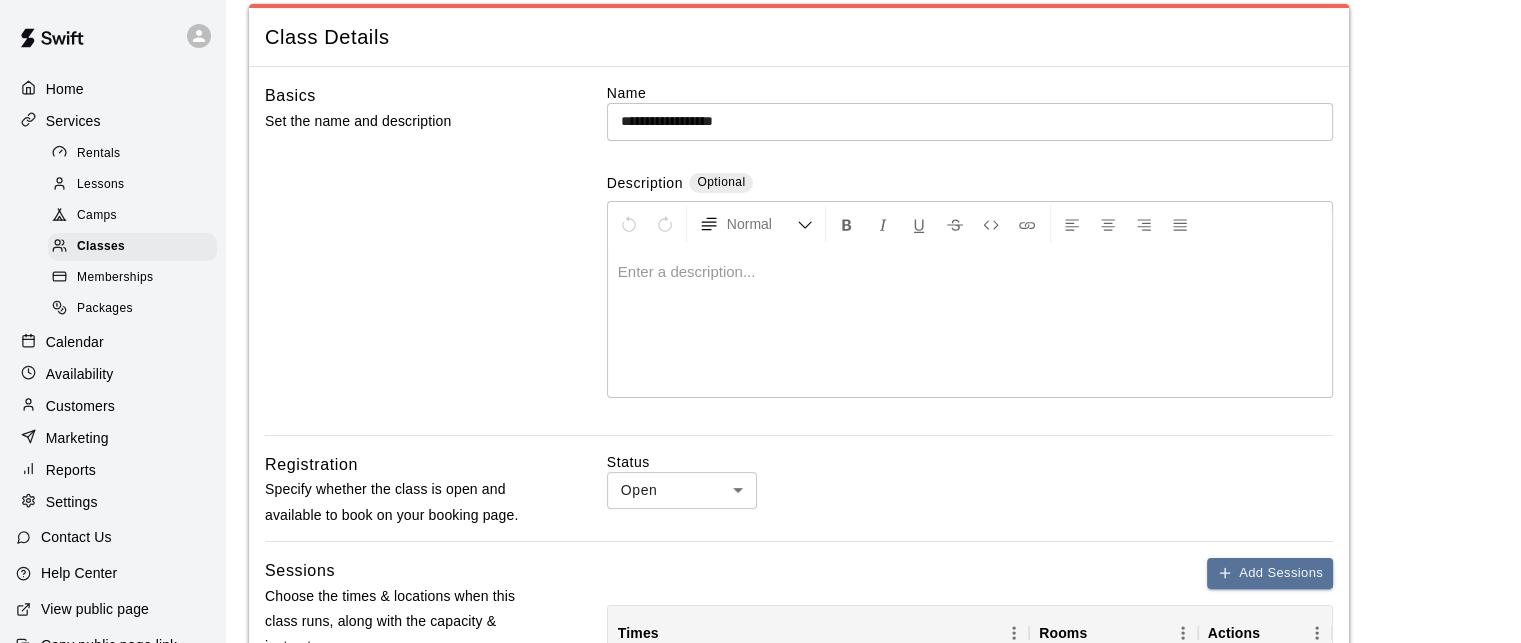 click on "Camps" at bounding box center (132, 216) 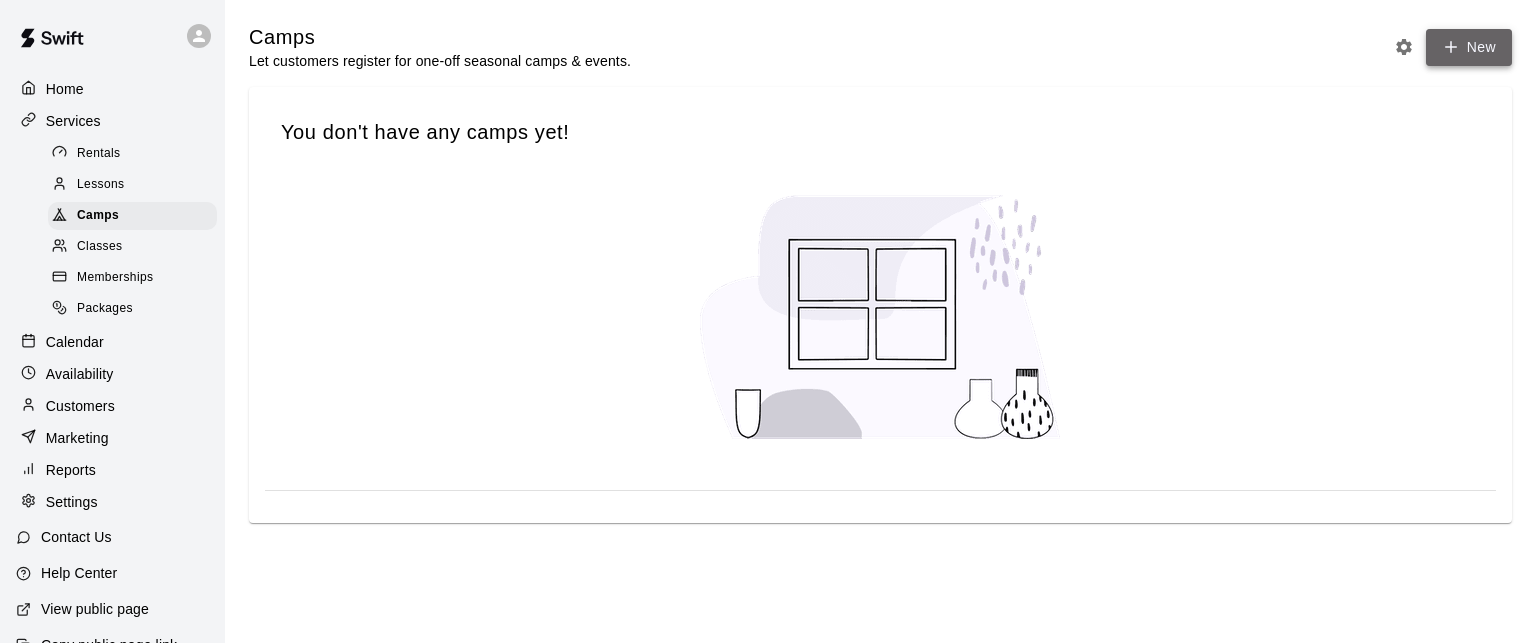 click 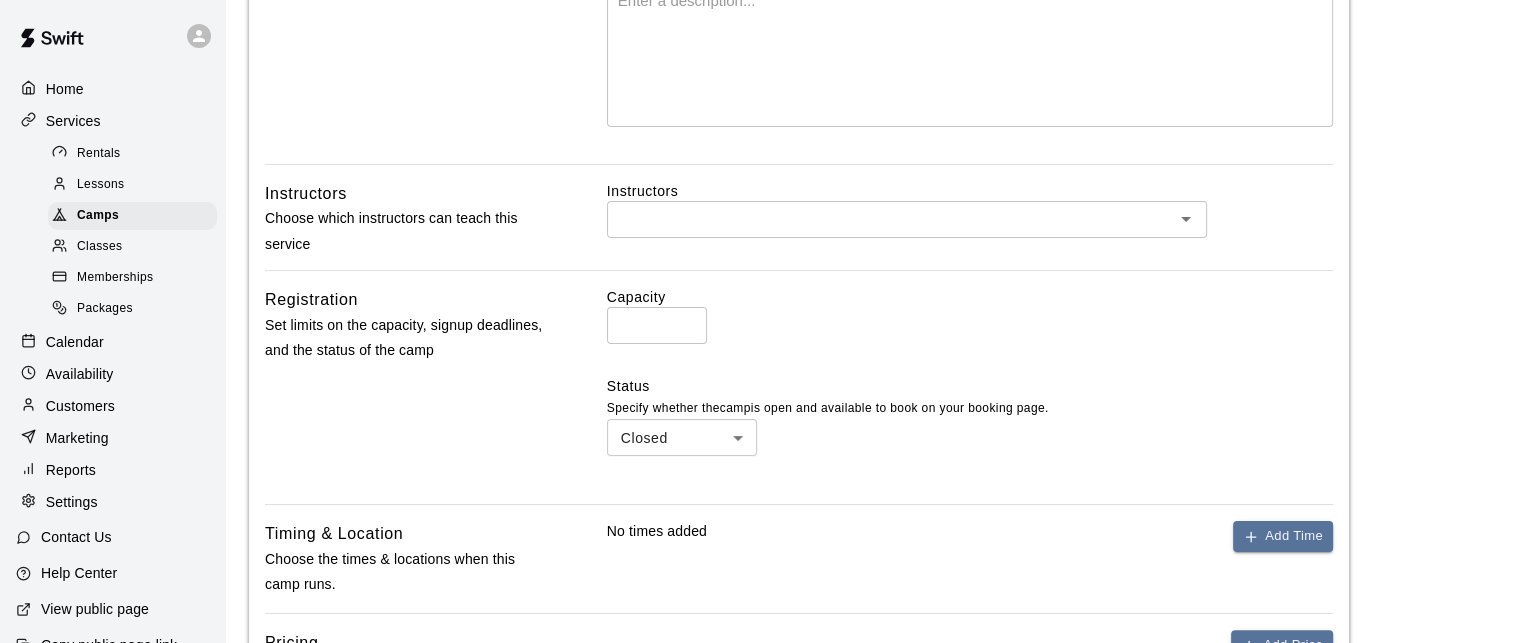 scroll, scrollTop: 495, scrollLeft: 0, axis: vertical 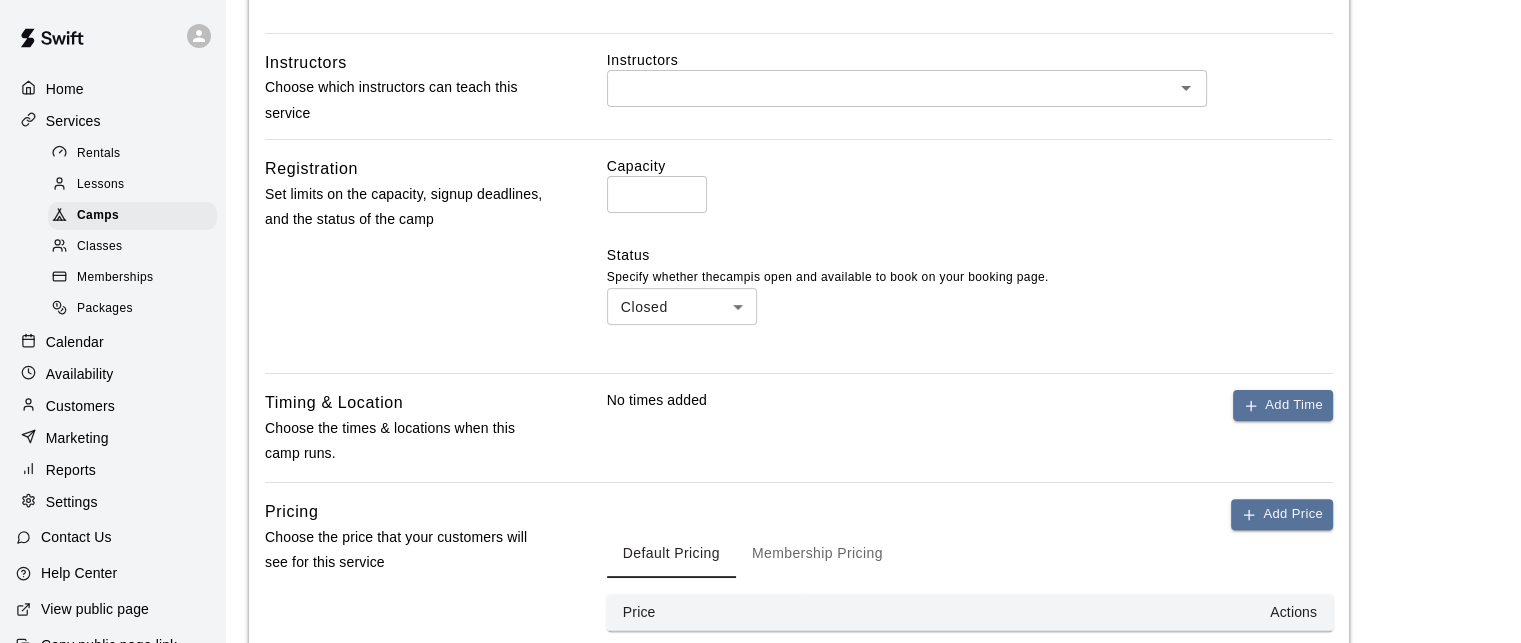 click on "Home Services Rentals Lessons Camps Classes Memberships Packages Calendar Availability Customers Marketing Reports Settings Contact Us Help Center View public page Copy public page link Camps / Add Camp Add Camp Camp Details Basics Set the name and description Name ​ Description Optional Normal Enter a description... Instructors Choose which instructors can teach this service Instructors ​ Registration Set limits on the capacity, signup deadlines, and the status of the camp Capacity * ​ Status Specify whether the  camp  is open and available to book on your booking page. Closed ****** ​ Timing & Location Choose the times & locations when this camp runs. No times added Add Time Pricing Choose the price that your customers will see for this service Add Price Default Pricing Membership Pricing Price Actions Advanced Settings Add additional requirements like restrictions on time slots and t-shirt size, or hide the service on your booking page Save Swift - Add Camp Close cross-small" at bounding box center [760, 186] 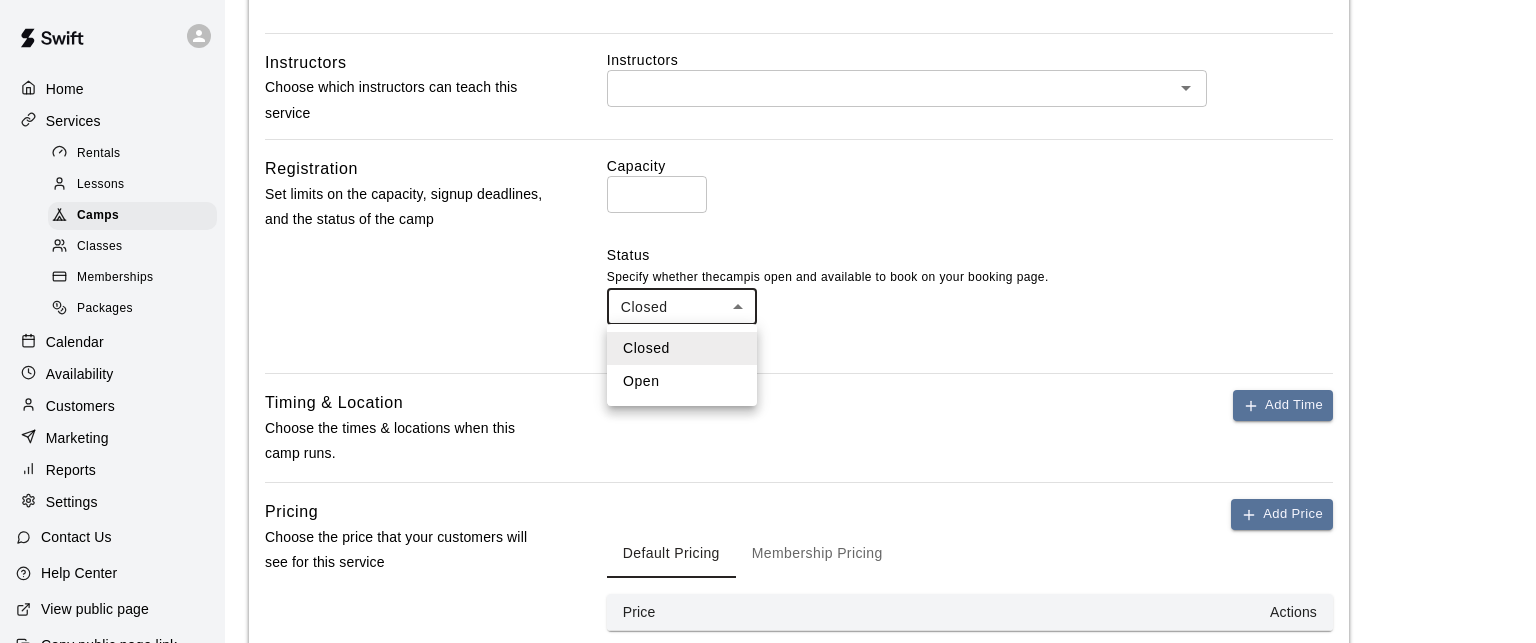 click at bounding box center [768, 321] 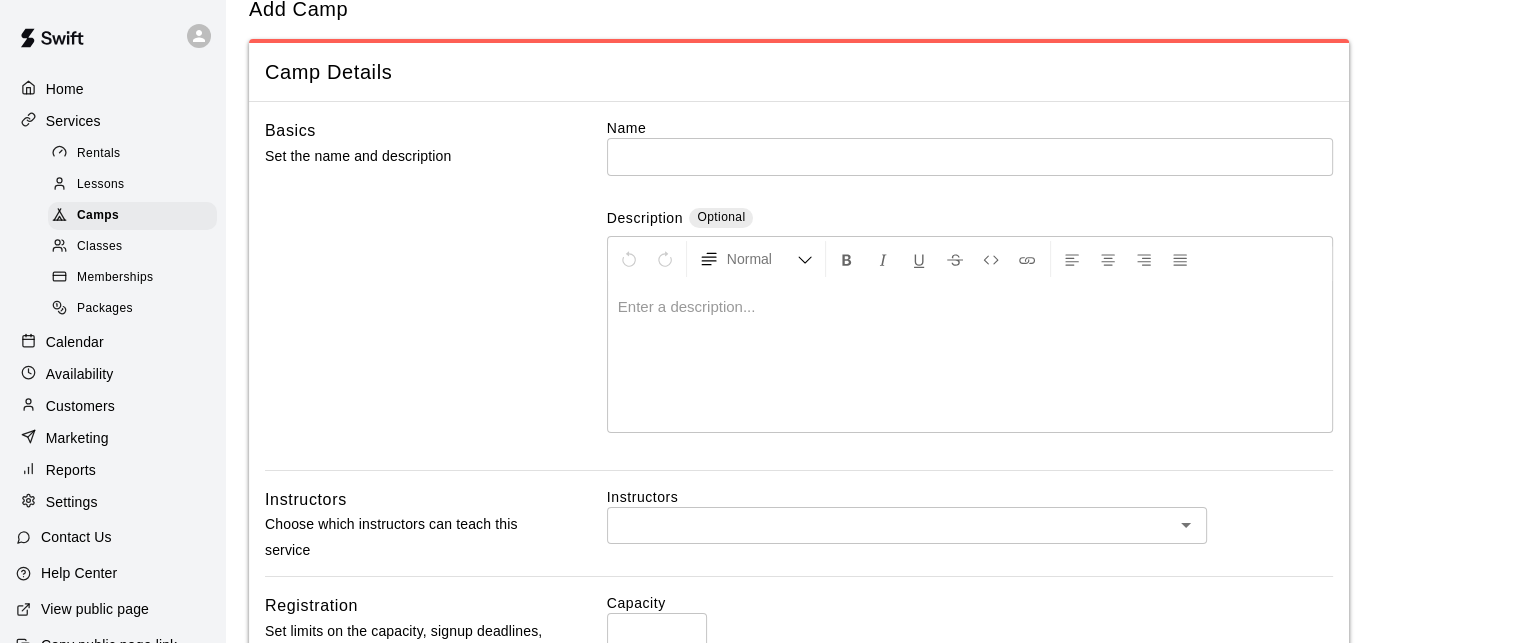 scroll, scrollTop: 0, scrollLeft: 0, axis: both 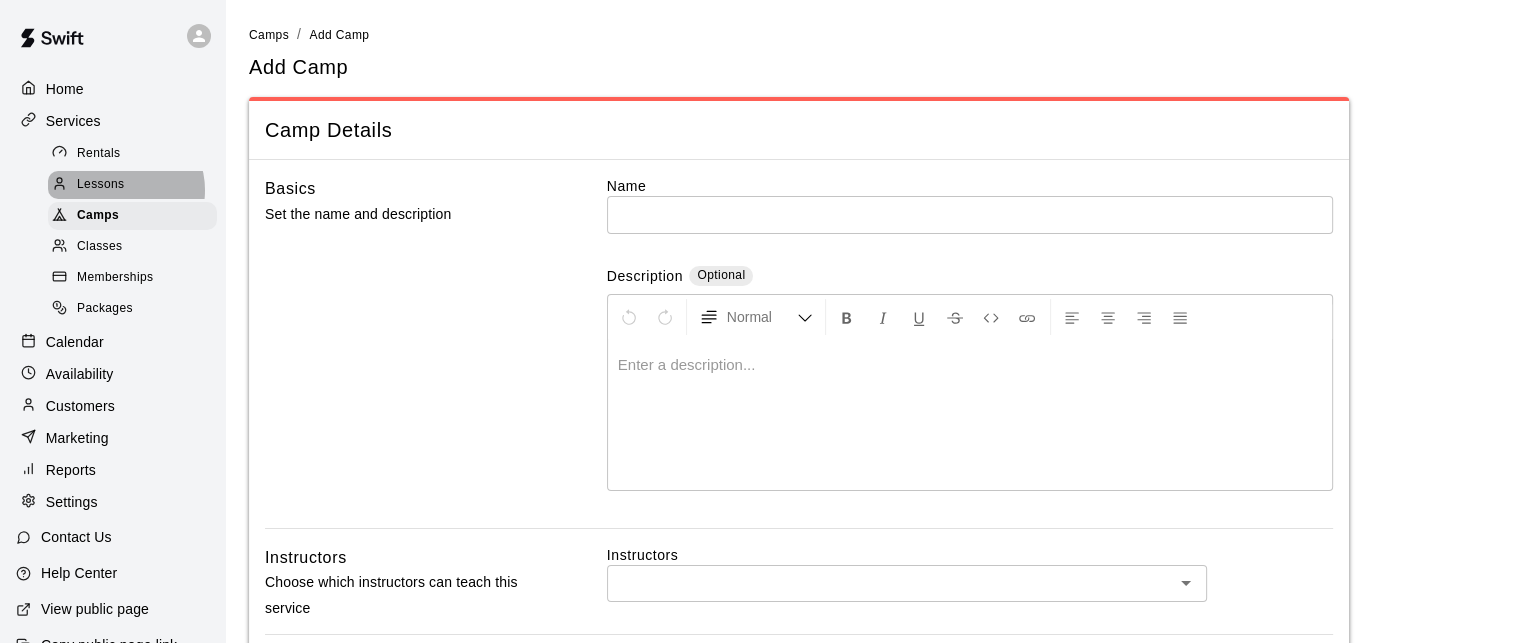 click on "Lessons" at bounding box center [101, 185] 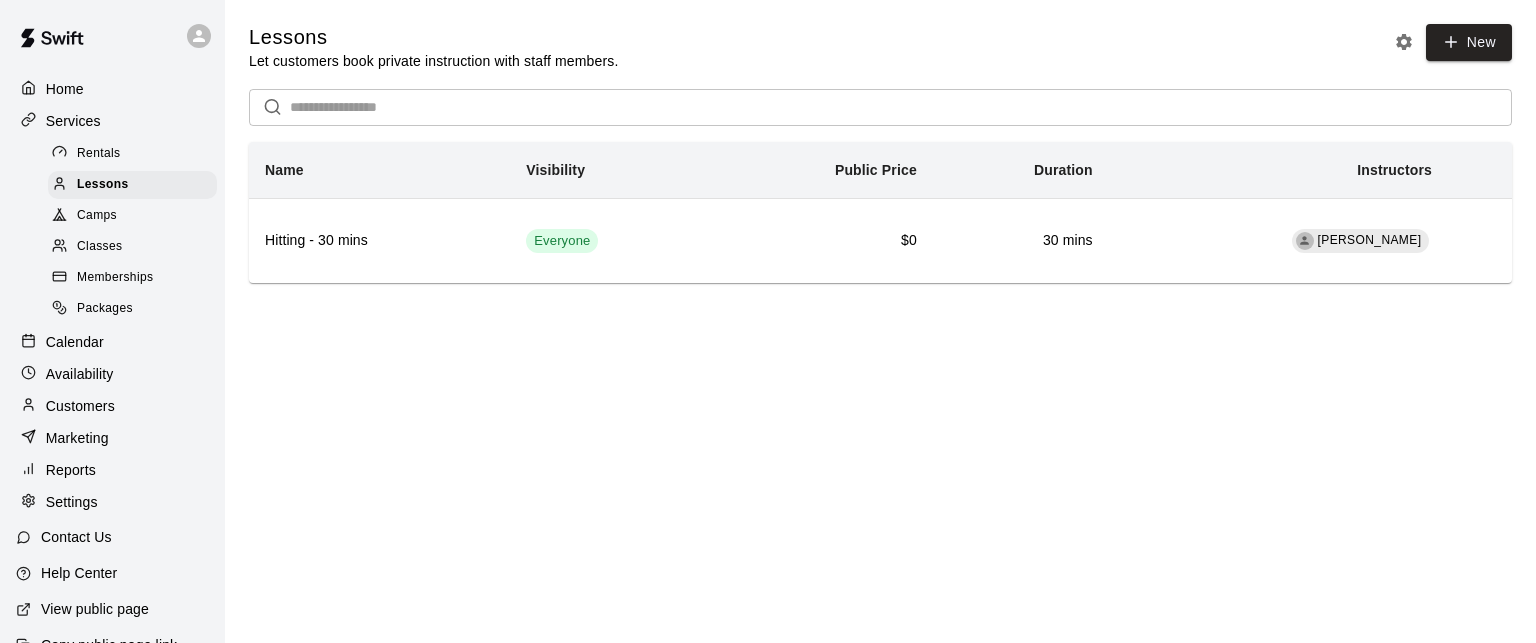 click on "Rentals" at bounding box center (99, 154) 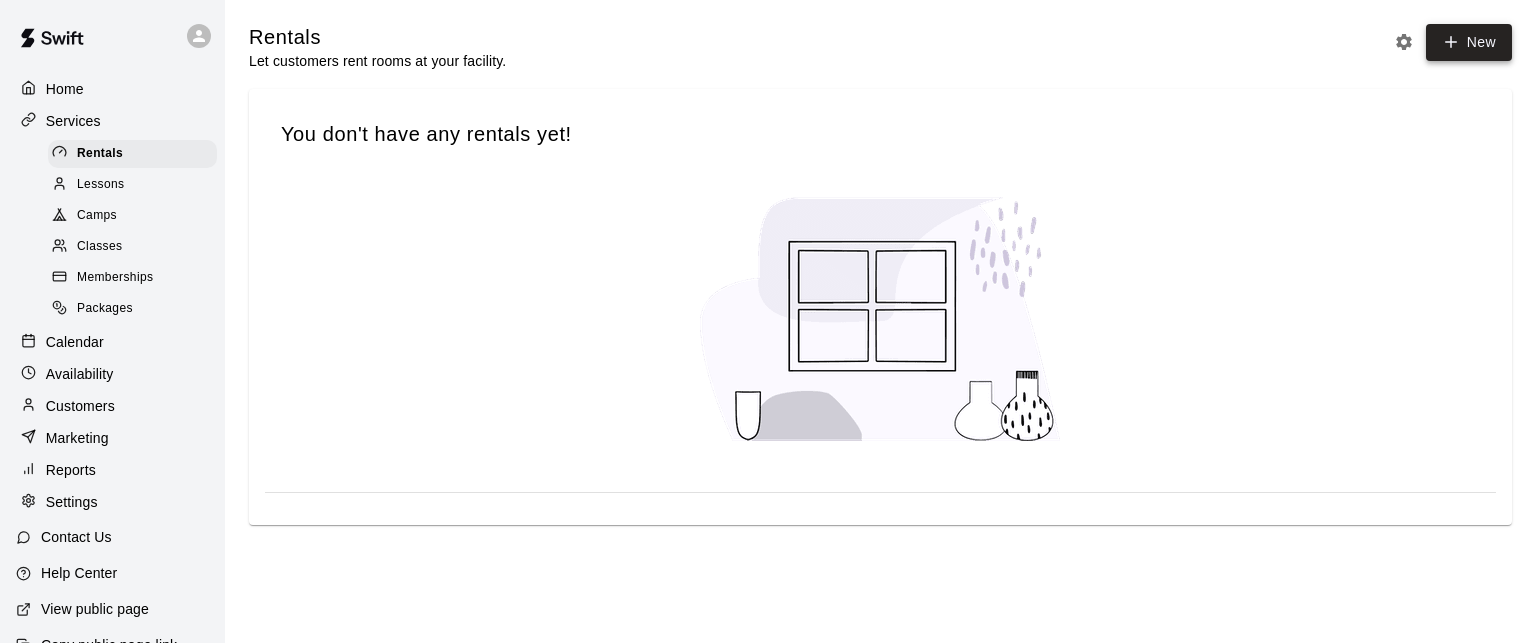 click on "New" at bounding box center (1469, 42) 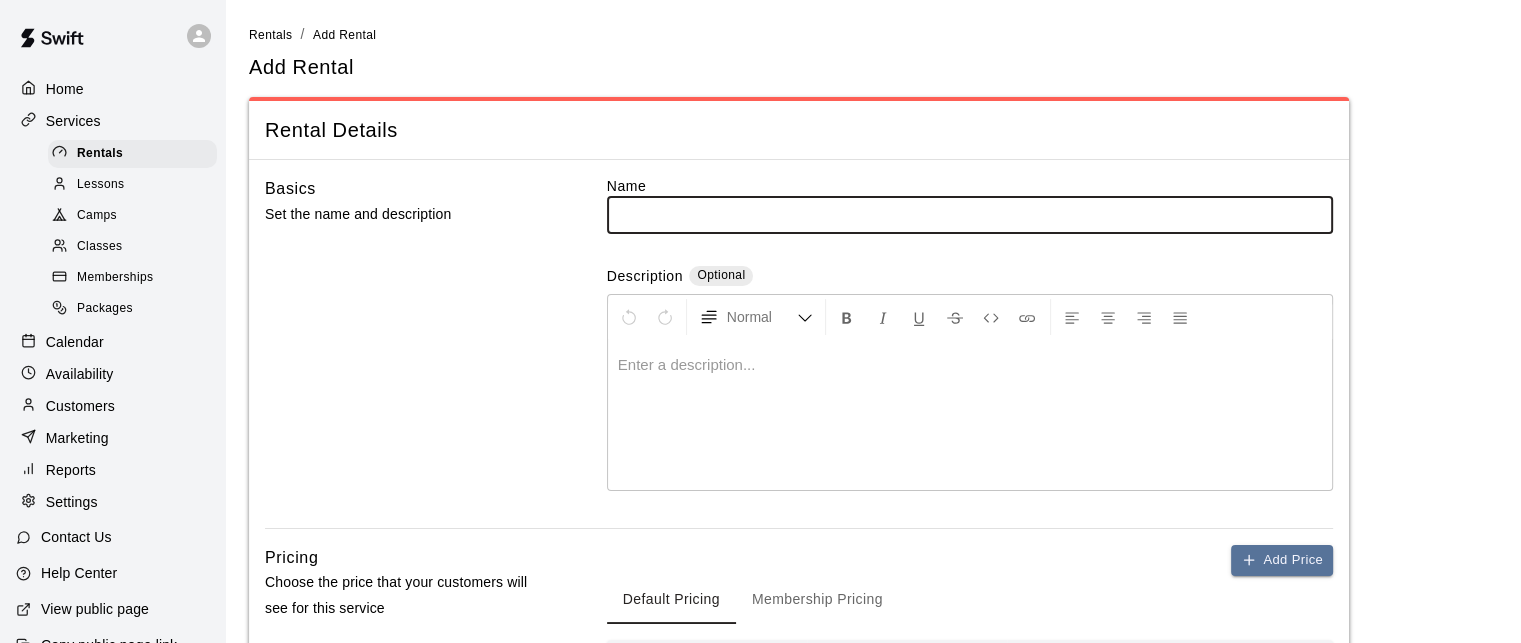 click at bounding box center [970, 214] 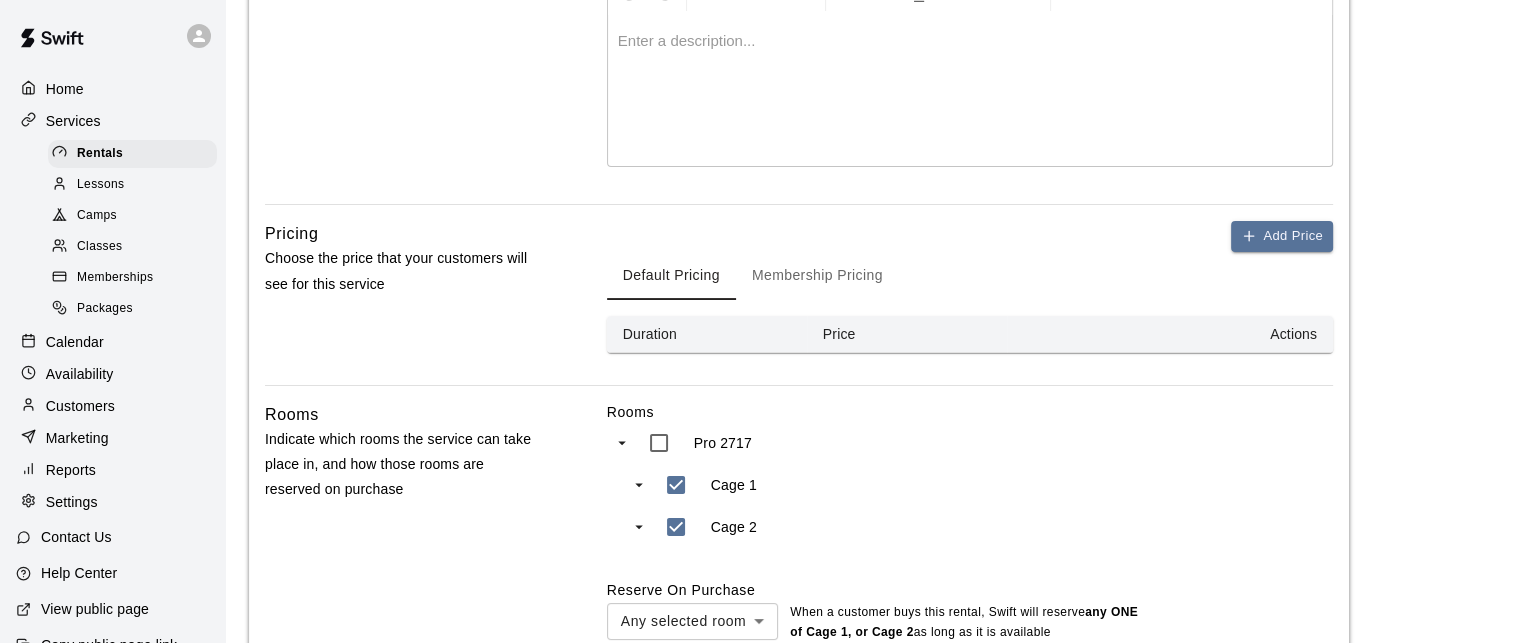 scroll, scrollTop: 324, scrollLeft: 0, axis: vertical 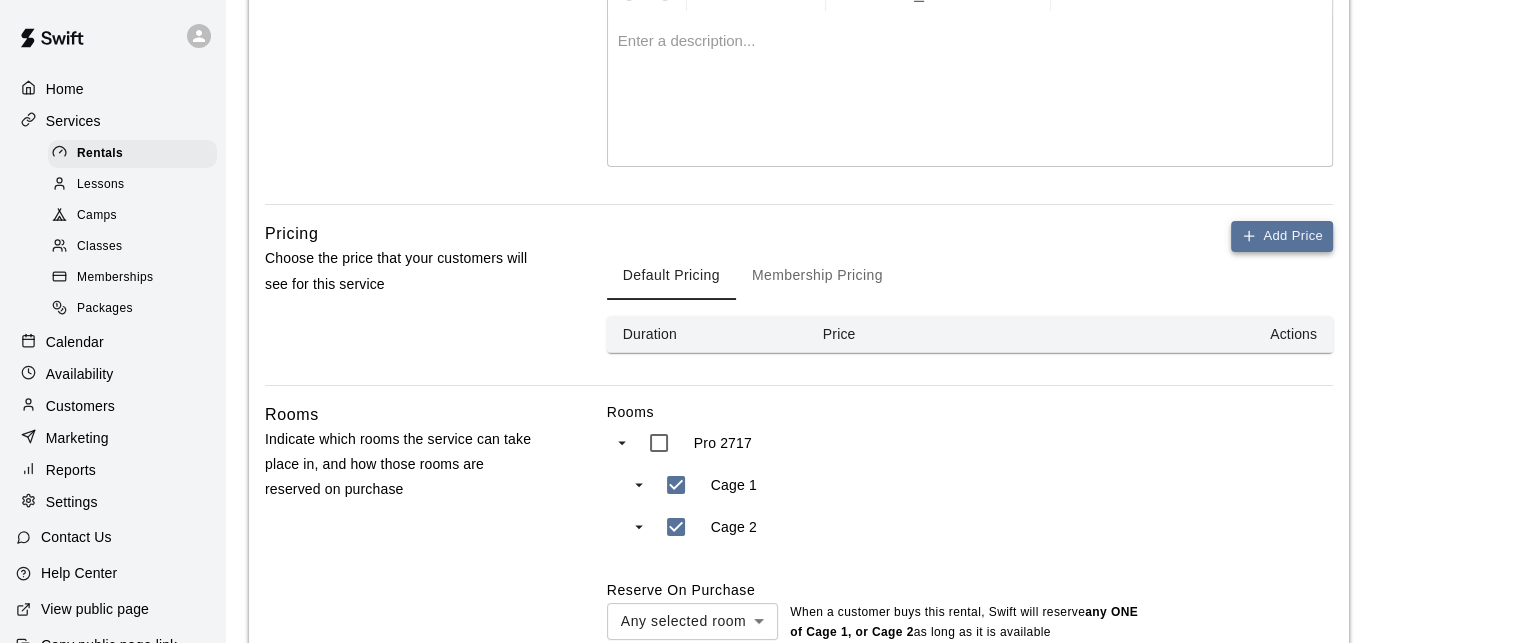 type on "**********" 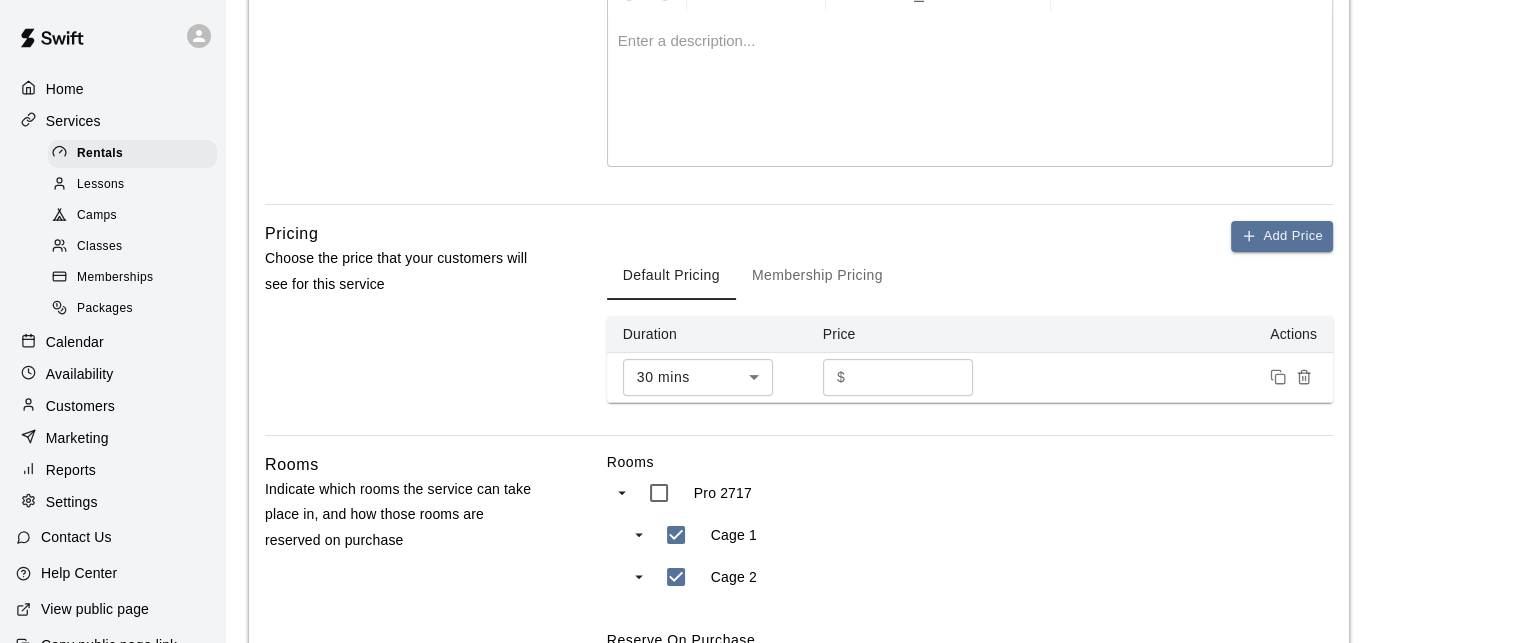 click on "**********" at bounding box center (760, 303) 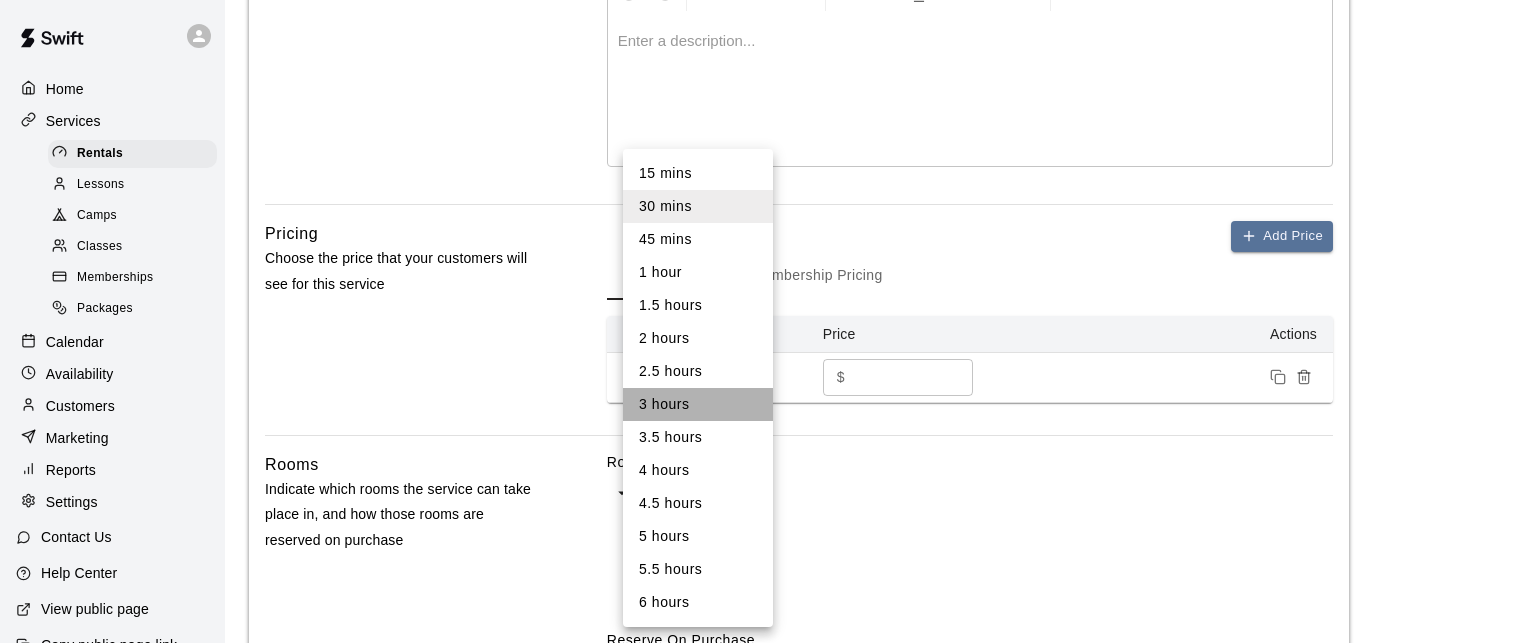 click on "3 hours" at bounding box center [698, 404] 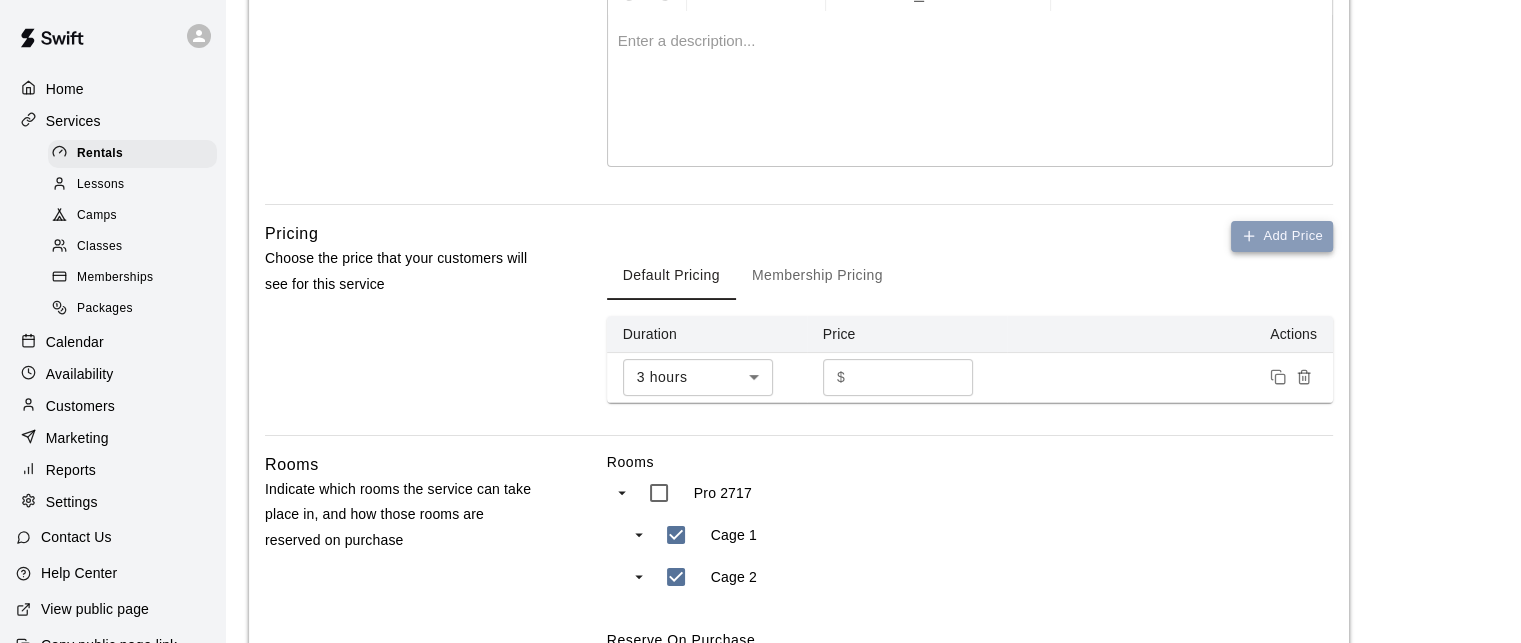 click on "Add Price" at bounding box center [1282, 236] 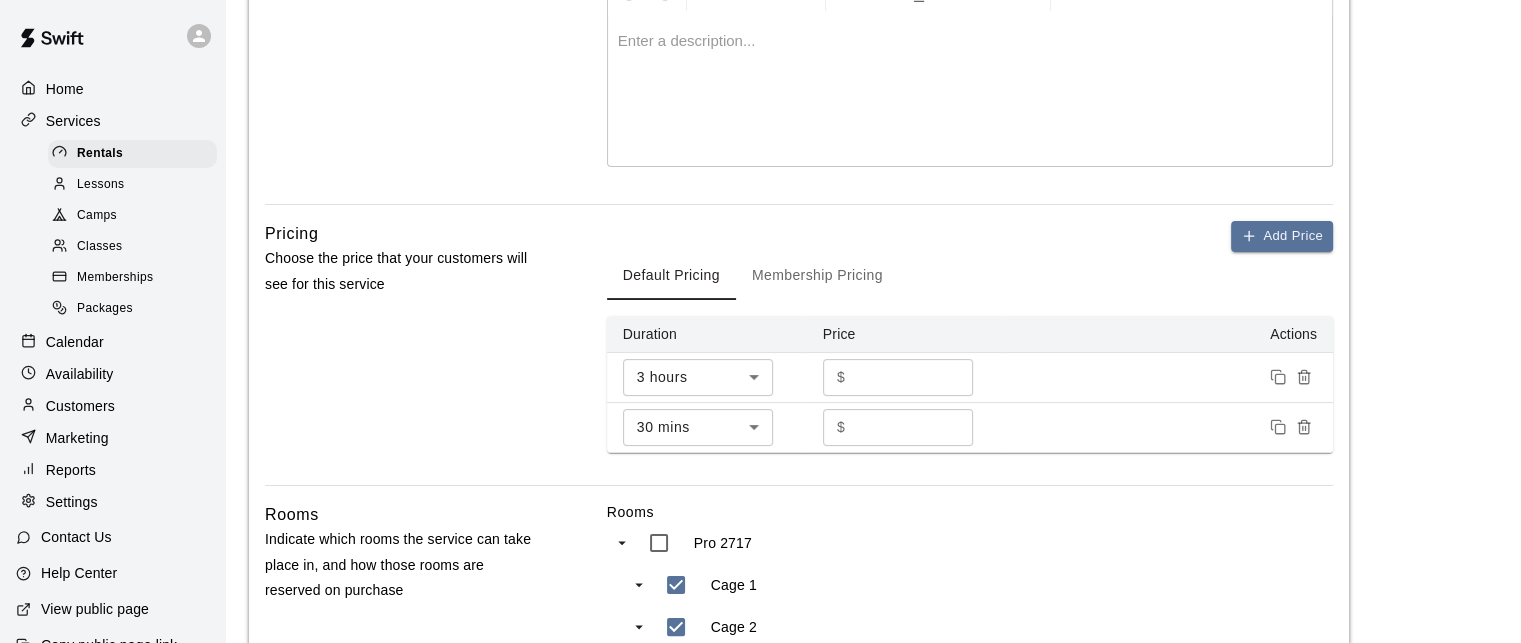 click on "**********" at bounding box center (760, 328) 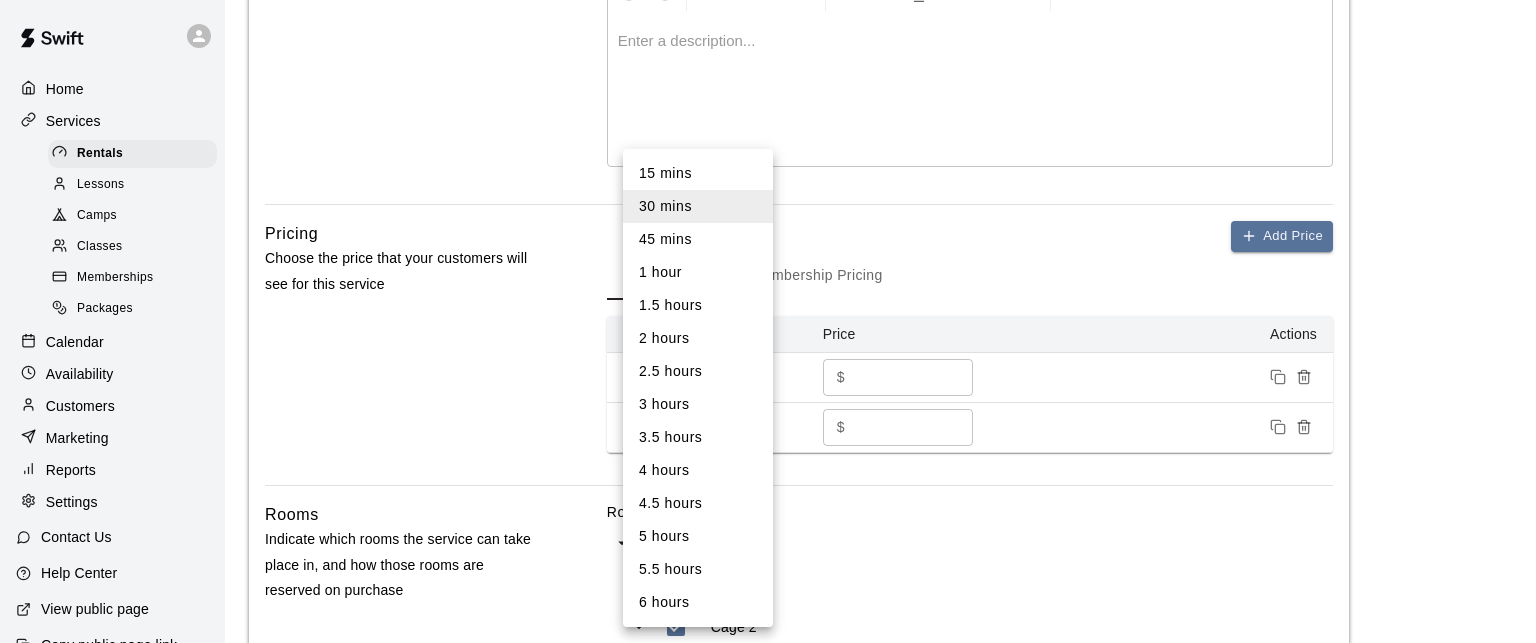 click on "1 hour" at bounding box center [698, 272] 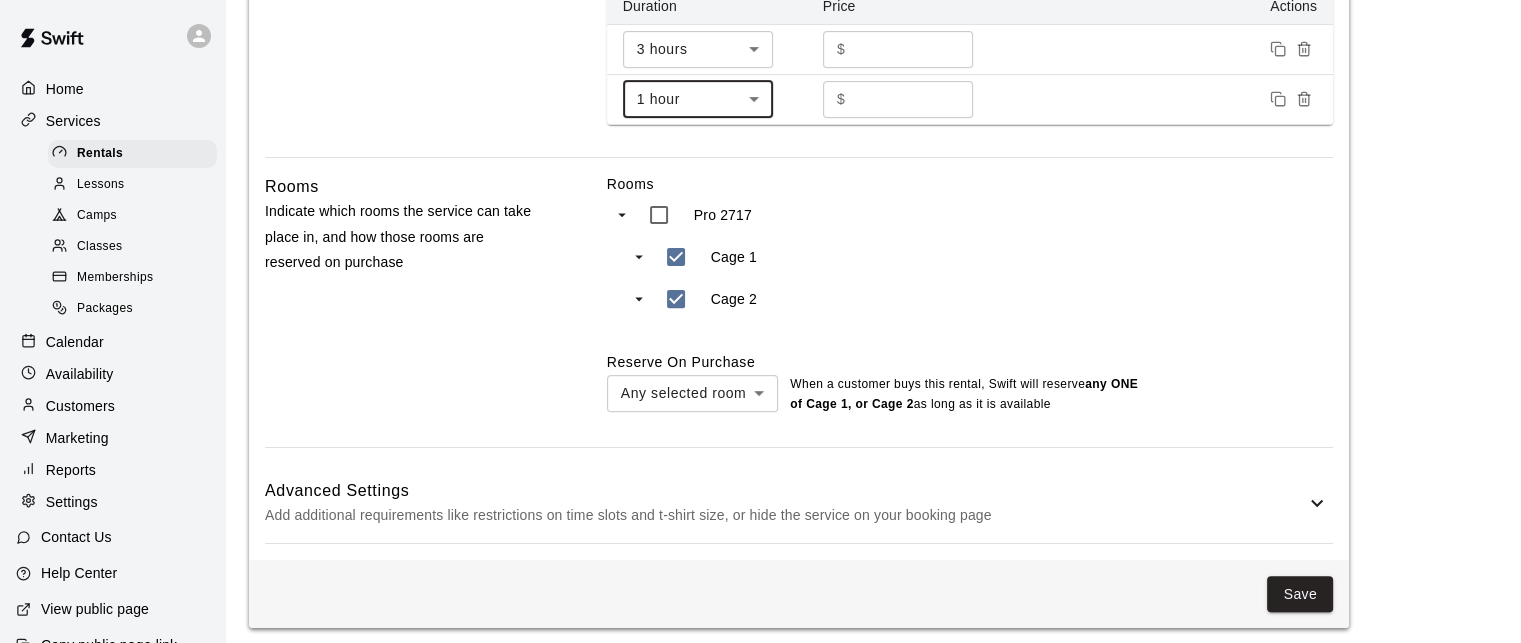 scroll, scrollTop: 655, scrollLeft: 0, axis: vertical 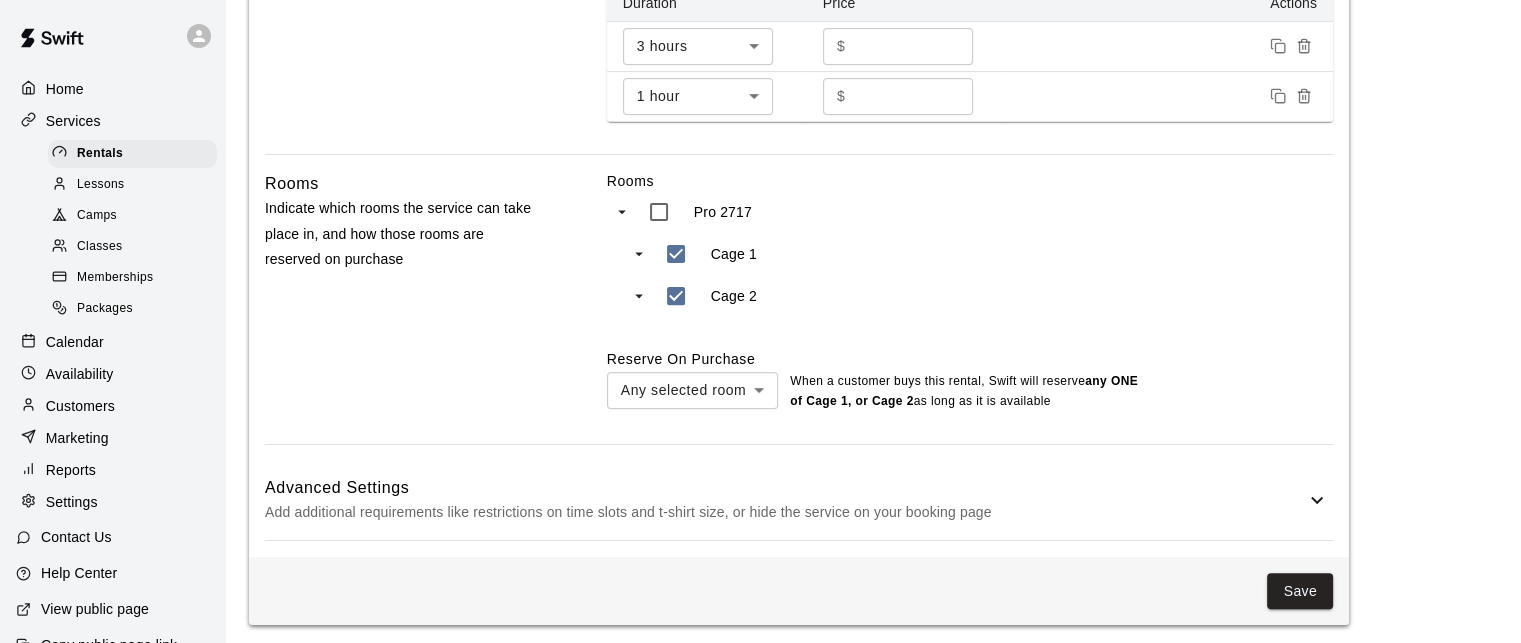 type on "***" 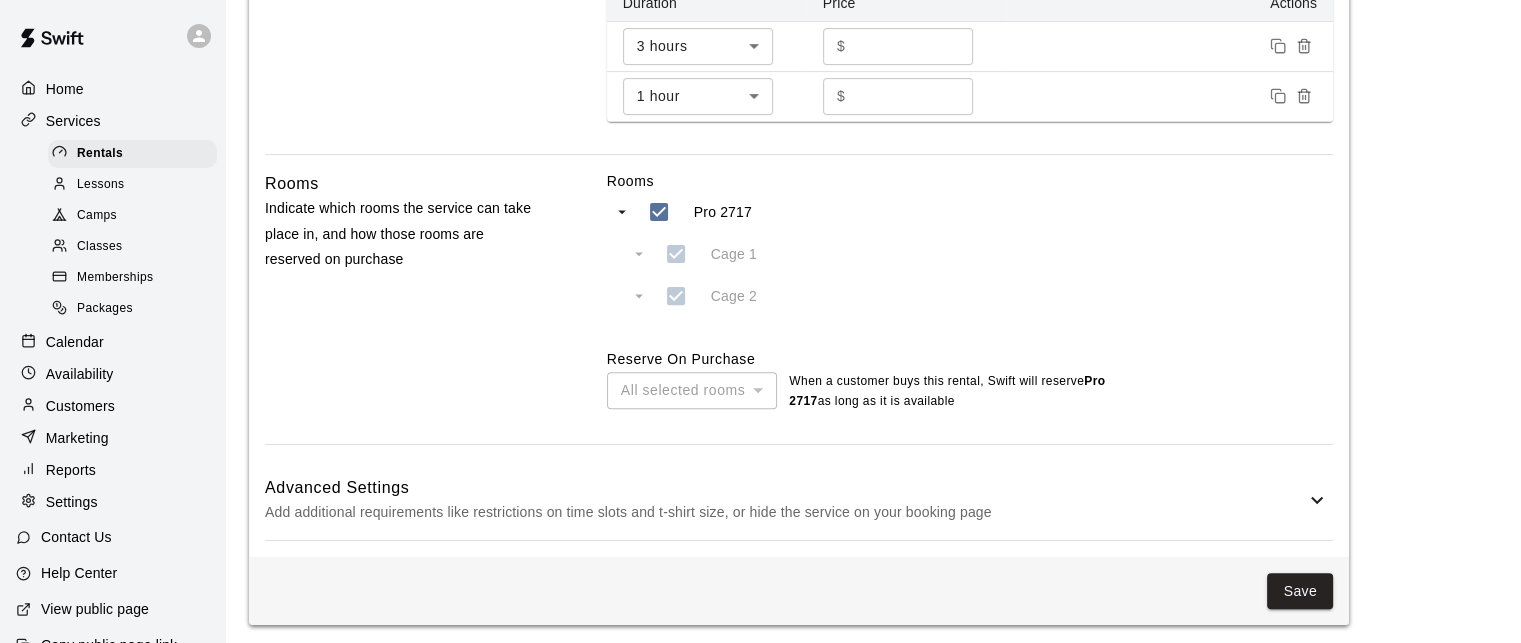 scroll, scrollTop: 660, scrollLeft: 0, axis: vertical 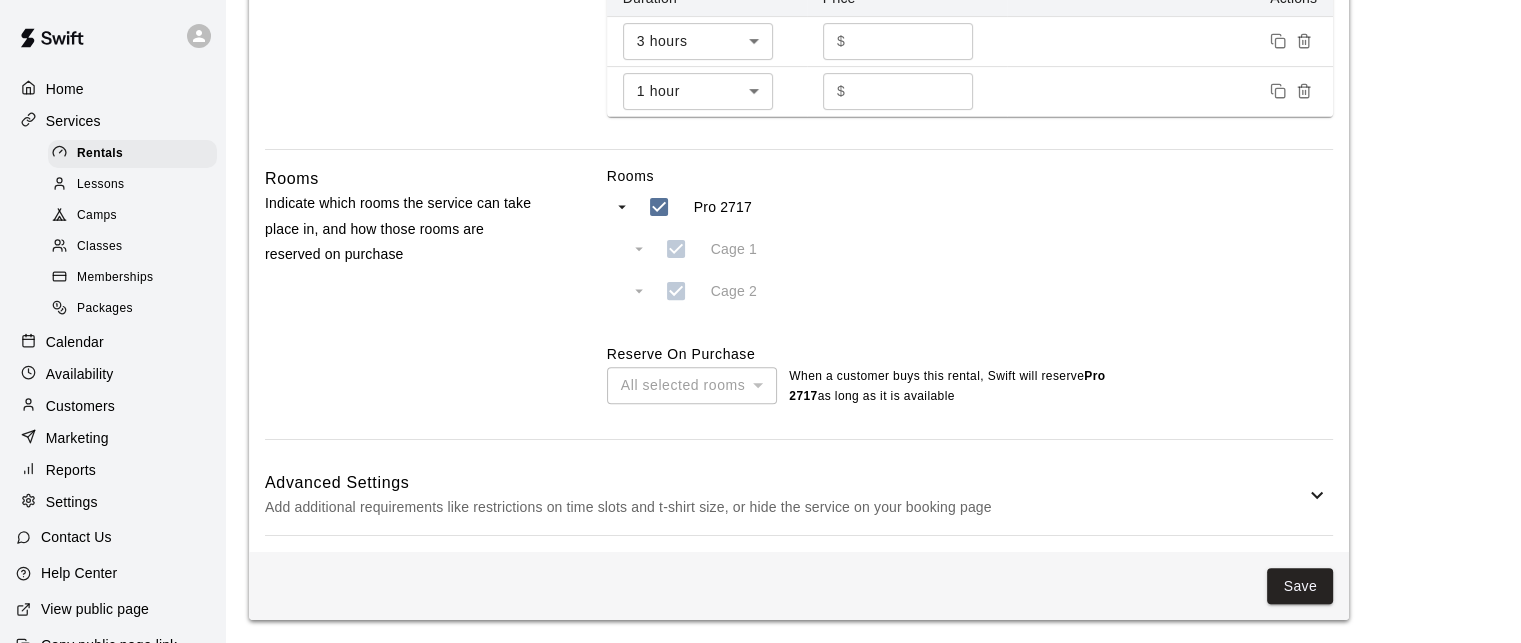 click 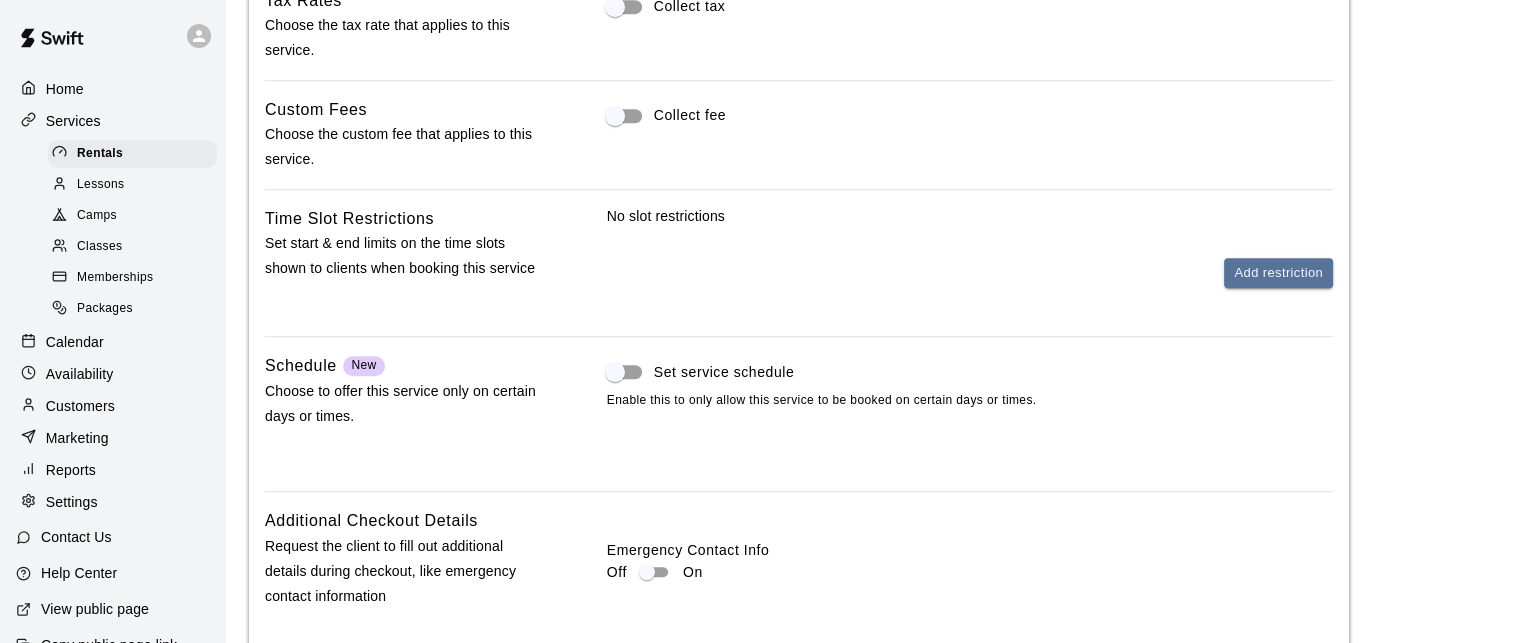 scroll, scrollTop: 1244, scrollLeft: 0, axis: vertical 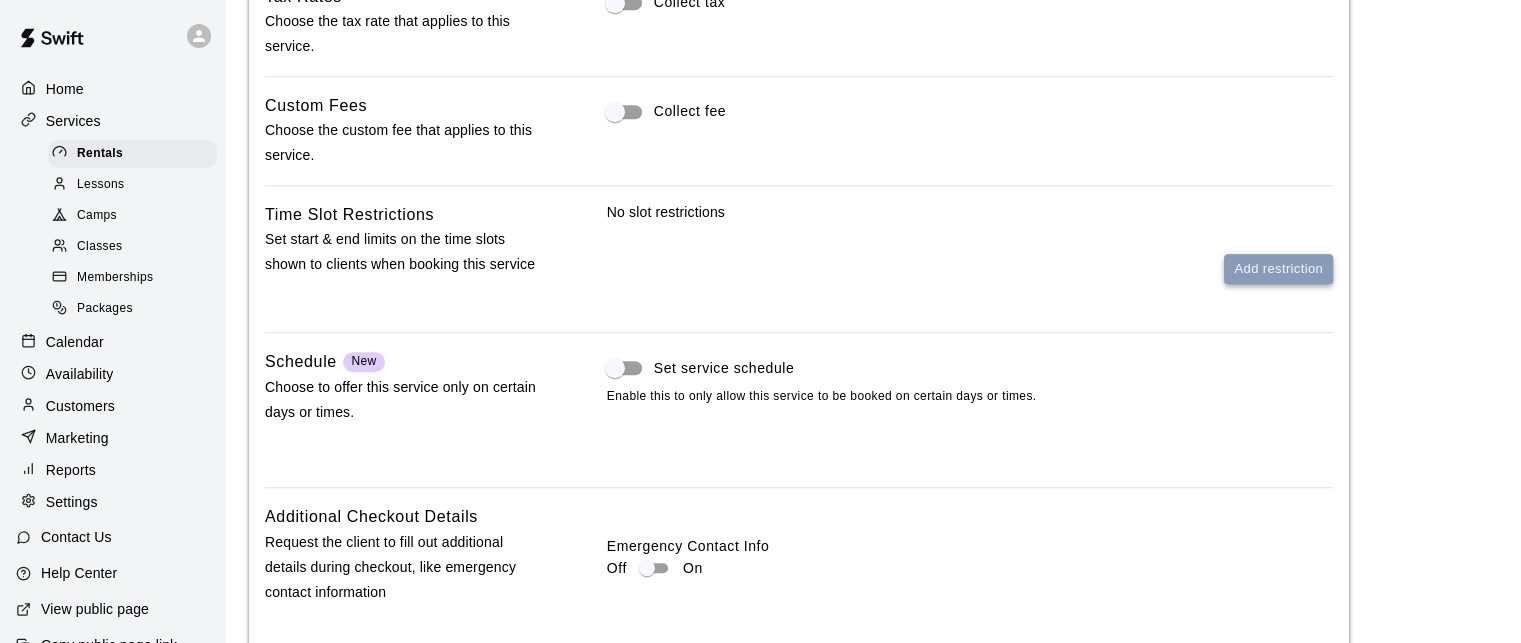 click on "Add restriction" at bounding box center (1278, 269) 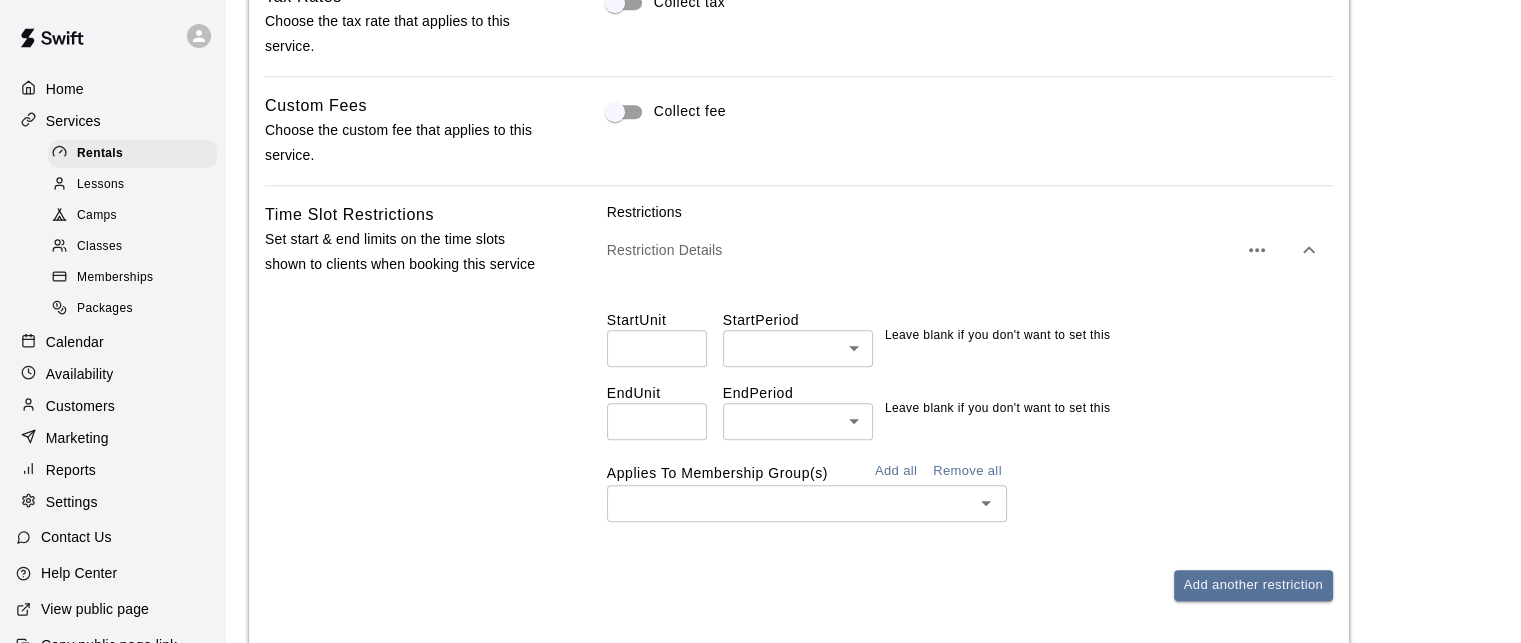 click 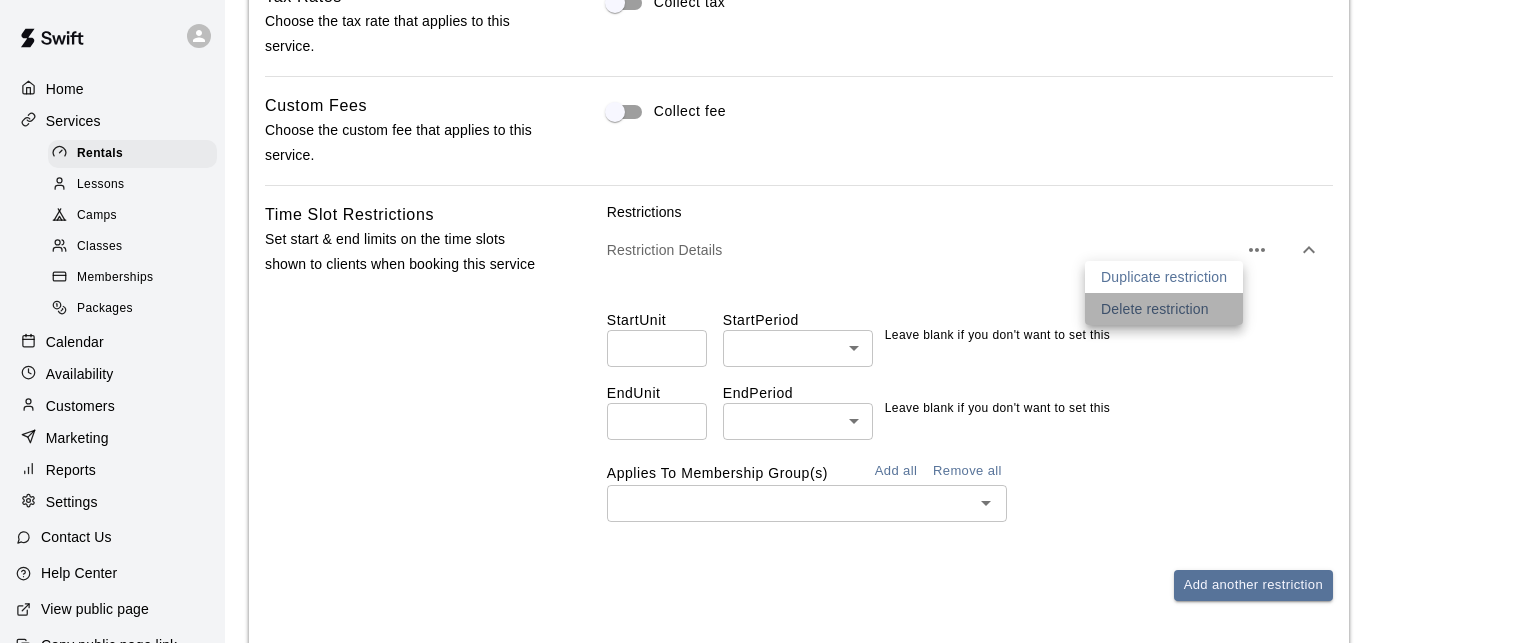 click on "Delete restriction" at bounding box center (1155, 309) 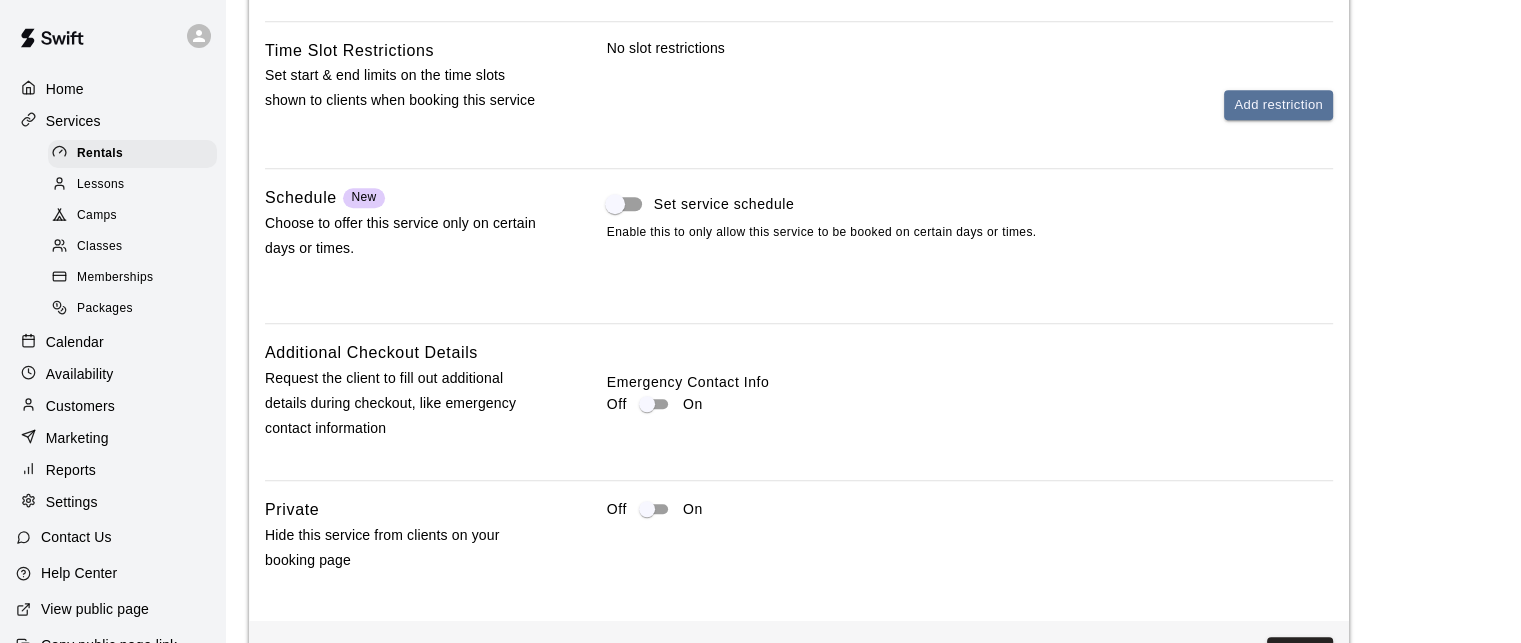 scroll, scrollTop: 1477, scrollLeft: 0, axis: vertical 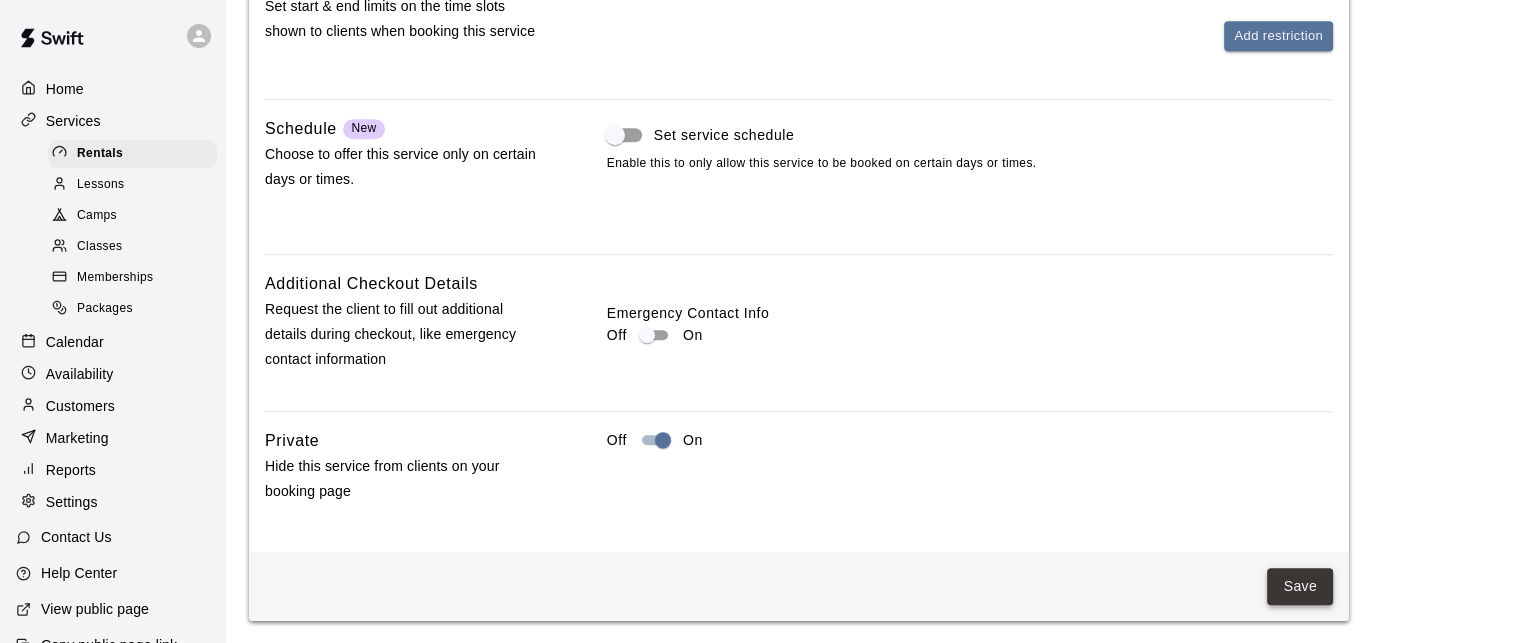 click on "Save" at bounding box center [1300, 586] 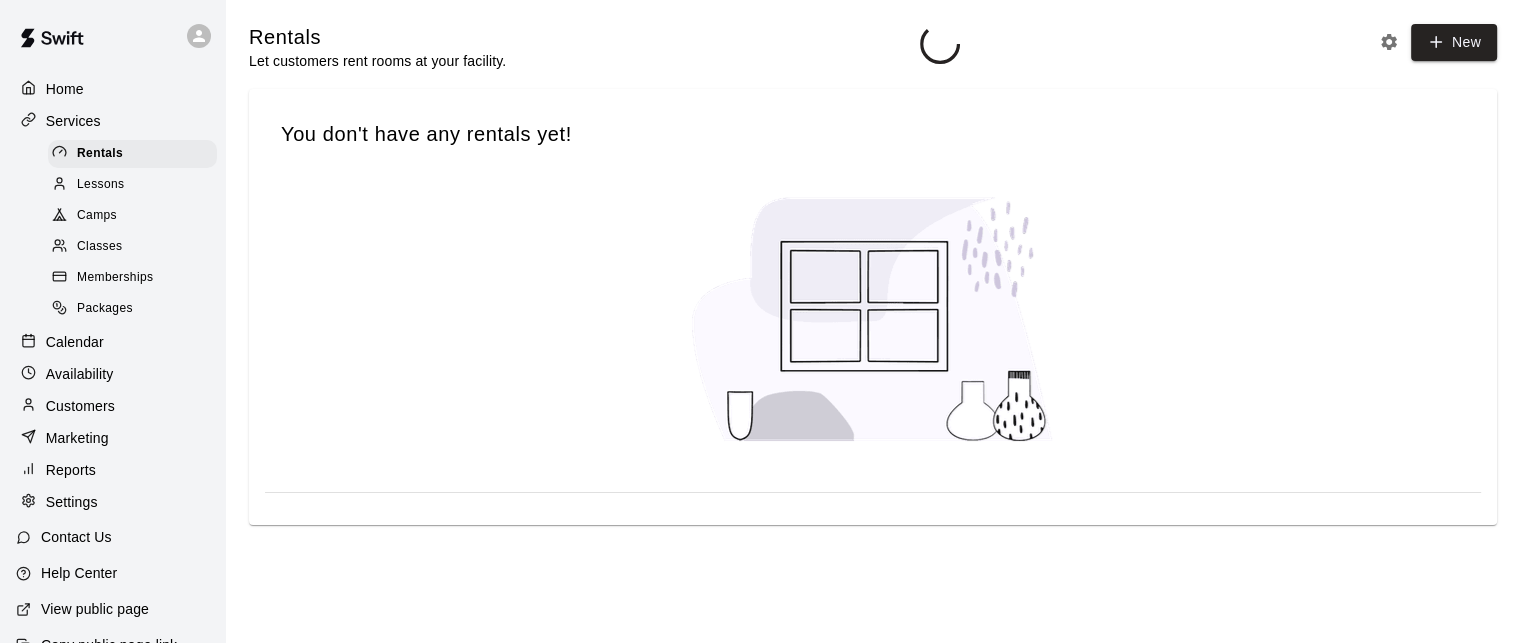 scroll, scrollTop: 0, scrollLeft: 0, axis: both 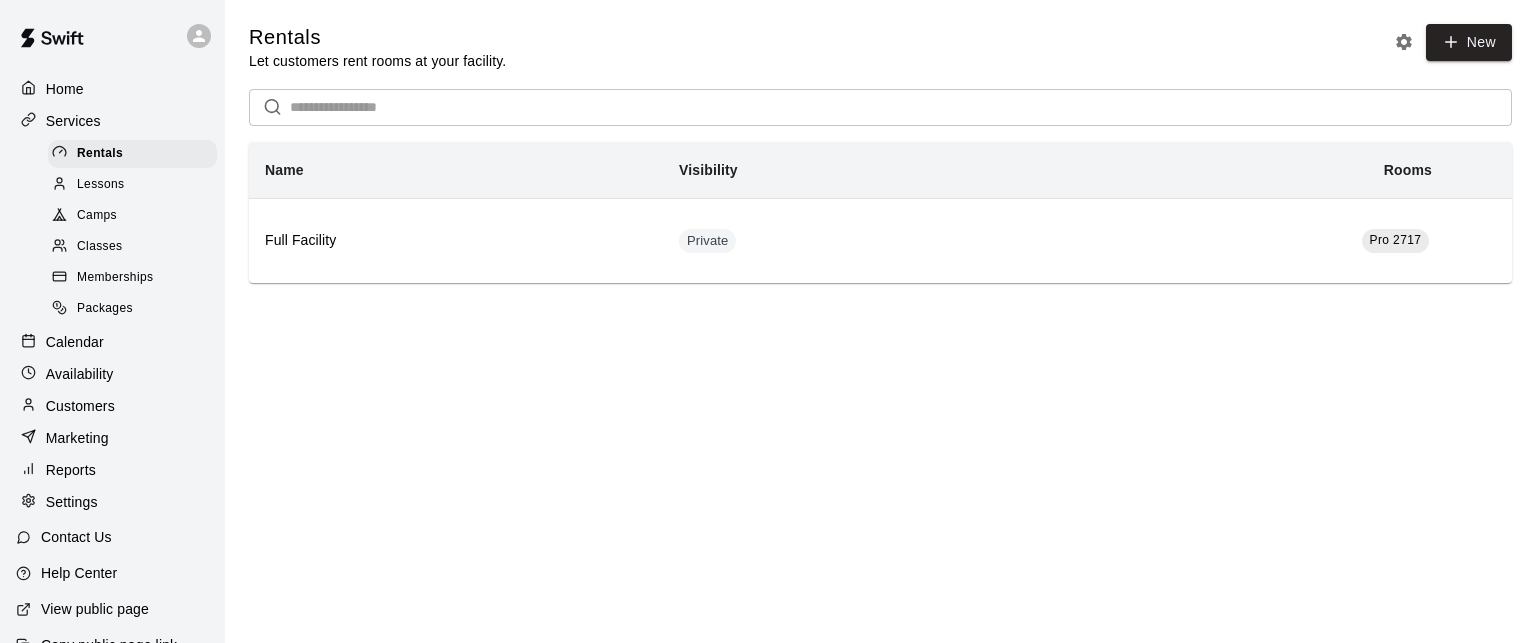 click on "Lessons" at bounding box center [101, 185] 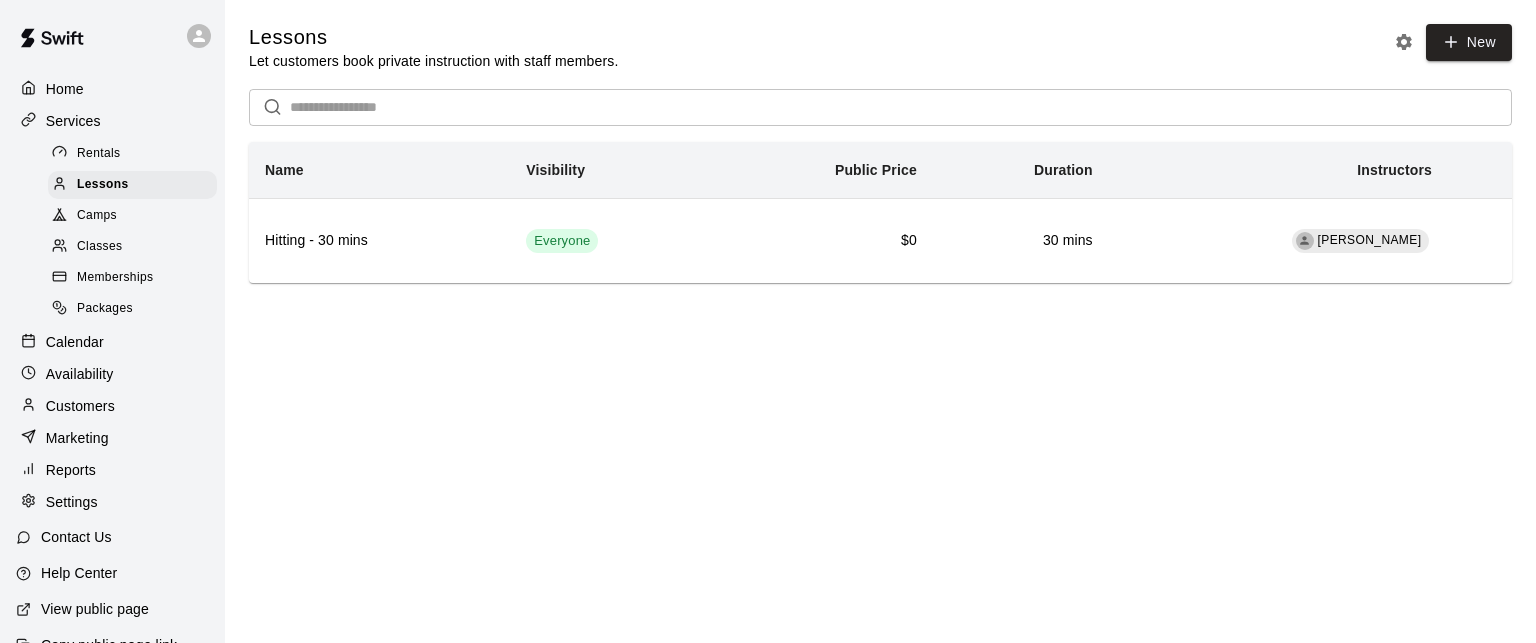 click on "Packages" at bounding box center [105, 309] 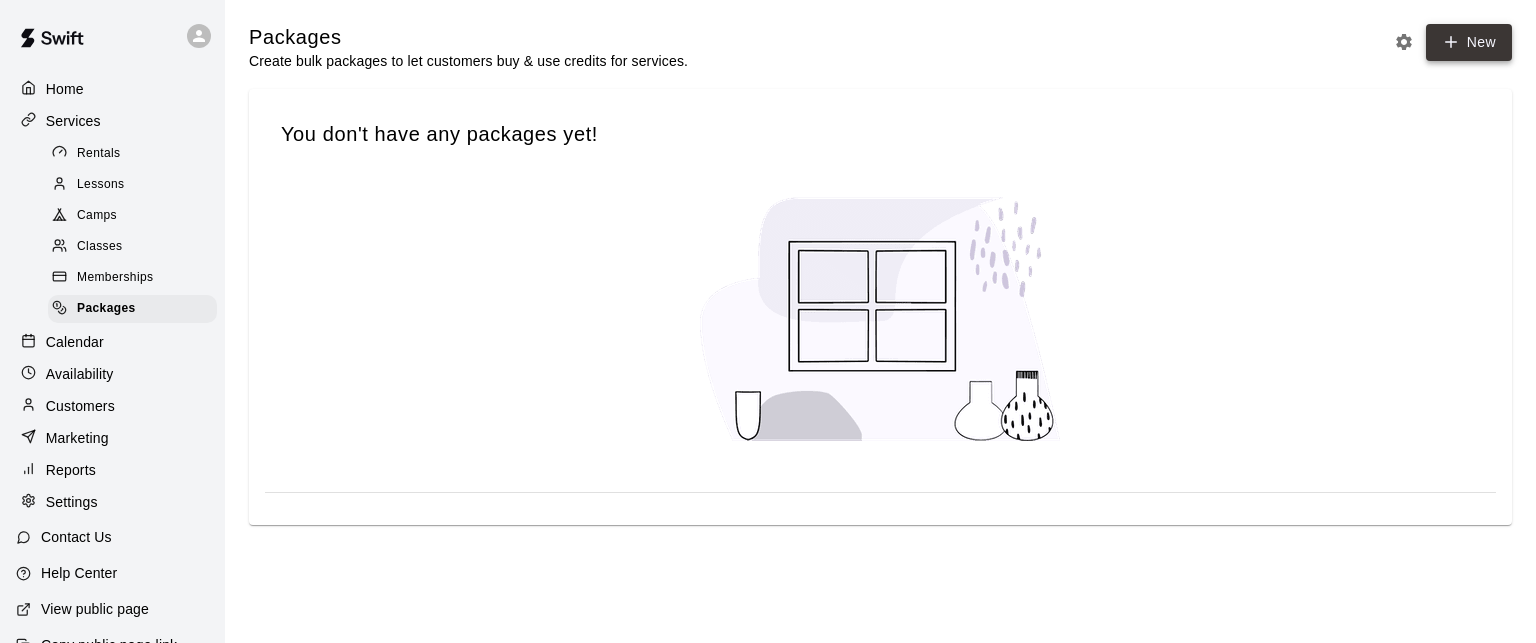 click on "New" at bounding box center [1469, 42] 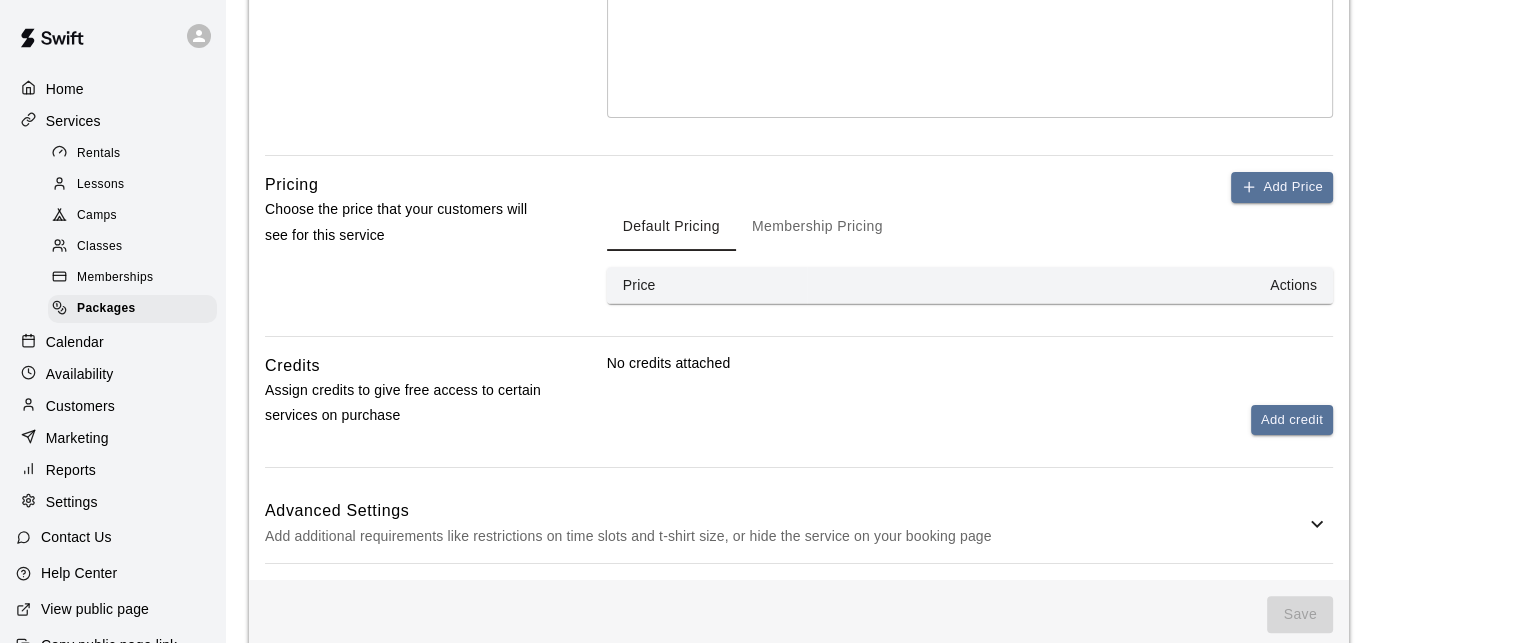 scroll, scrollTop: 358, scrollLeft: 0, axis: vertical 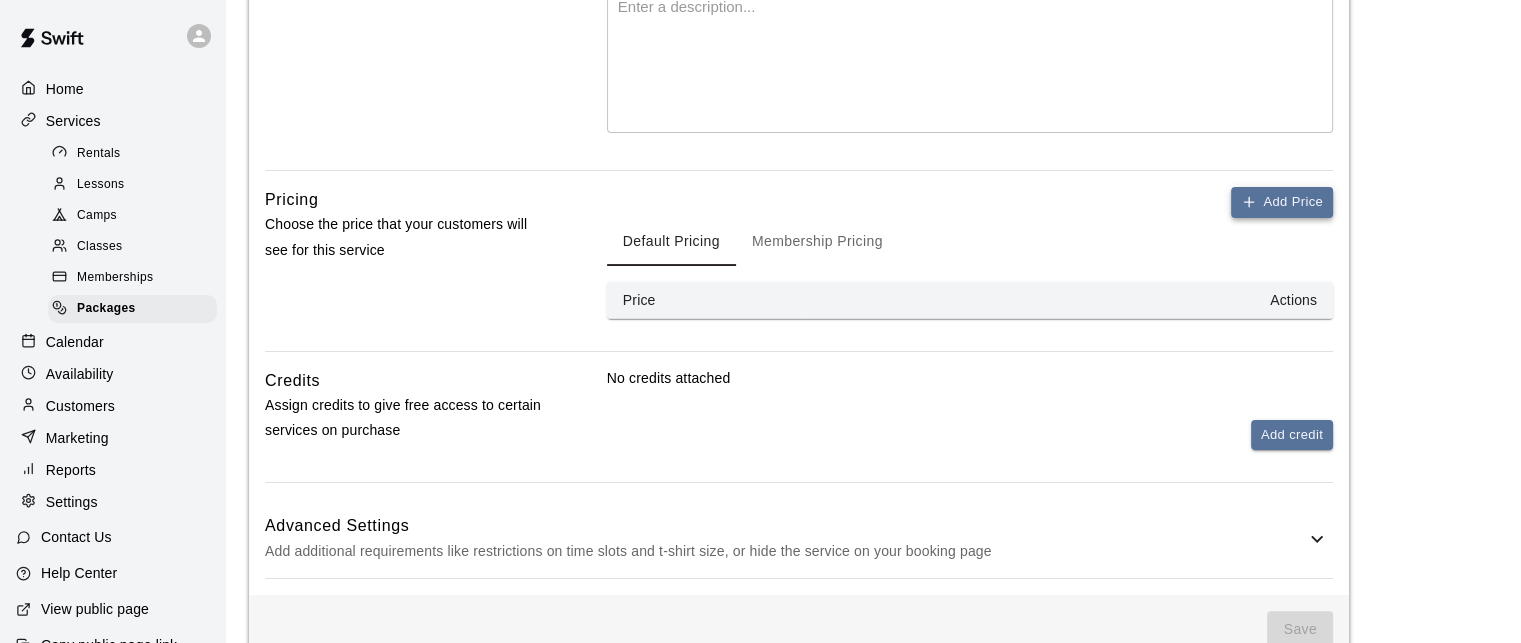type on "**********" 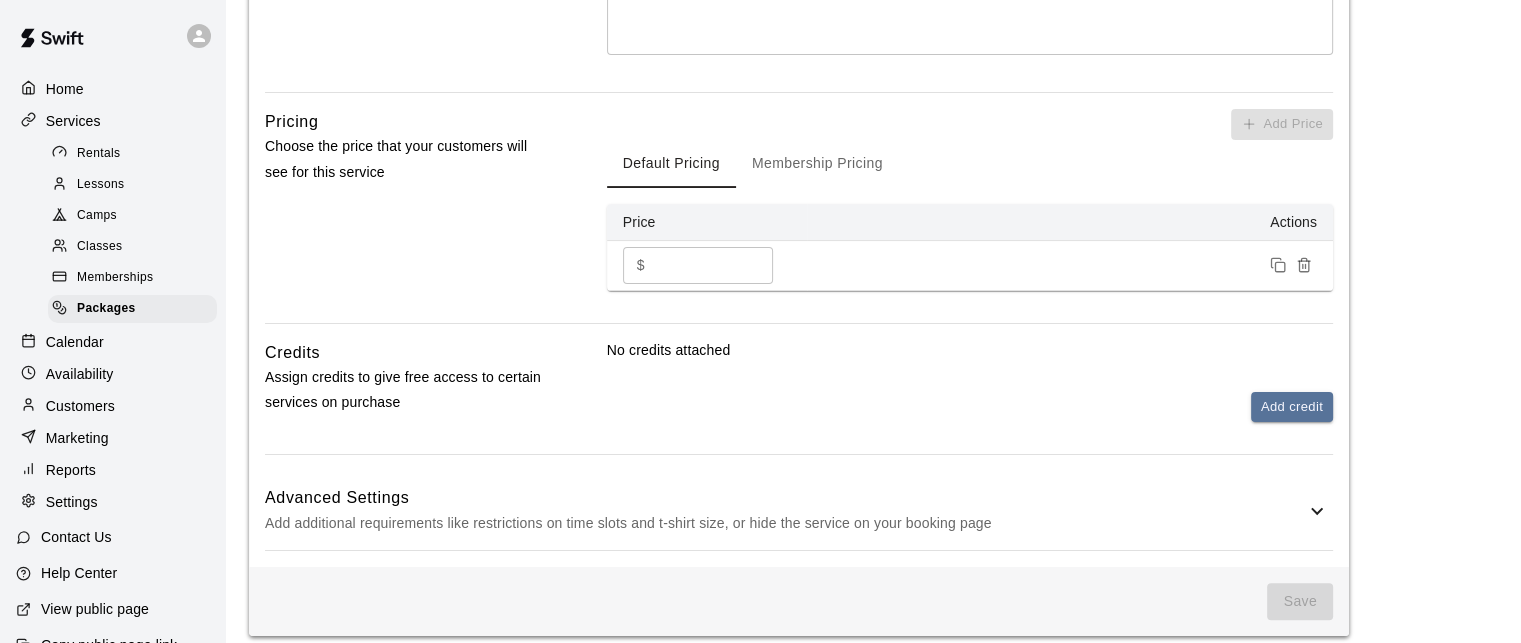 scroll, scrollTop: 450, scrollLeft: 0, axis: vertical 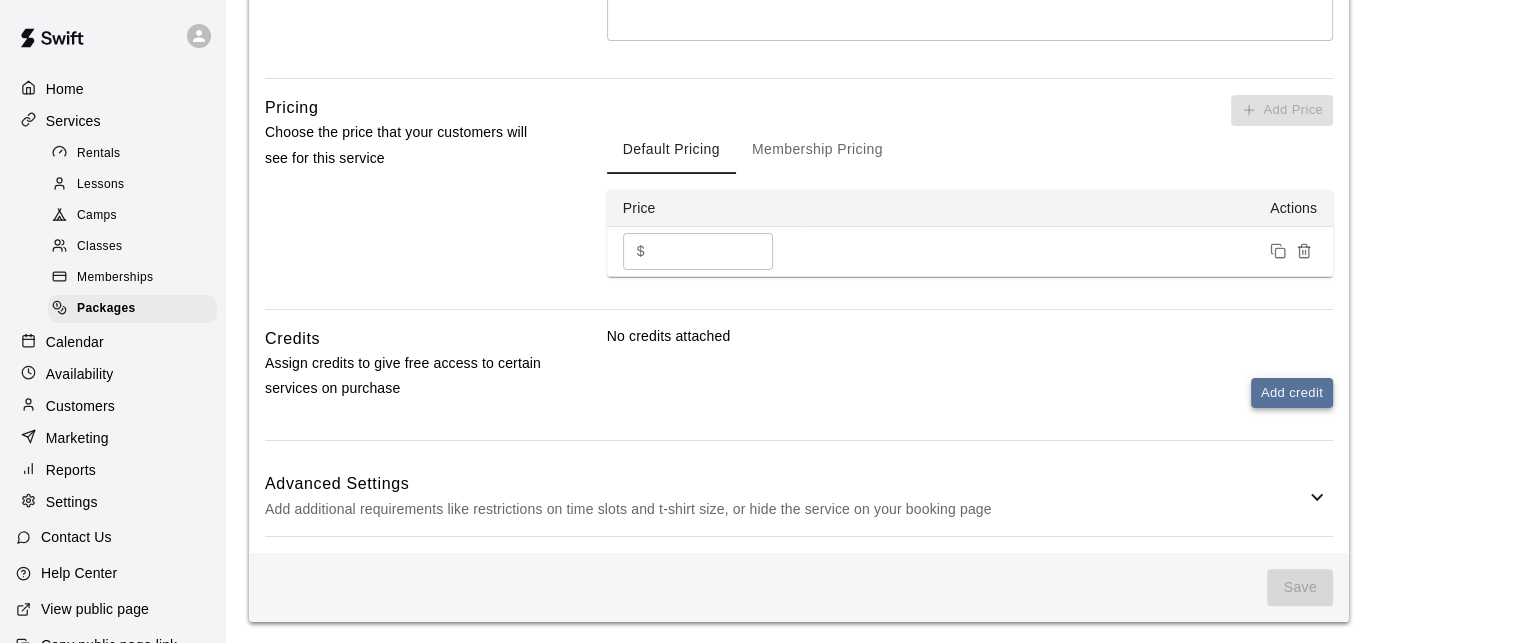 click on "Add credit" at bounding box center (1292, 393) 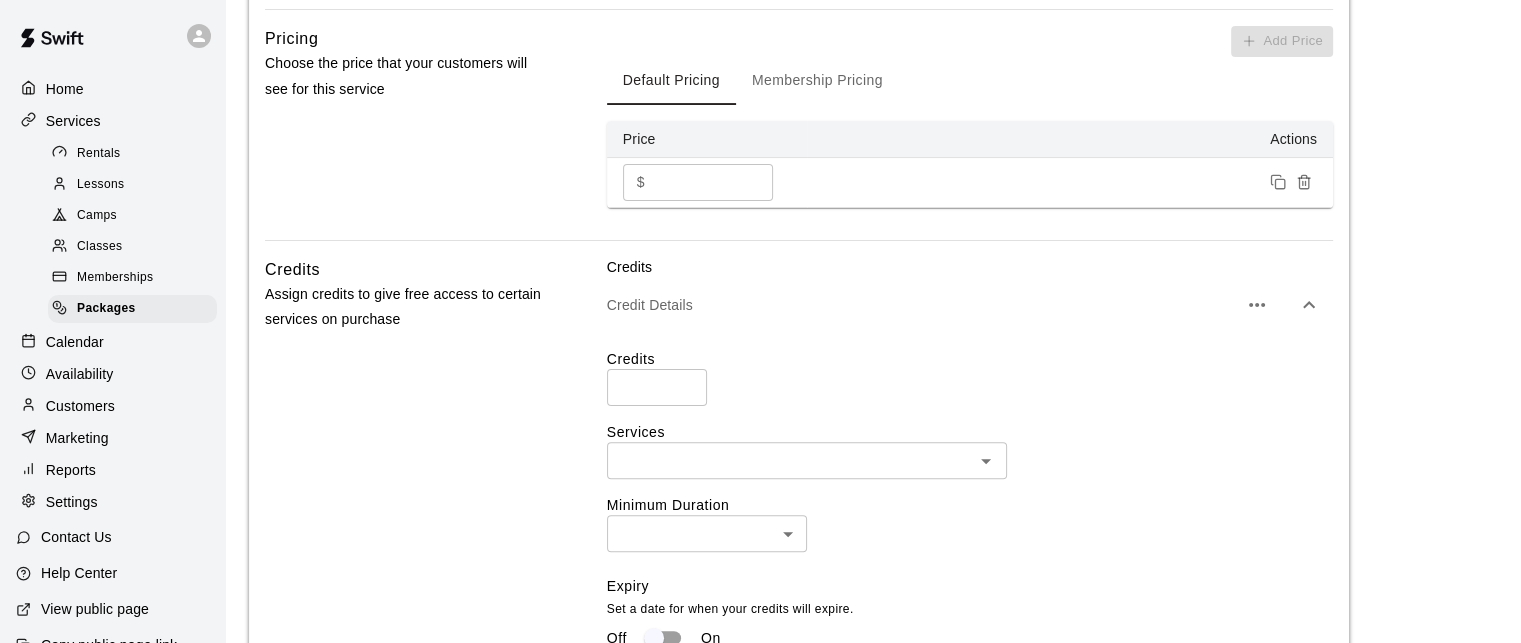 scroll, scrollTop: 525, scrollLeft: 0, axis: vertical 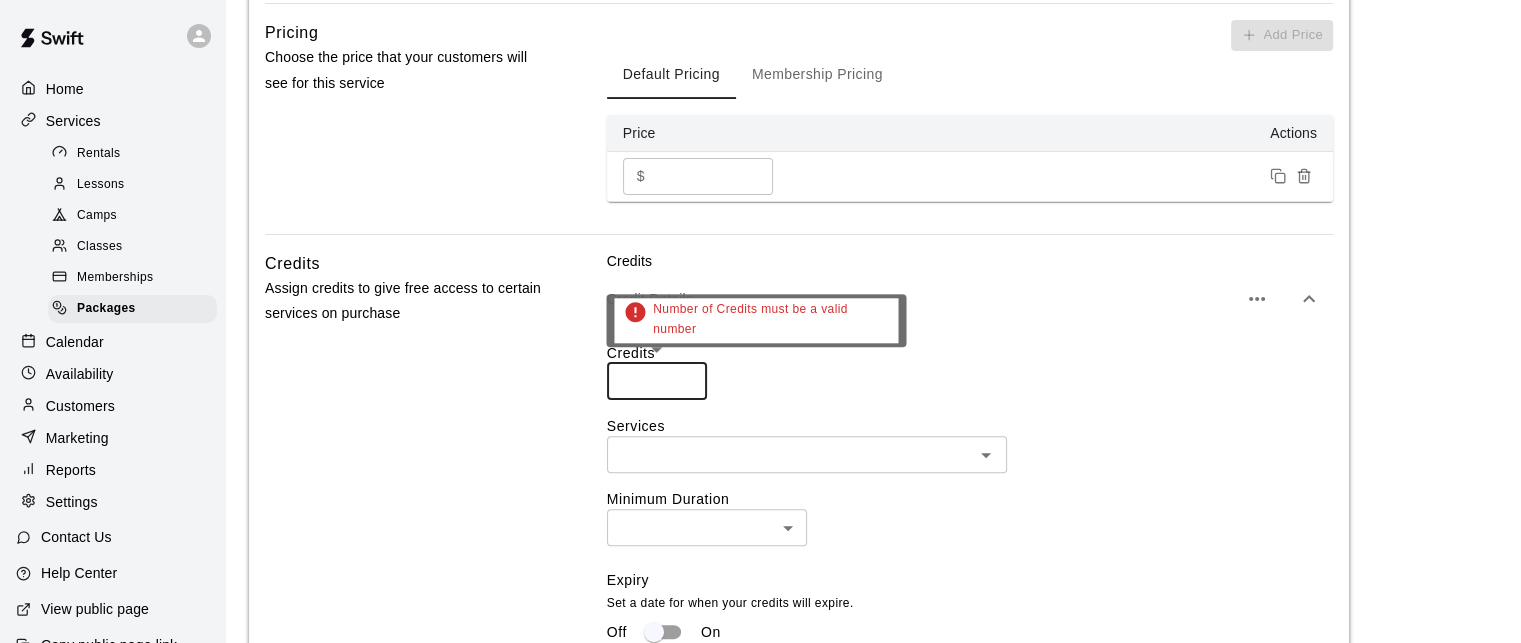 click at bounding box center (657, 381) 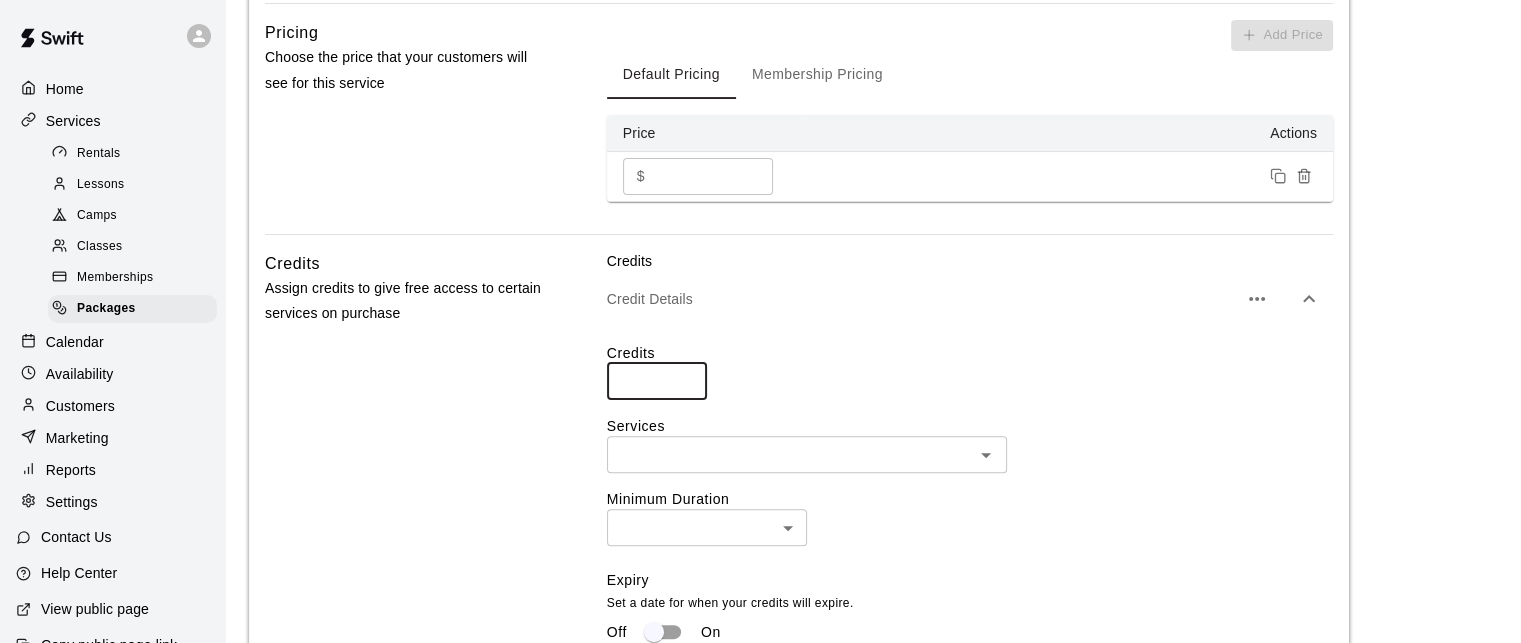 type on "*" 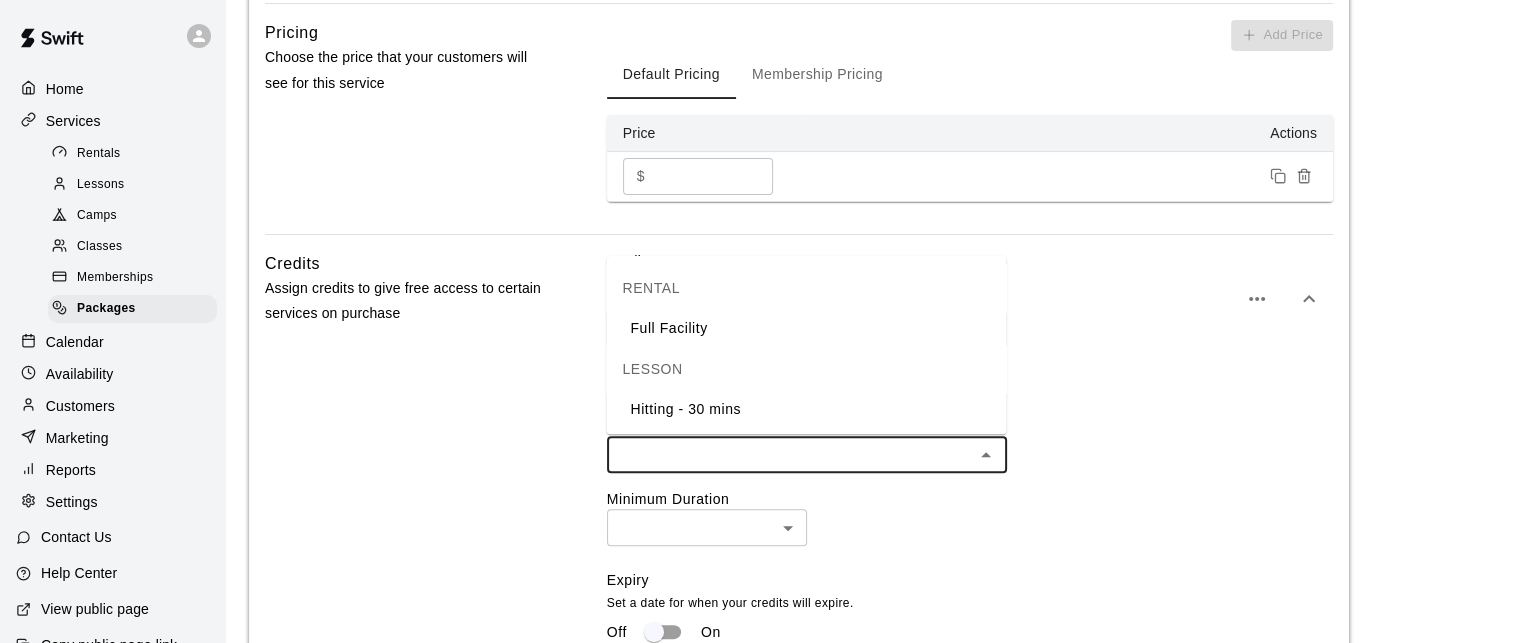 click on "Hitting - 30 mins" at bounding box center (806, 409) 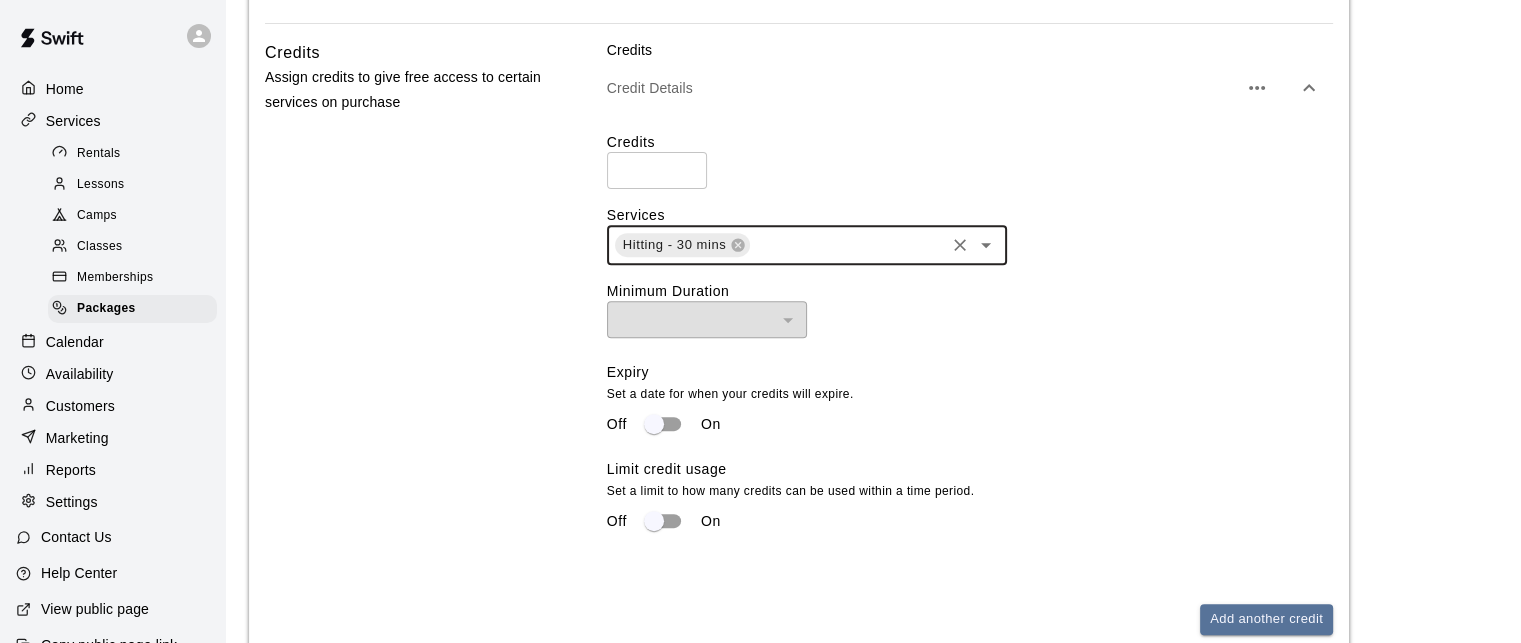 scroll, scrollTop: 738, scrollLeft: 0, axis: vertical 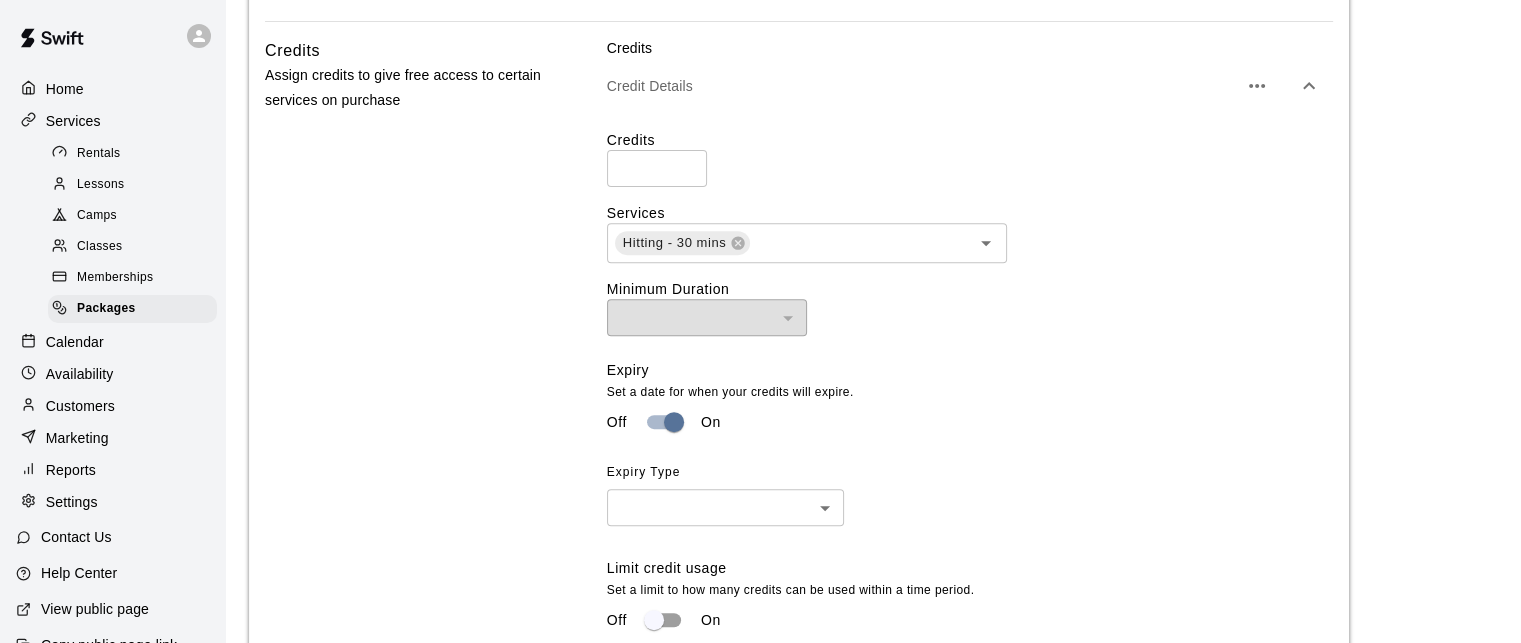 click on "**********" at bounding box center [760, 116] 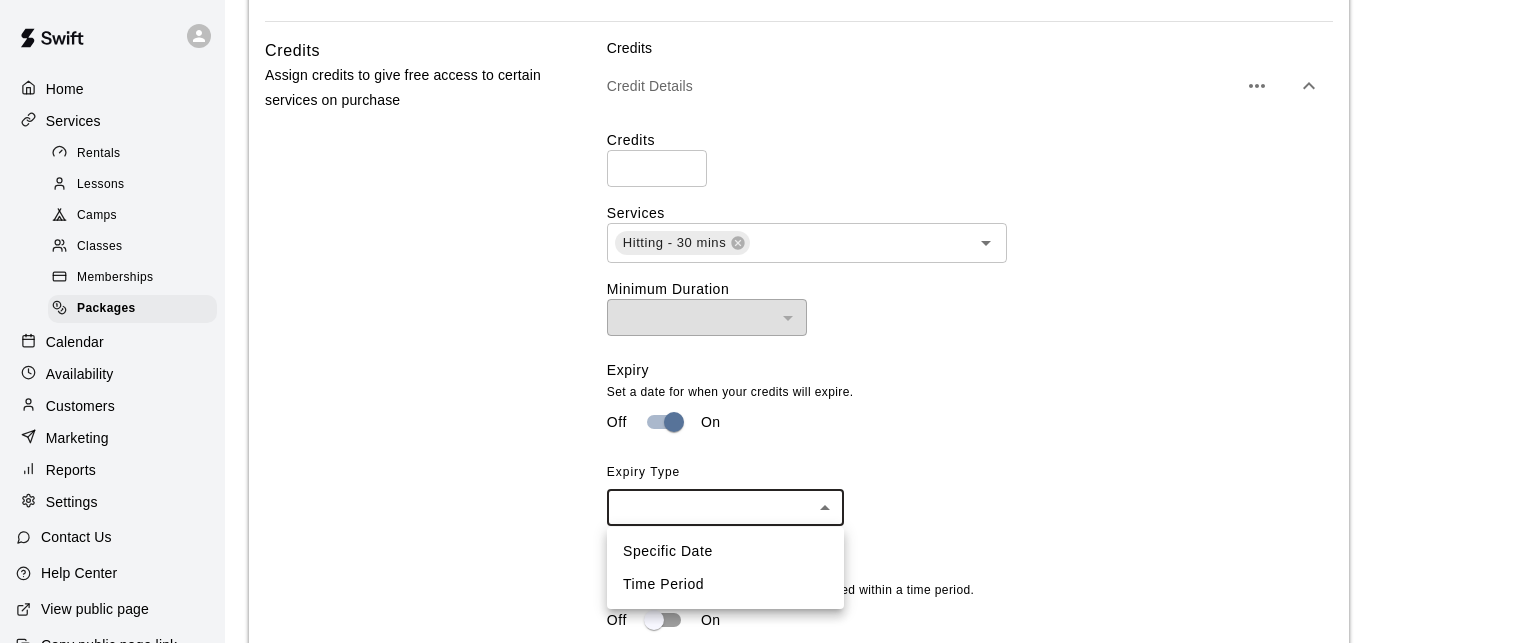 click on "Time Period" at bounding box center [725, 584] 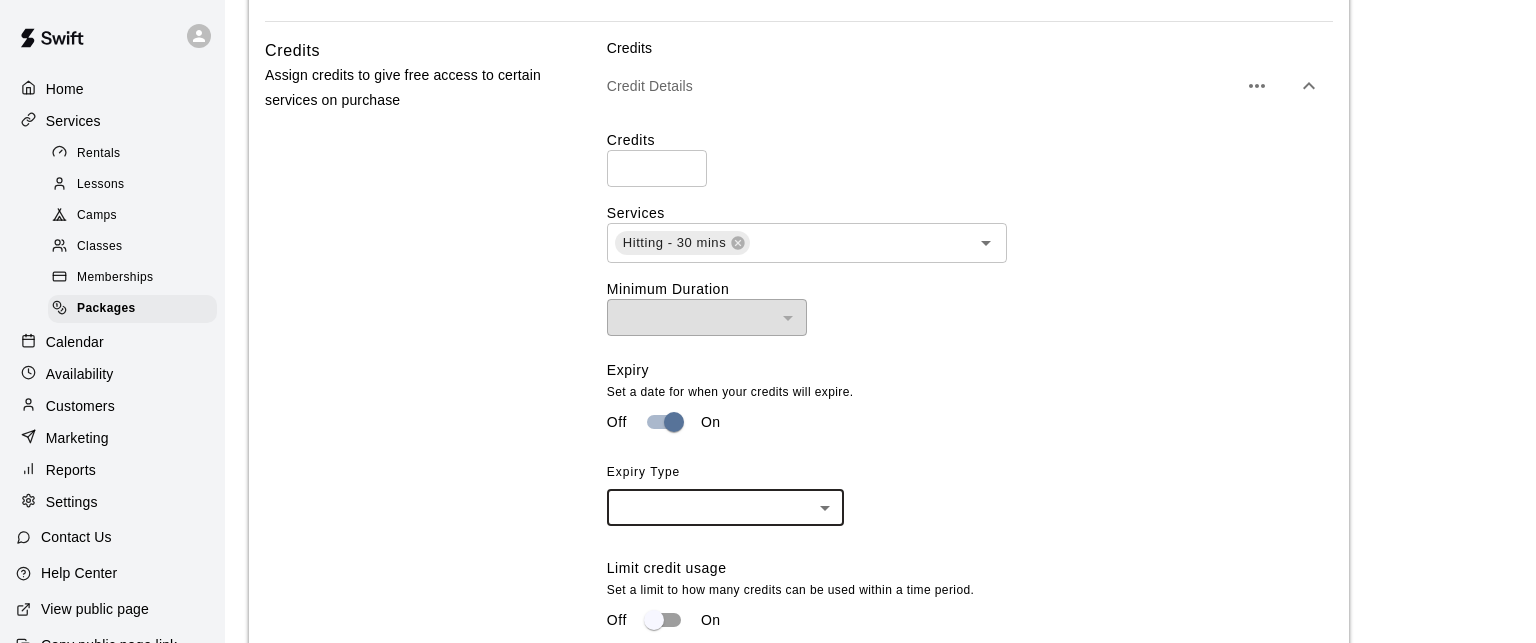 type on "******" 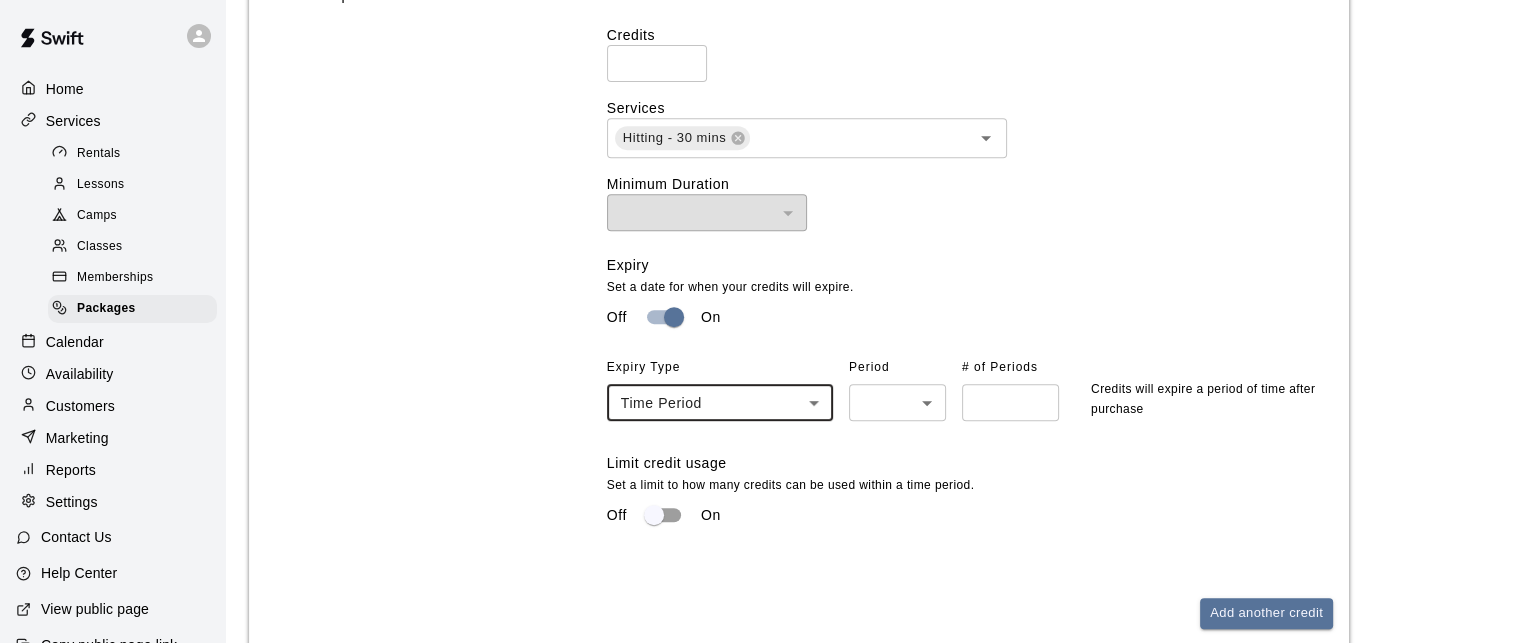 scroll, scrollTop: 845, scrollLeft: 0, axis: vertical 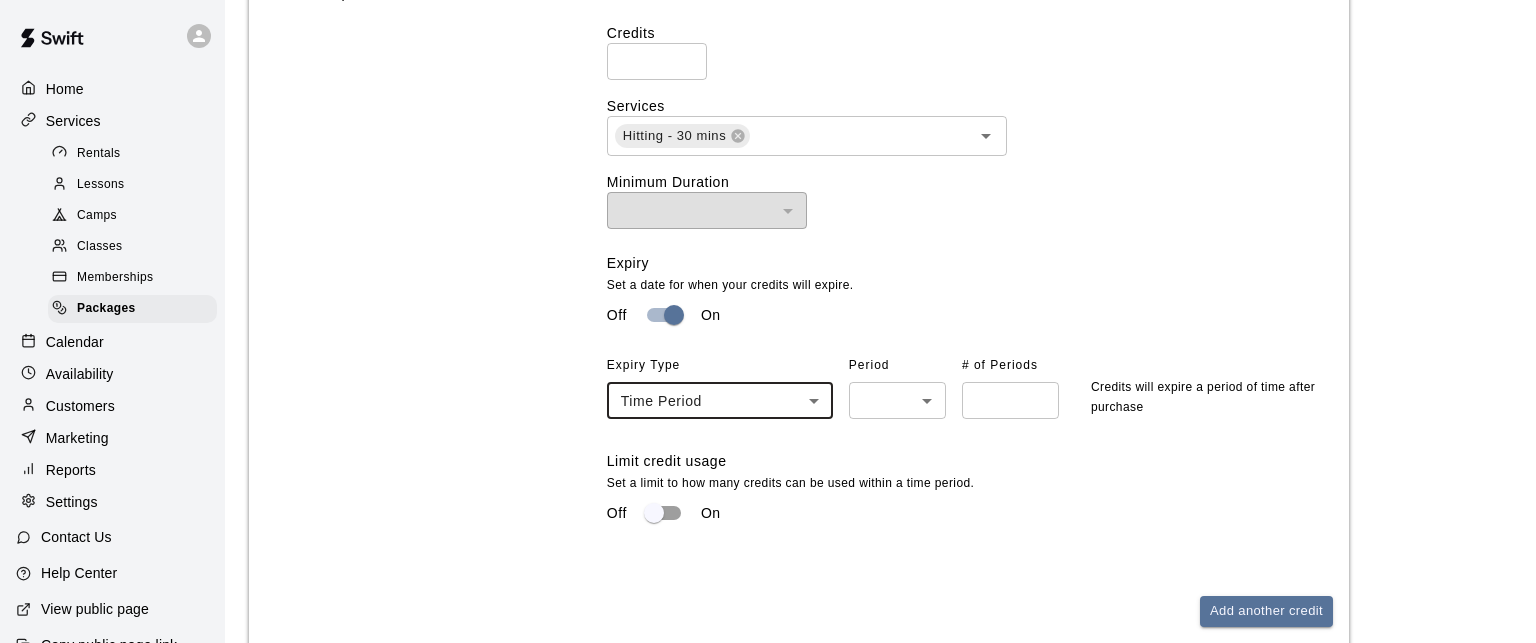 click on "**********" at bounding box center [768, 9] 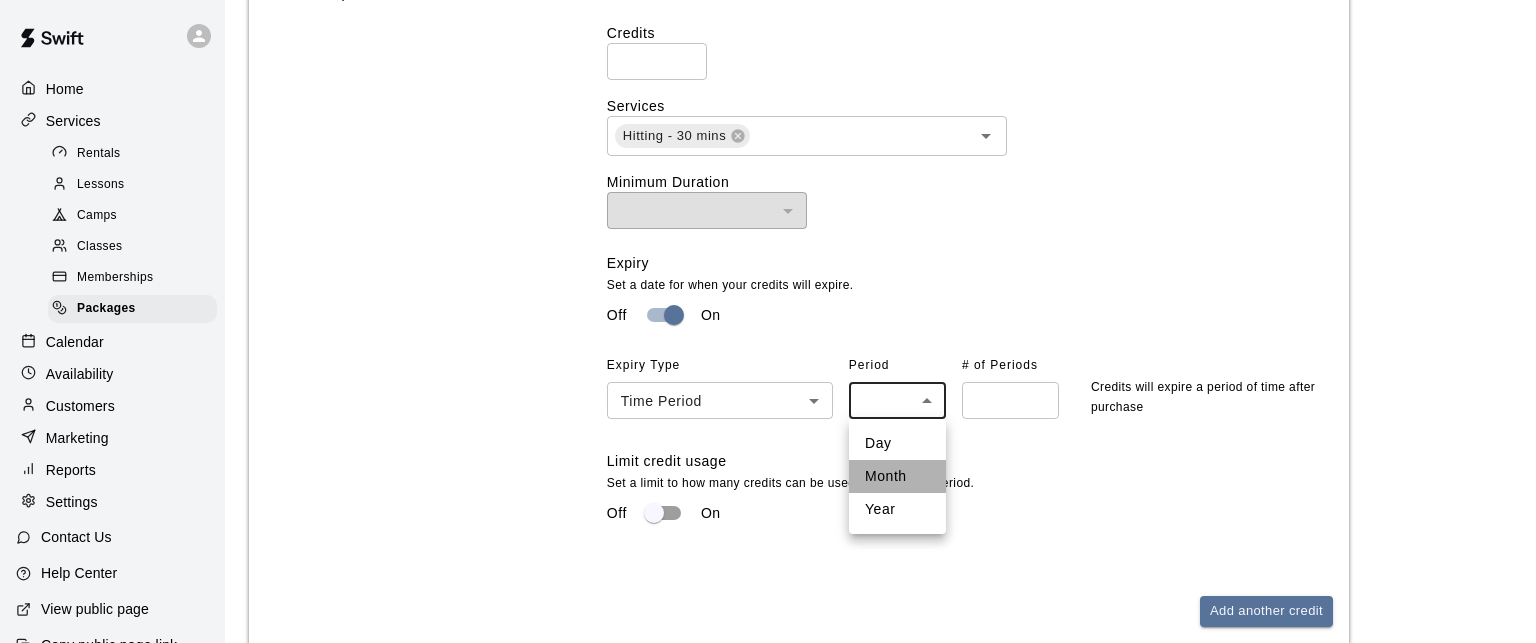 click on "Month" at bounding box center (897, 476) 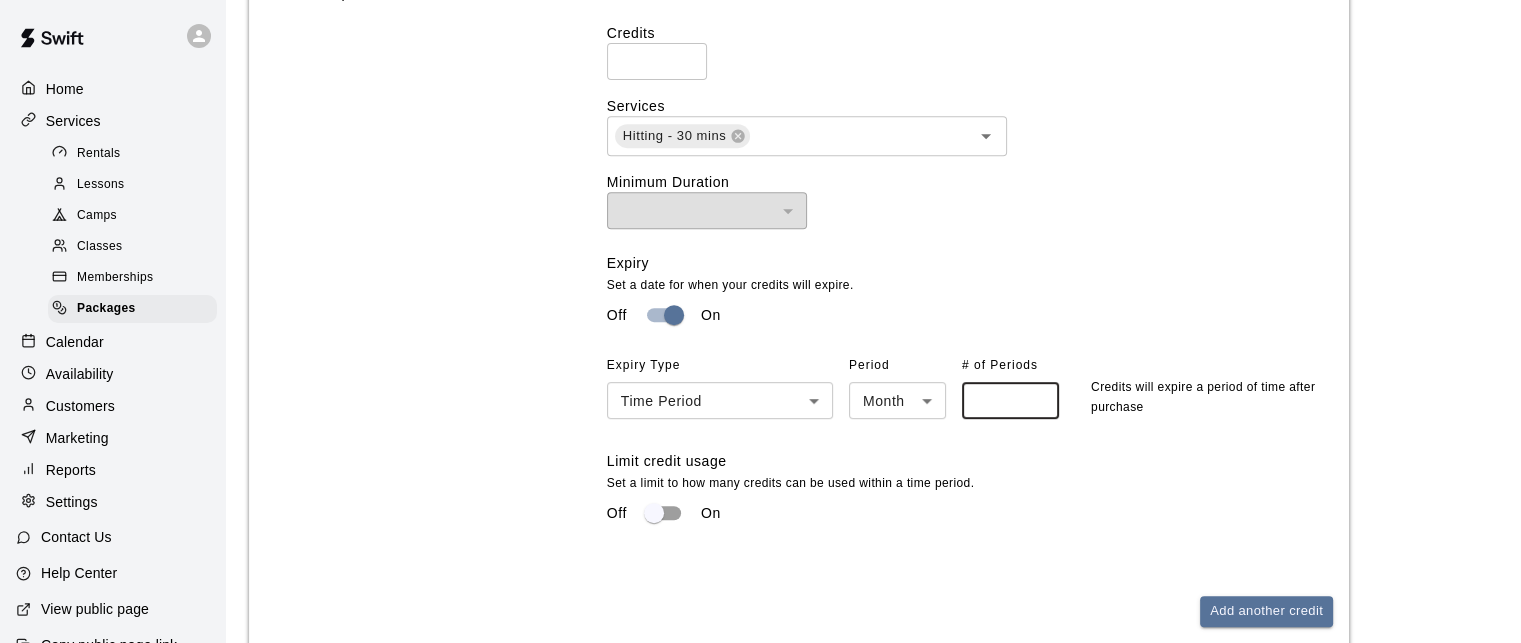 click at bounding box center [1010, 400] 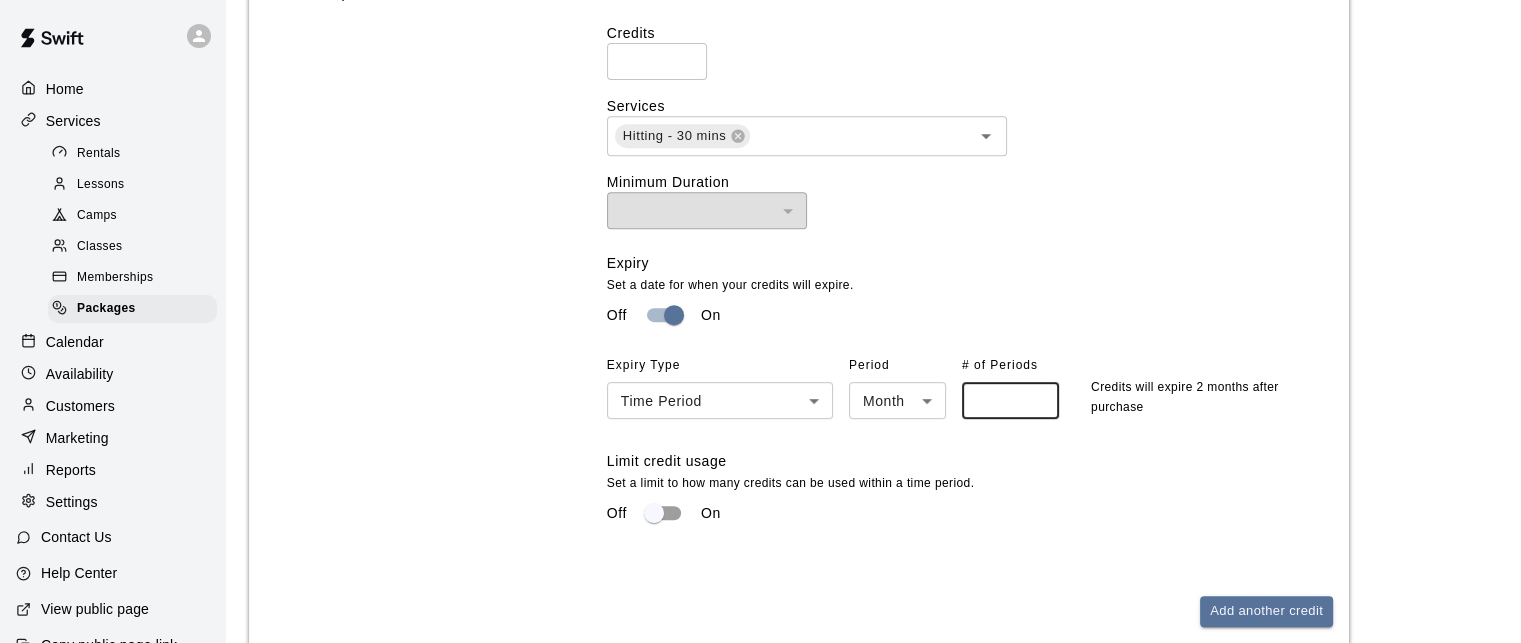 type on "*" 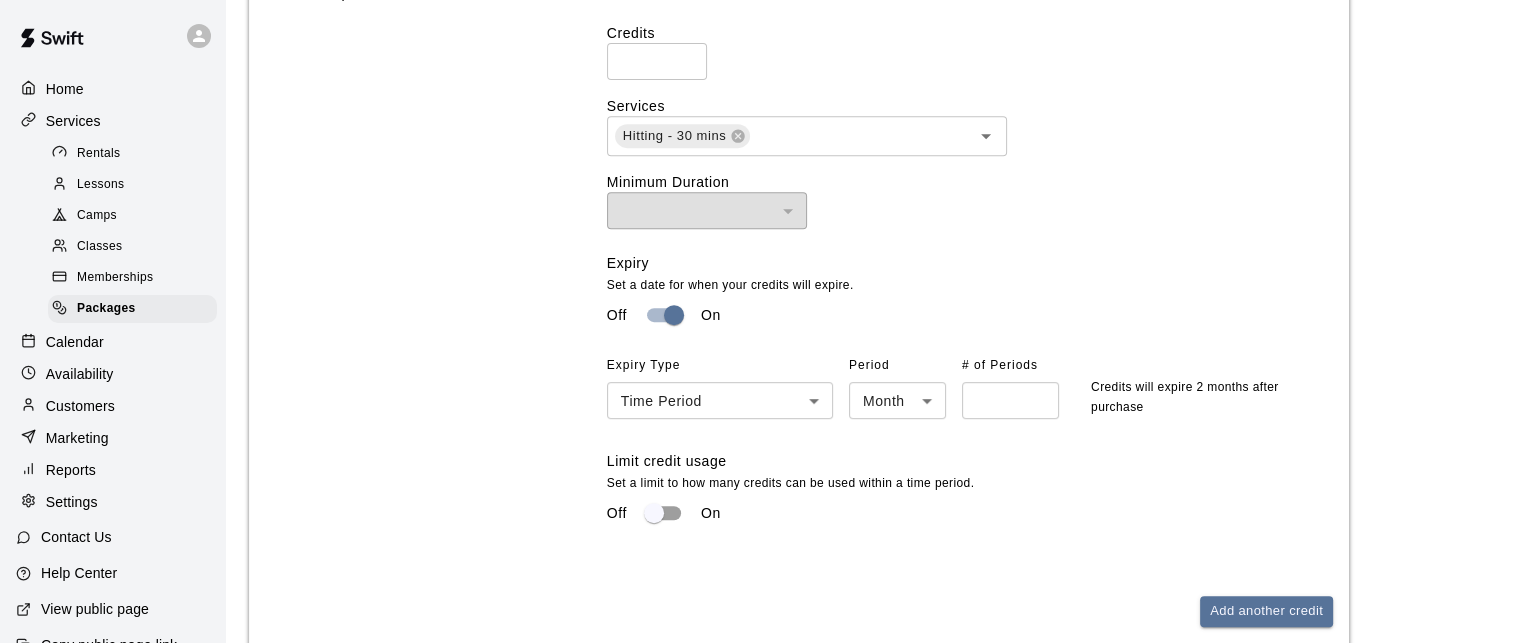 click on "Set a limit to how many credits can be used within a time period." at bounding box center [970, 484] 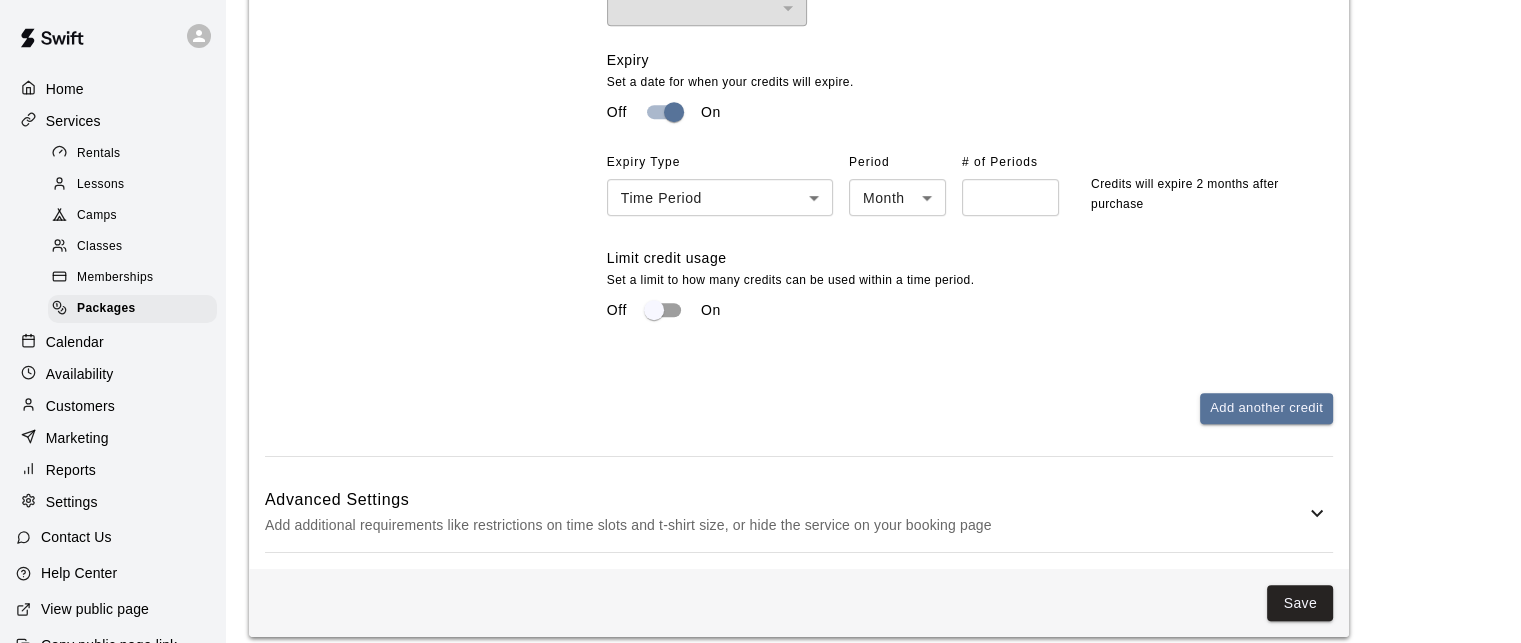 scroll, scrollTop: 1005, scrollLeft: 0, axis: vertical 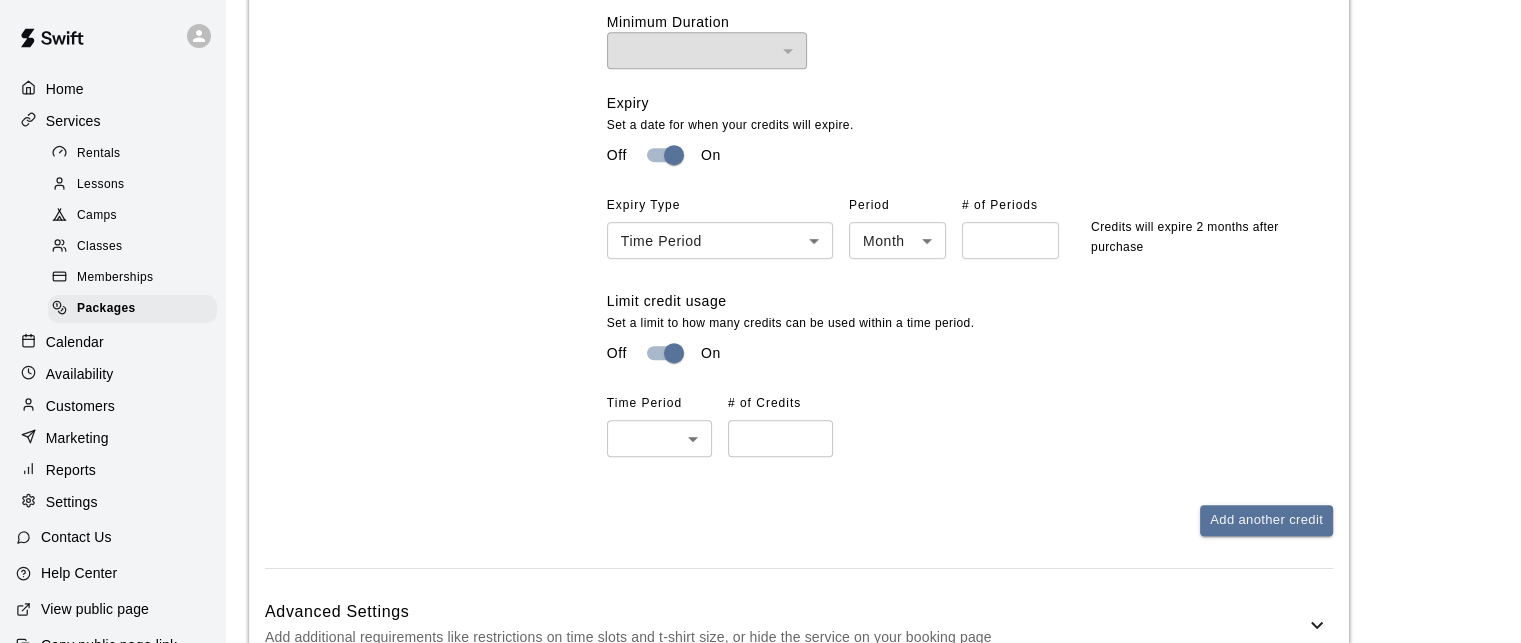click on "**********" at bounding box center [760, -116] 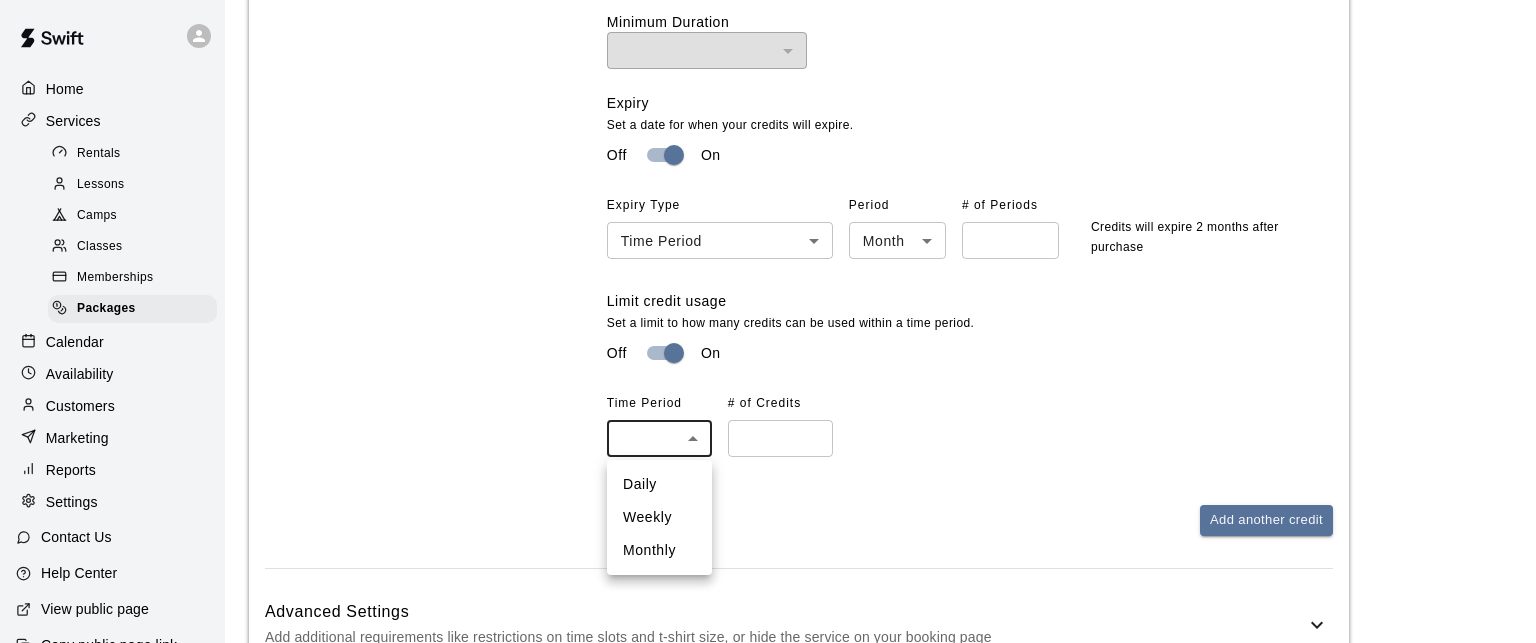 click on "Weekly" at bounding box center [659, 517] 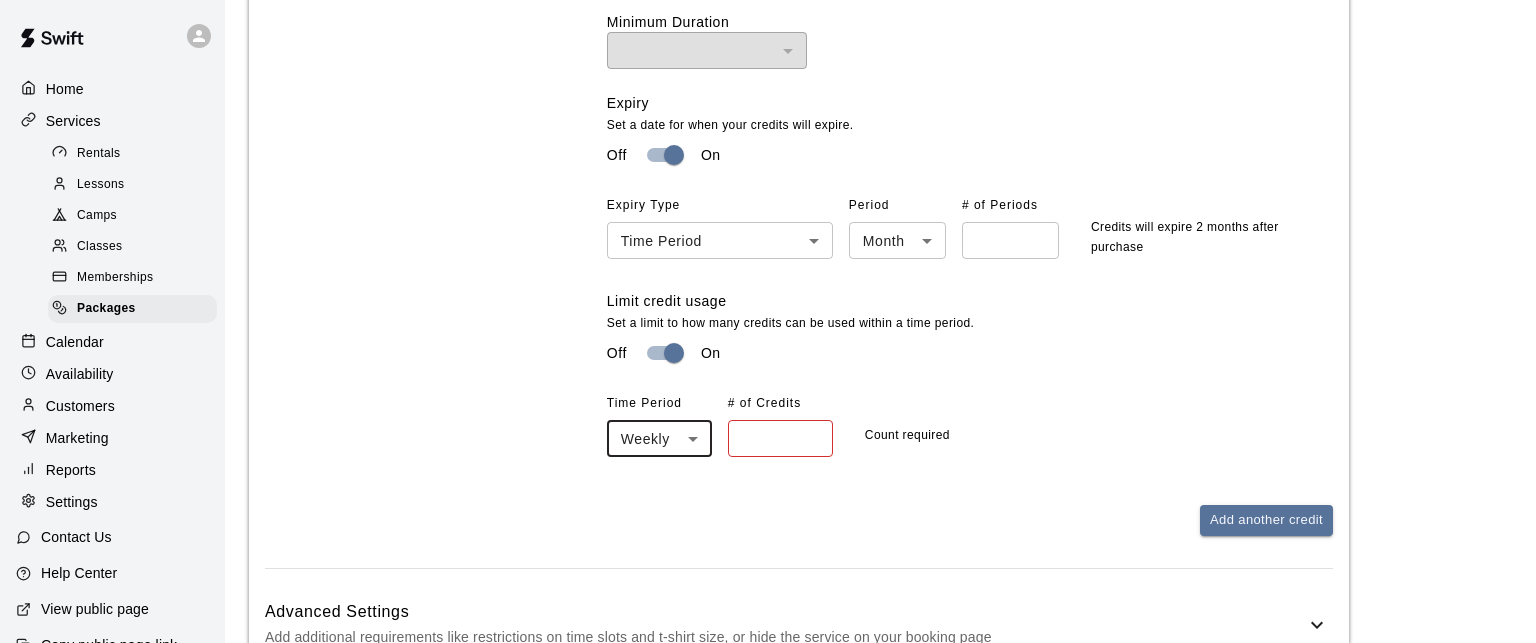 type on "******" 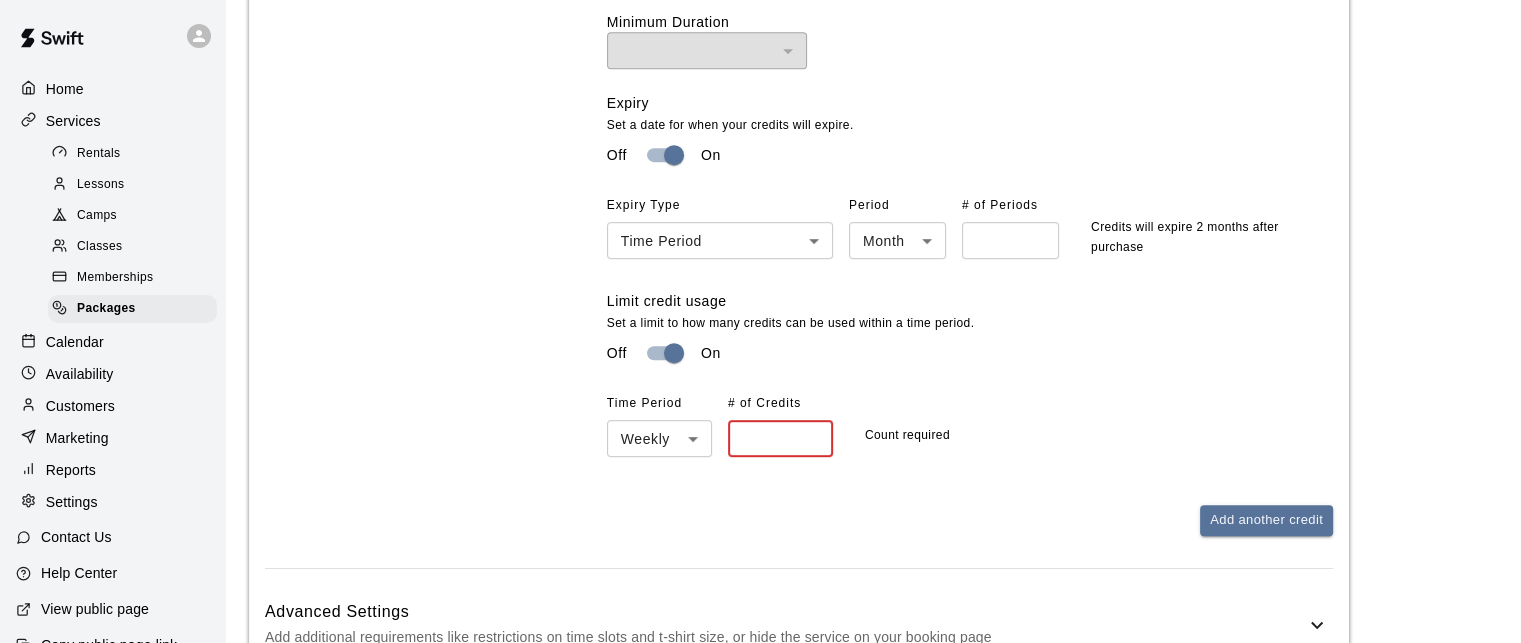 click at bounding box center (780, 438) 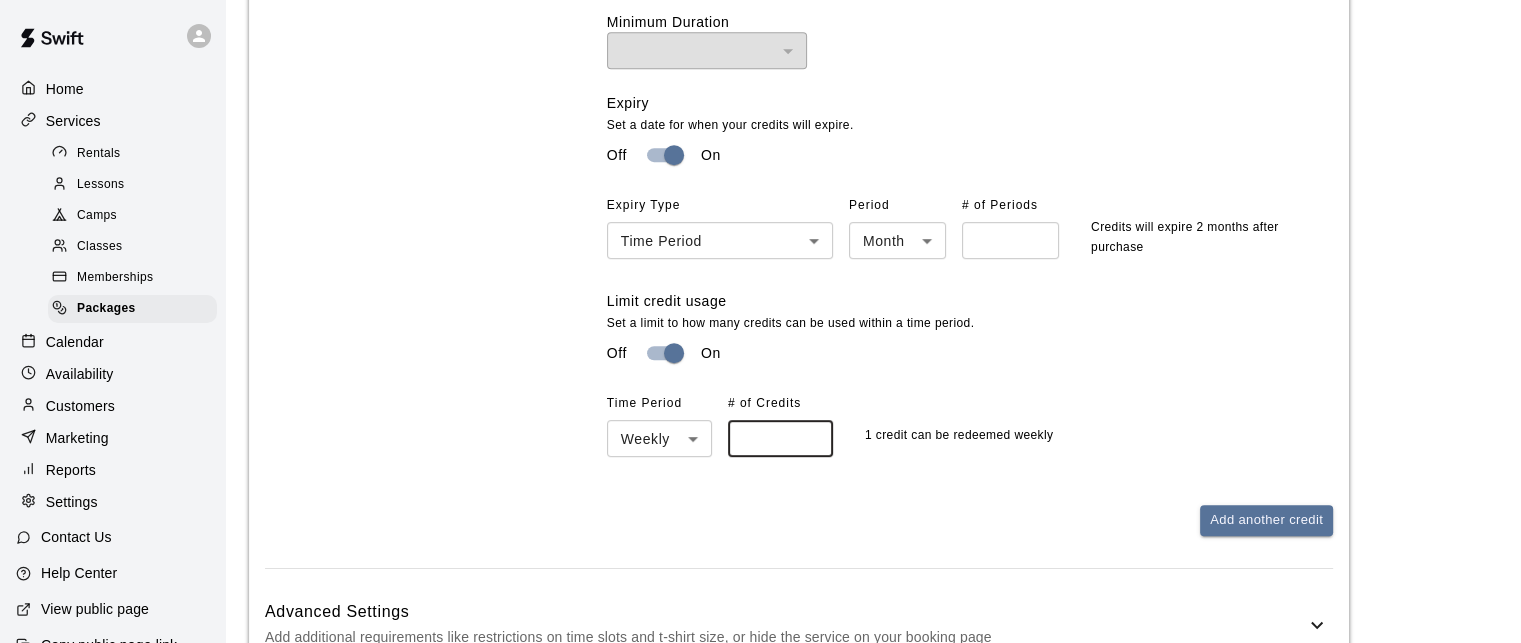 type on "*" 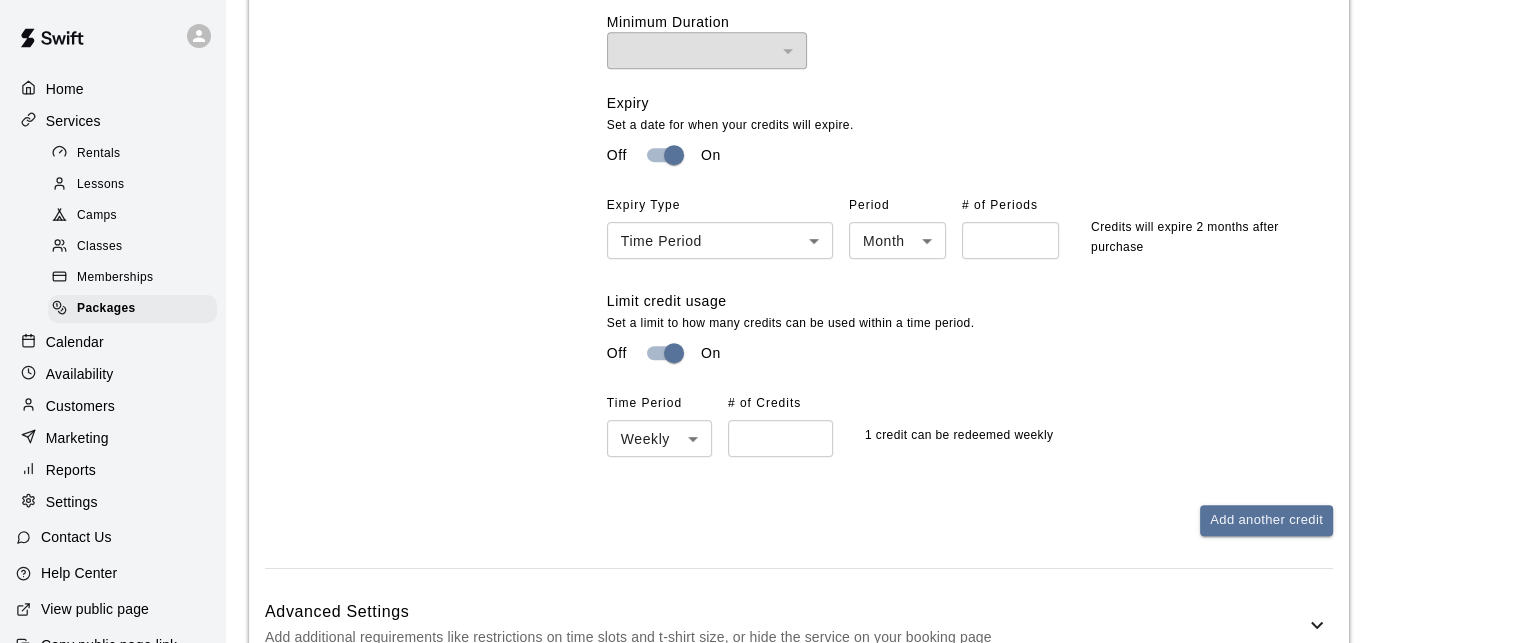 click on "Add another credit" at bounding box center [970, 520] 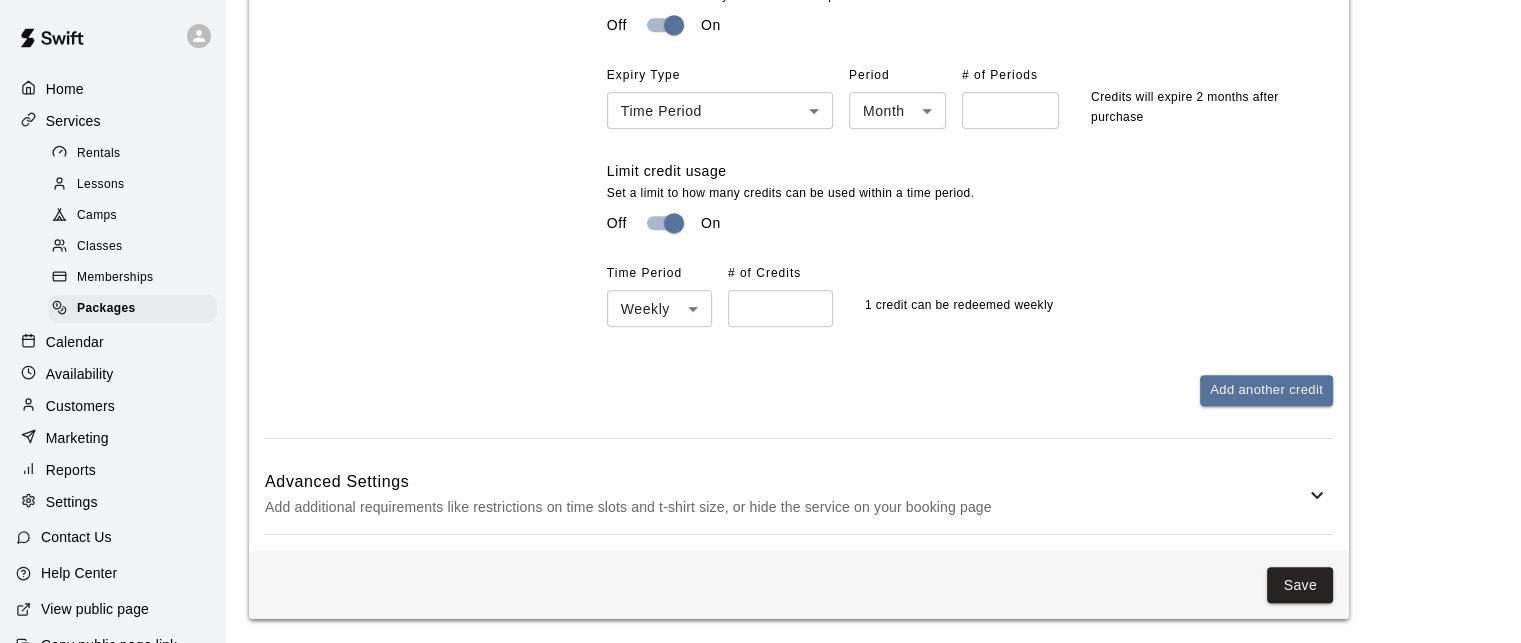 scroll, scrollTop: 1137, scrollLeft: 0, axis: vertical 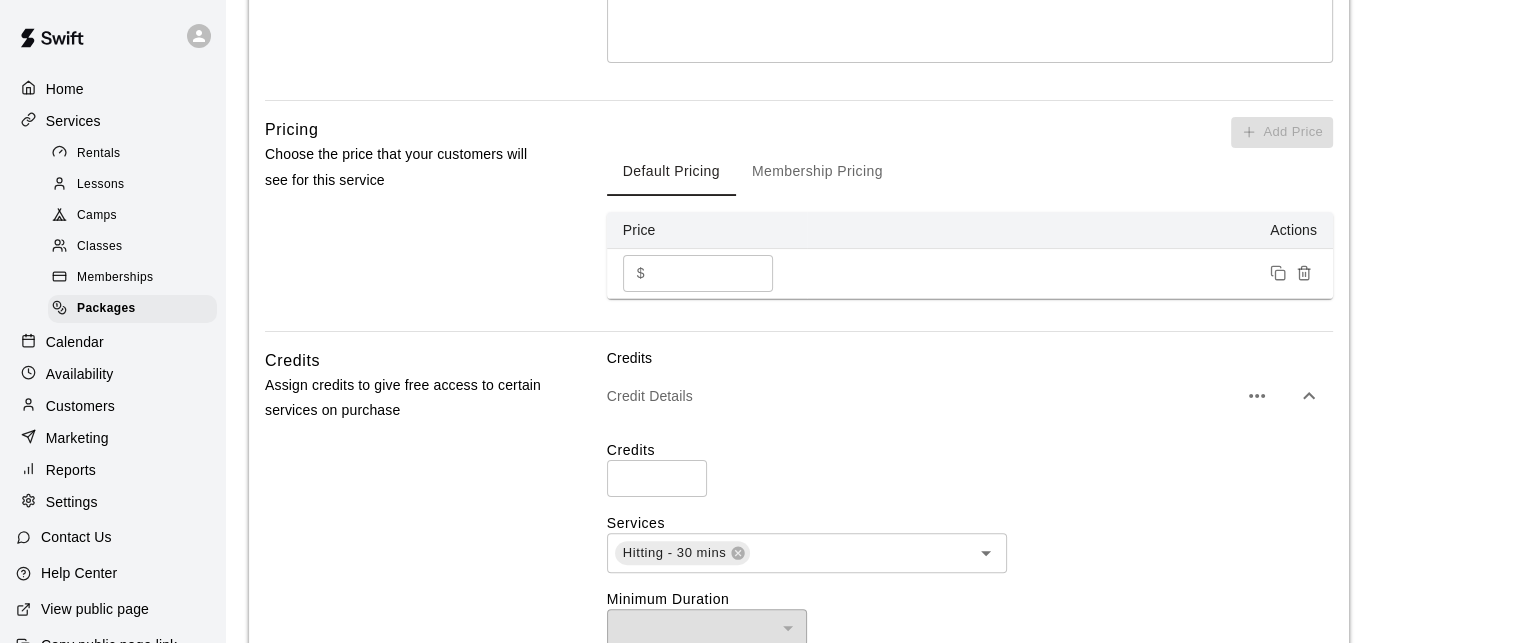 click on "Membership Pricing" at bounding box center (817, 172) 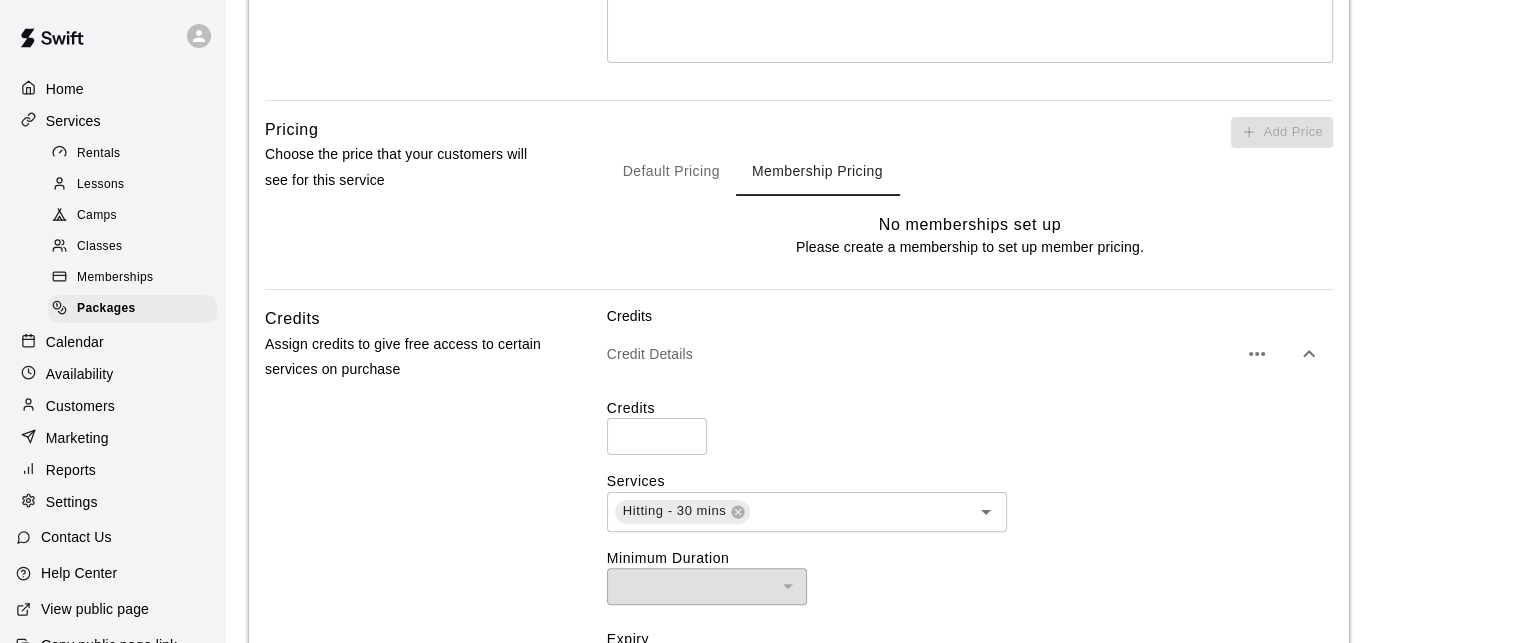 click on "Default Pricing" at bounding box center [671, 172] 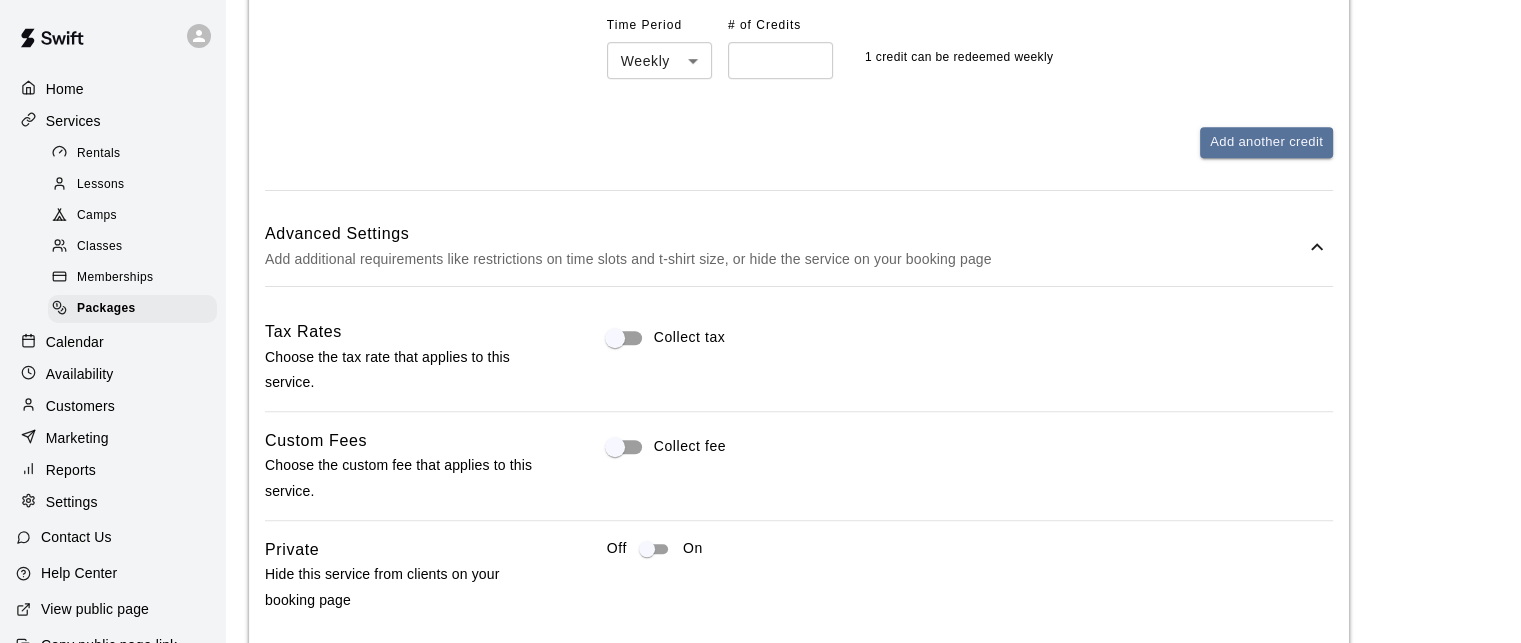 scroll, scrollTop: 1495, scrollLeft: 0, axis: vertical 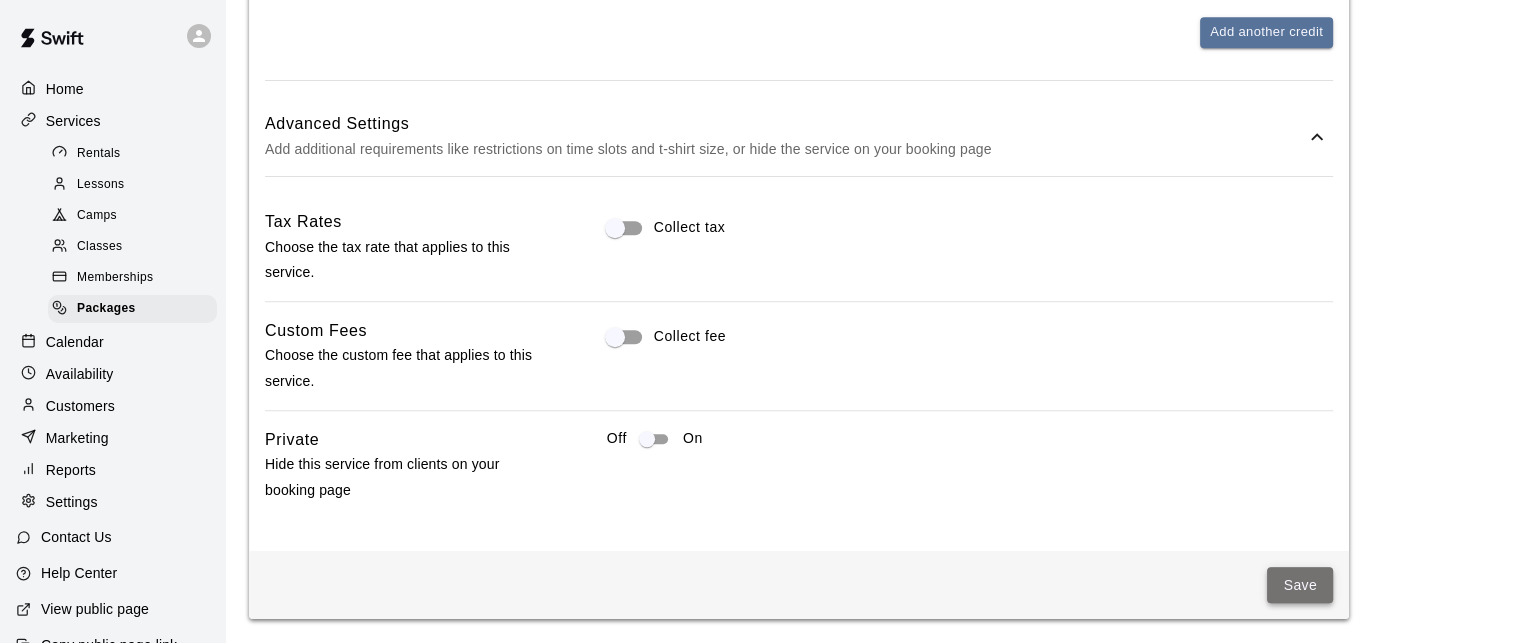 click on "Save" at bounding box center (1300, 585) 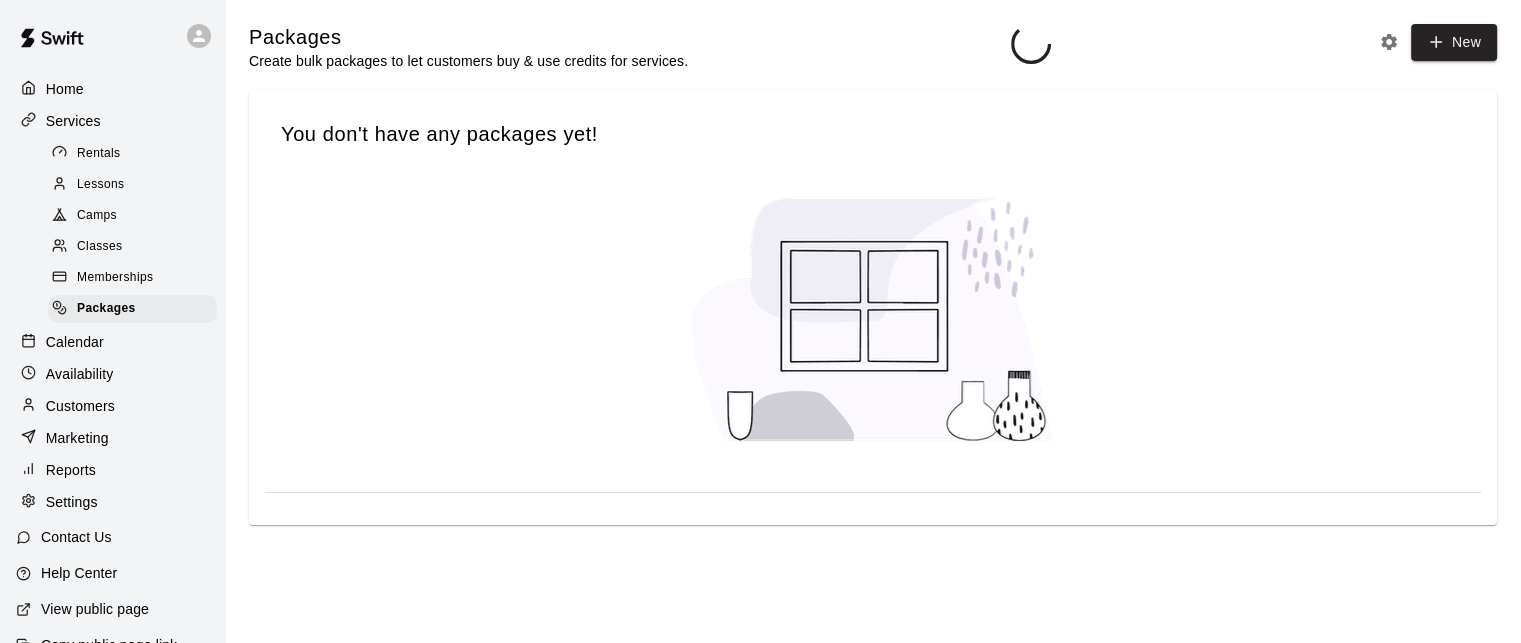 scroll, scrollTop: 0, scrollLeft: 0, axis: both 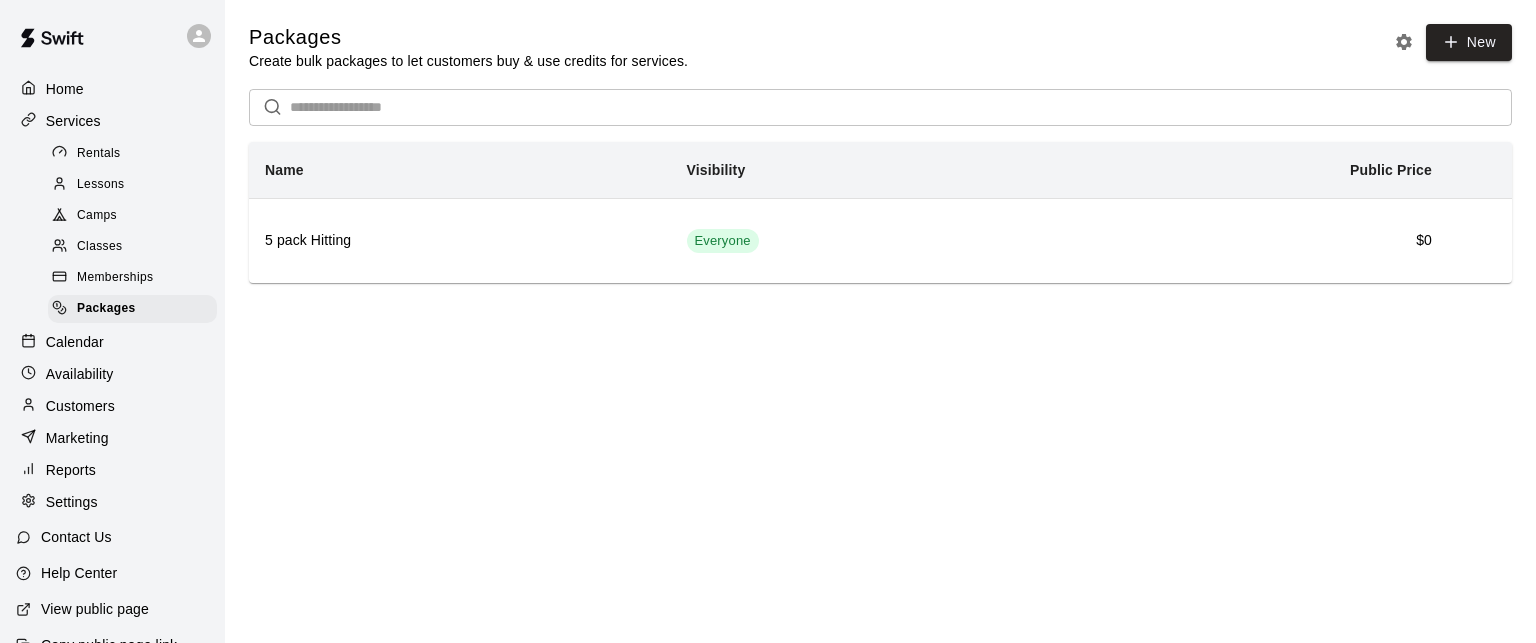 click on "Calendar" at bounding box center (75, 342) 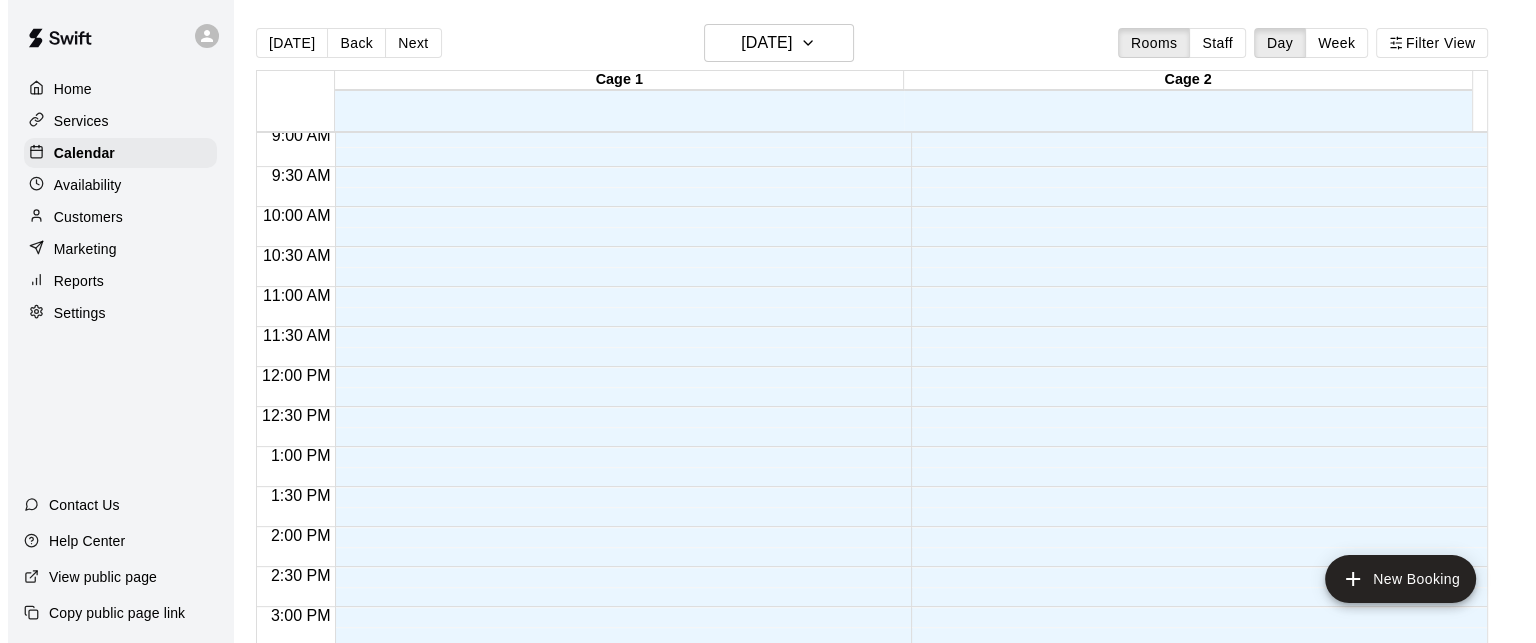 scroll, scrollTop: 704, scrollLeft: 0, axis: vertical 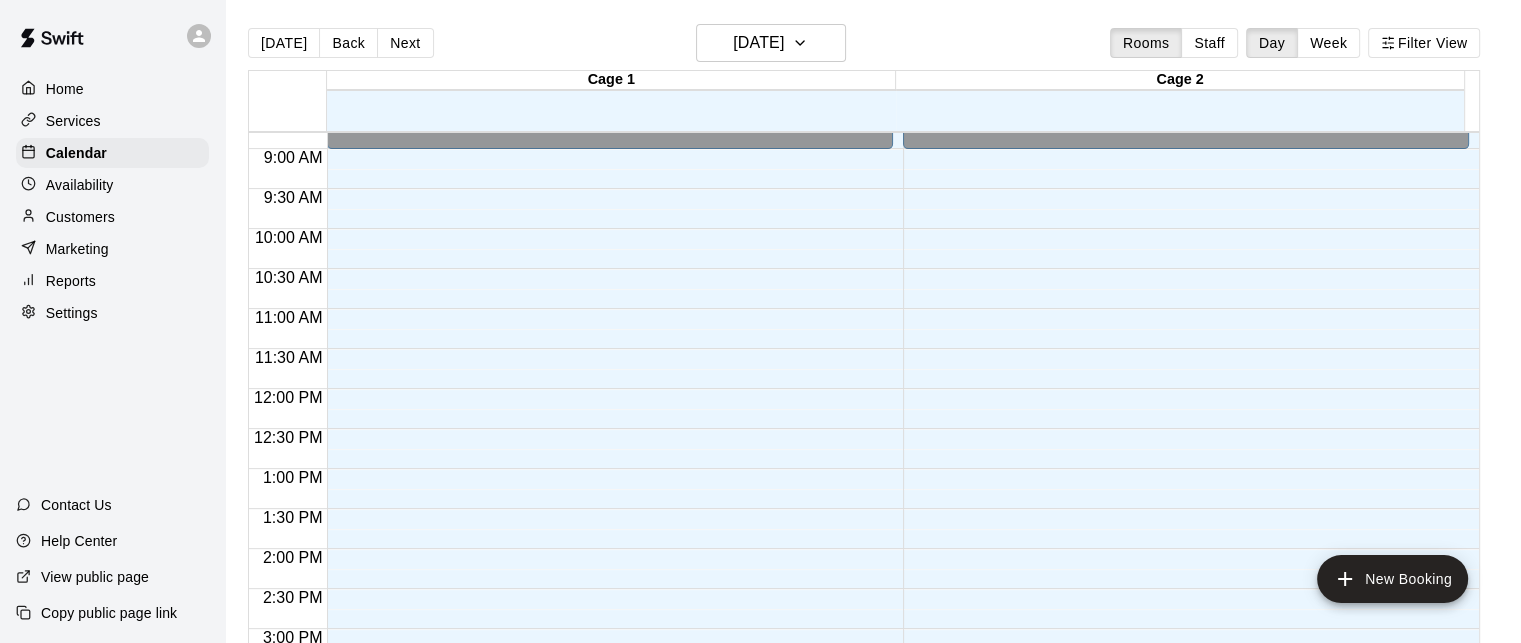 click on "12:00 AM – 9:00 AM Closed 5:00 PM – 11:59 PM Closed" at bounding box center [610, 389] 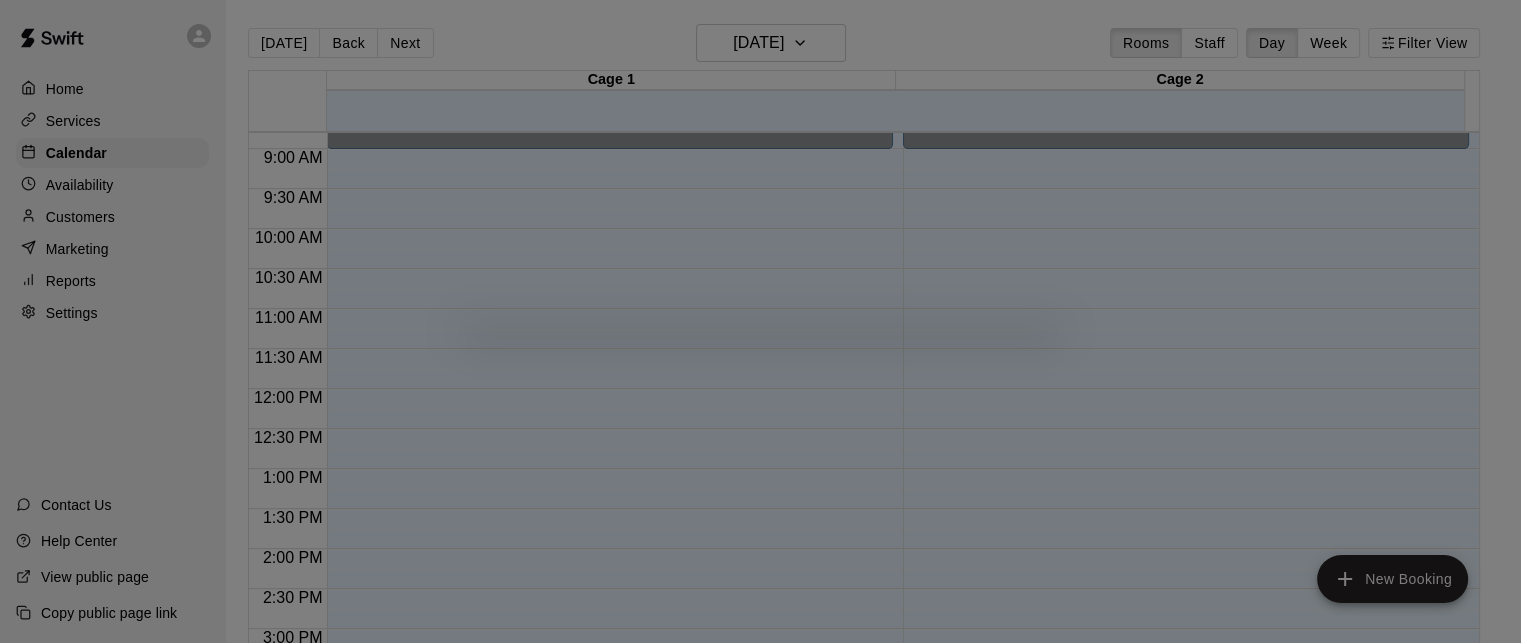 click at bounding box center (760, 321) 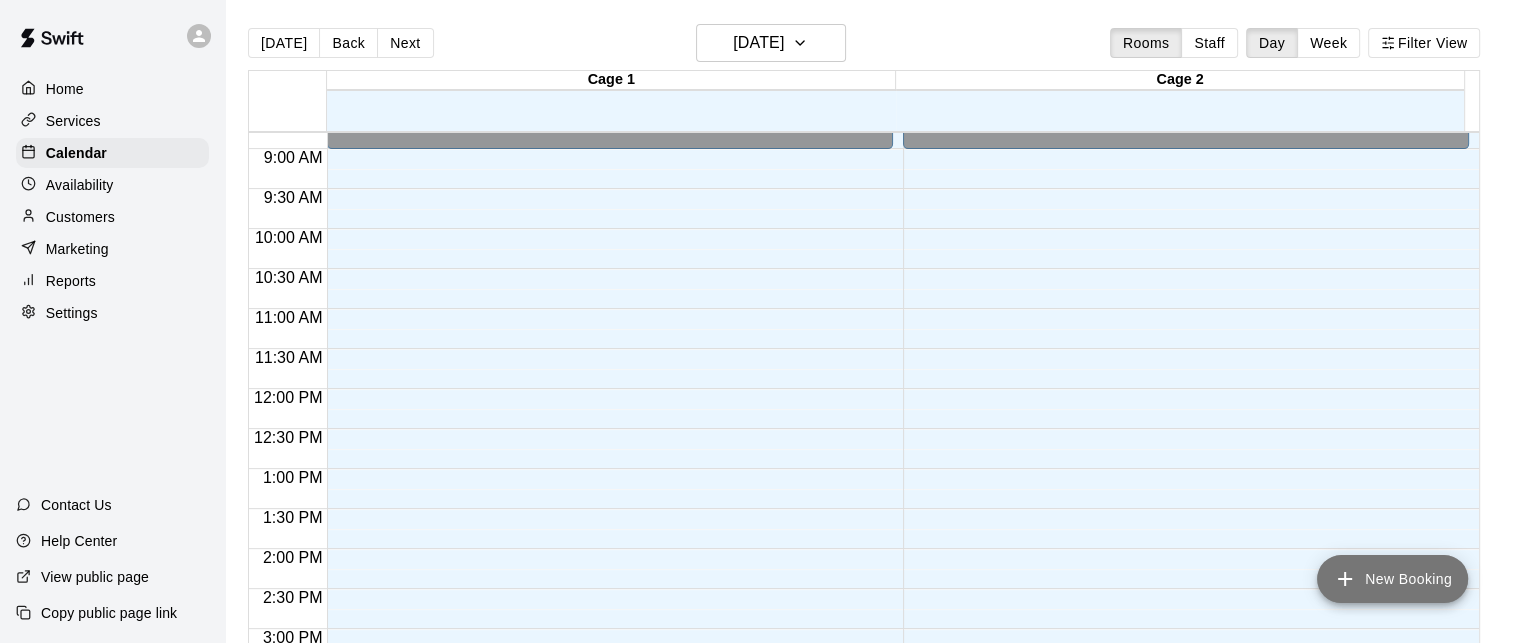 click on "New Booking" at bounding box center (1392, 579) 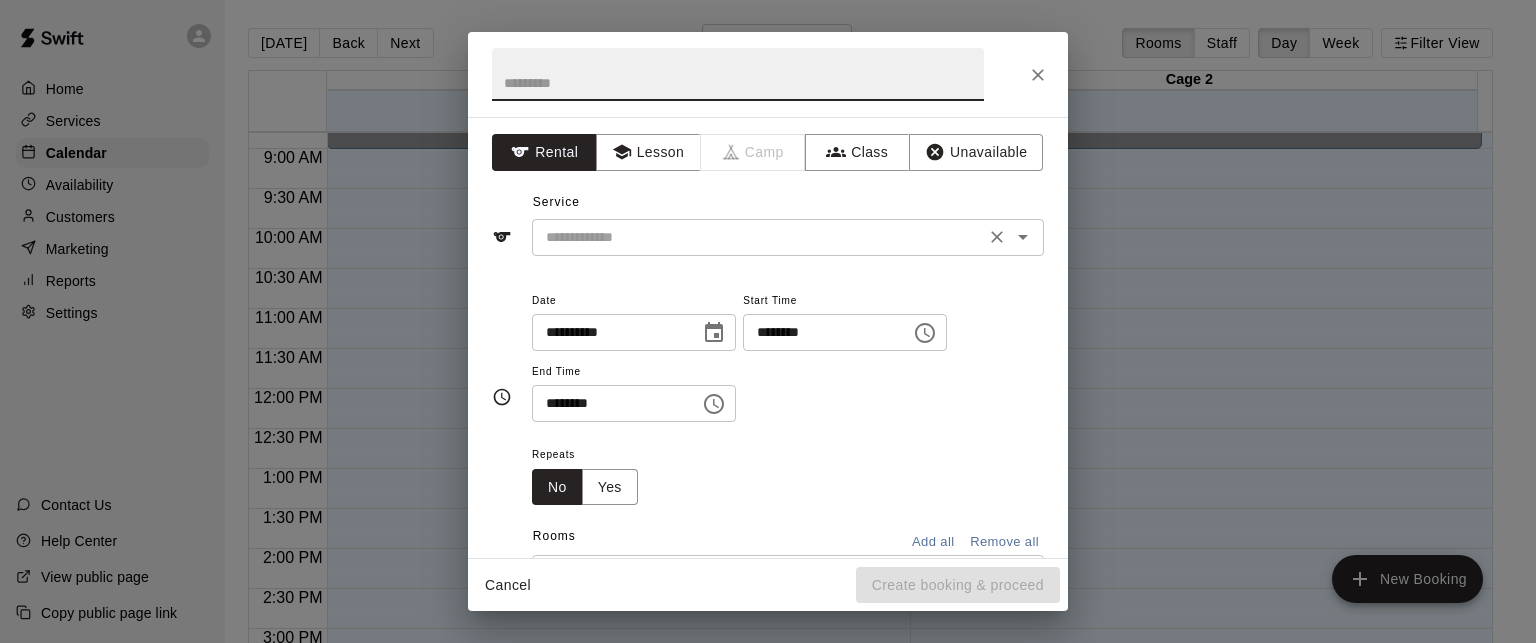 click at bounding box center [758, 237] 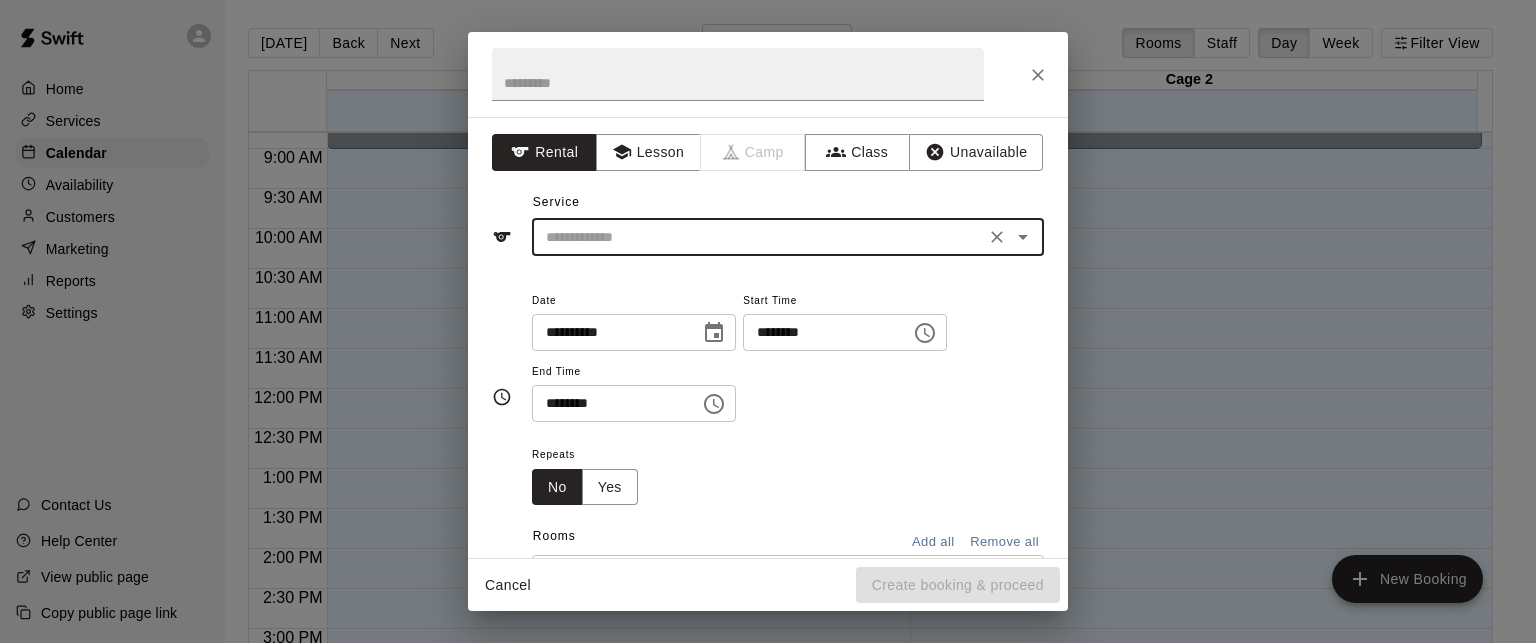 click at bounding box center [758, 237] 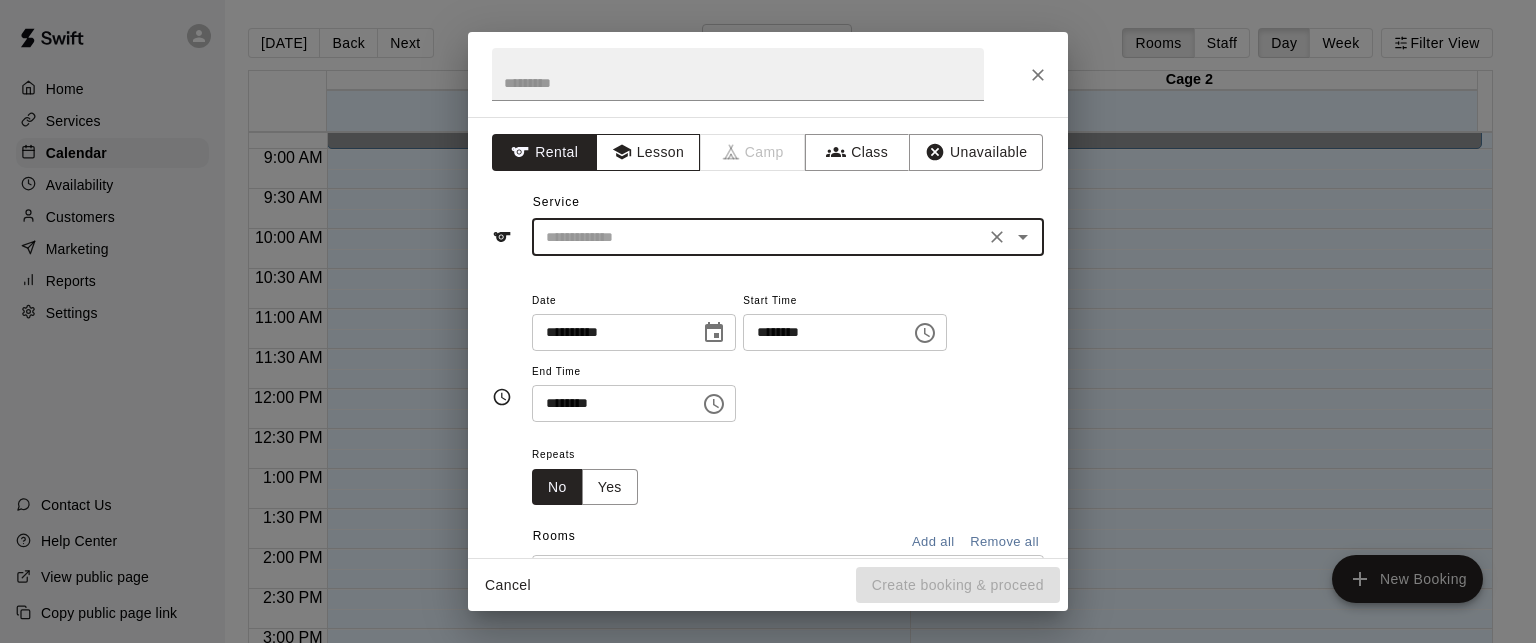 click on "Lesson" at bounding box center (648, 152) 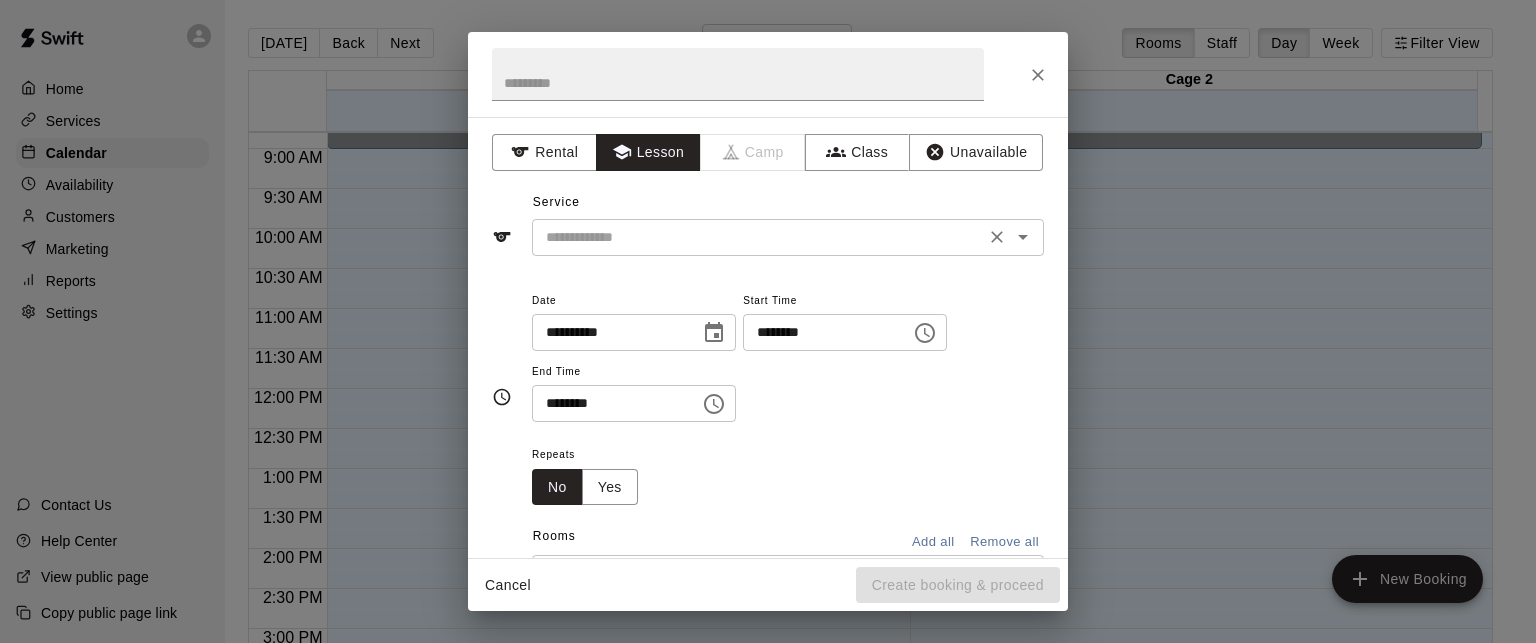 click at bounding box center (758, 237) 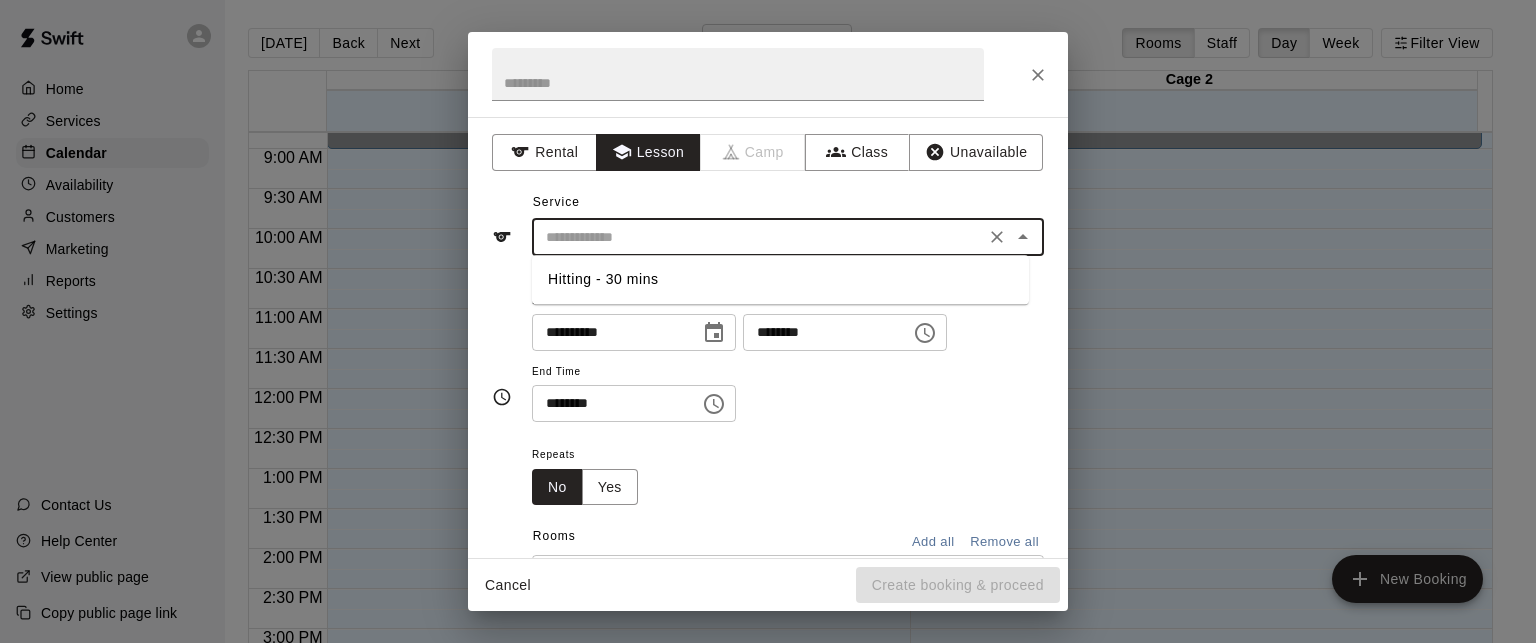click on "Hitting - 30 mins" at bounding box center [780, 279] 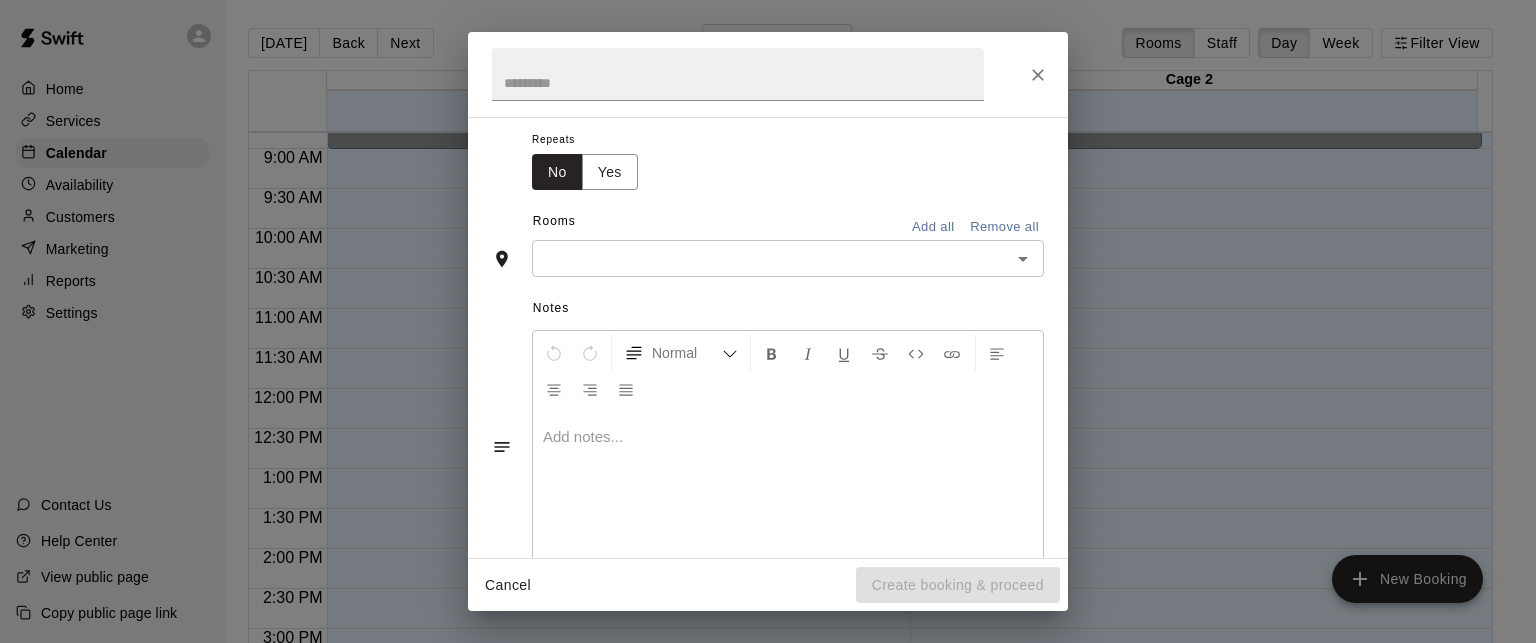 scroll, scrollTop: 336, scrollLeft: 0, axis: vertical 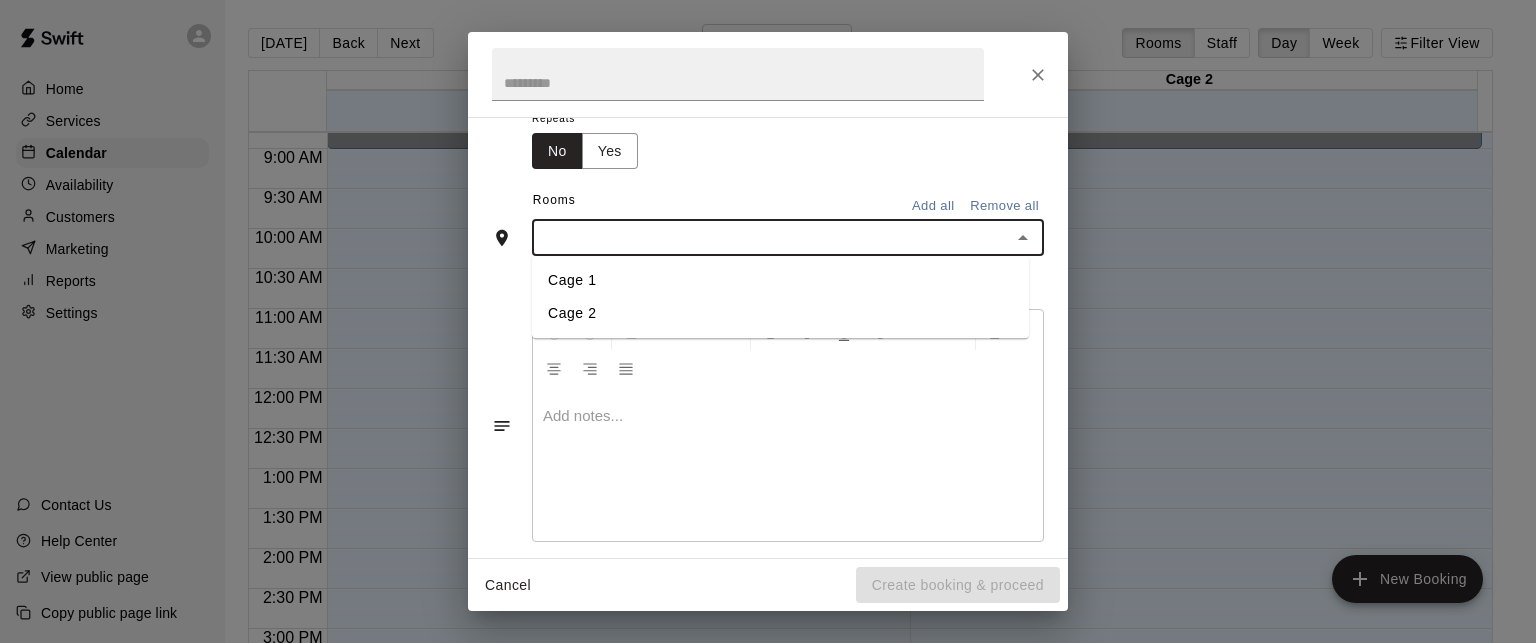 click at bounding box center (771, 237) 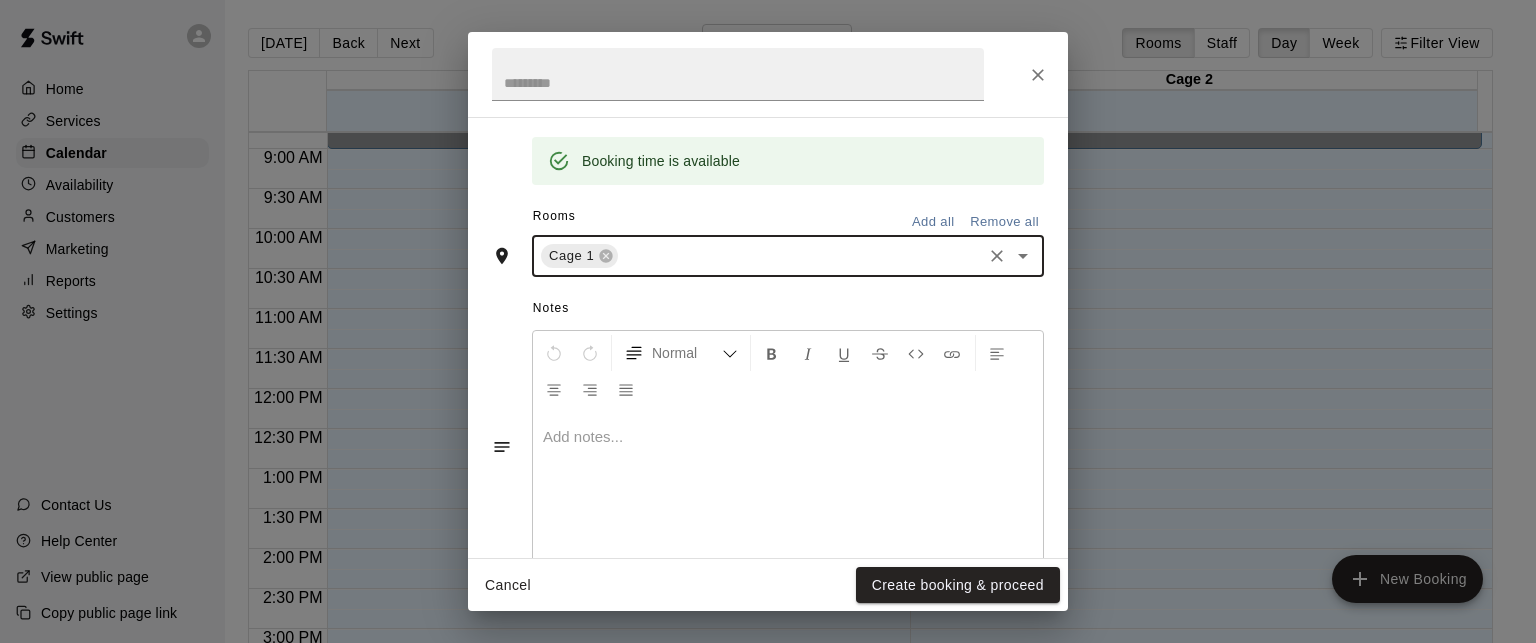 scroll, scrollTop: 436, scrollLeft: 0, axis: vertical 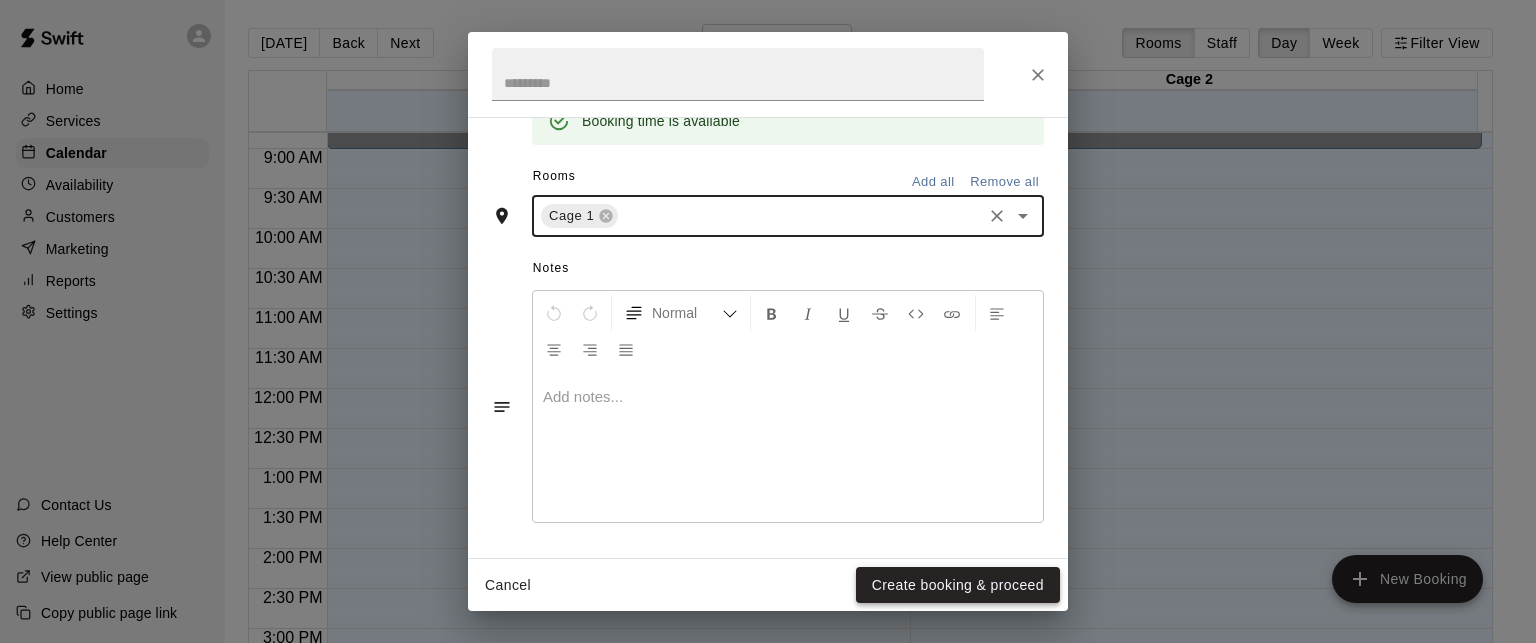 click on "Create booking & proceed" at bounding box center (958, 585) 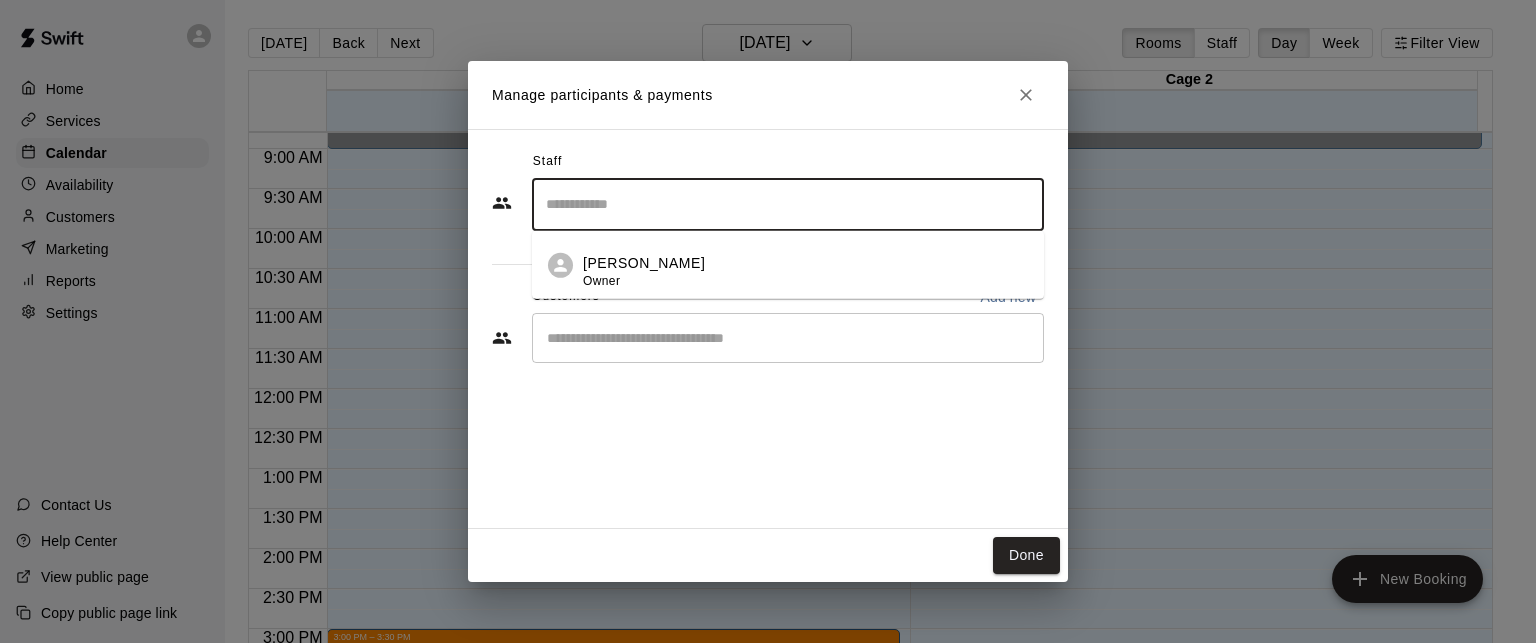 click at bounding box center (788, 204) 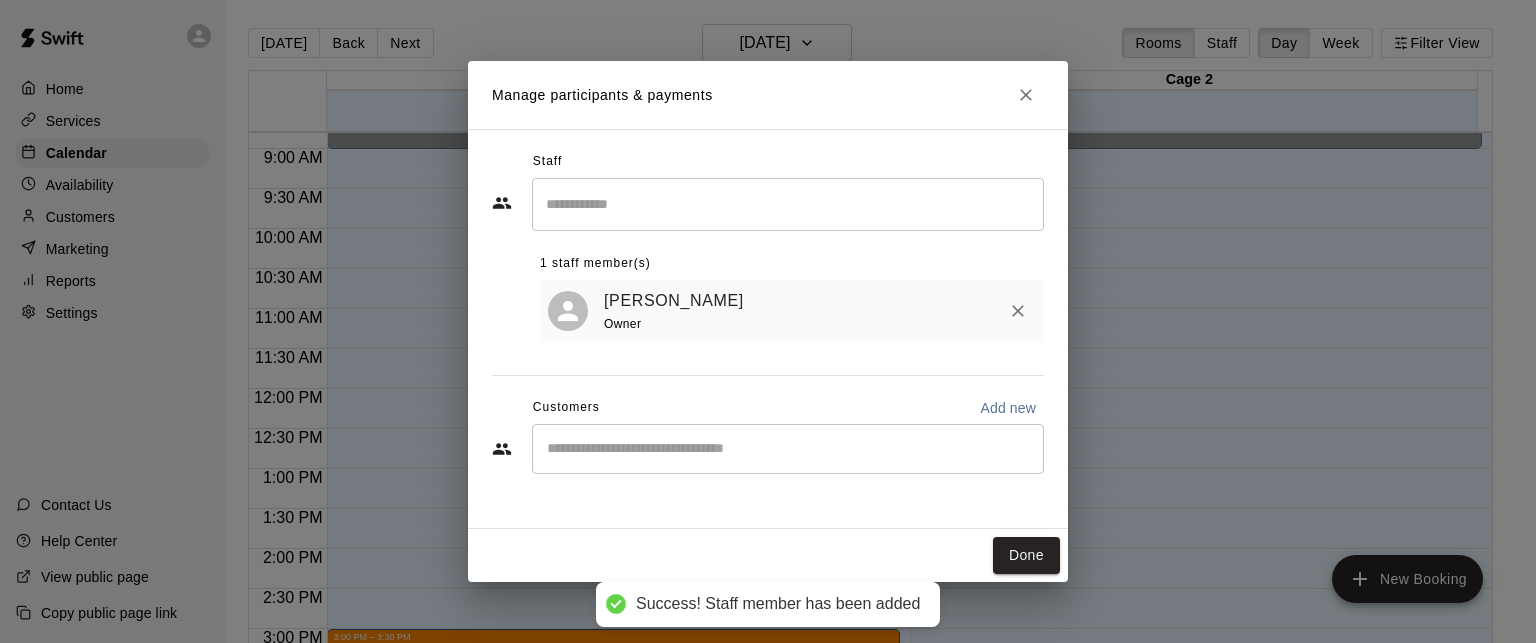 click on "William Bradley Owner" at bounding box center [792, 311] 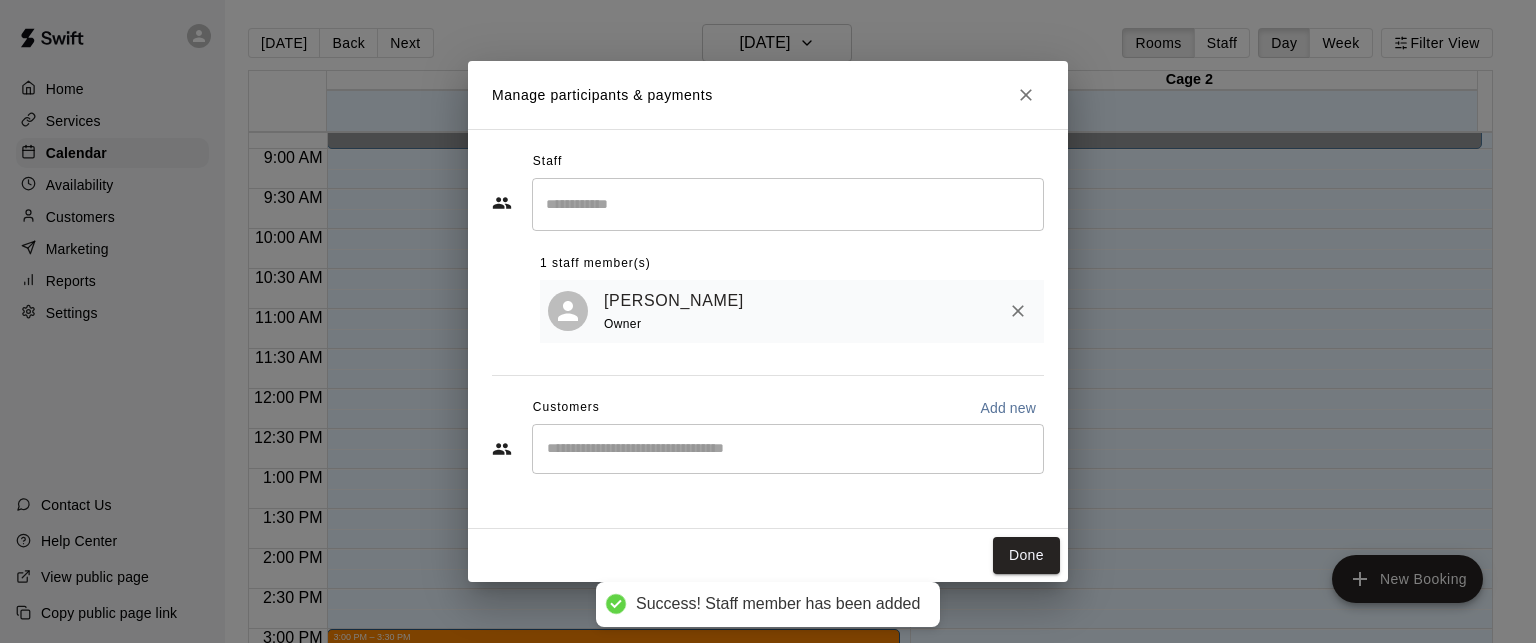 click at bounding box center [788, 449] 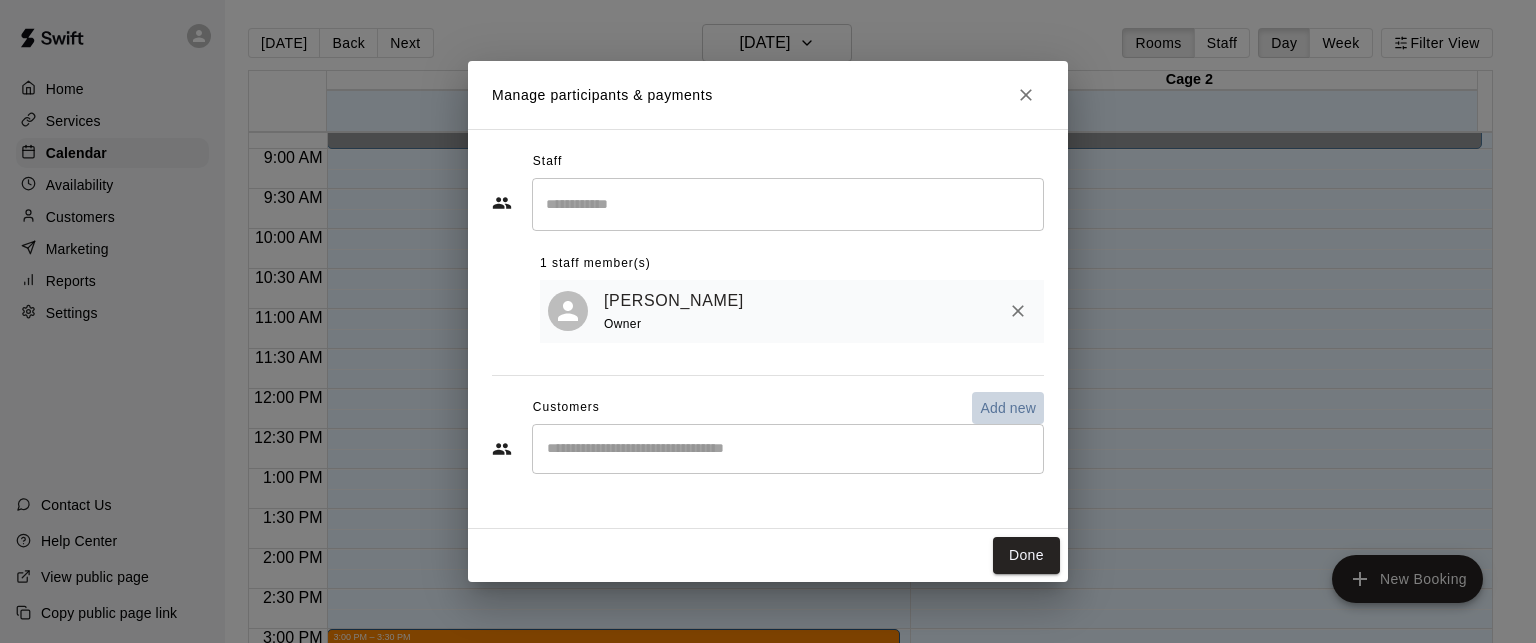 click on "Add new" at bounding box center (1008, 408) 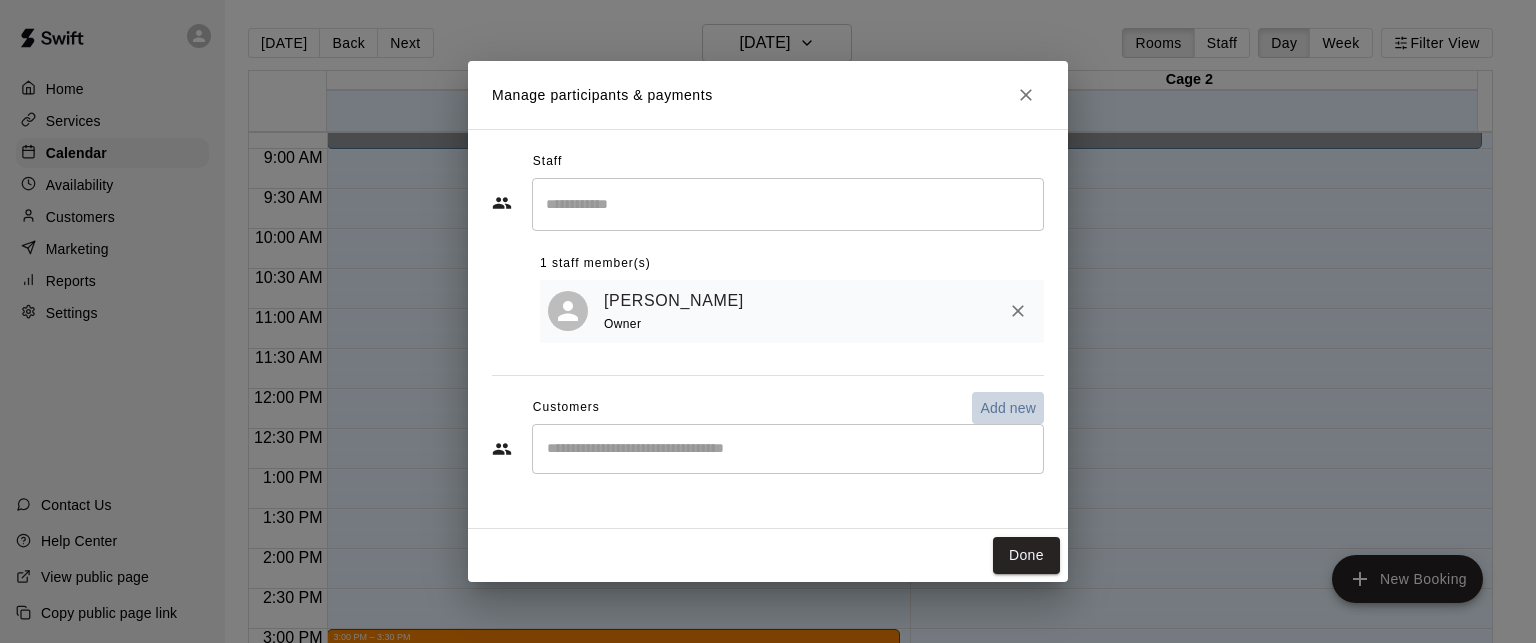 select on "**" 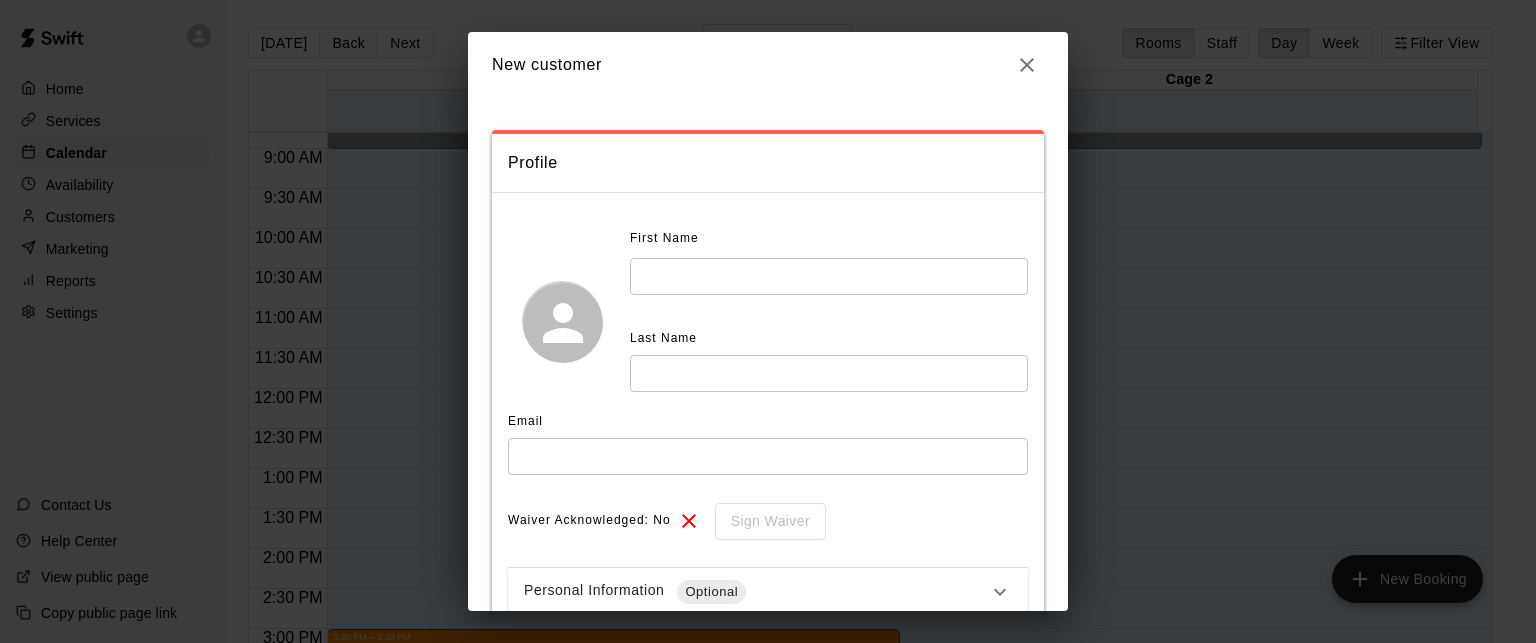 click at bounding box center (829, 276) 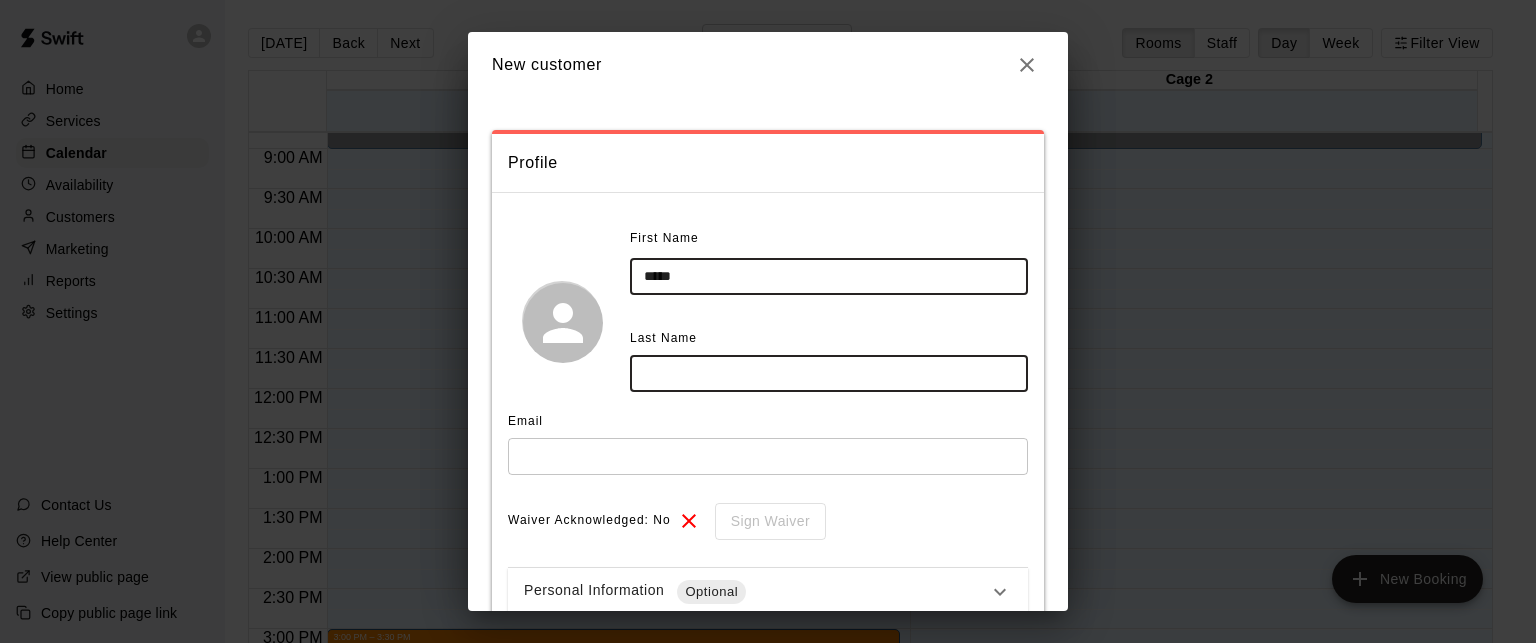 type on "*****" 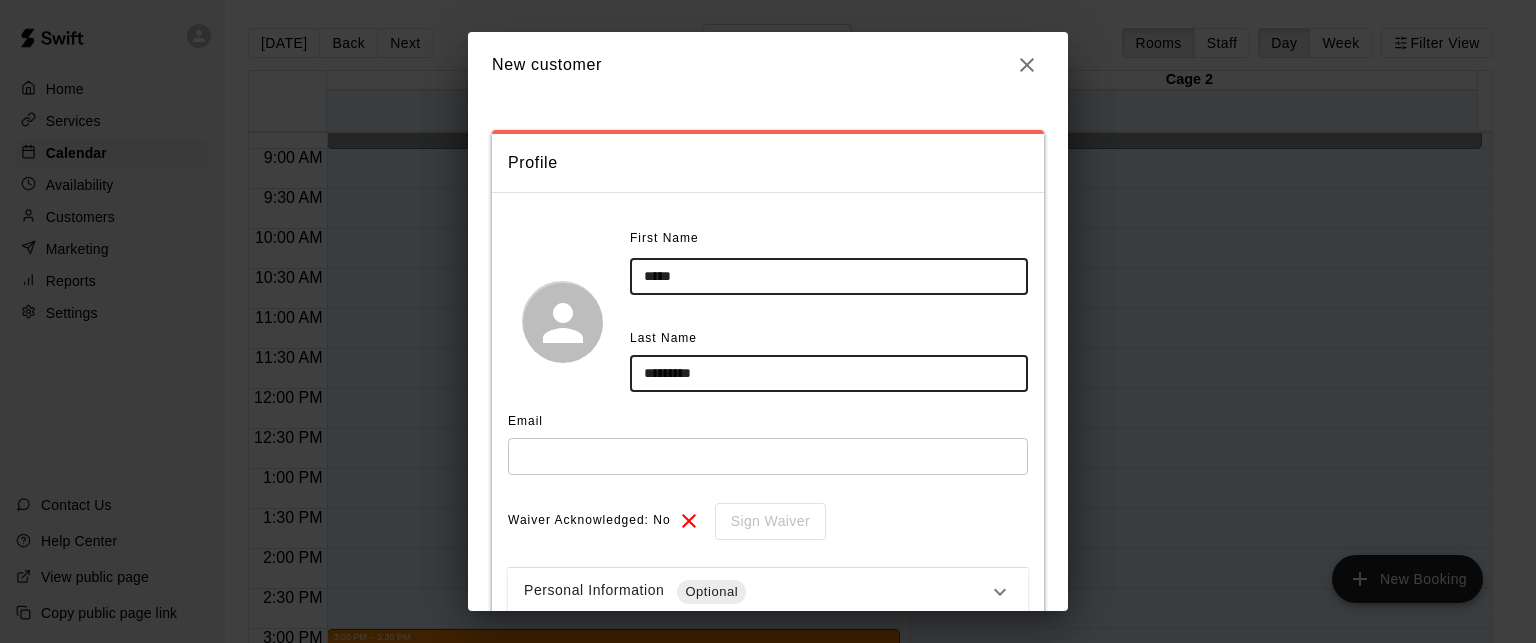 click on "*********" at bounding box center [829, 373] 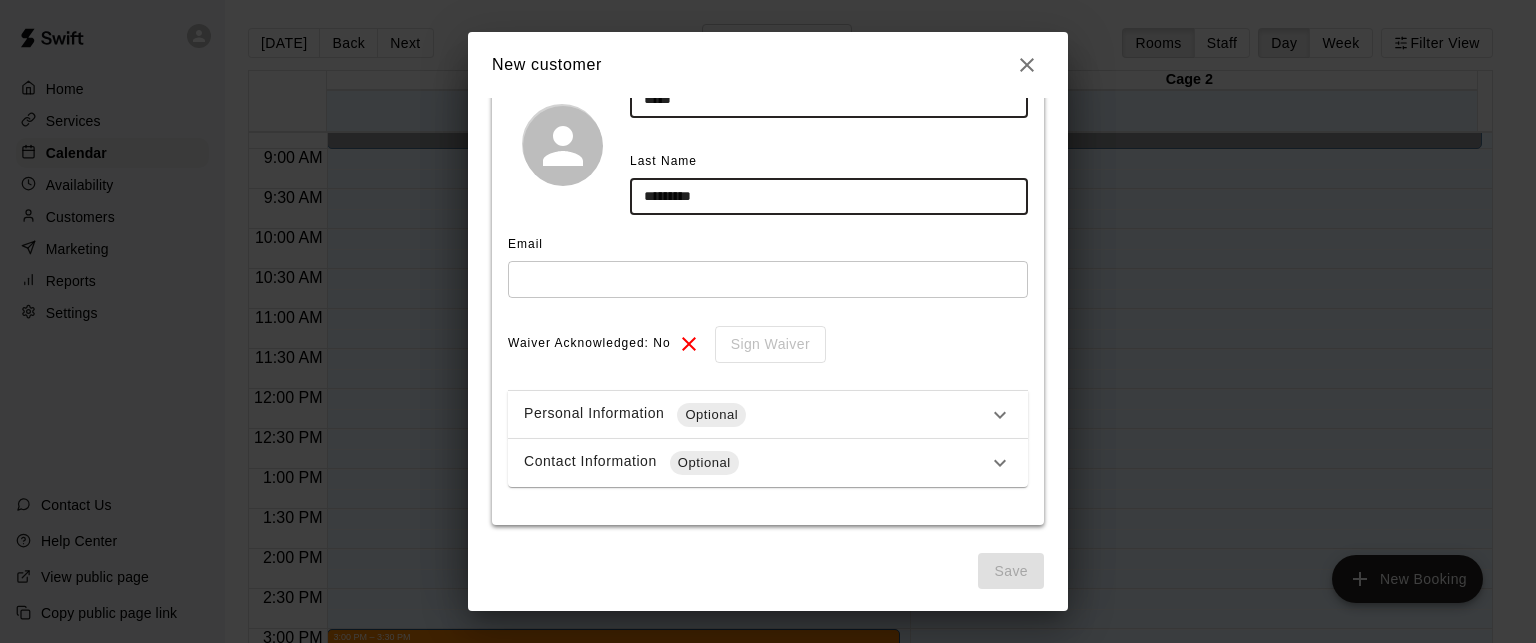 scroll, scrollTop: 182, scrollLeft: 0, axis: vertical 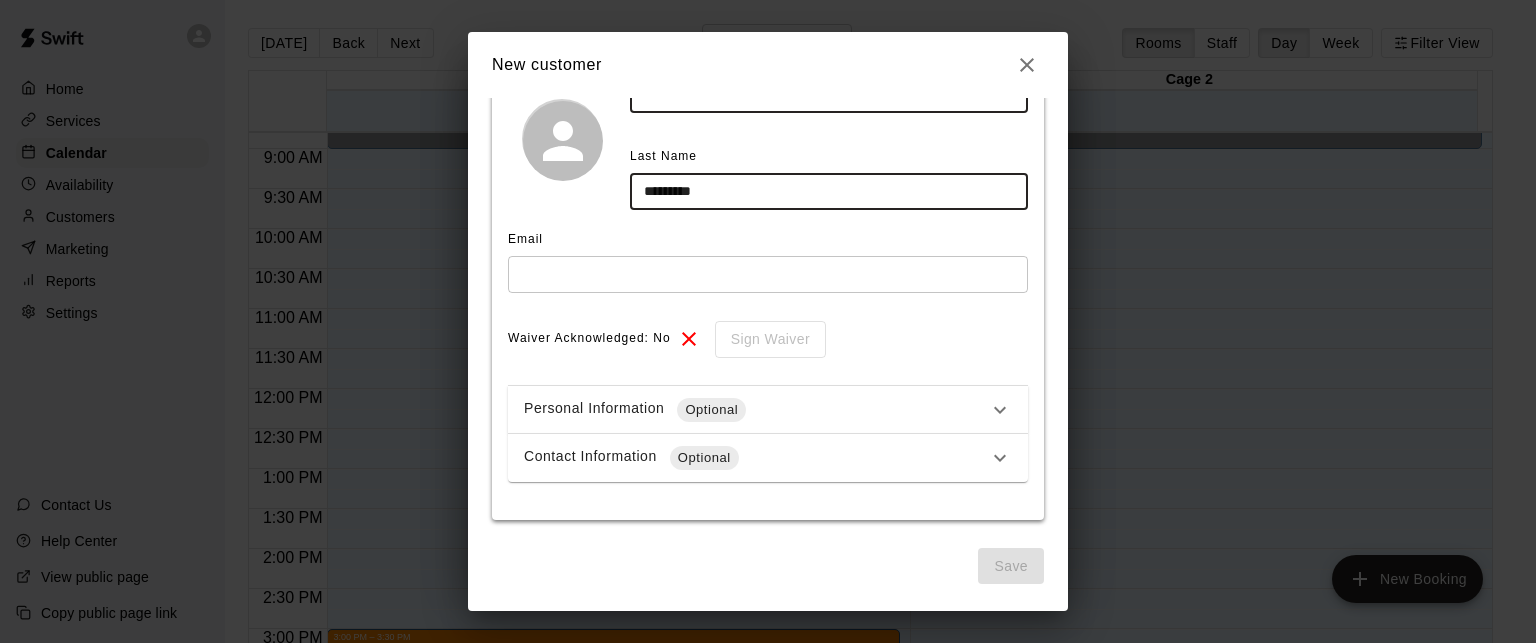 type on "*********" 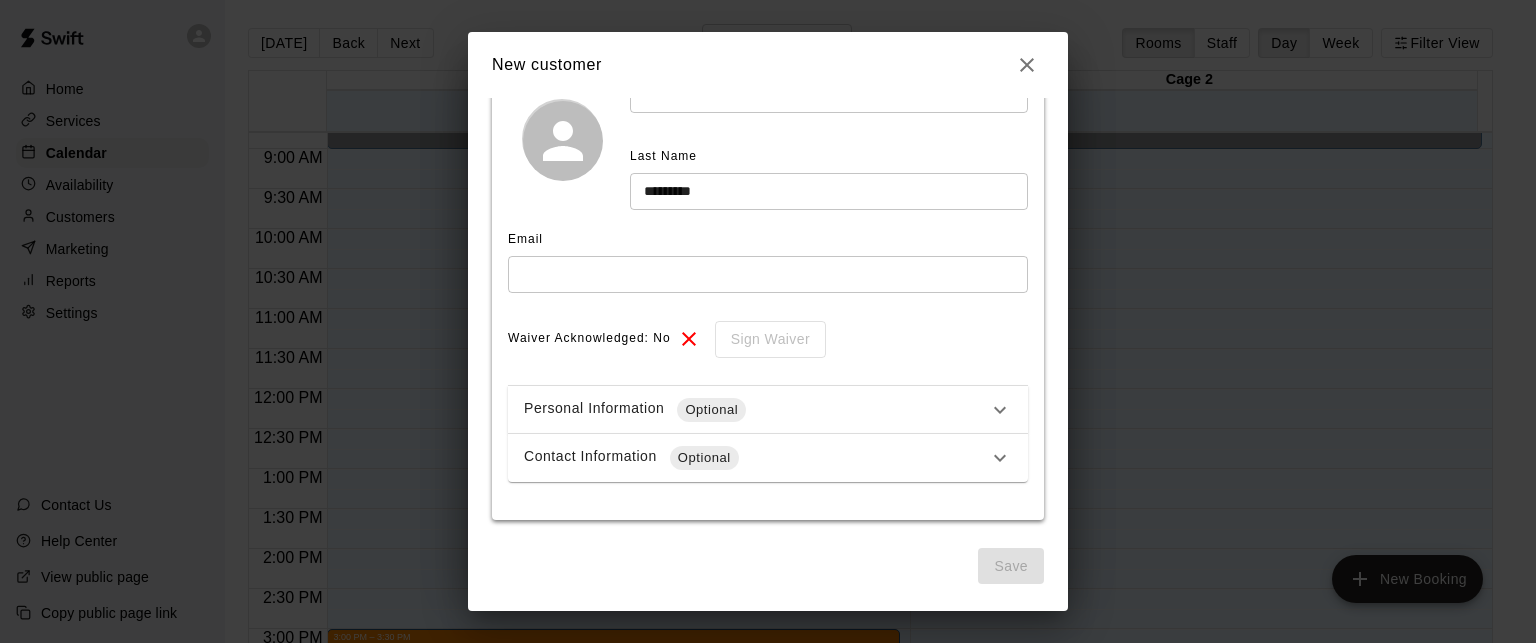 click on "Optional" at bounding box center [711, 410] 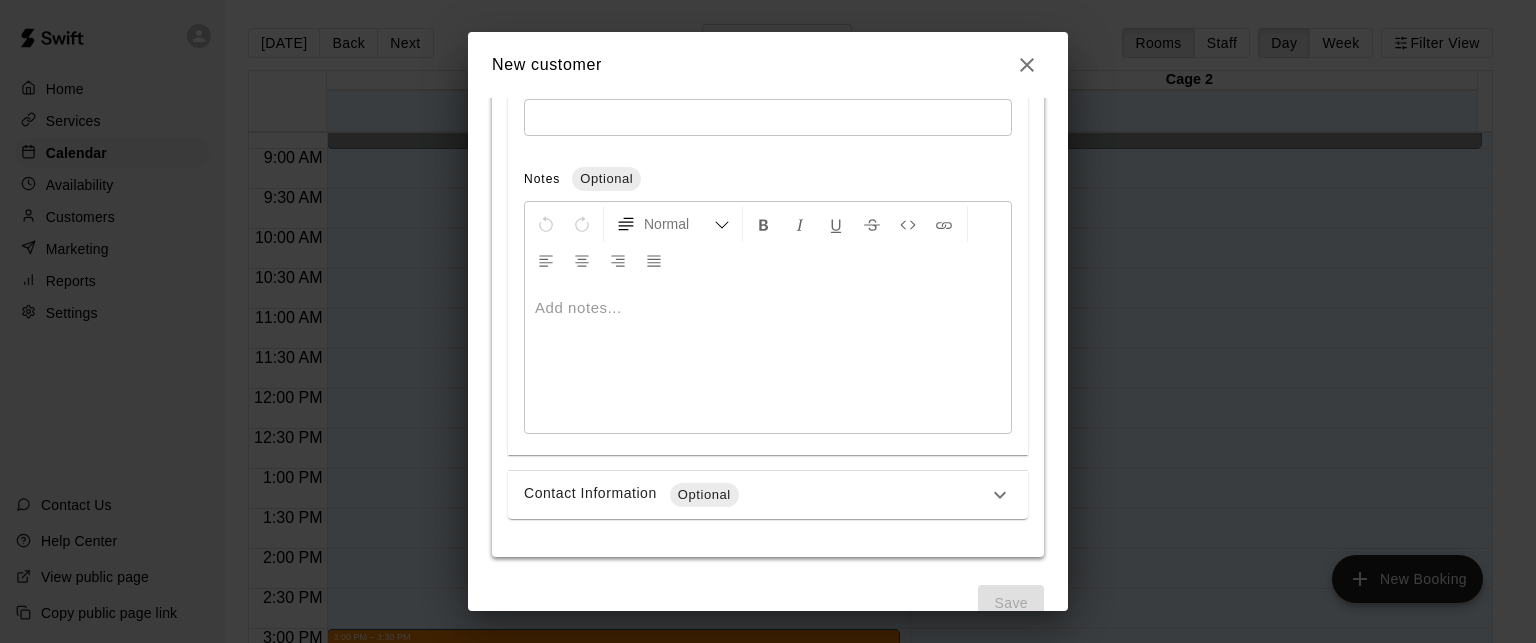 scroll, scrollTop: 932, scrollLeft: 0, axis: vertical 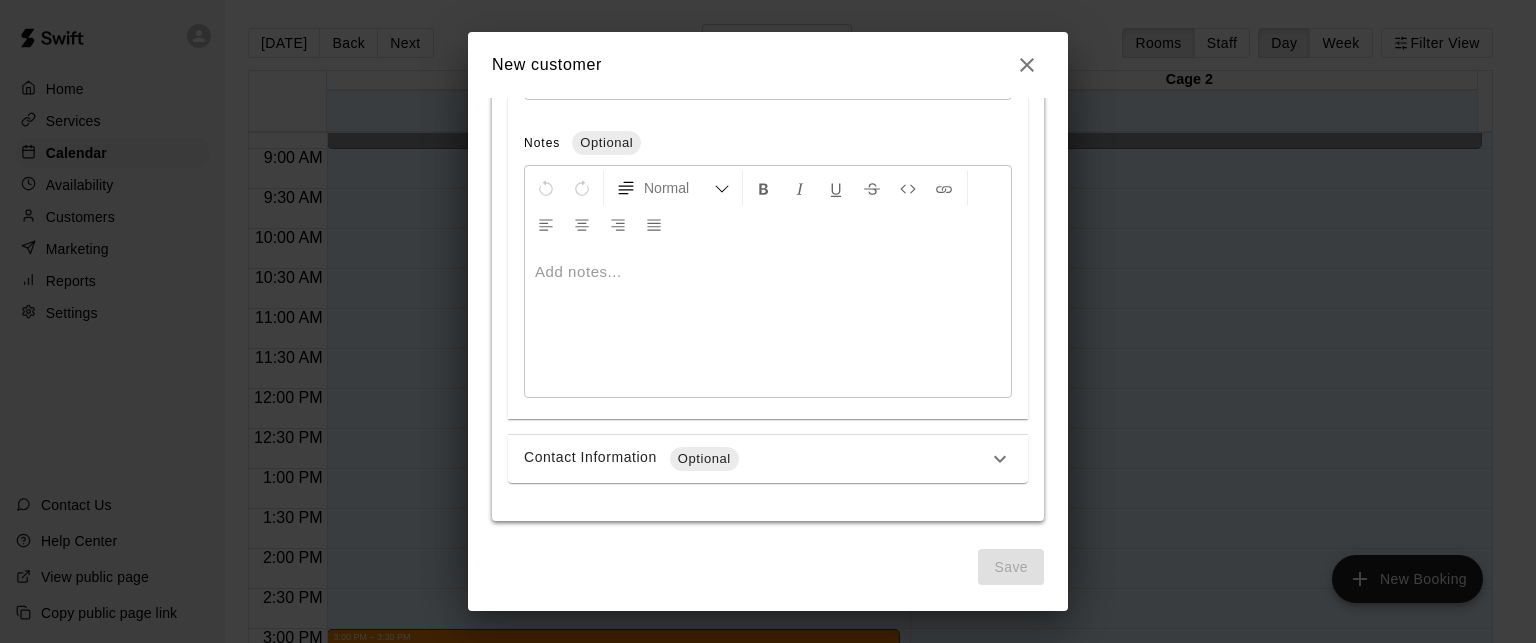 click on "Contact Information Optional" at bounding box center (756, 459) 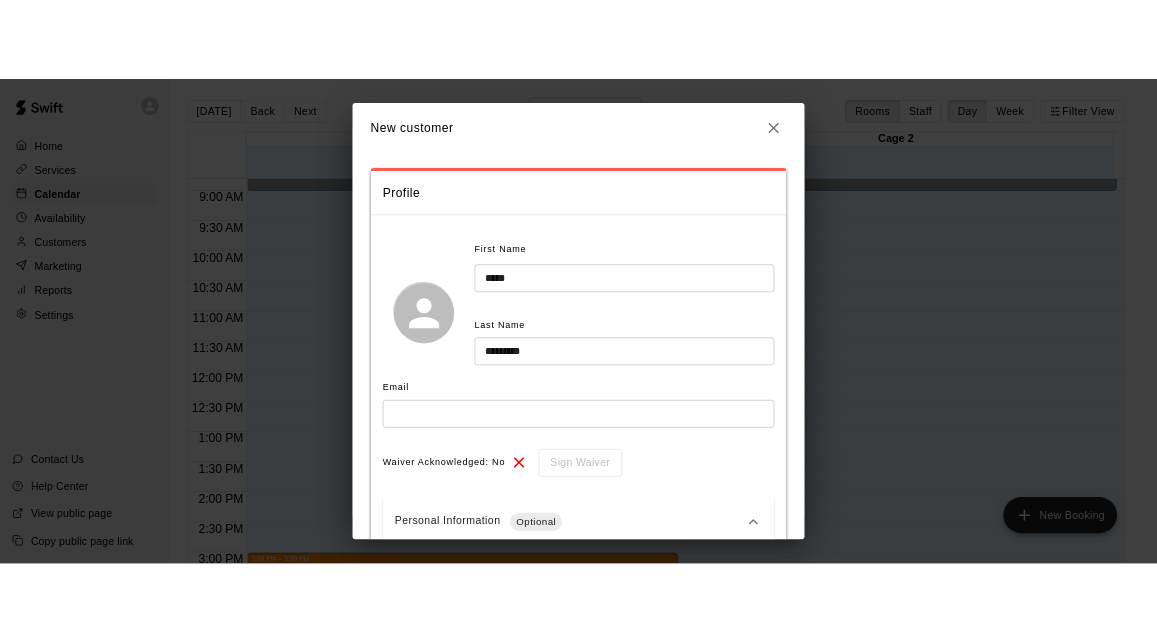 scroll, scrollTop: 0, scrollLeft: 0, axis: both 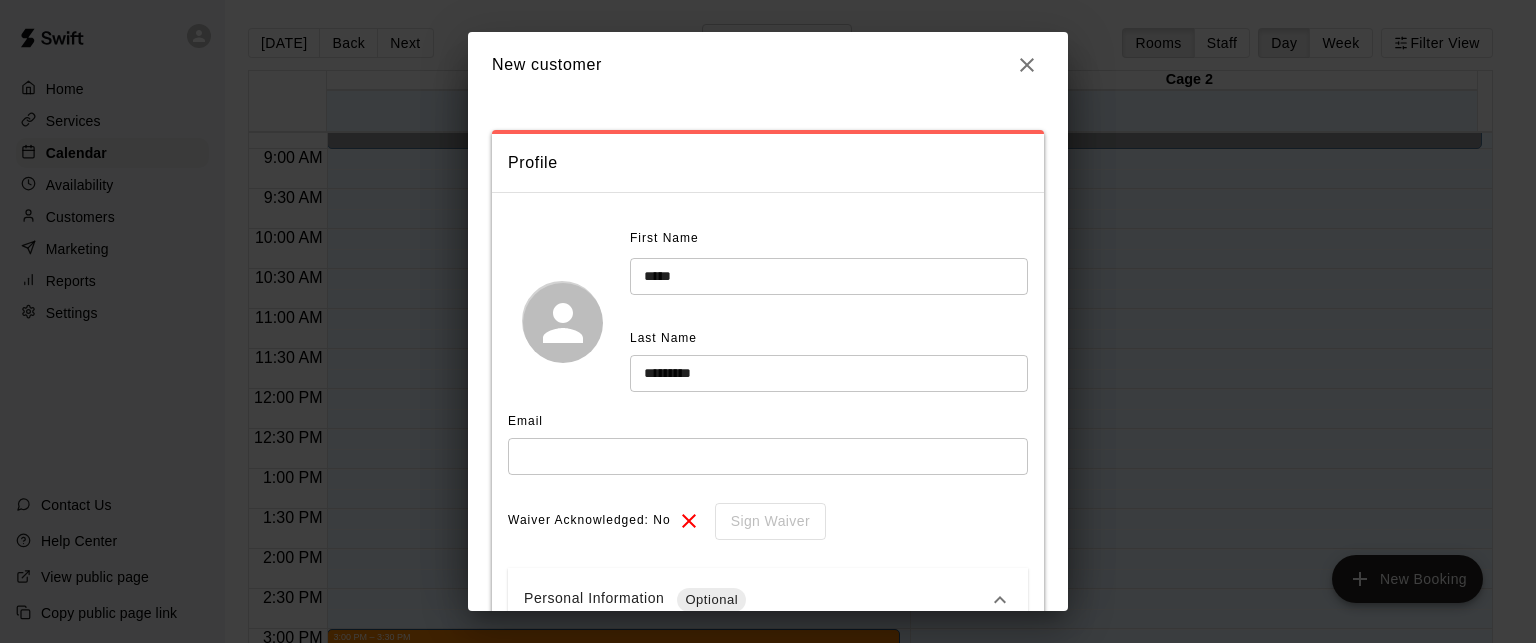 click at bounding box center [768, 456] 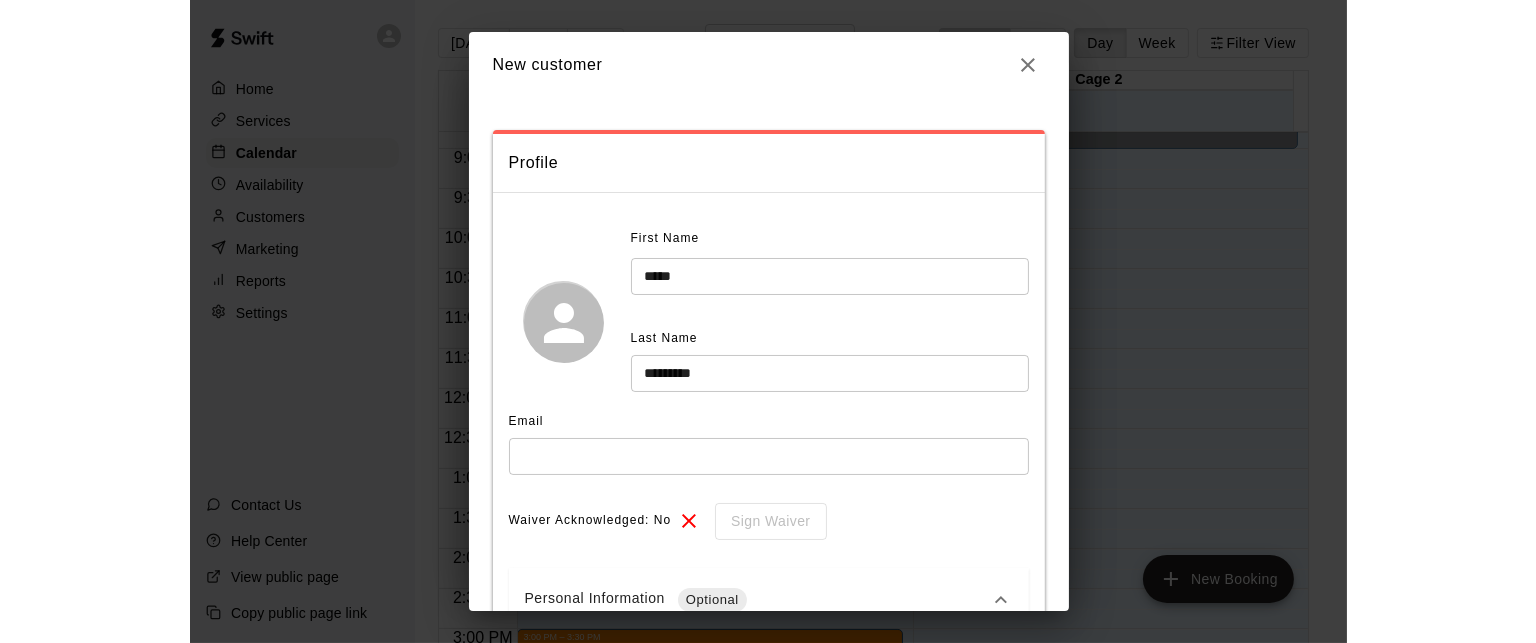 scroll, scrollTop: 704, scrollLeft: 0, axis: vertical 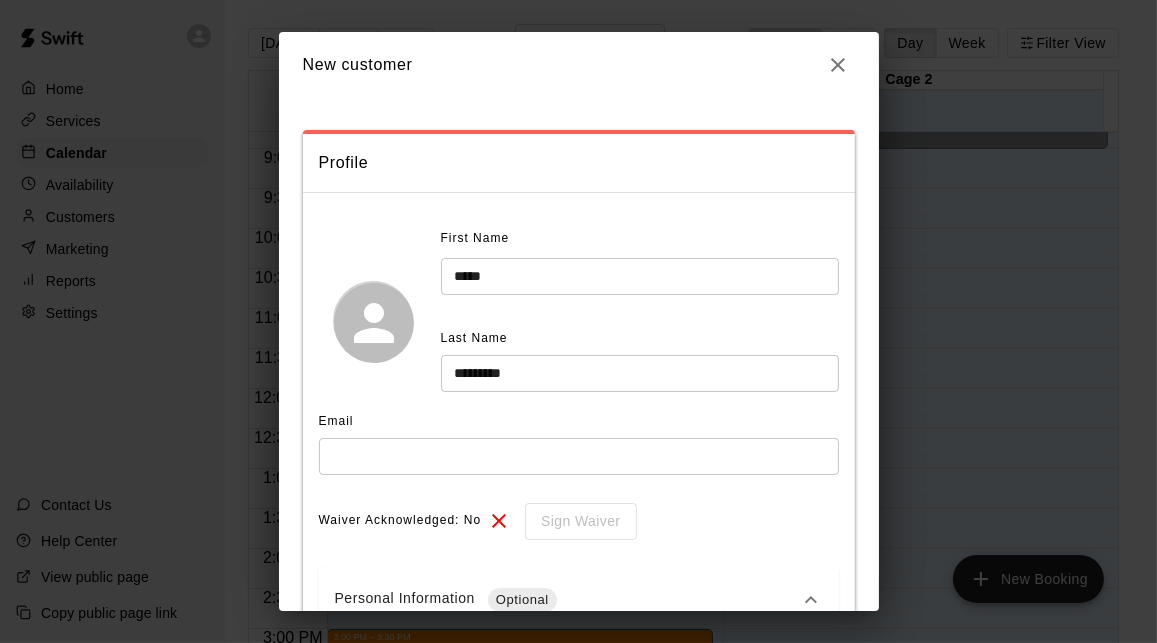 click at bounding box center (579, 456) 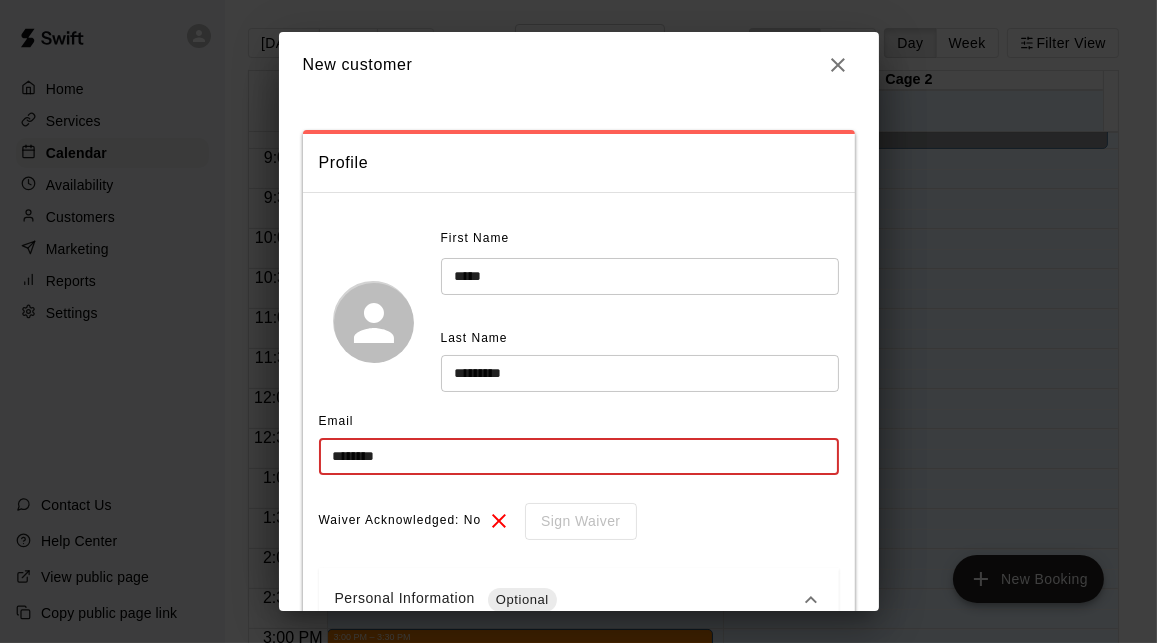 type on "*********" 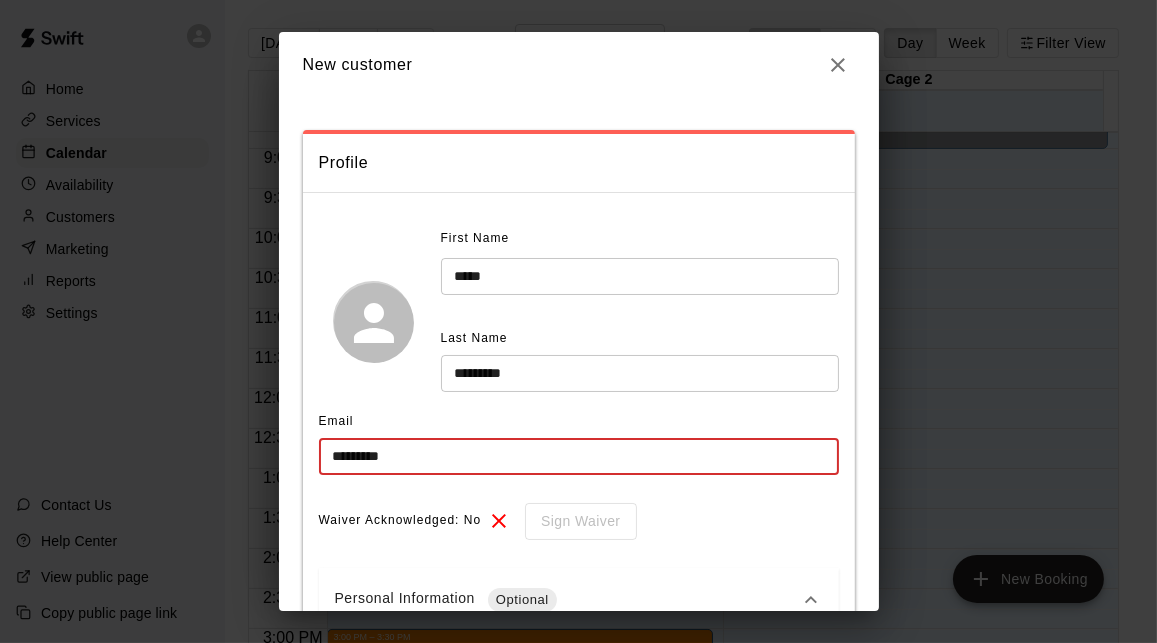 drag, startPoint x: 439, startPoint y: 446, endPoint x: 321, endPoint y: 468, distance: 120.033325 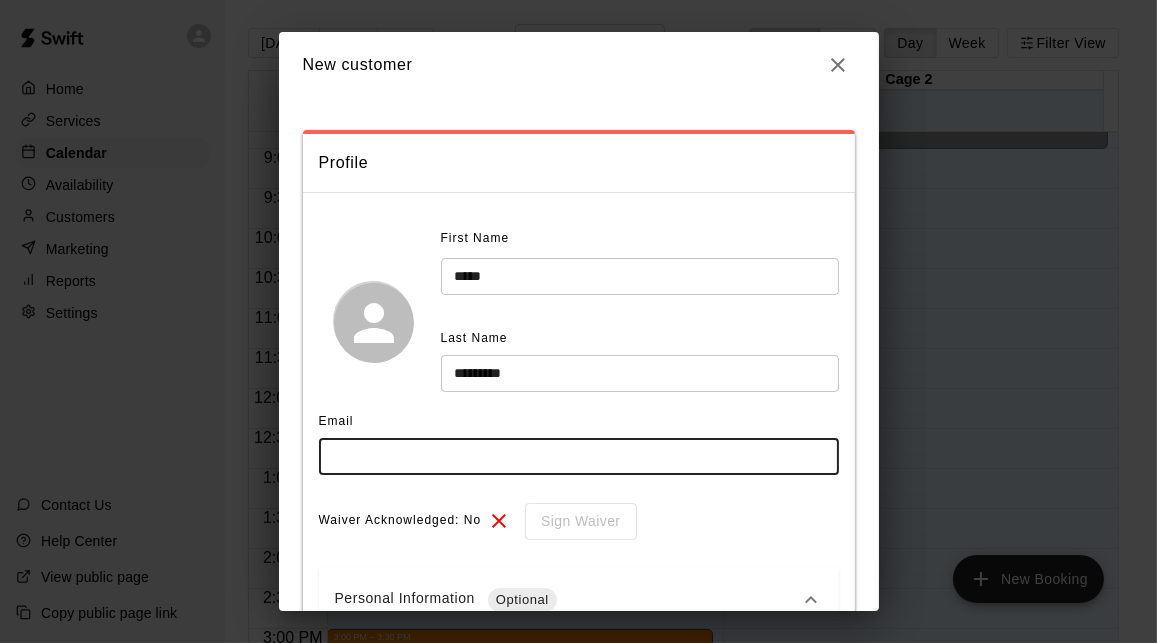 click 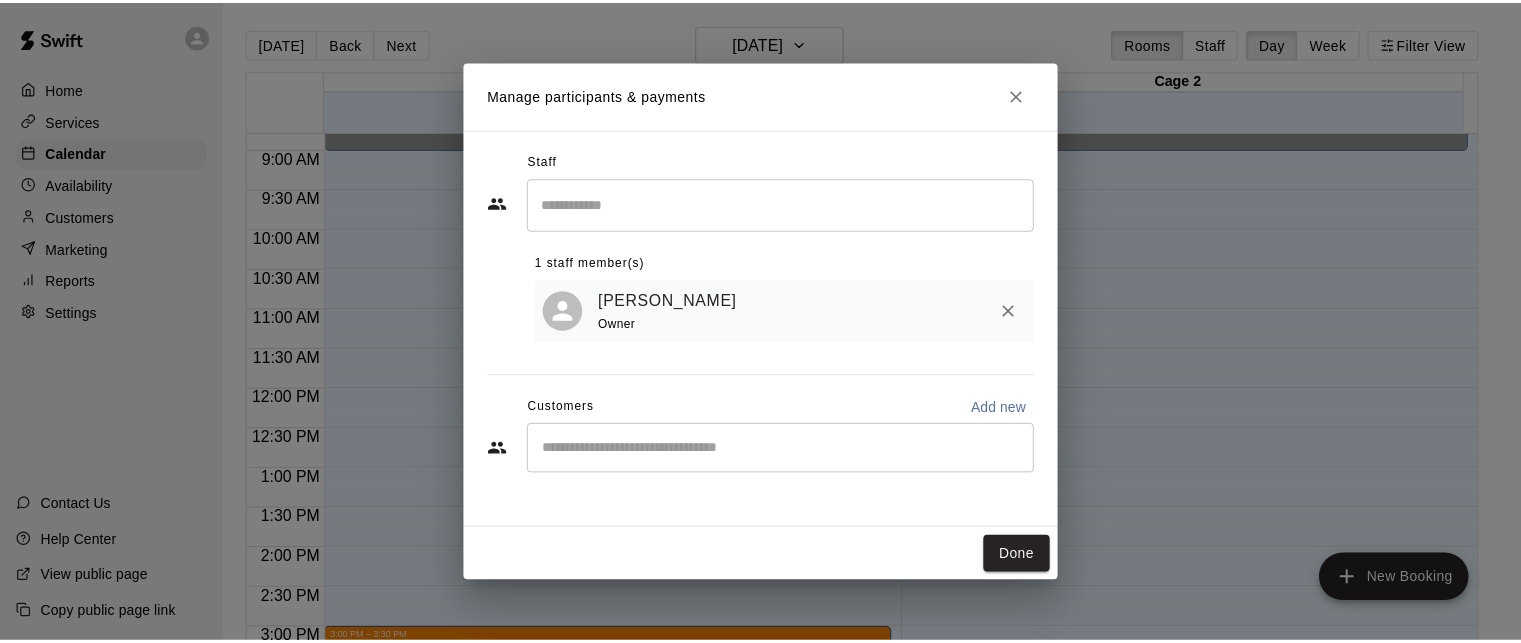 scroll, scrollTop: 704, scrollLeft: 0, axis: vertical 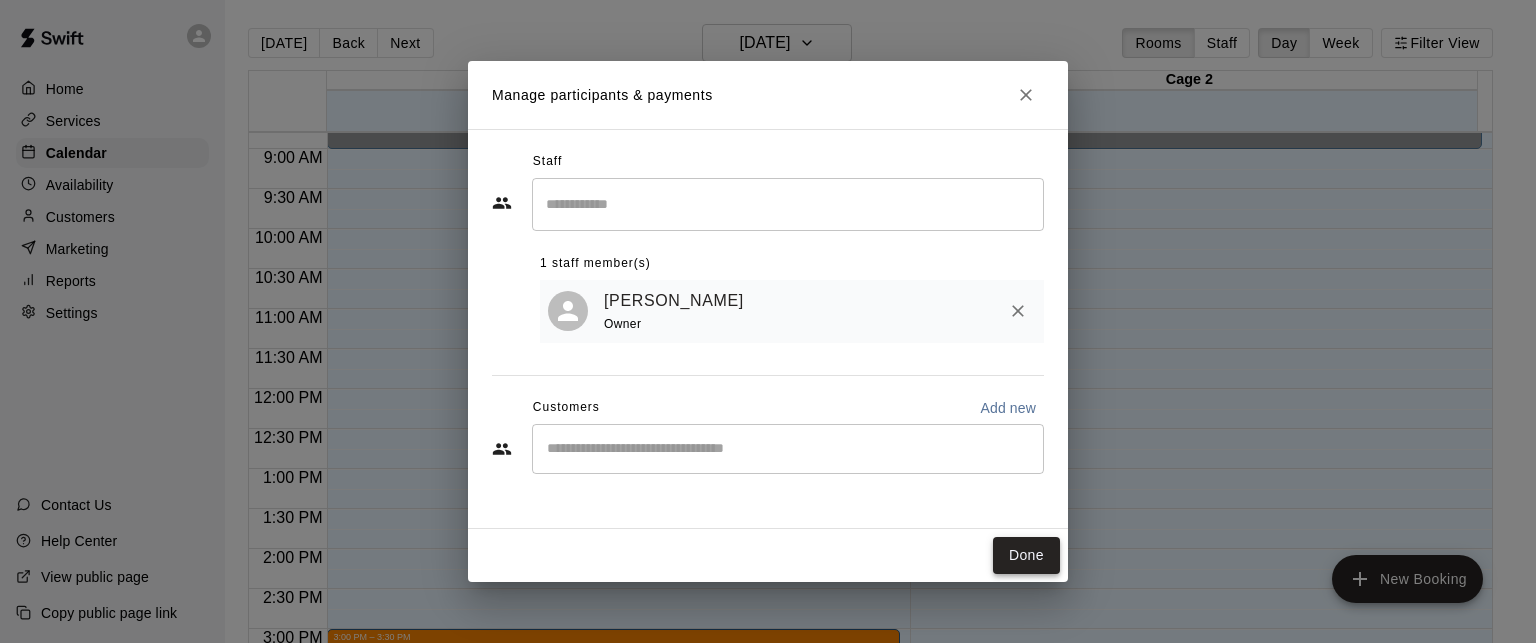 click on "Done" at bounding box center (1026, 555) 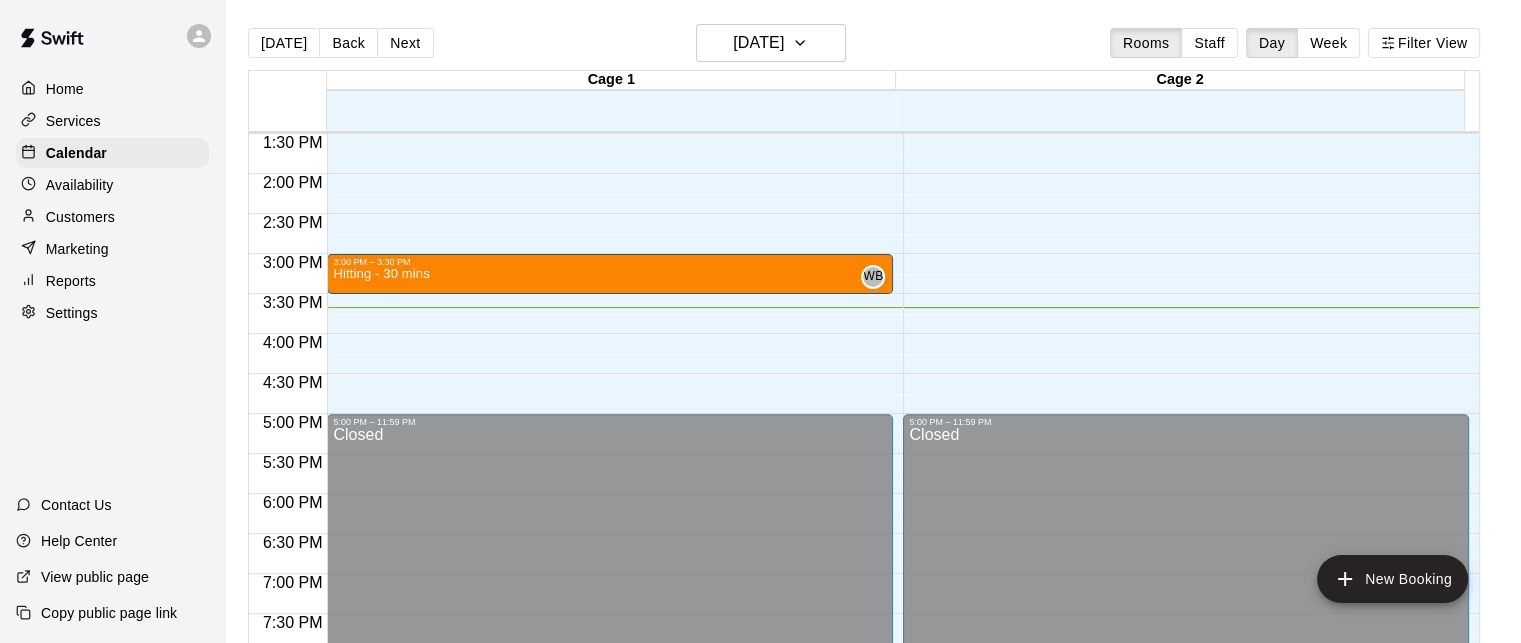 scroll, scrollTop: 1080, scrollLeft: 0, axis: vertical 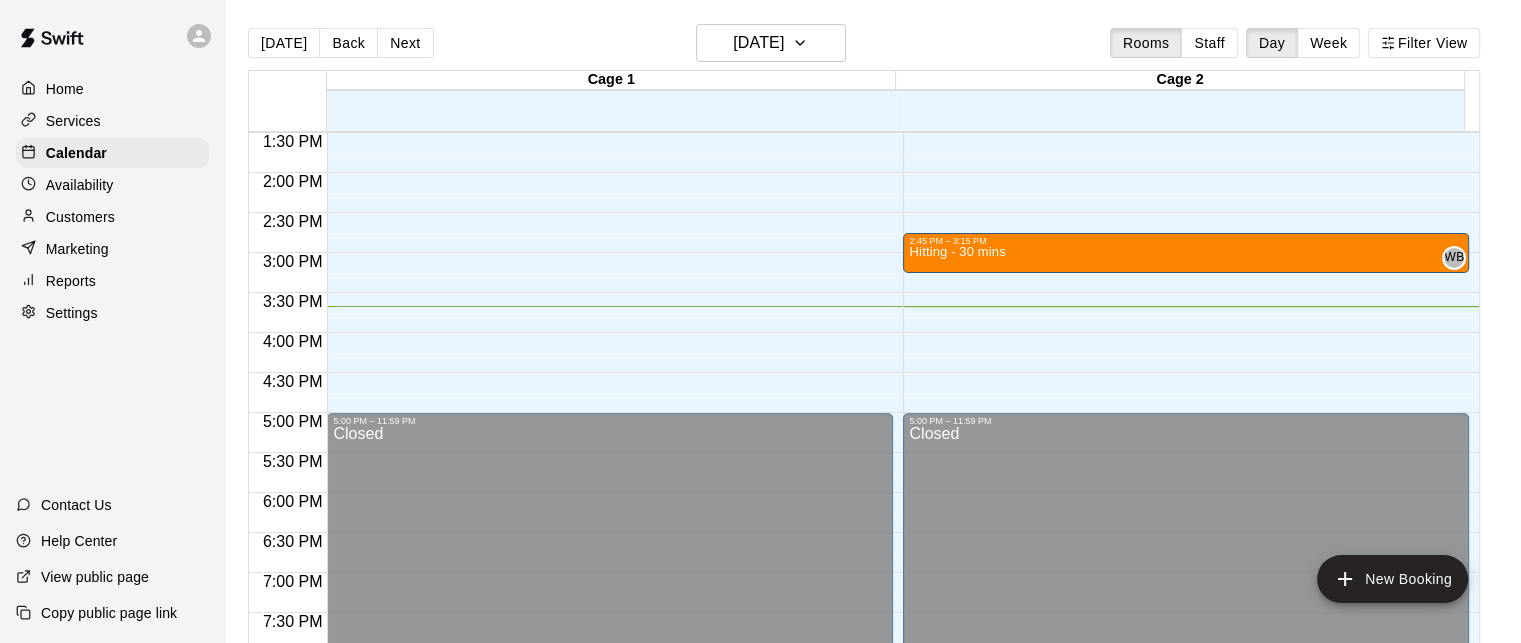 drag, startPoint x: 674, startPoint y: 268, endPoint x: 1228, endPoint y: 262, distance: 554.0325 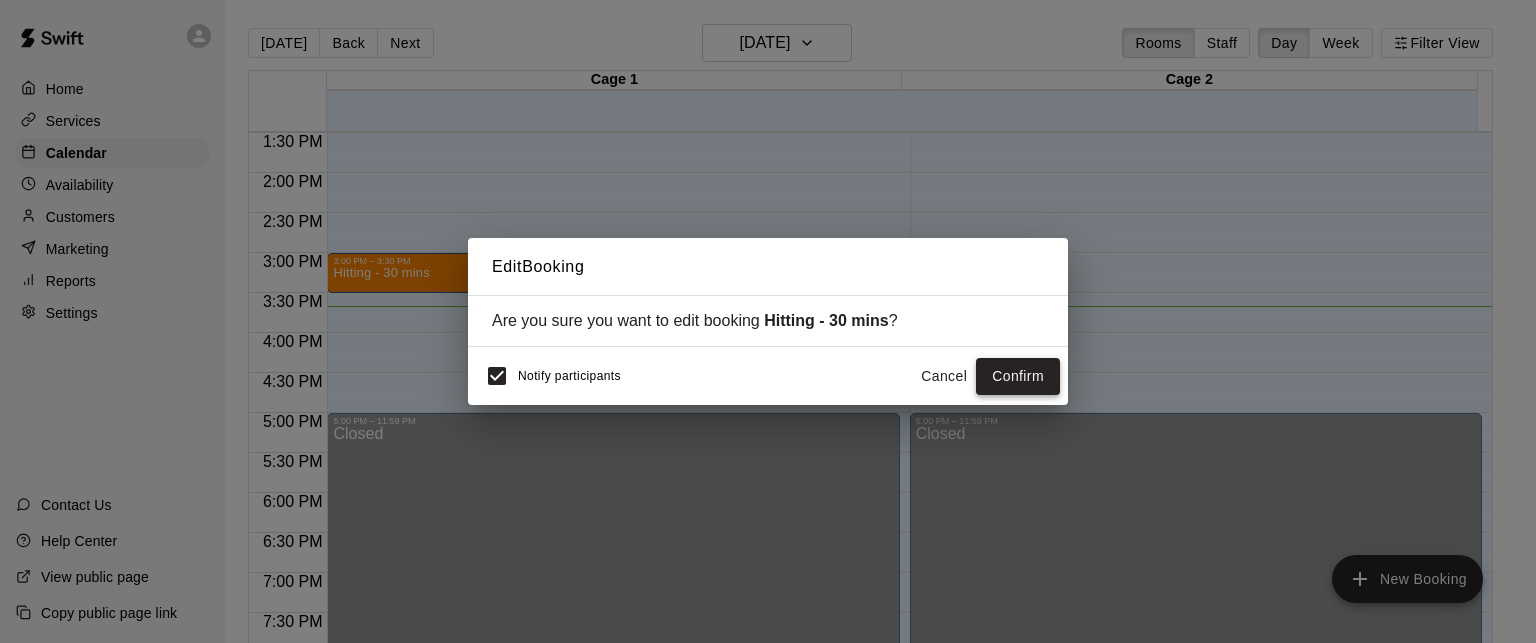 click on "Confirm" at bounding box center [1018, 376] 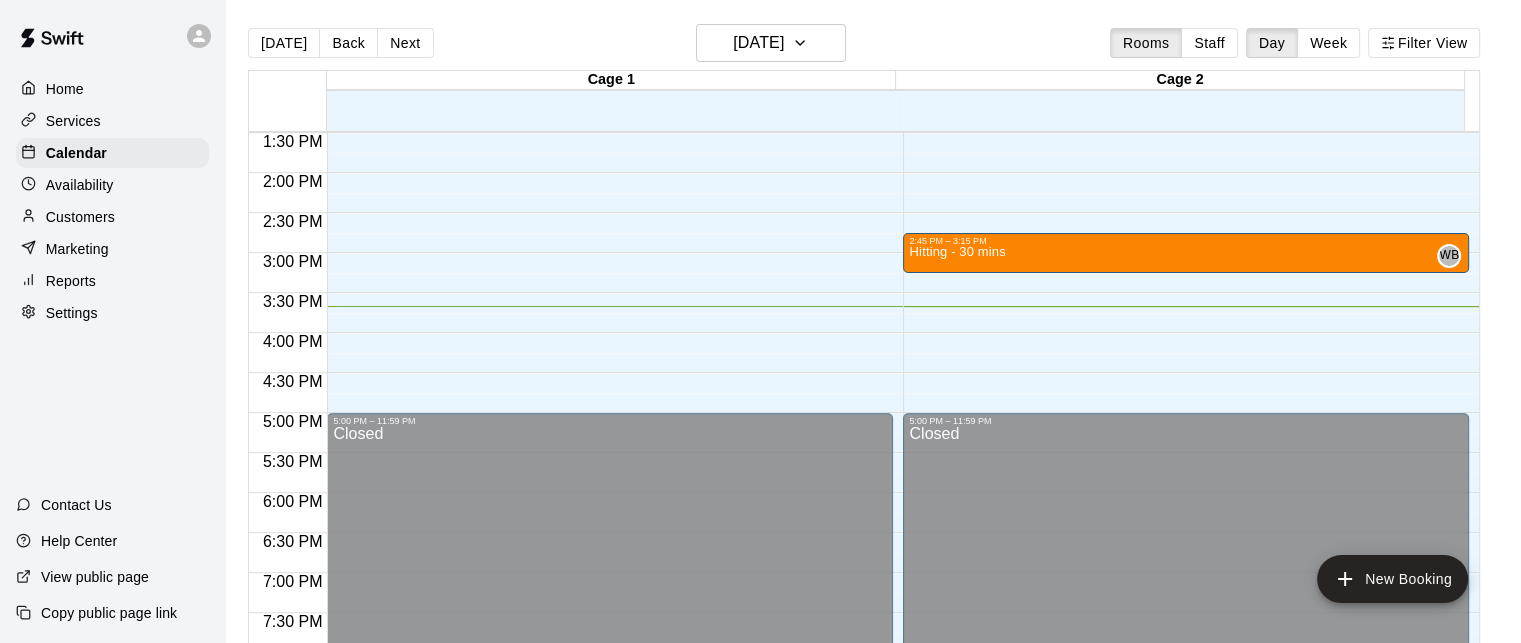 click on "Availability" at bounding box center (80, 185) 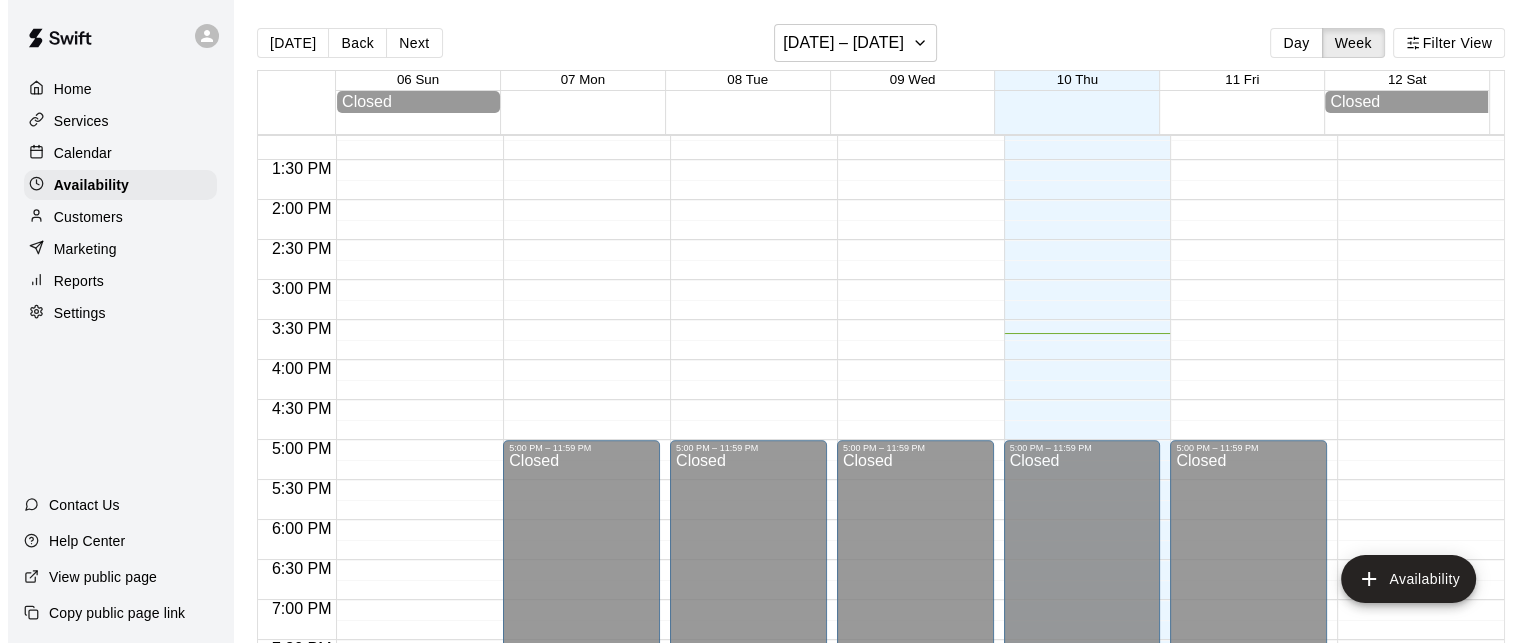 scroll, scrollTop: 872, scrollLeft: 0, axis: vertical 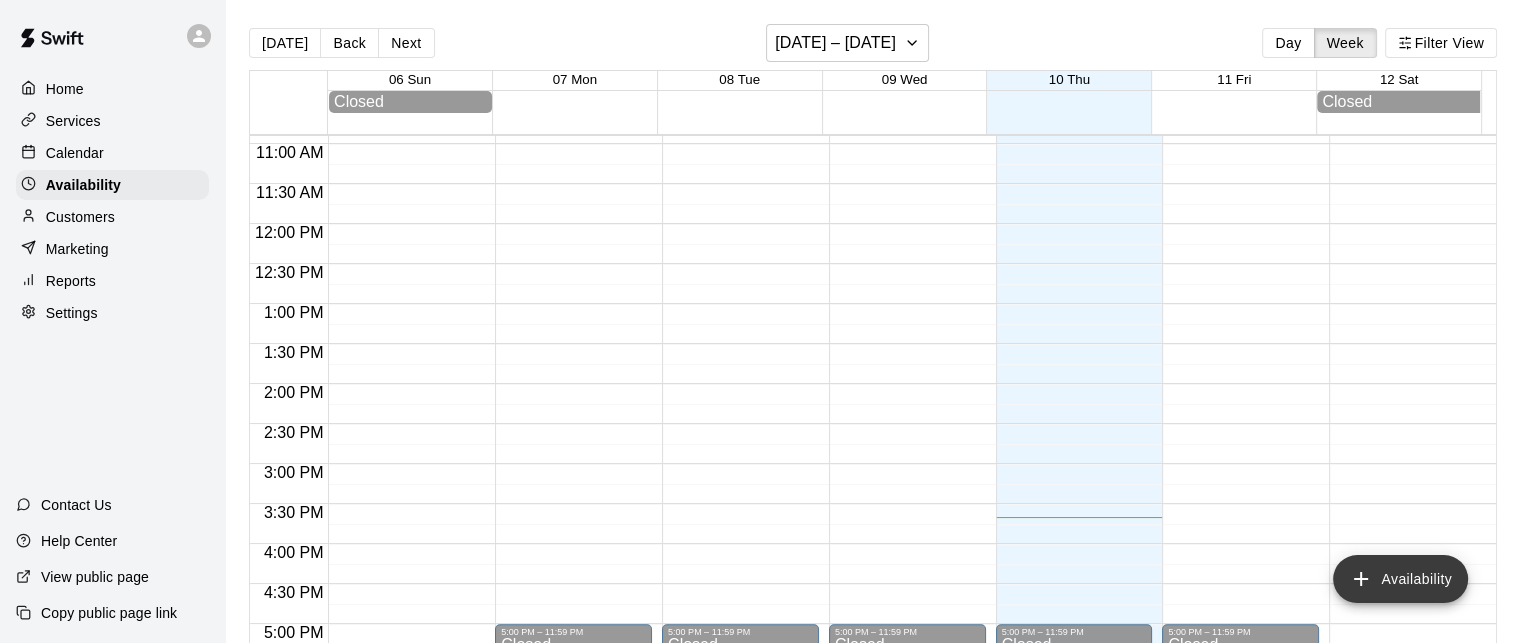 click on "Availability" at bounding box center (1400, 579) 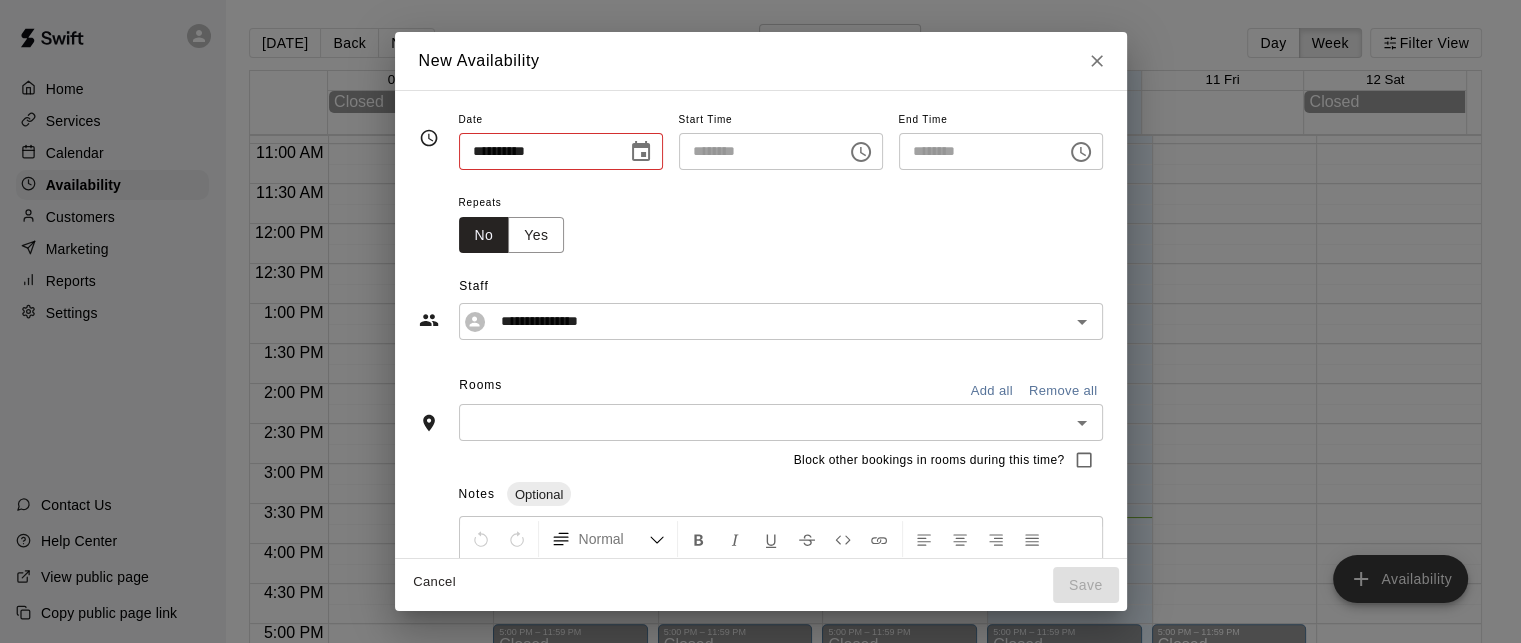 type on "**********" 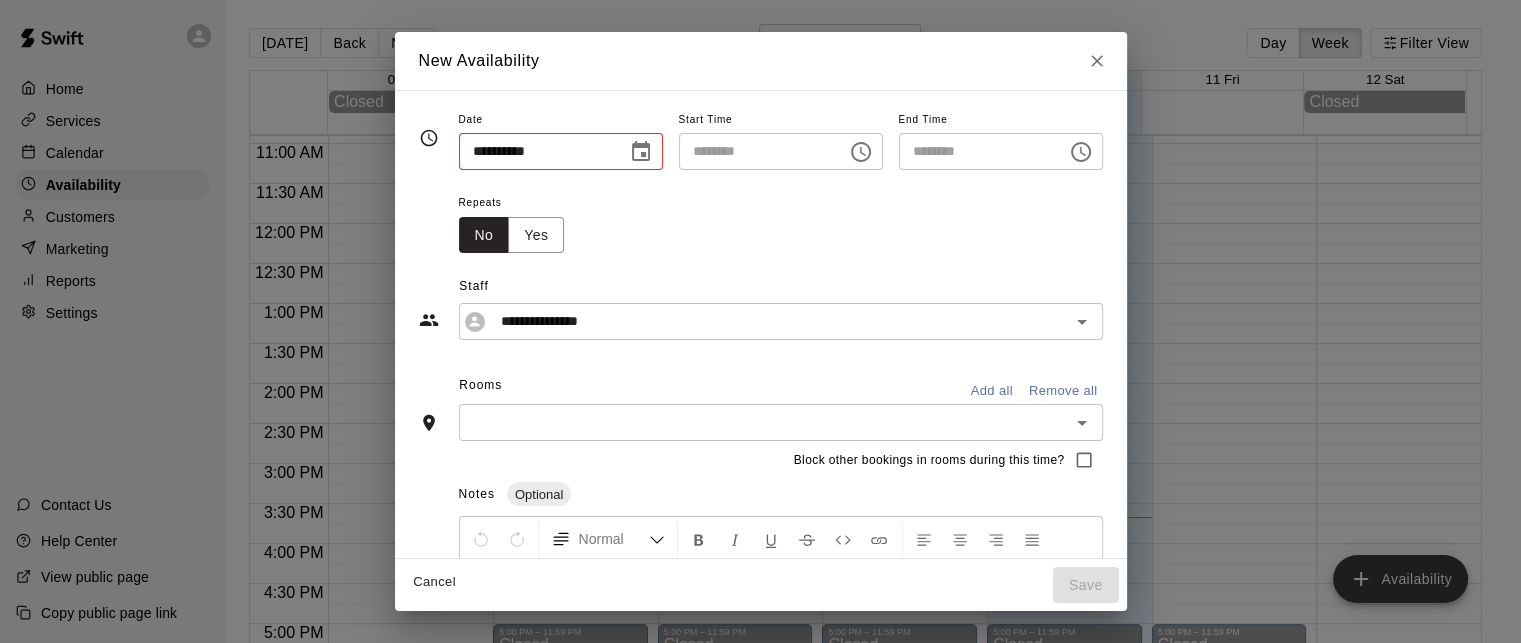 type on "********" 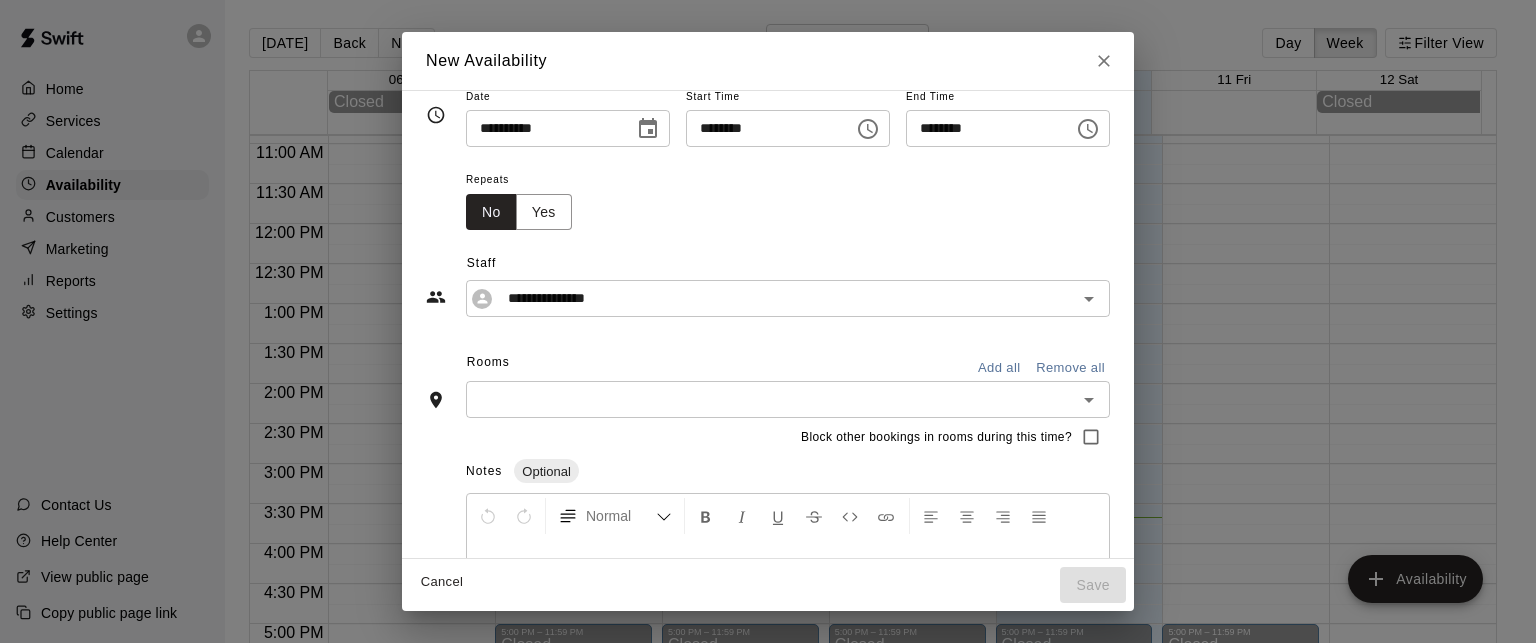 scroll, scrollTop: 0, scrollLeft: 0, axis: both 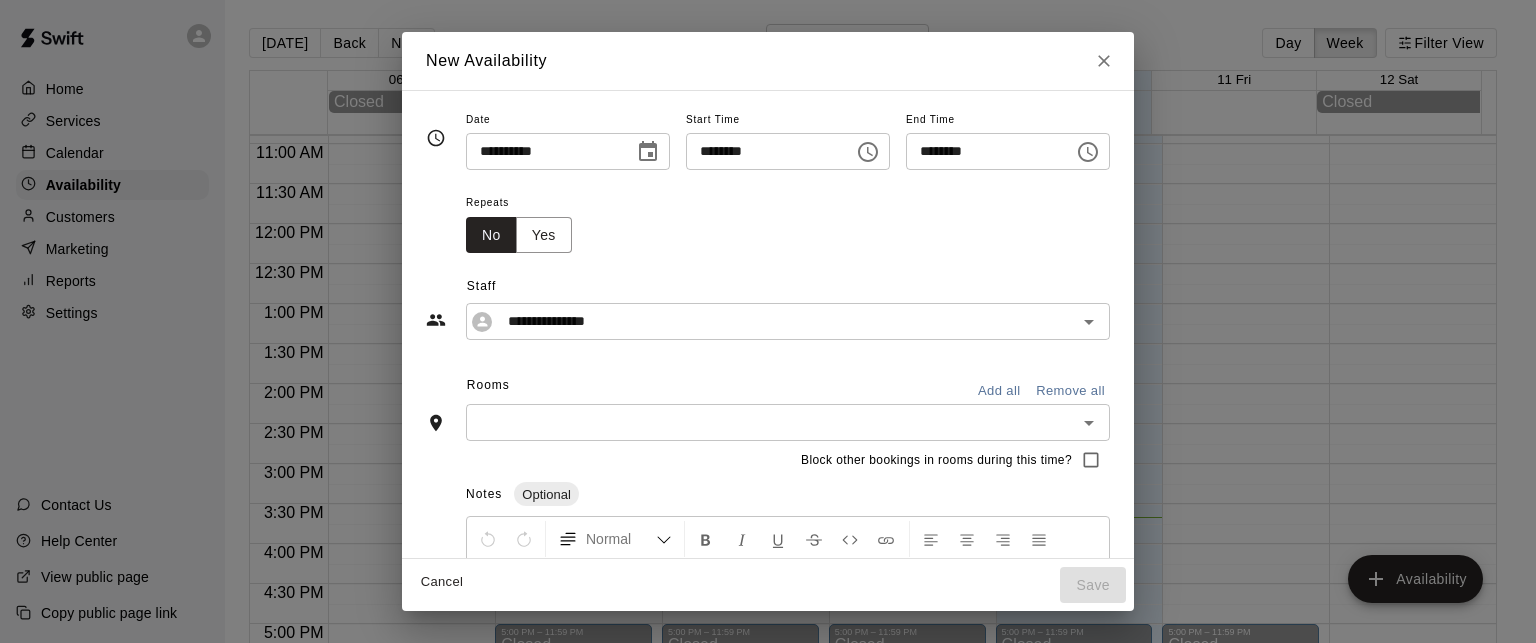 click 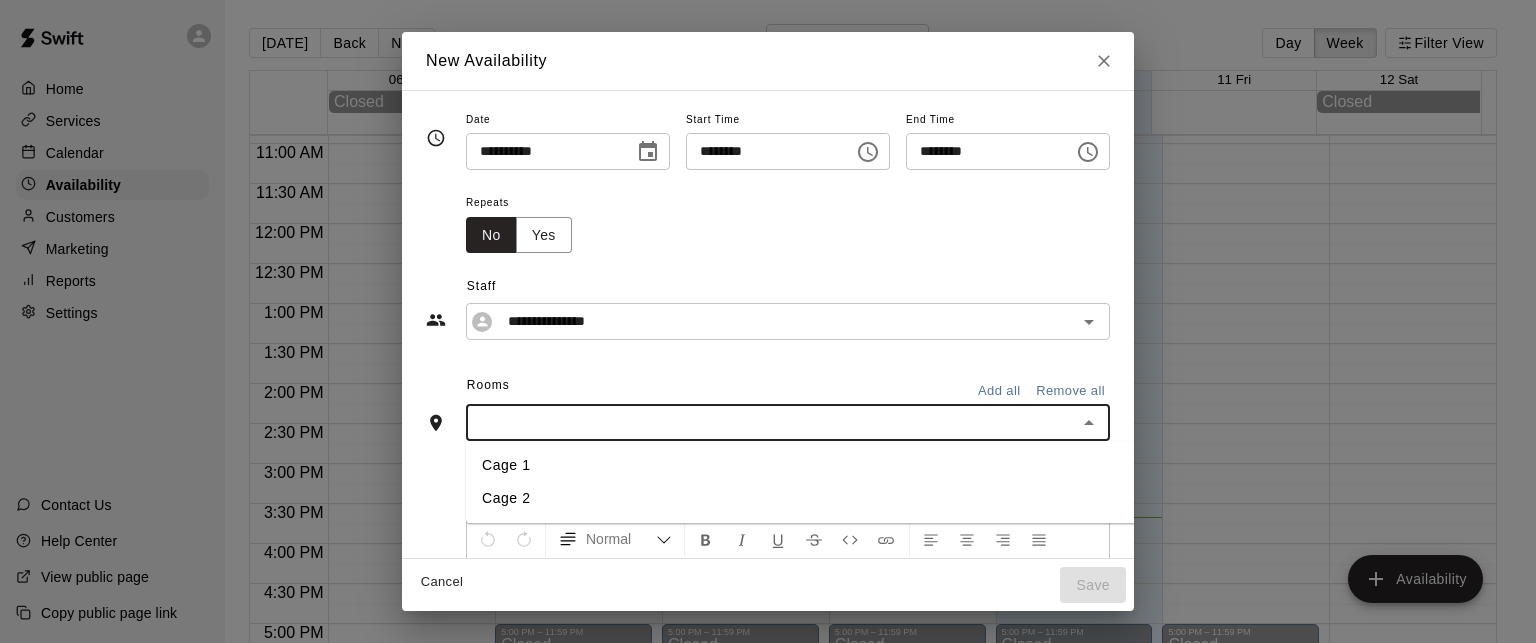 click on "Cage 1" at bounding box center (823, 466) 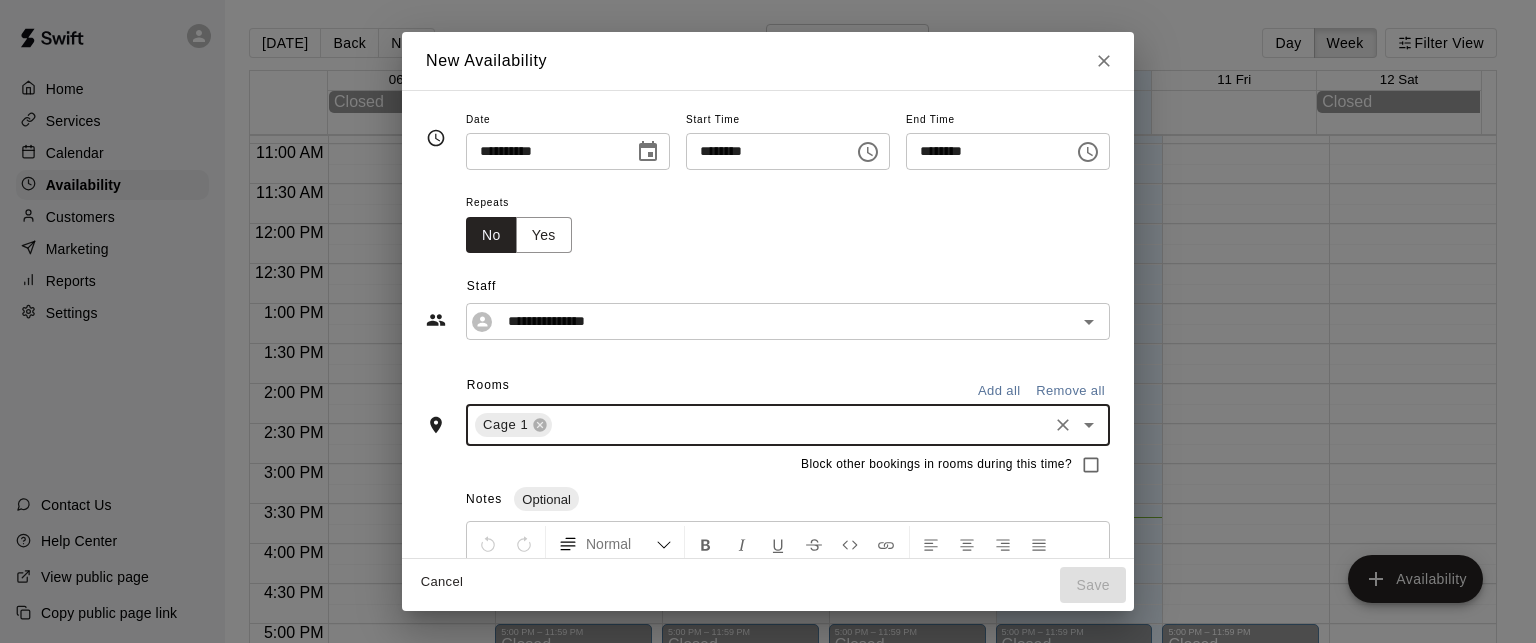 click on "Staff" at bounding box center [788, 287] 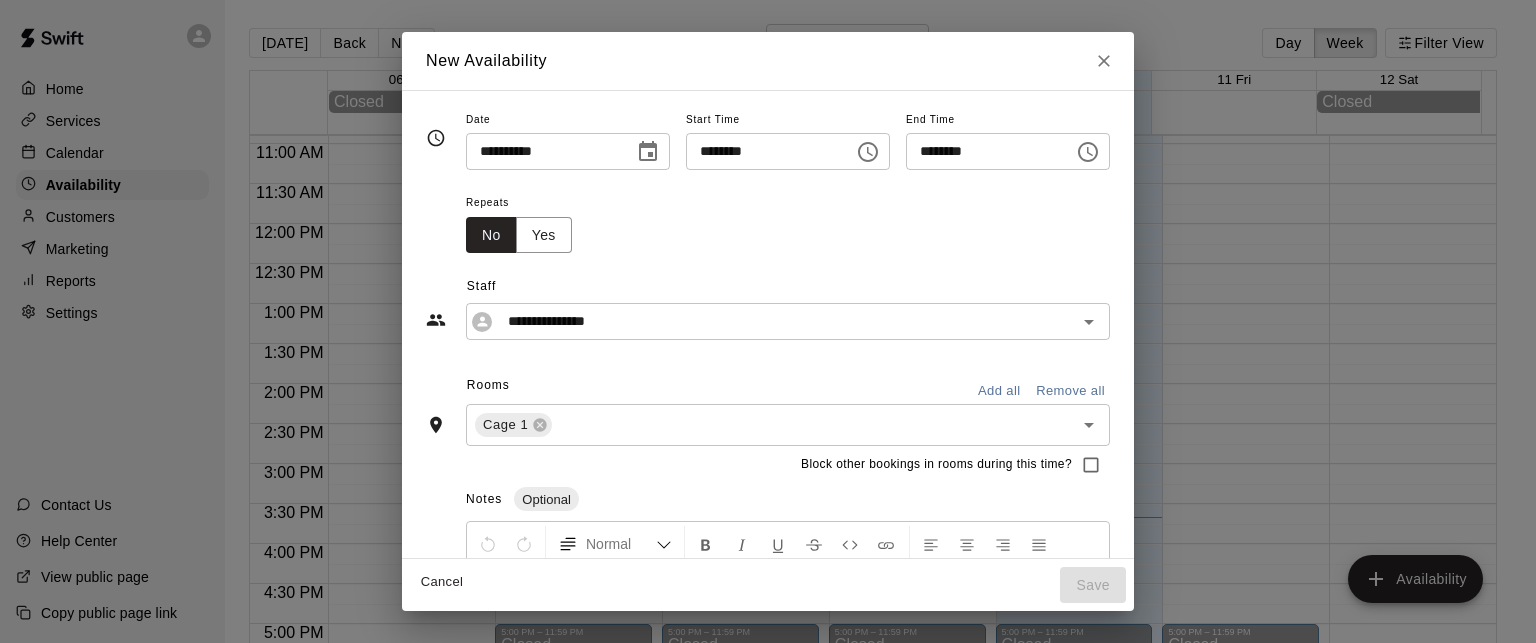 scroll, scrollTop: 180, scrollLeft: 0, axis: vertical 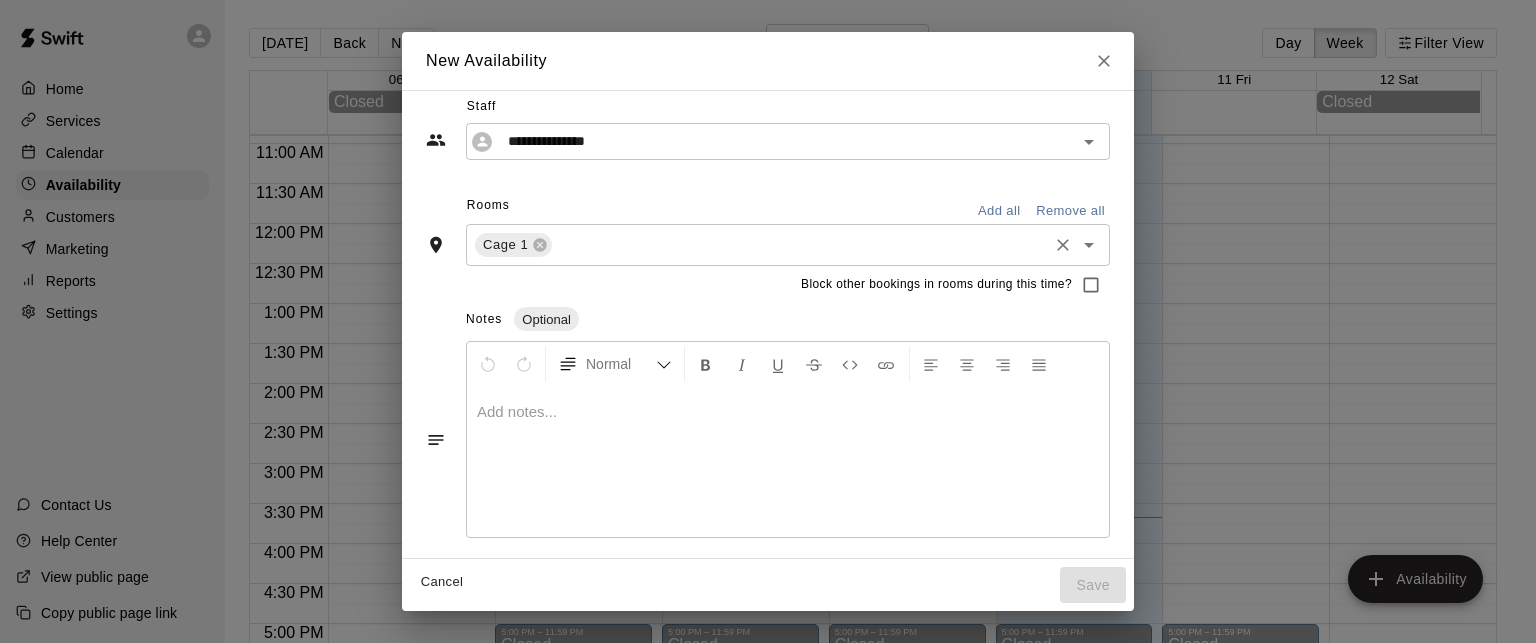 click 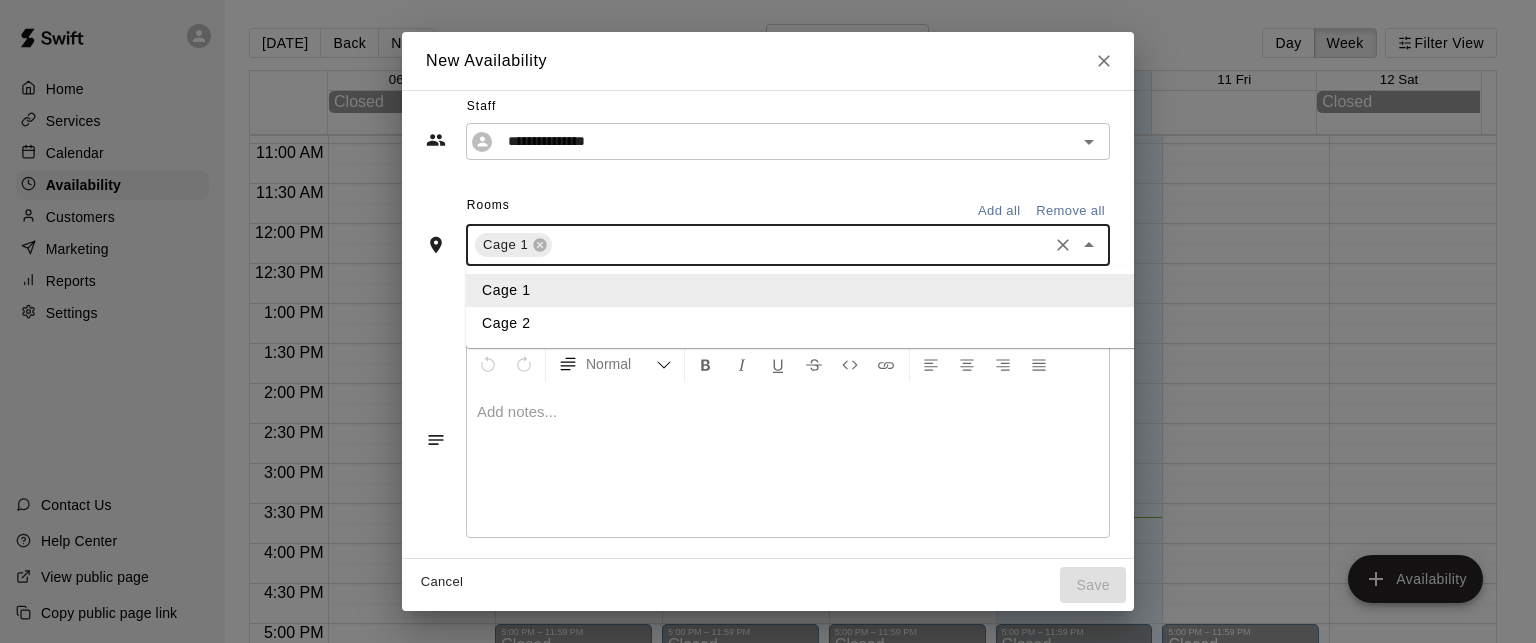 click on "Add all" at bounding box center [999, 211] 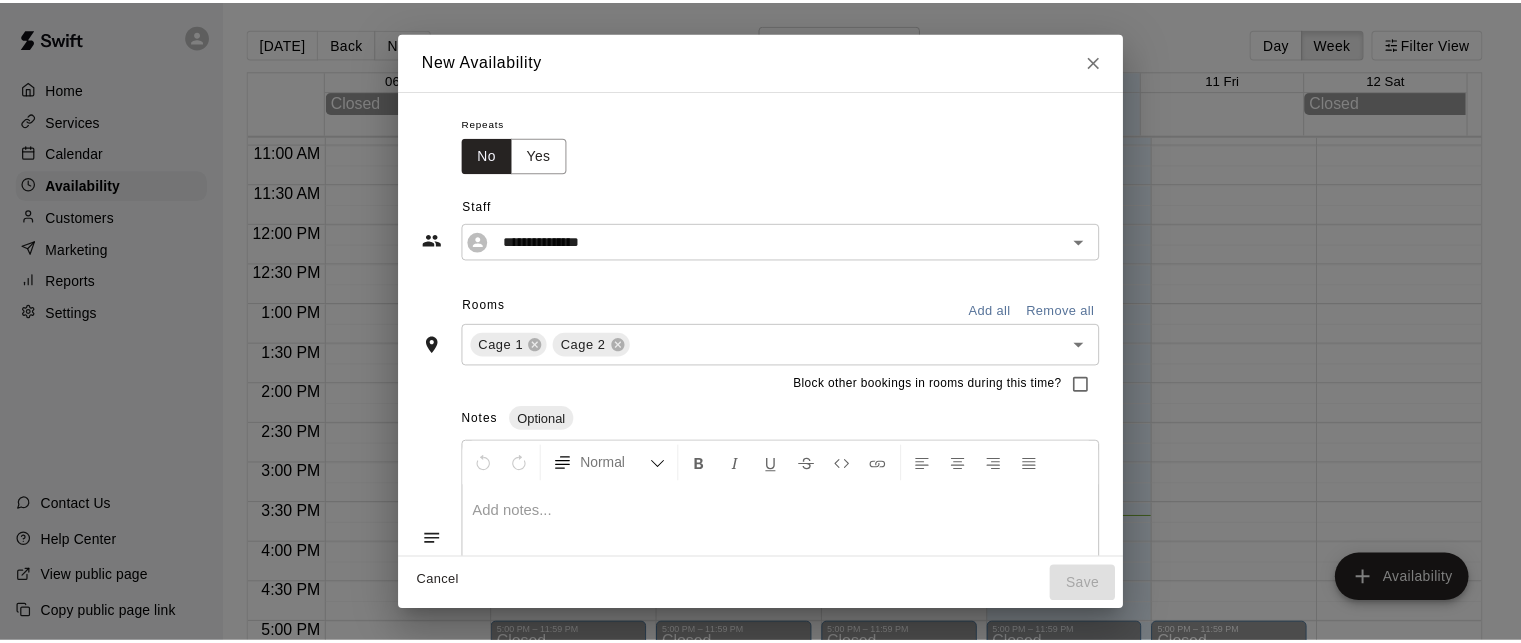scroll, scrollTop: 0, scrollLeft: 0, axis: both 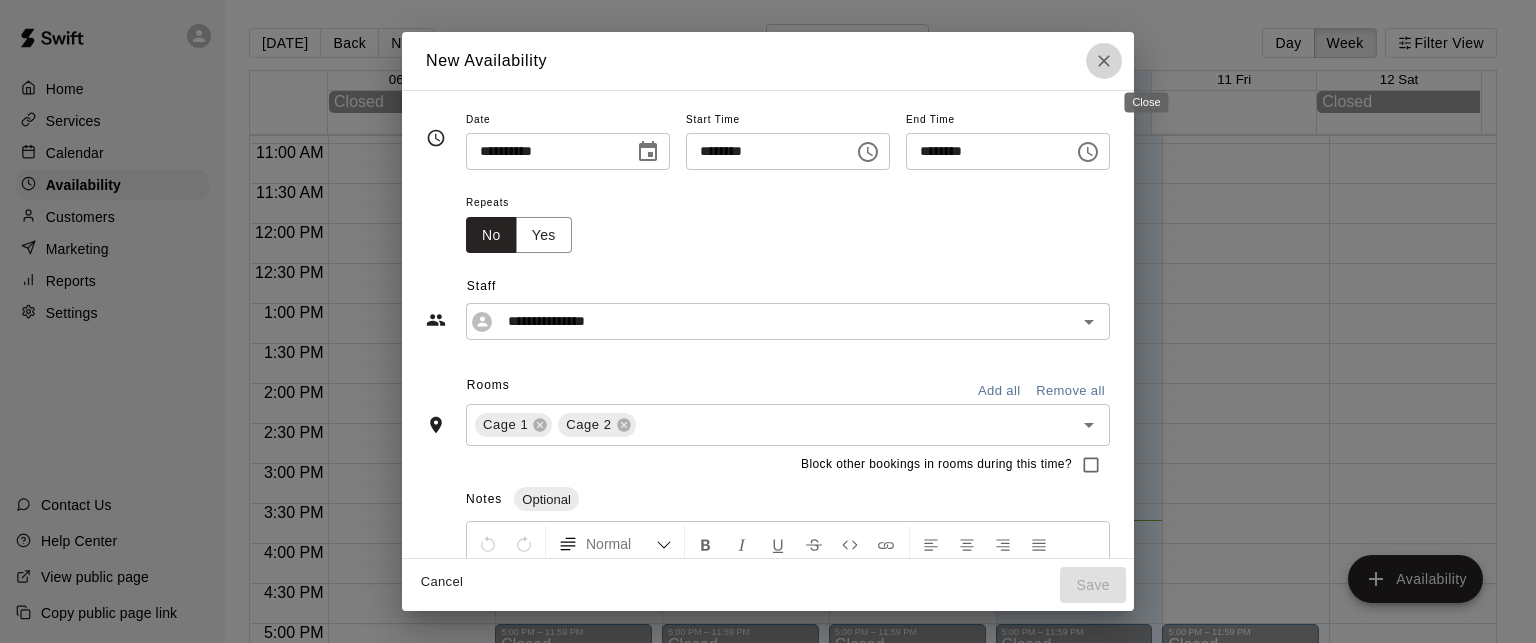 click 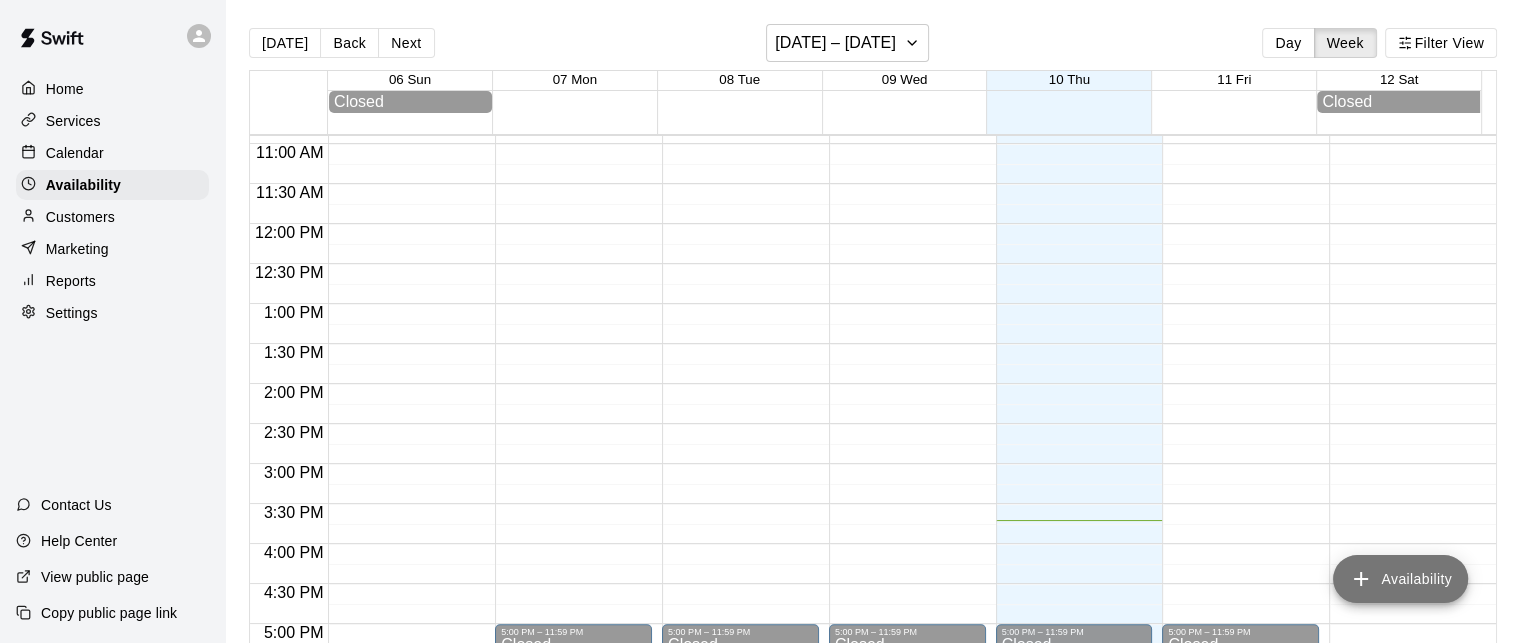 click 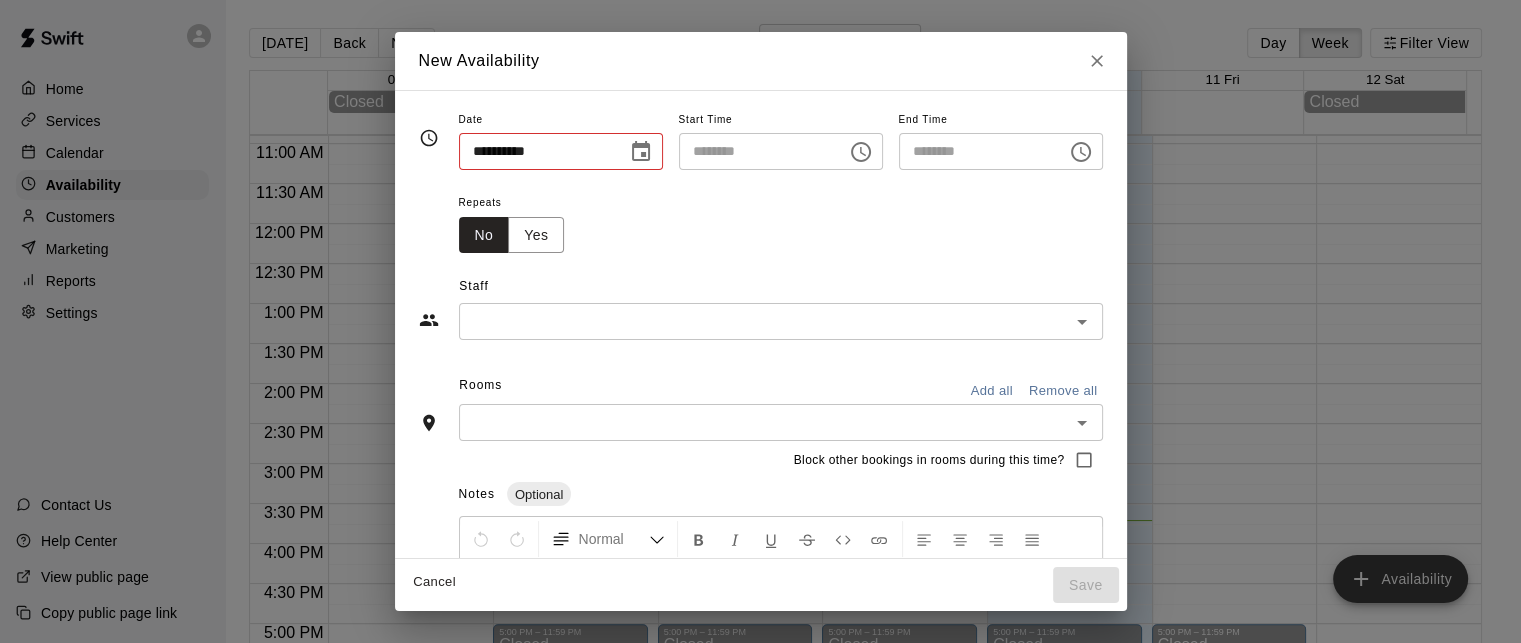 type on "**********" 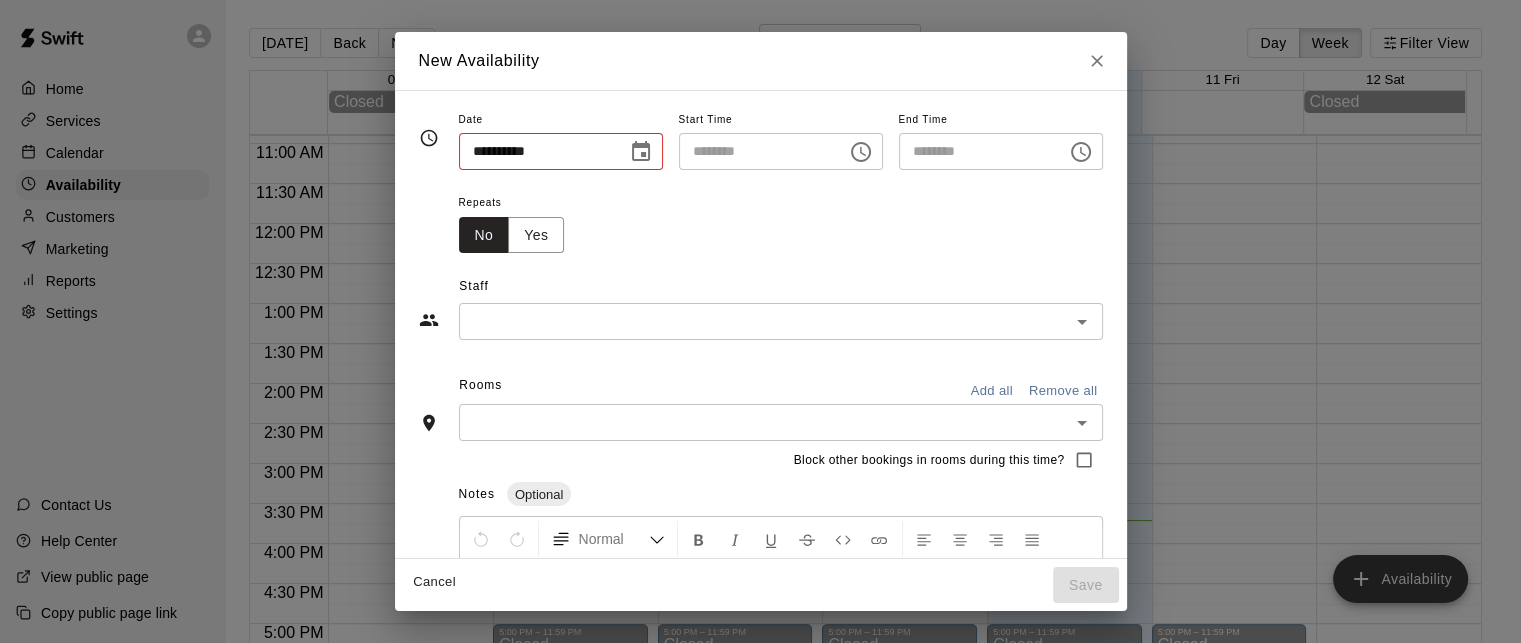 type on "********" 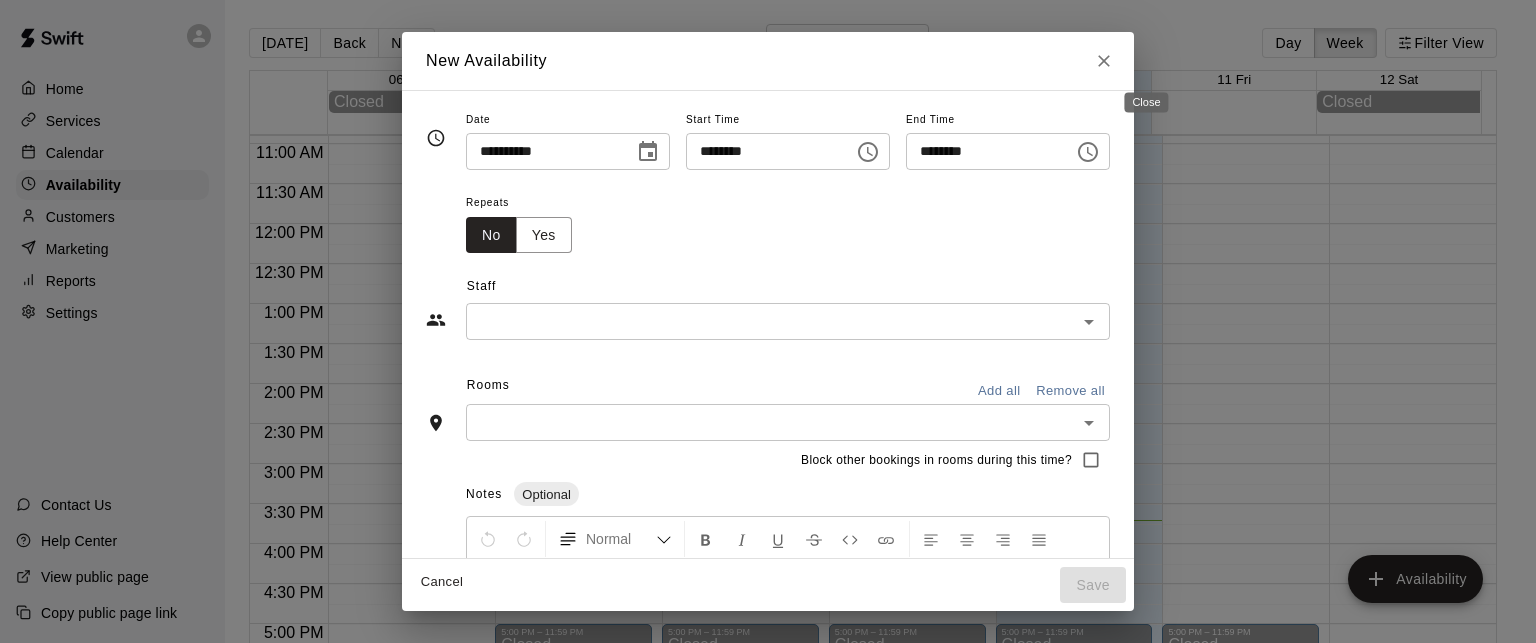 click 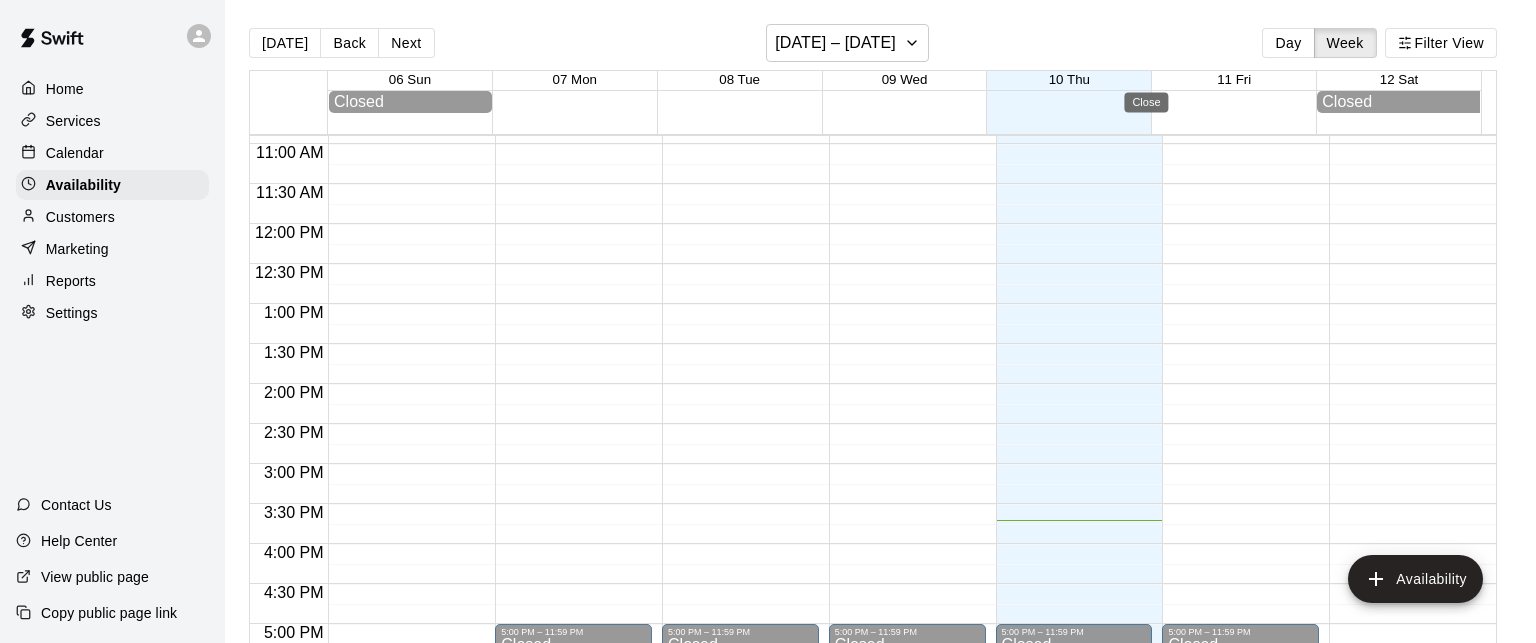 type on "**********" 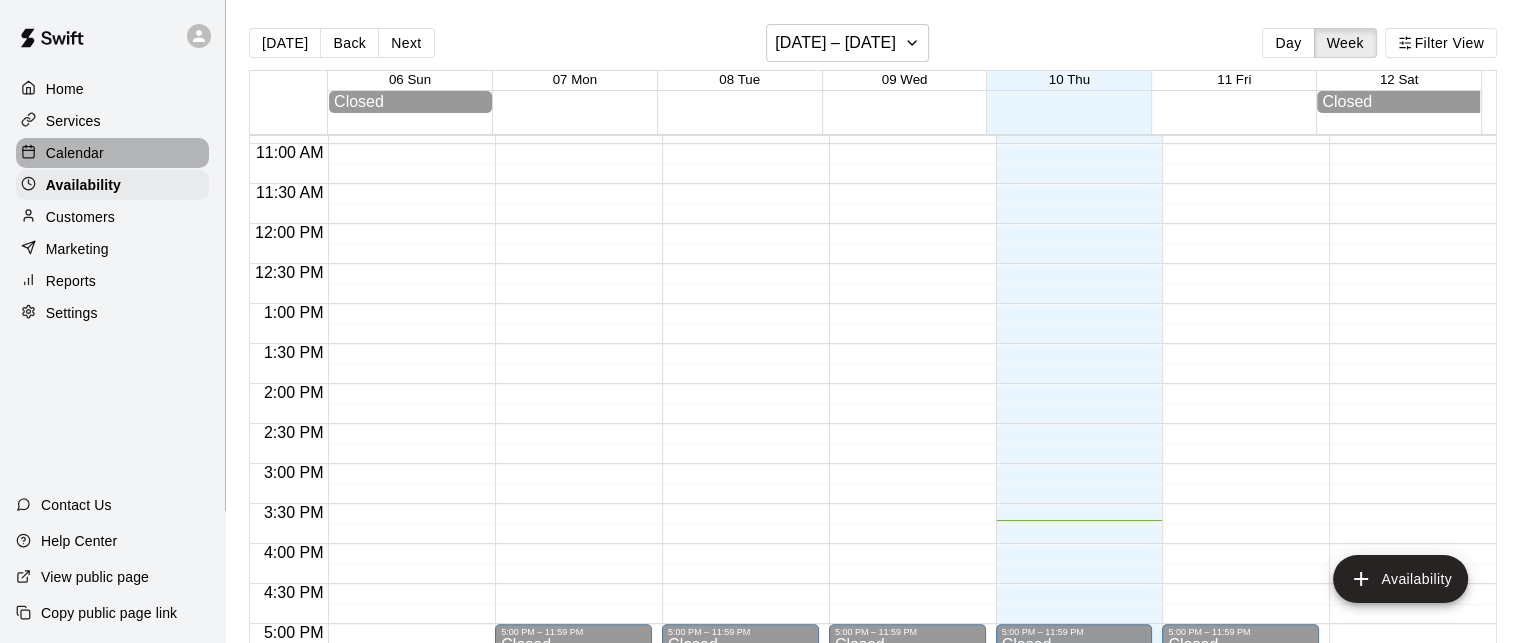 click at bounding box center (33, 153) 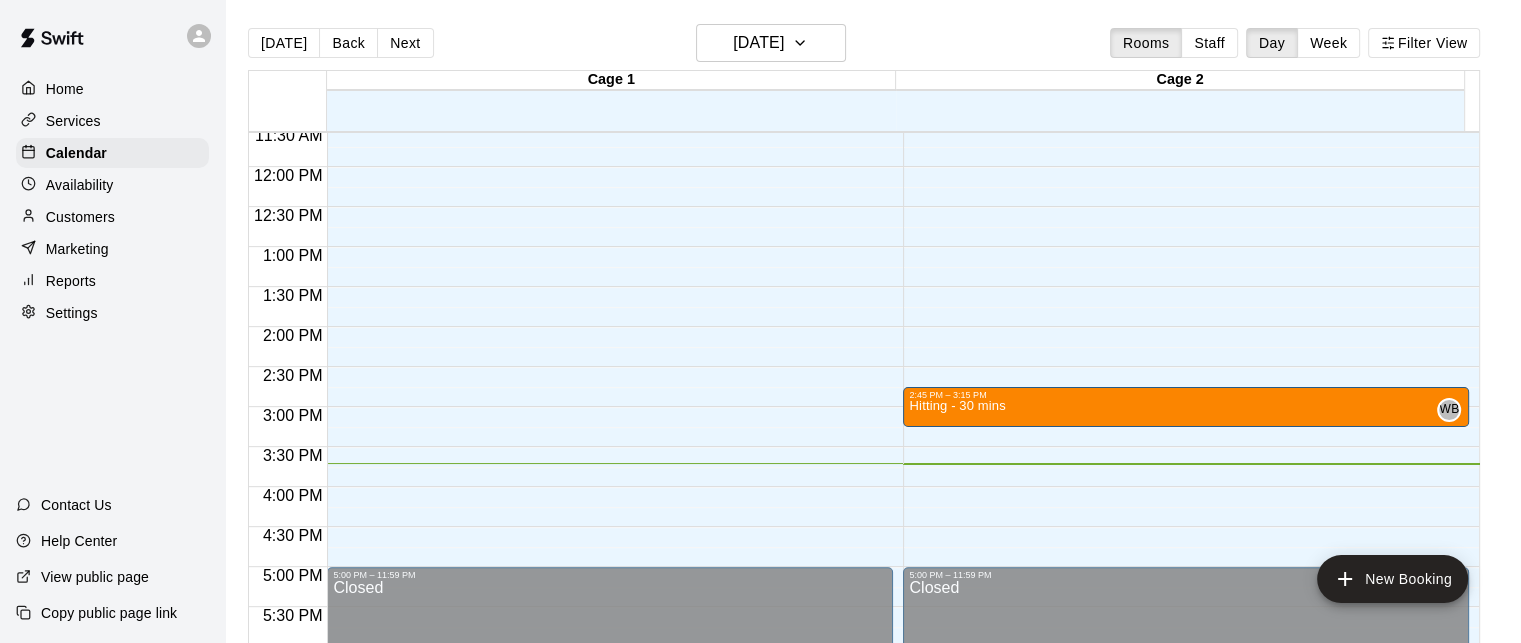 scroll, scrollTop: 909, scrollLeft: 0, axis: vertical 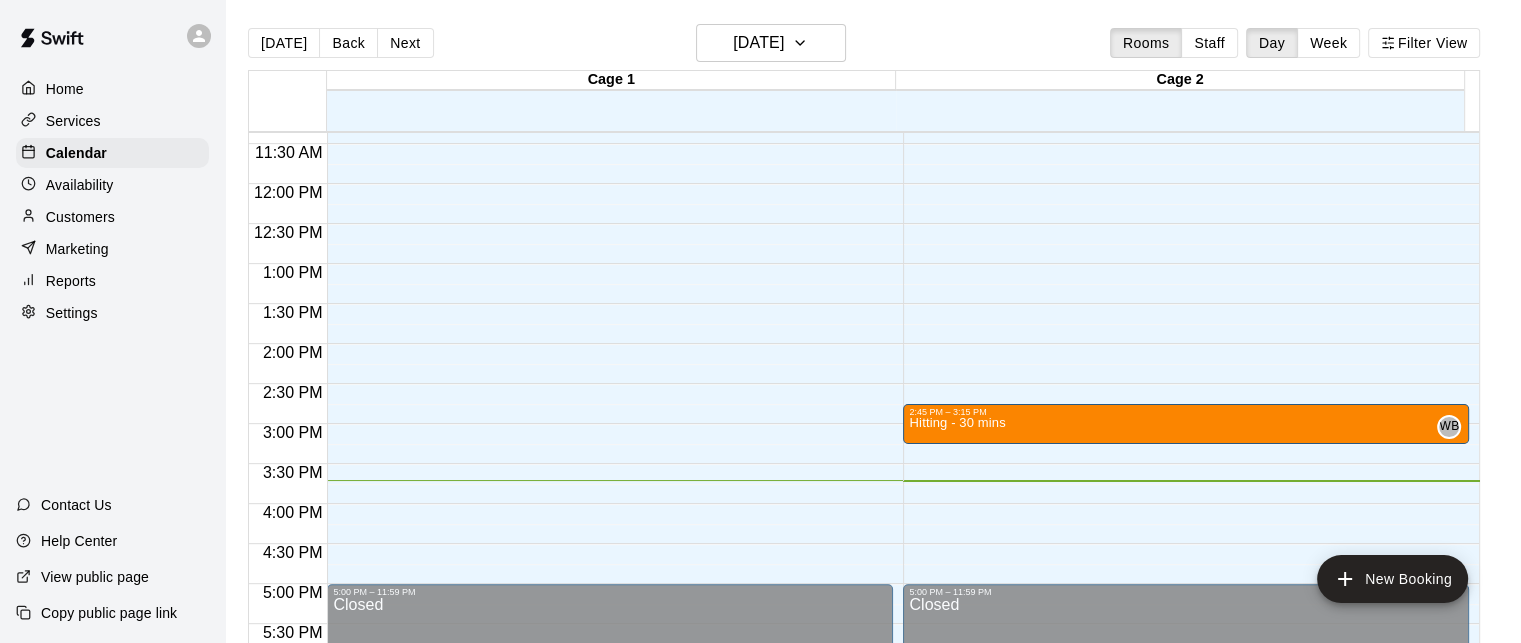 click on "12:00 AM – 9:00 AM Closed 5:00 PM – 11:59 PM Closed" at bounding box center [610, 184] 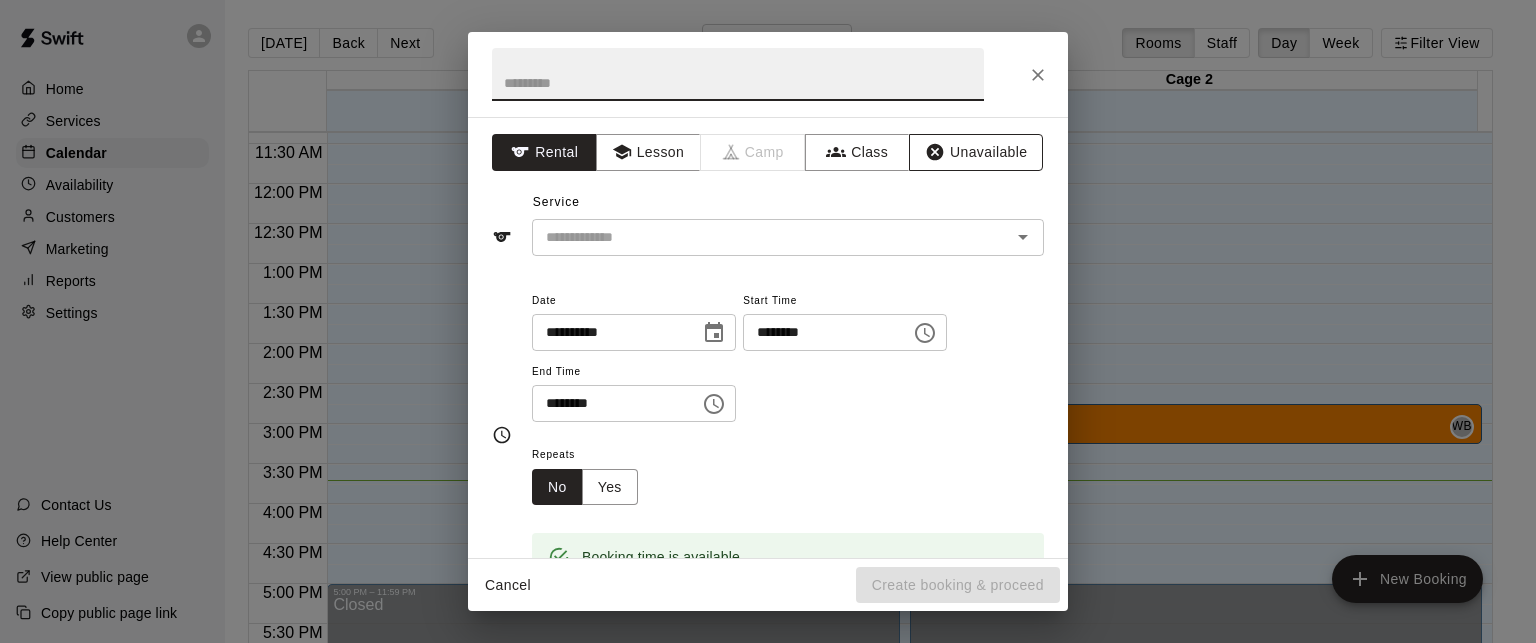 click on "Unavailable" at bounding box center [976, 152] 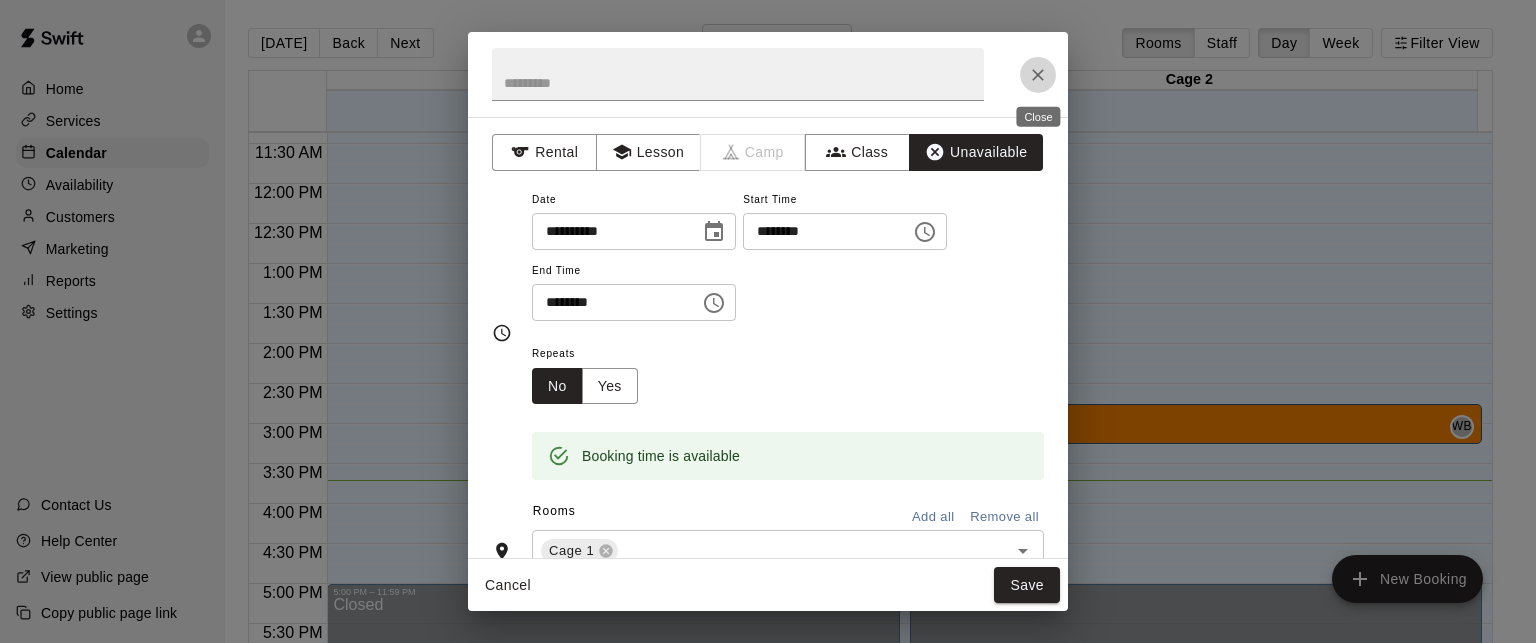click 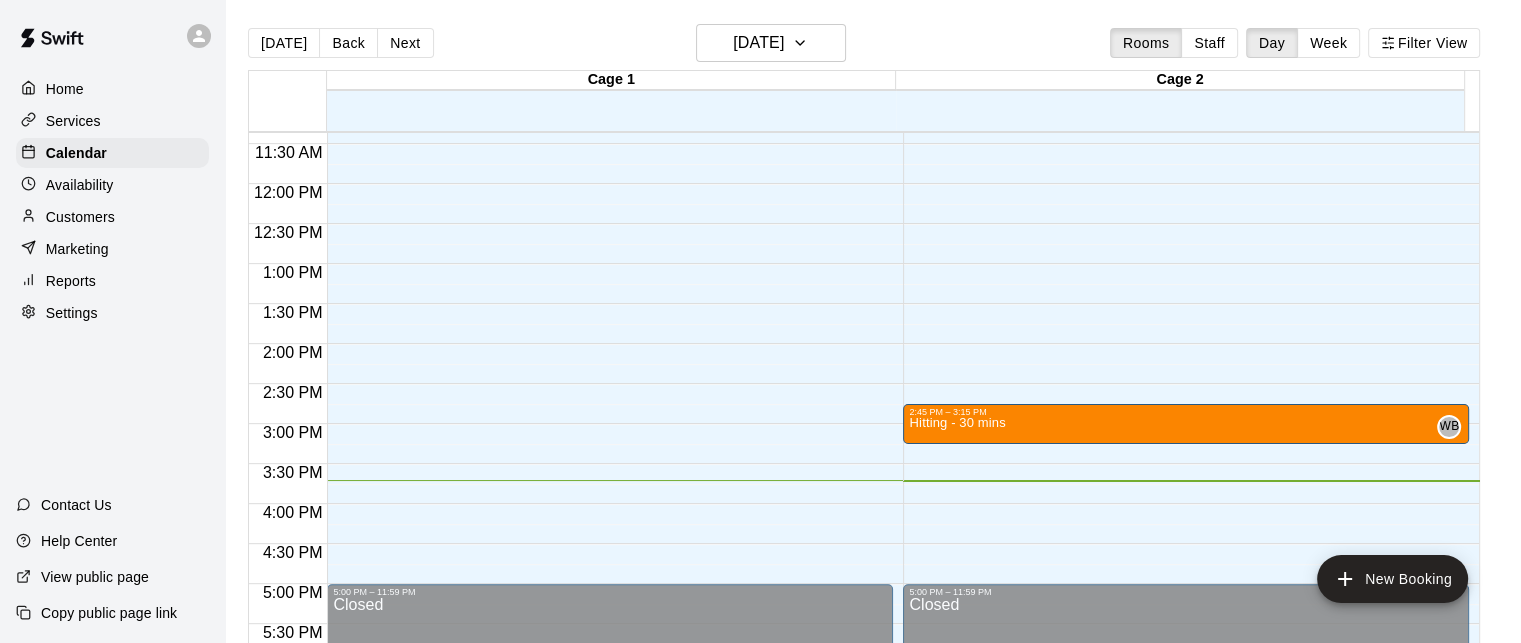 click on "Customers" at bounding box center (80, 217) 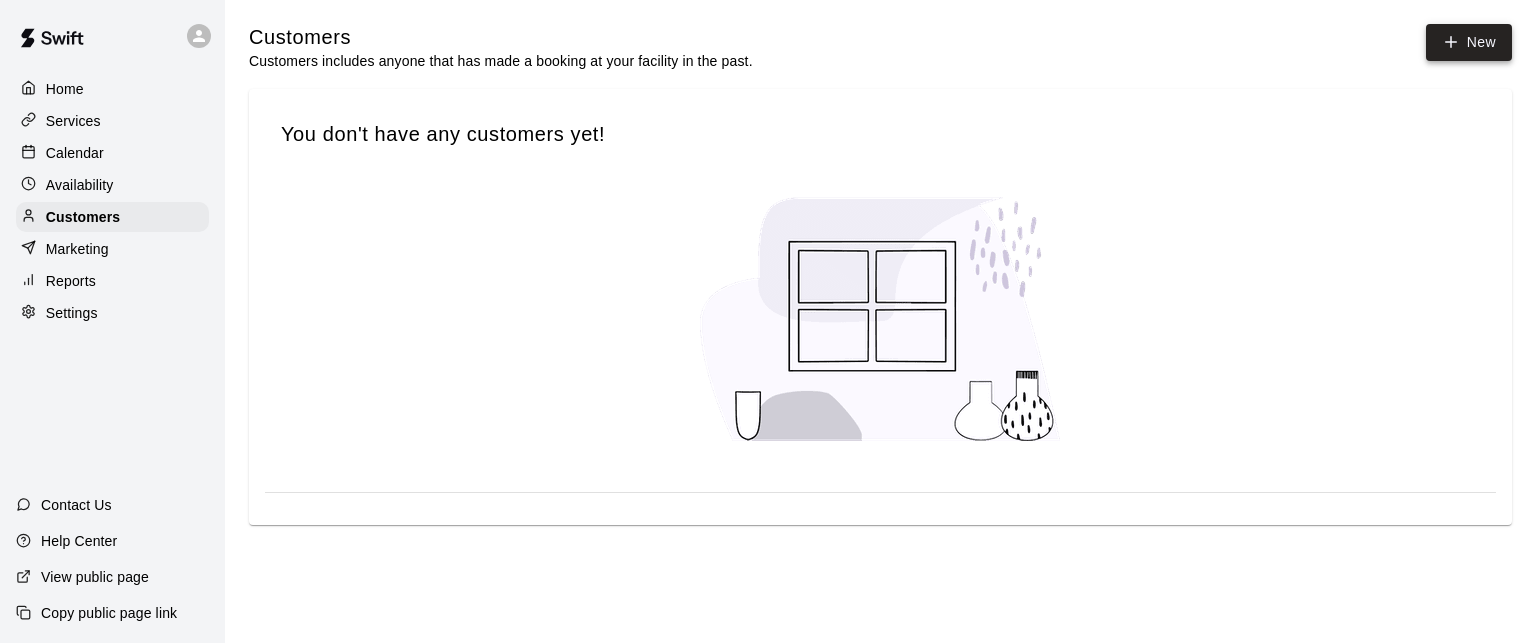 click 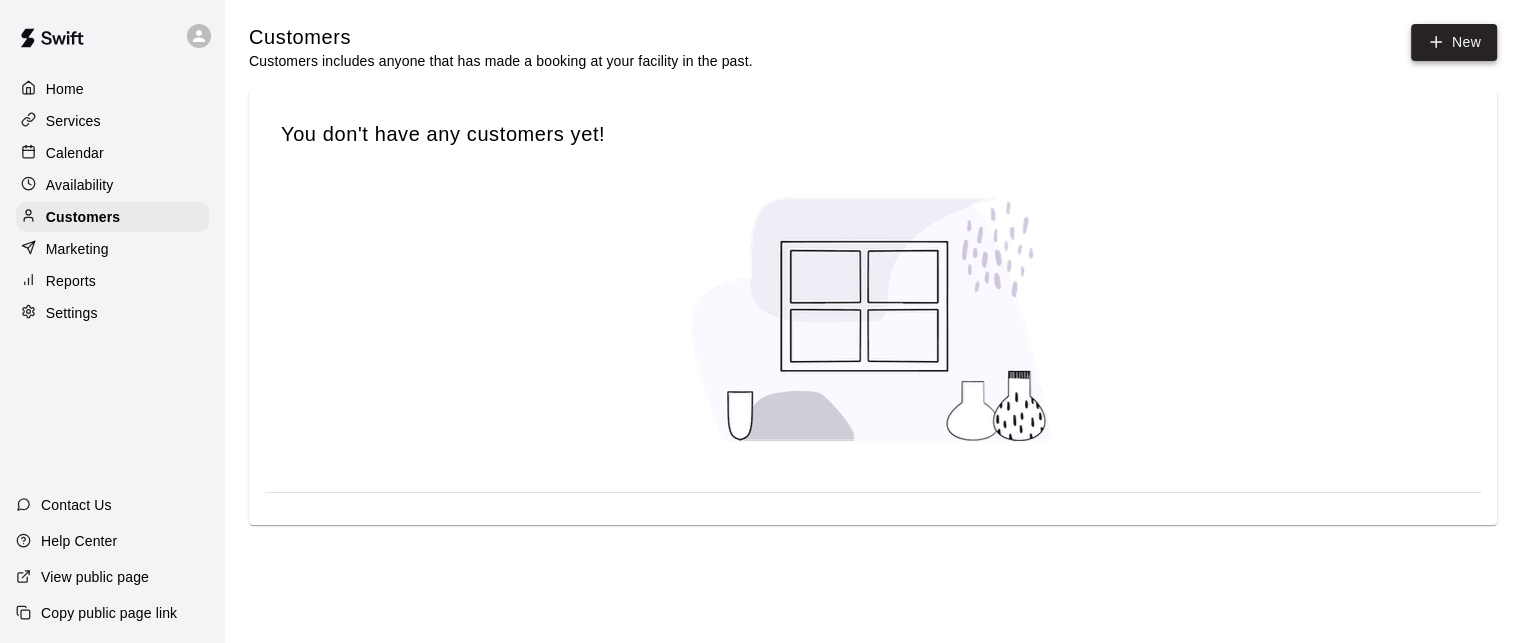select on "**" 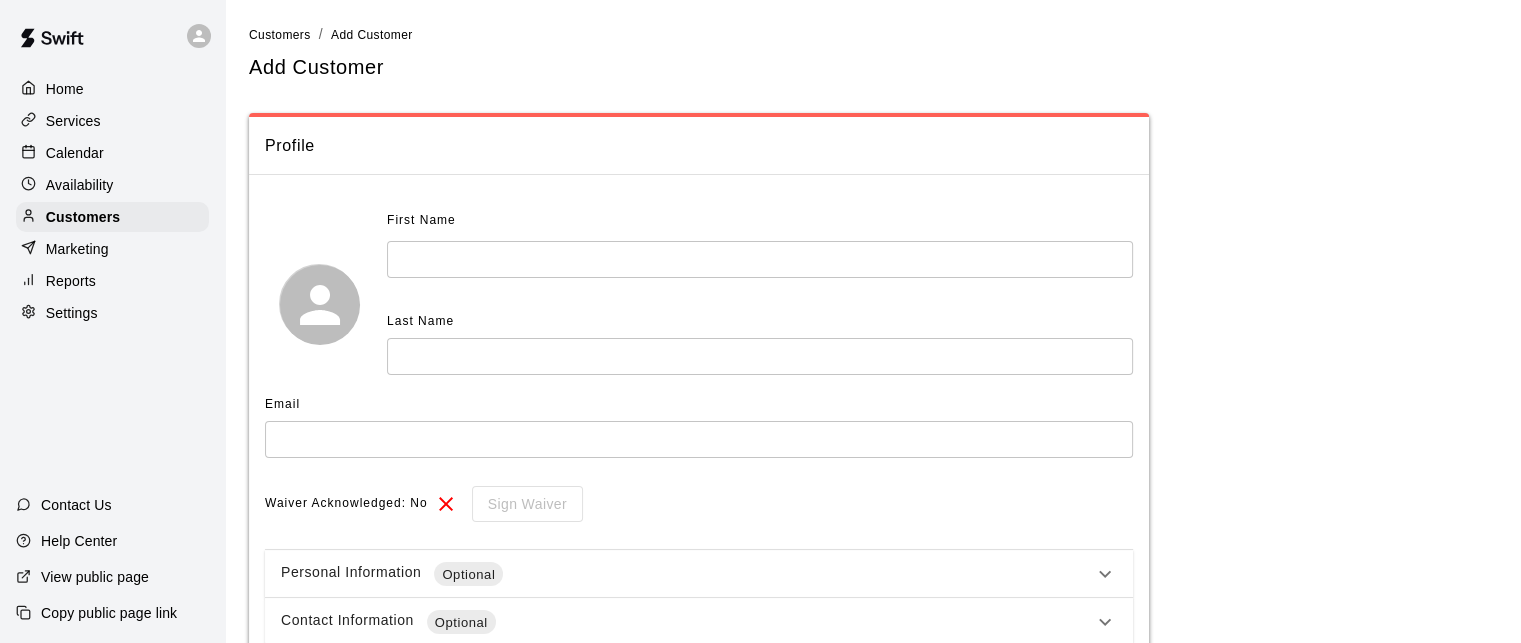 scroll, scrollTop: 120, scrollLeft: 0, axis: vertical 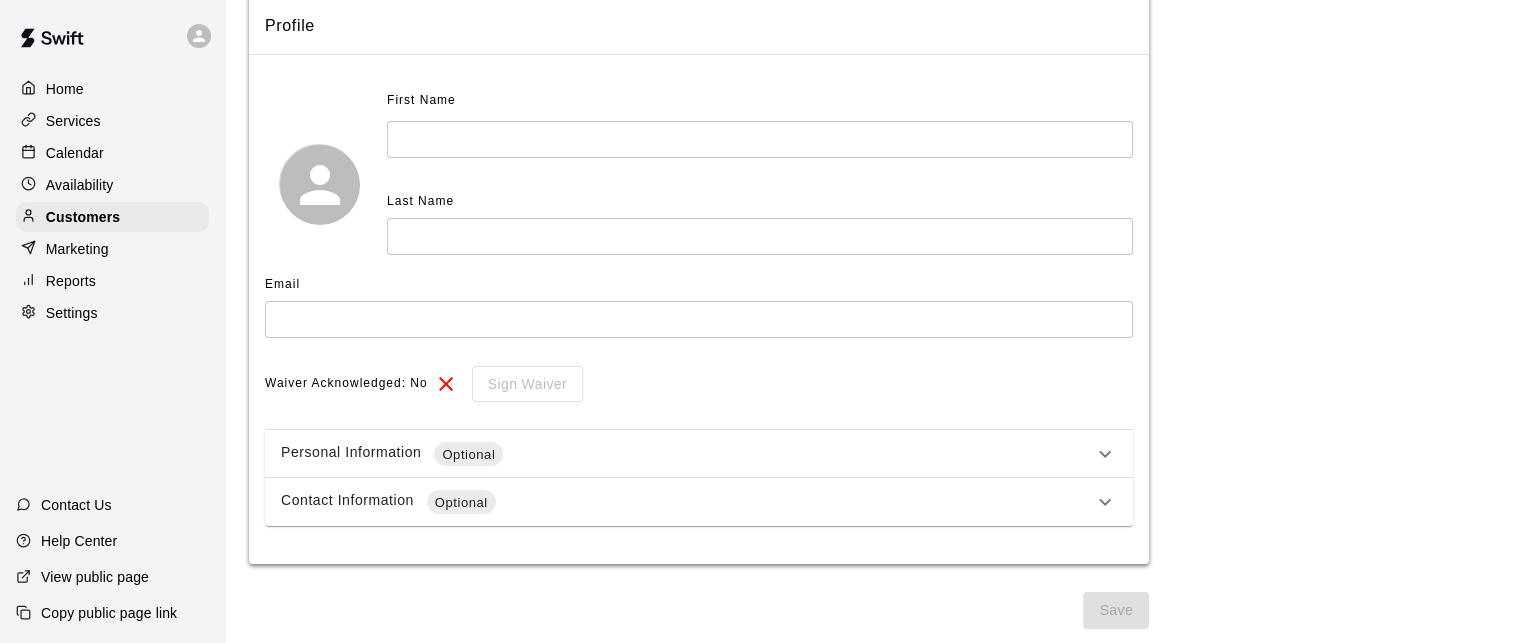 click 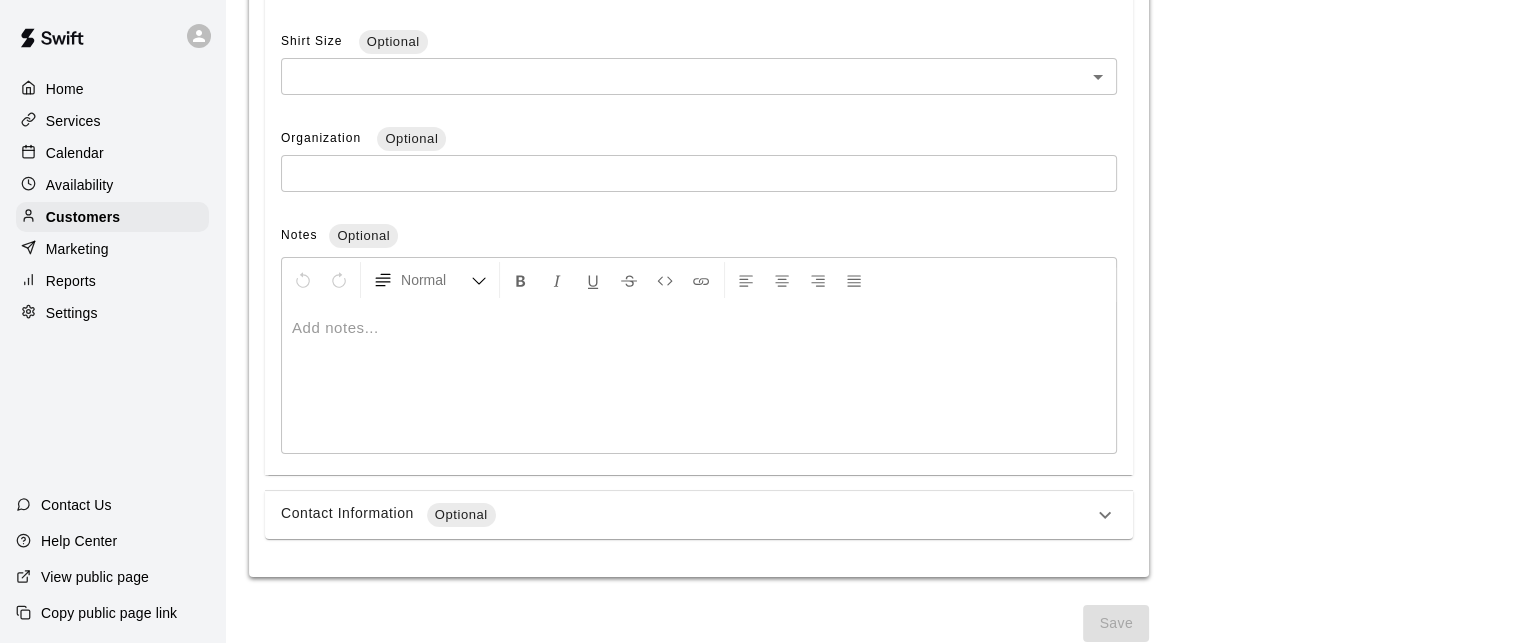 scroll, scrollTop: 835, scrollLeft: 0, axis: vertical 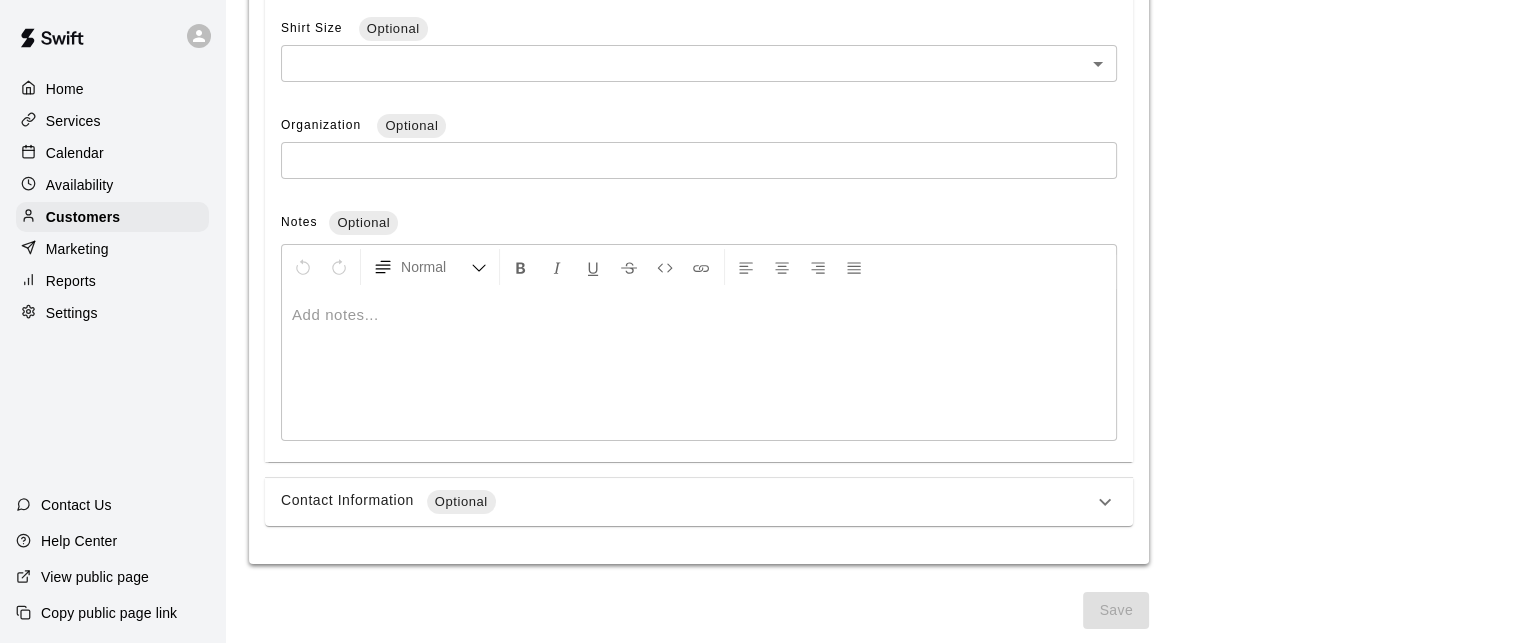 click 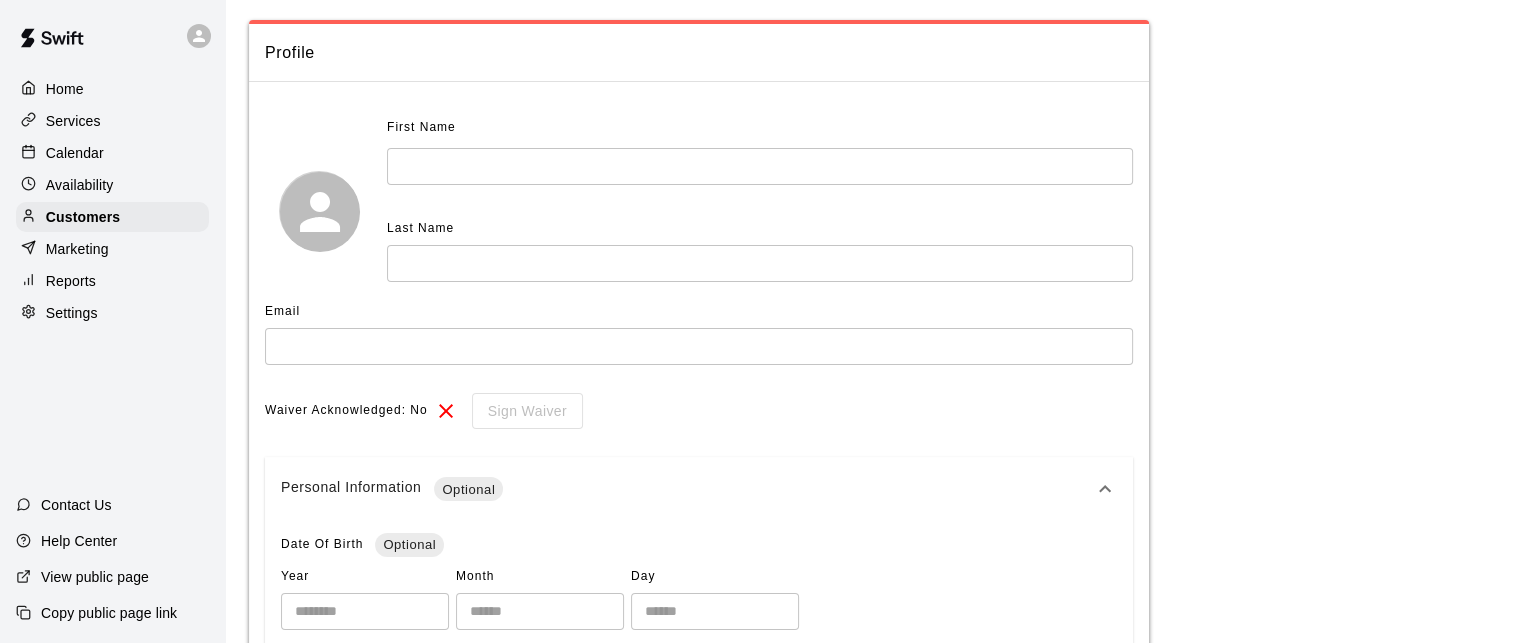 scroll, scrollTop: 0, scrollLeft: 0, axis: both 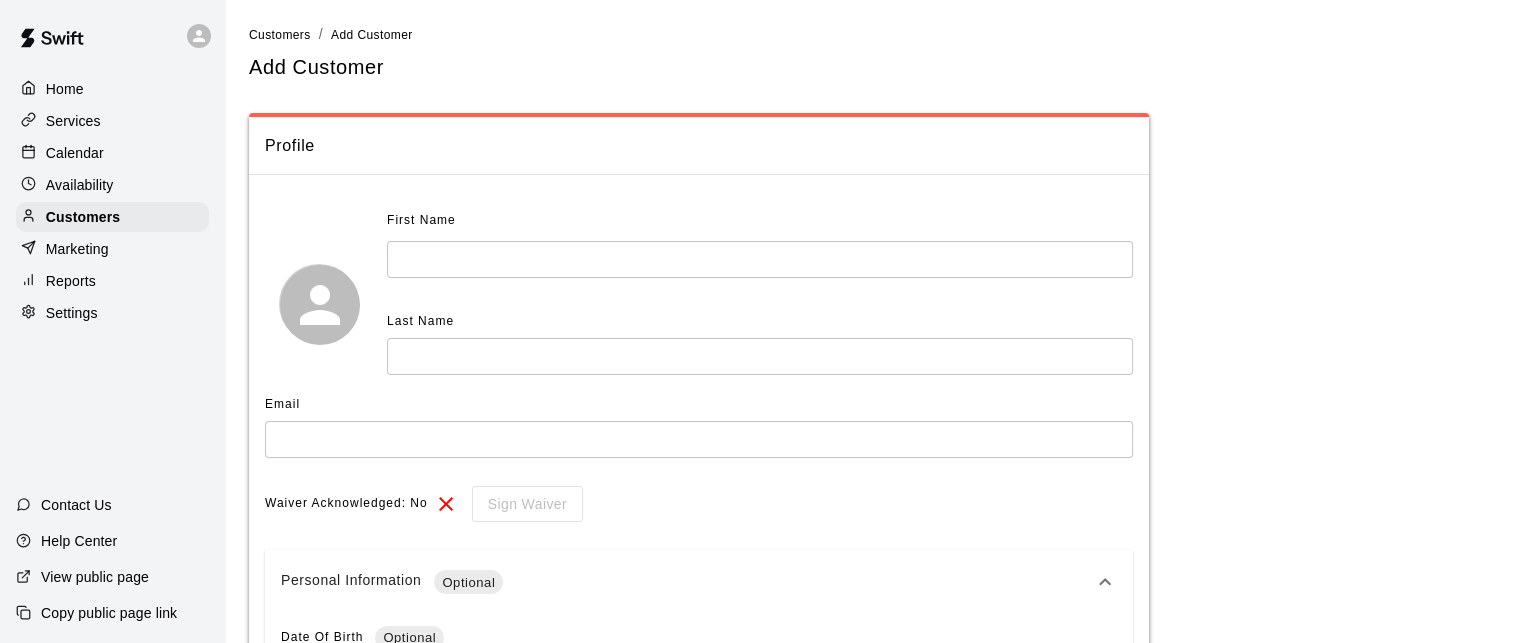 click on "Contact Us" at bounding box center (76, 505) 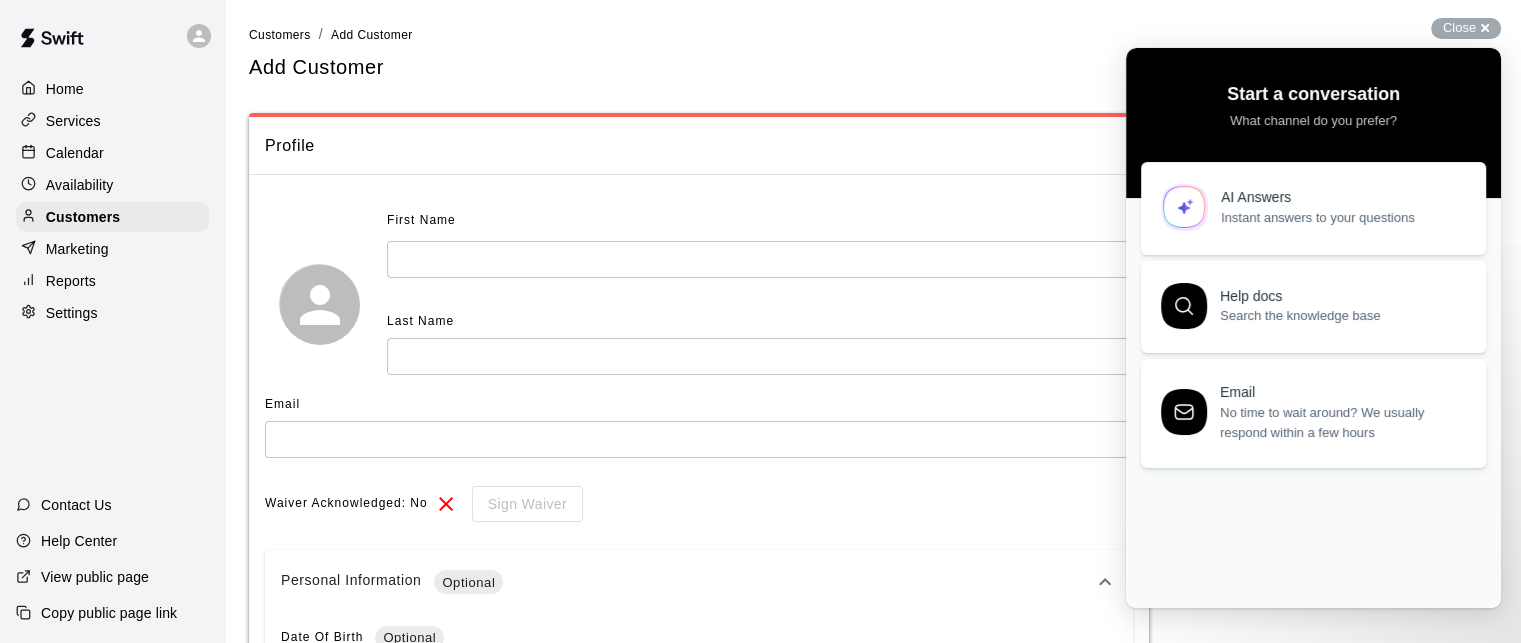 scroll, scrollTop: 0, scrollLeft: 0, axis: both 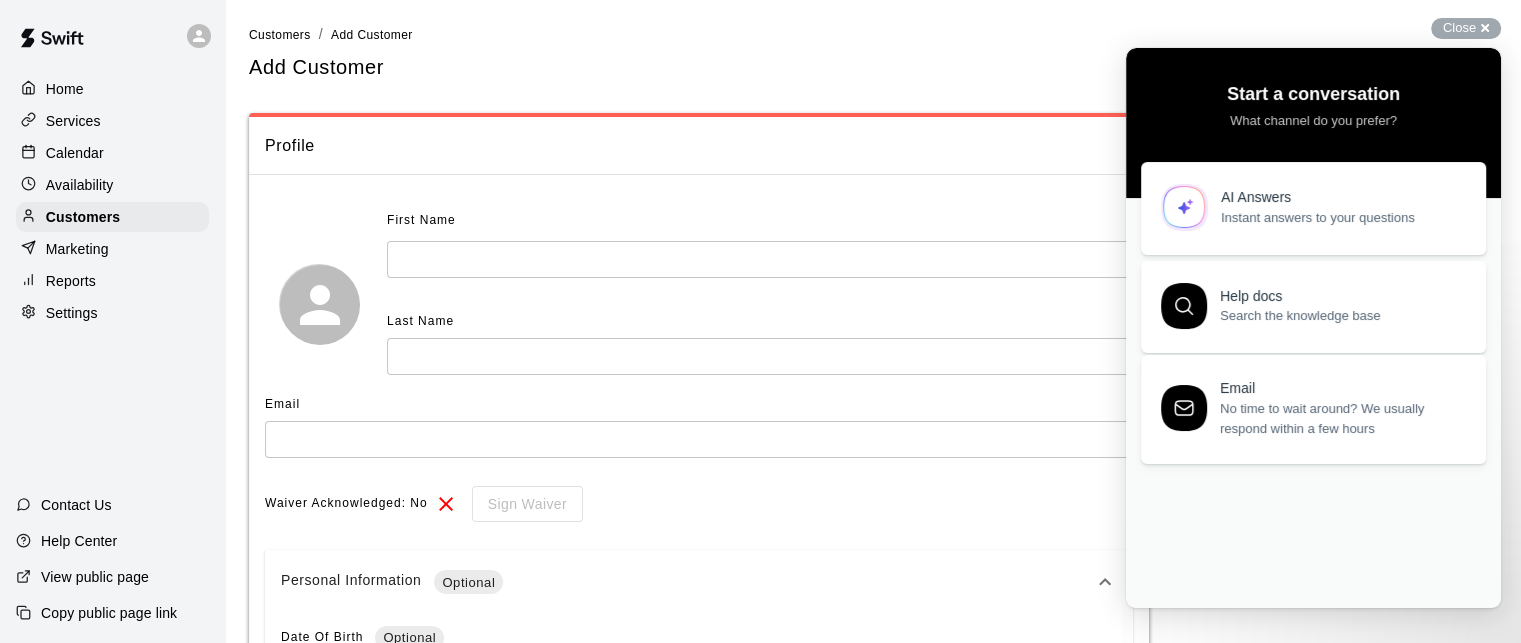 click on "No time to wait around? We usually respond within a few hours" at bounding box center (1341, 419) 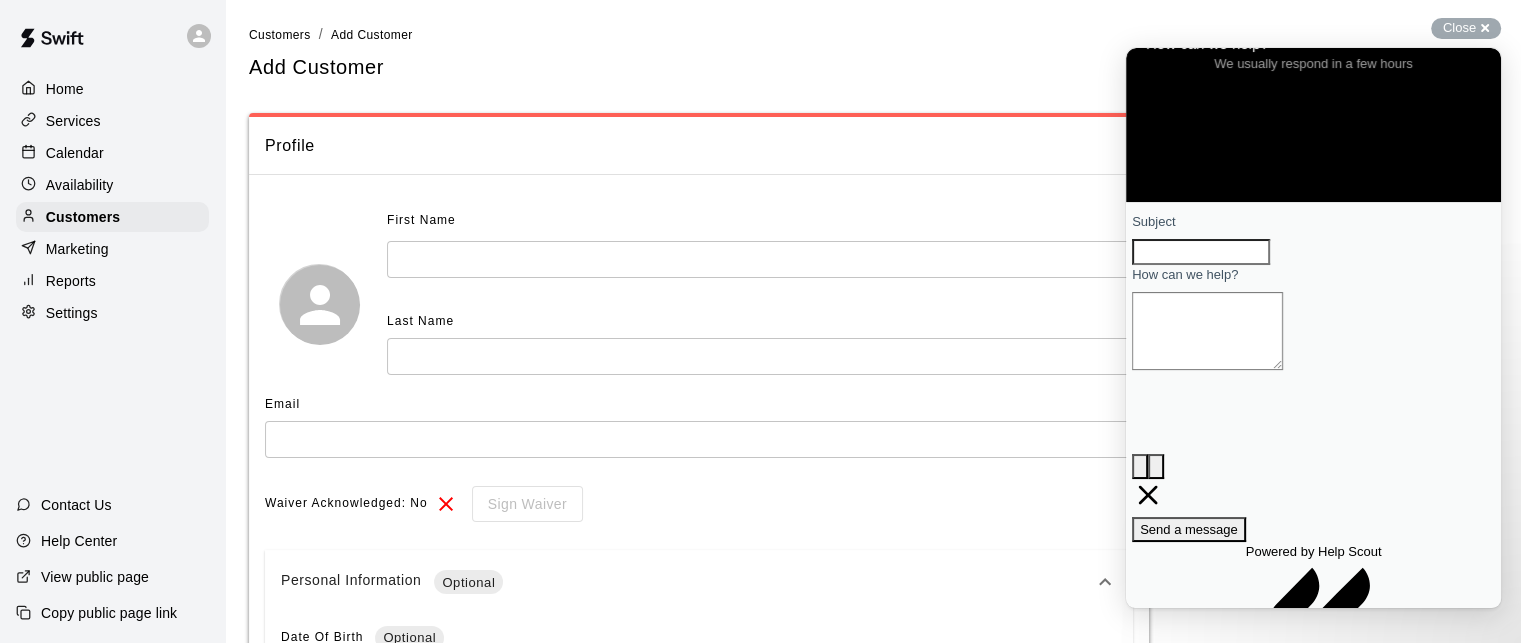 scroll, scrollTop: 0, scrollLeft: 0, axis: both 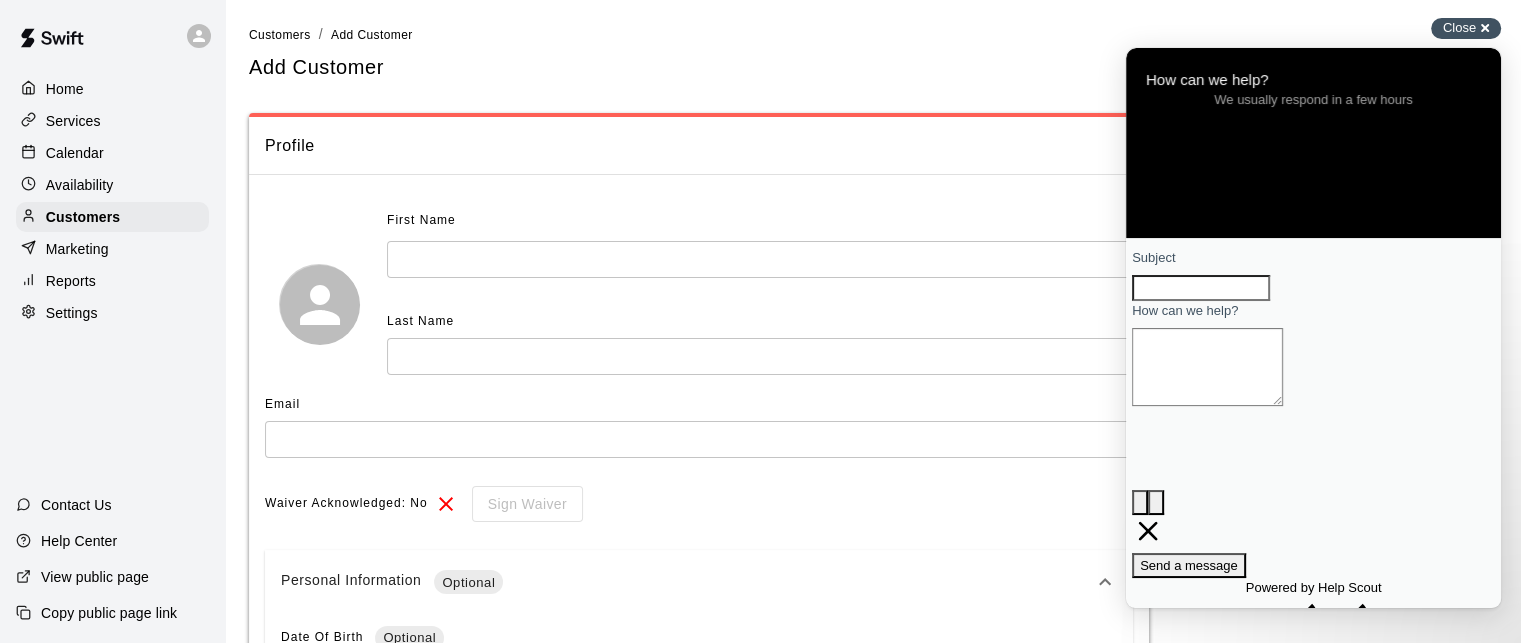 click on "Close cross-small" at bounding box center (1466, 28) 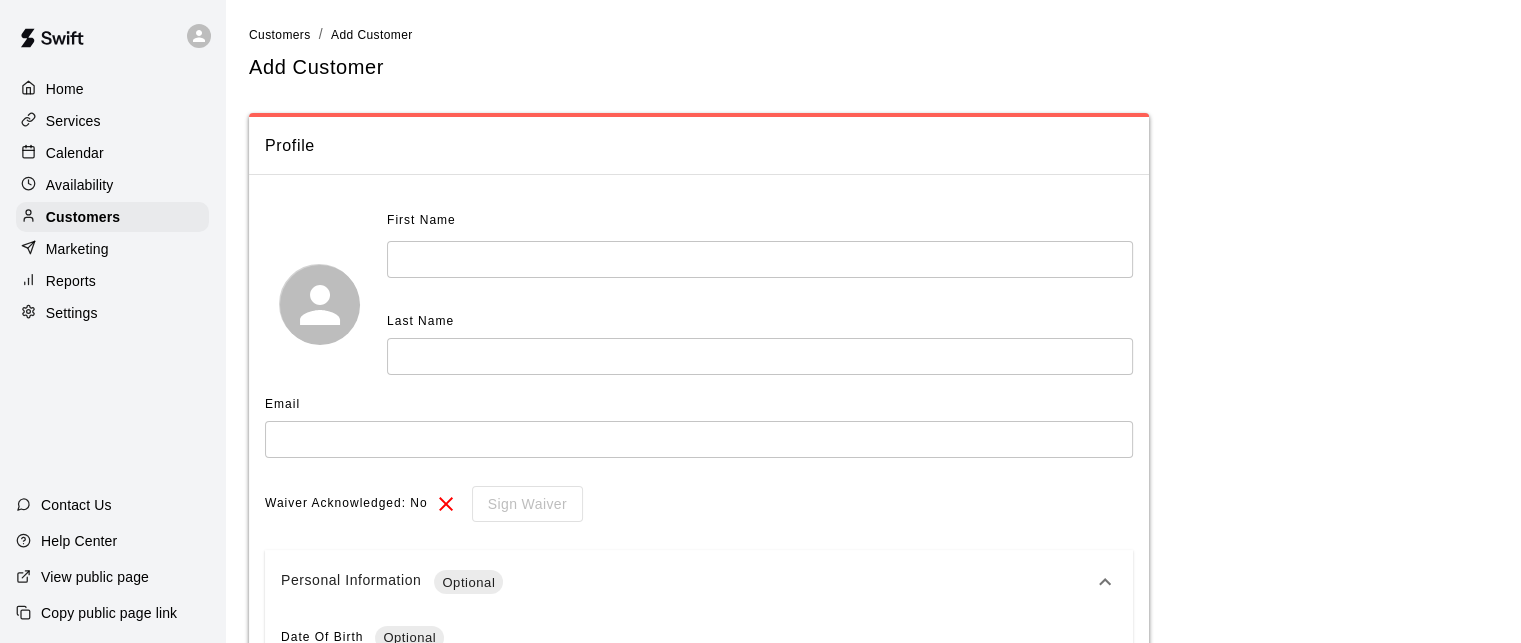 click on "View public page" at bounding box center (95, 577) 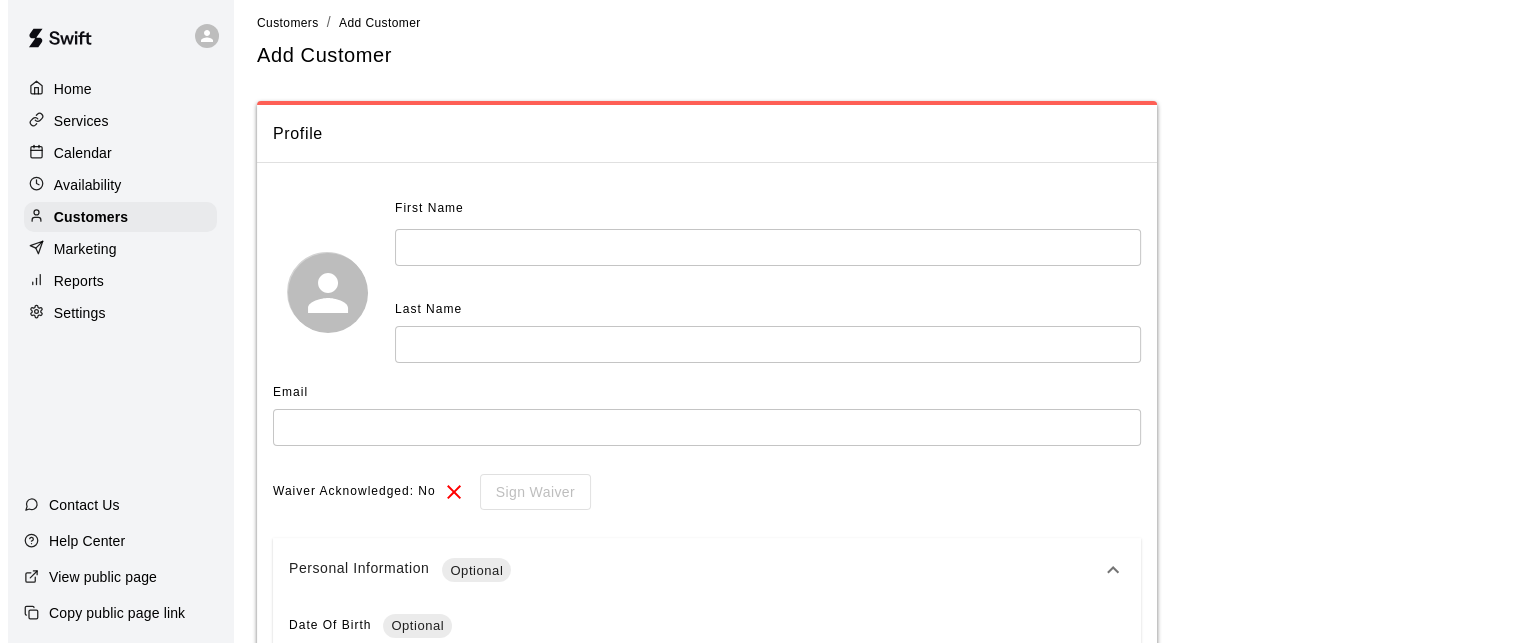 scroll, scrollTop: 0, scrollLeft: 0, axis: both 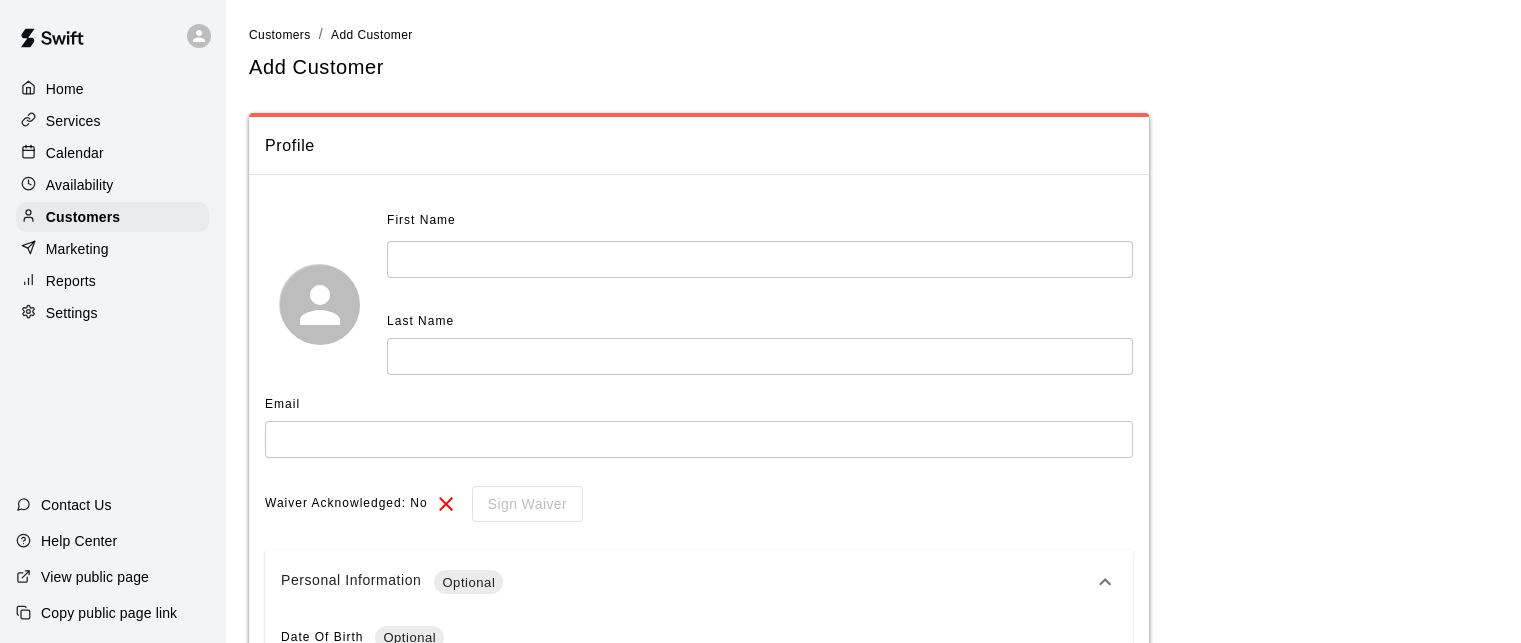 click on "Marketing" at bounding box center [77, 249] 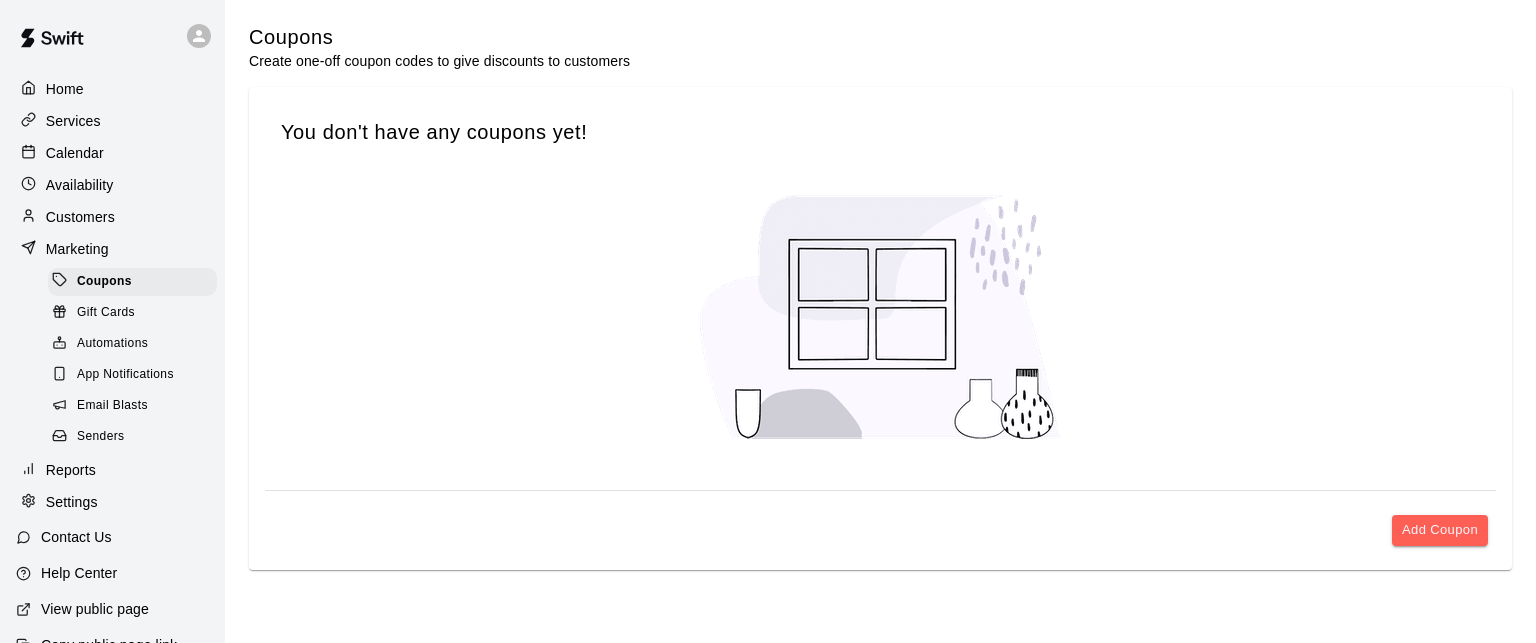 click on "Automations" at bounding box center [112, 344] 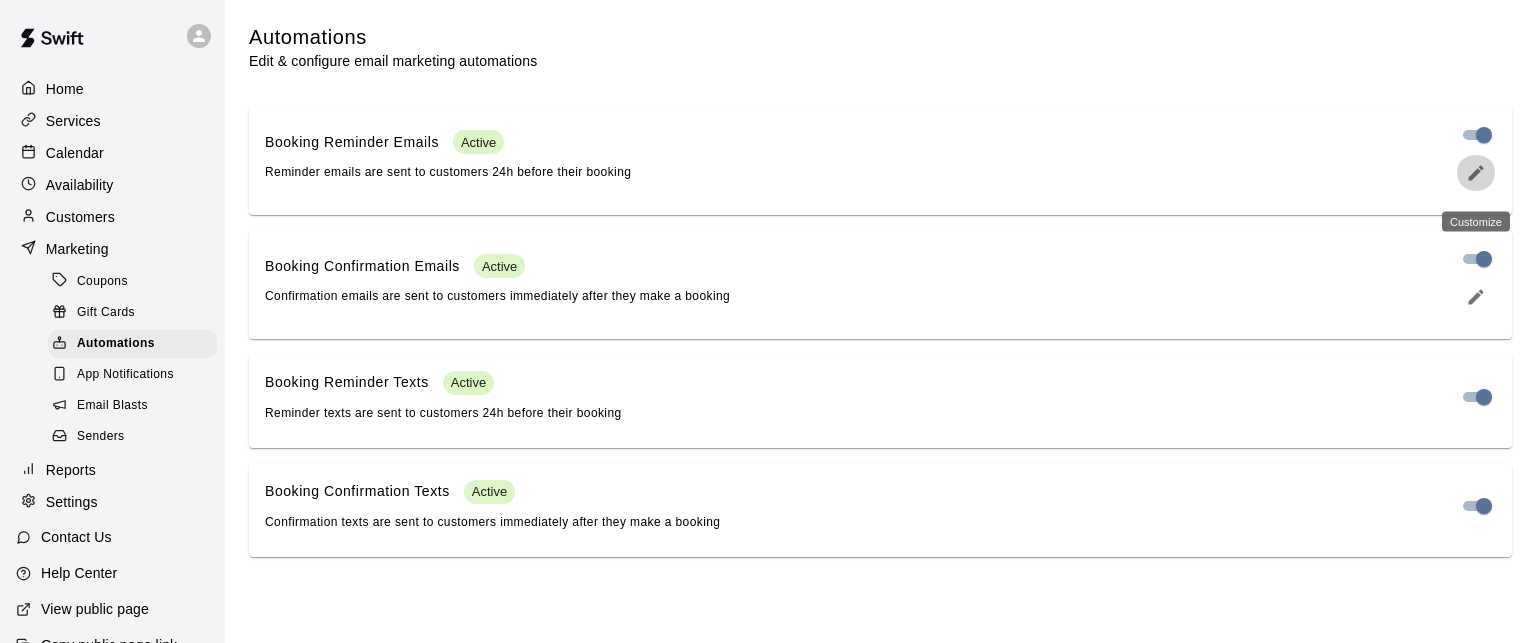 click 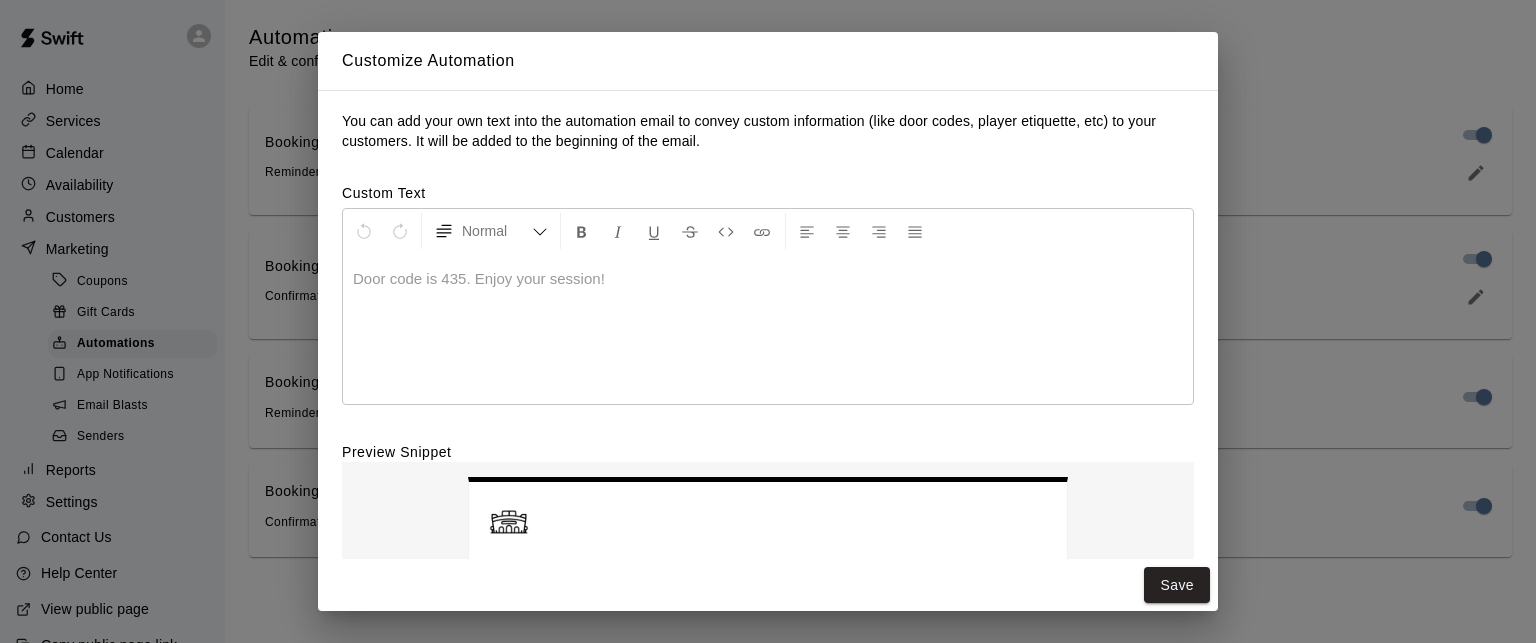 scroll, scrollTop: 202, scrollLeft: 0, axis: vertical 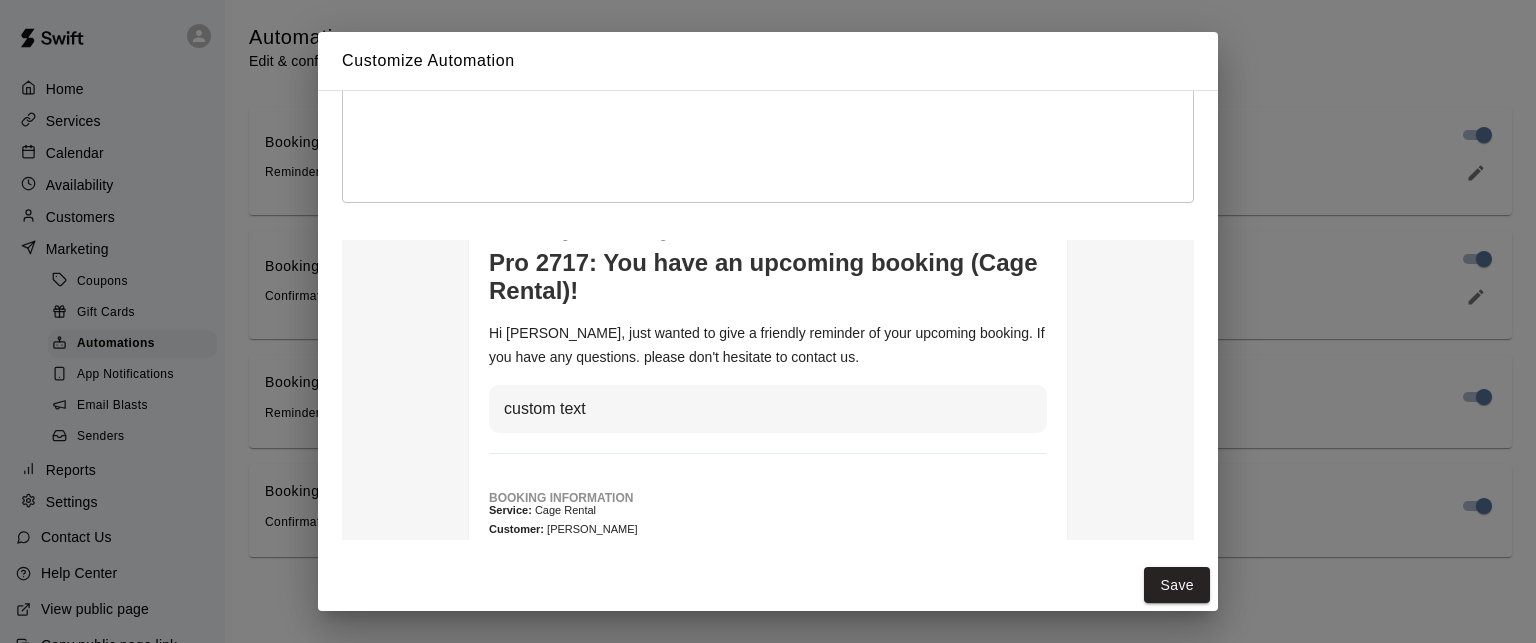 click on "**********" at bounding box center [768, 321] 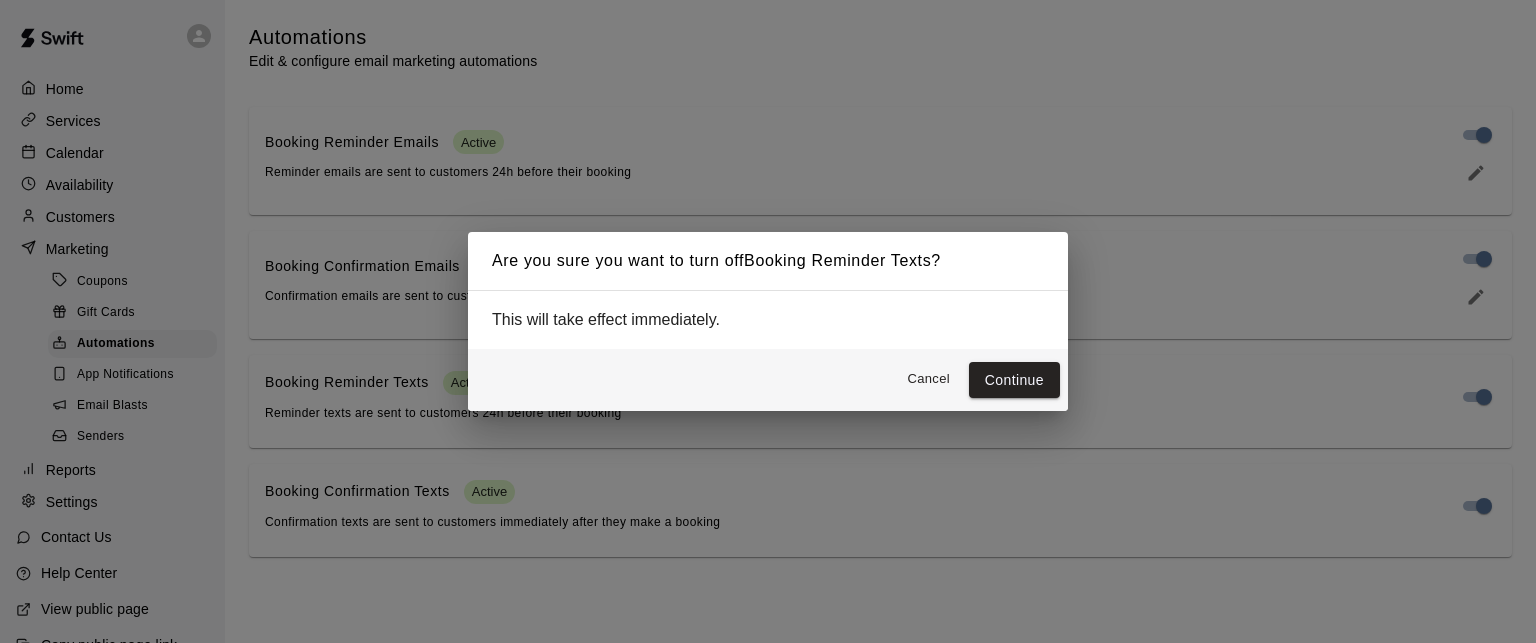 click on "Cancel" at bounding box center (929, 379) 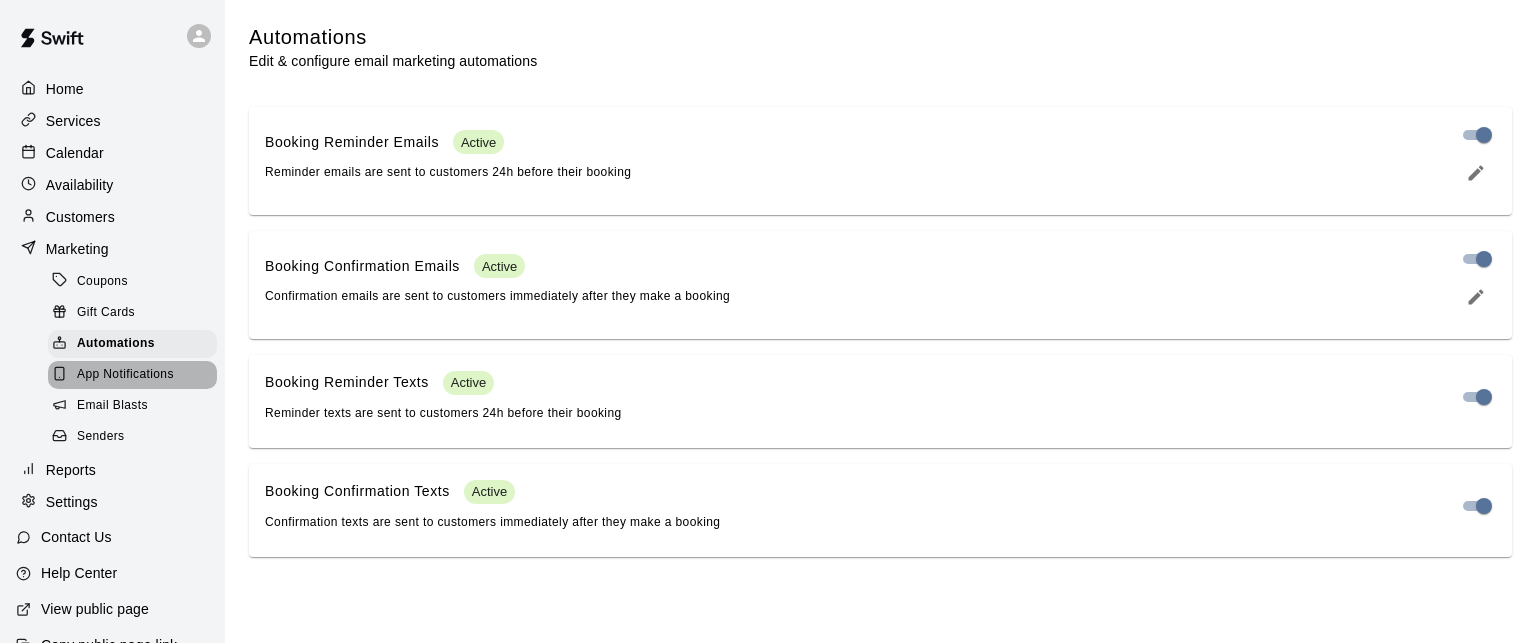 click on "App Notifications" at bounding box center (125, 375) 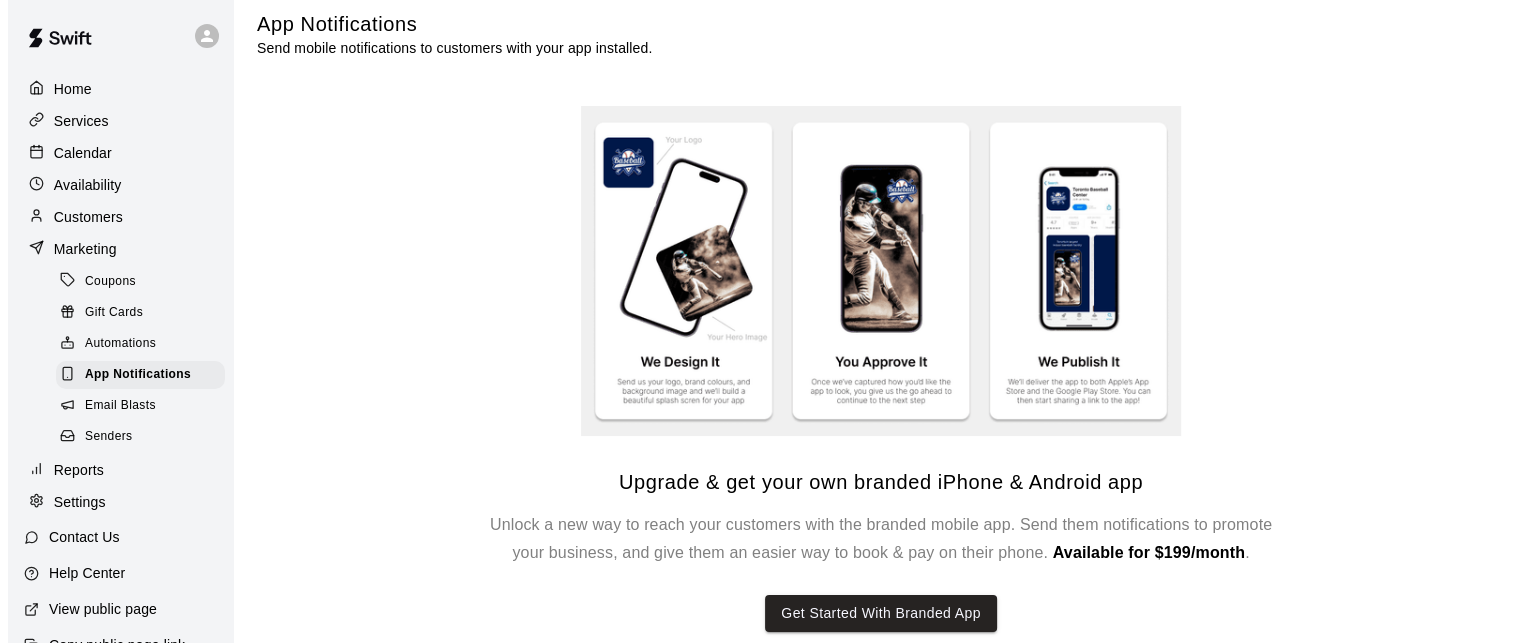 scroll, scrollTop: 0, scrollLeft: 0, axis: both 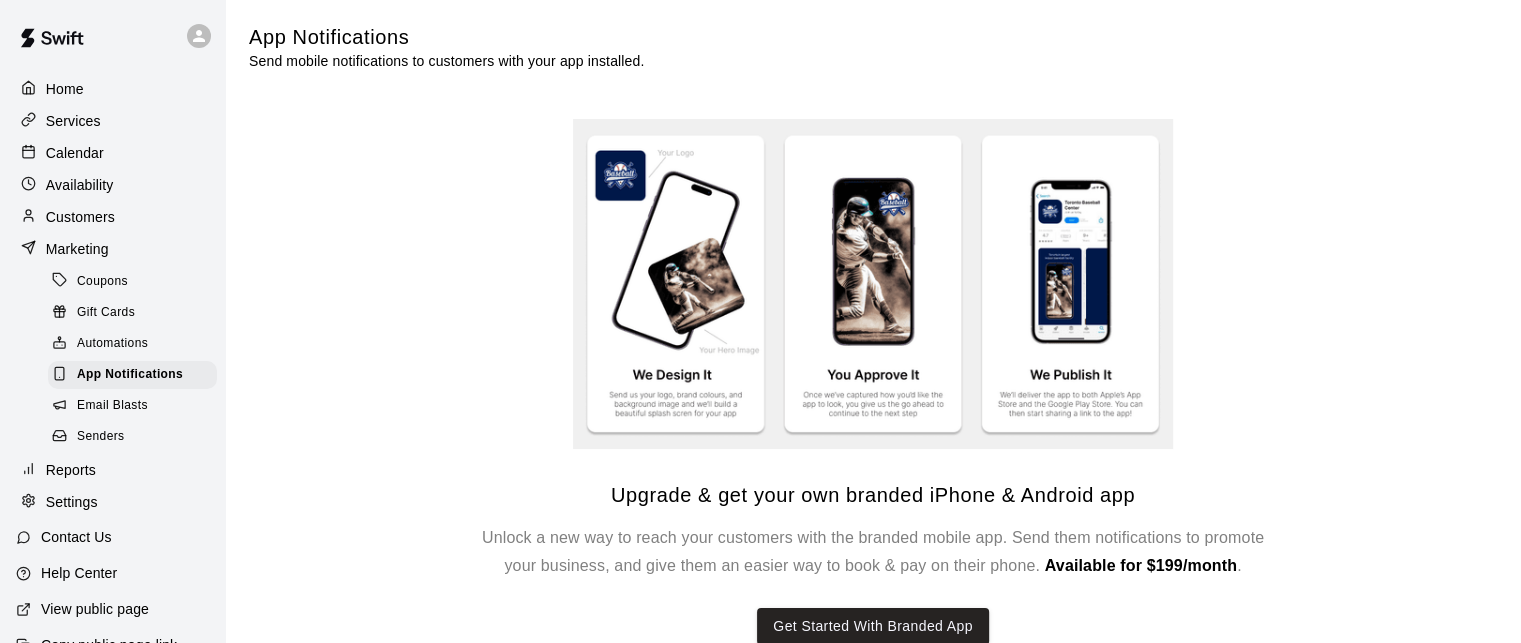 click on "Senders" at bounding box center [101, 437] 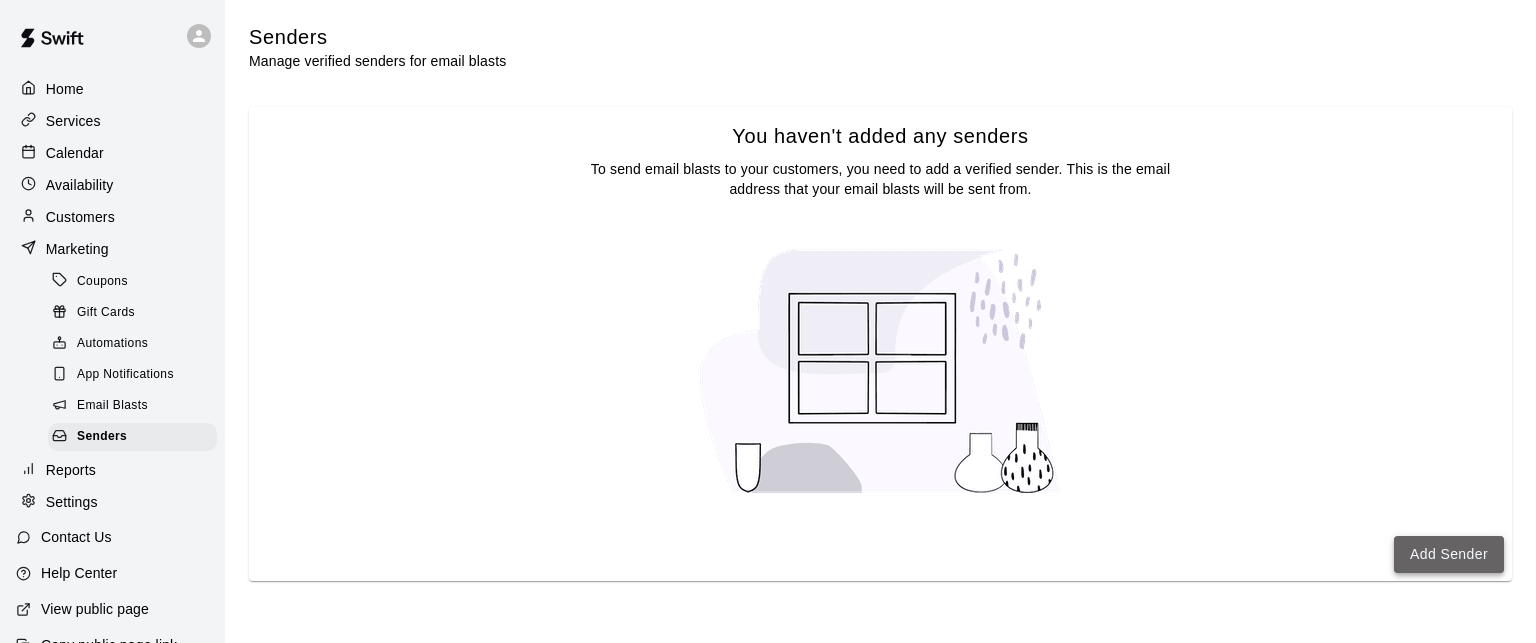 click on "Add Sender" at bounding box center [1449, 554] 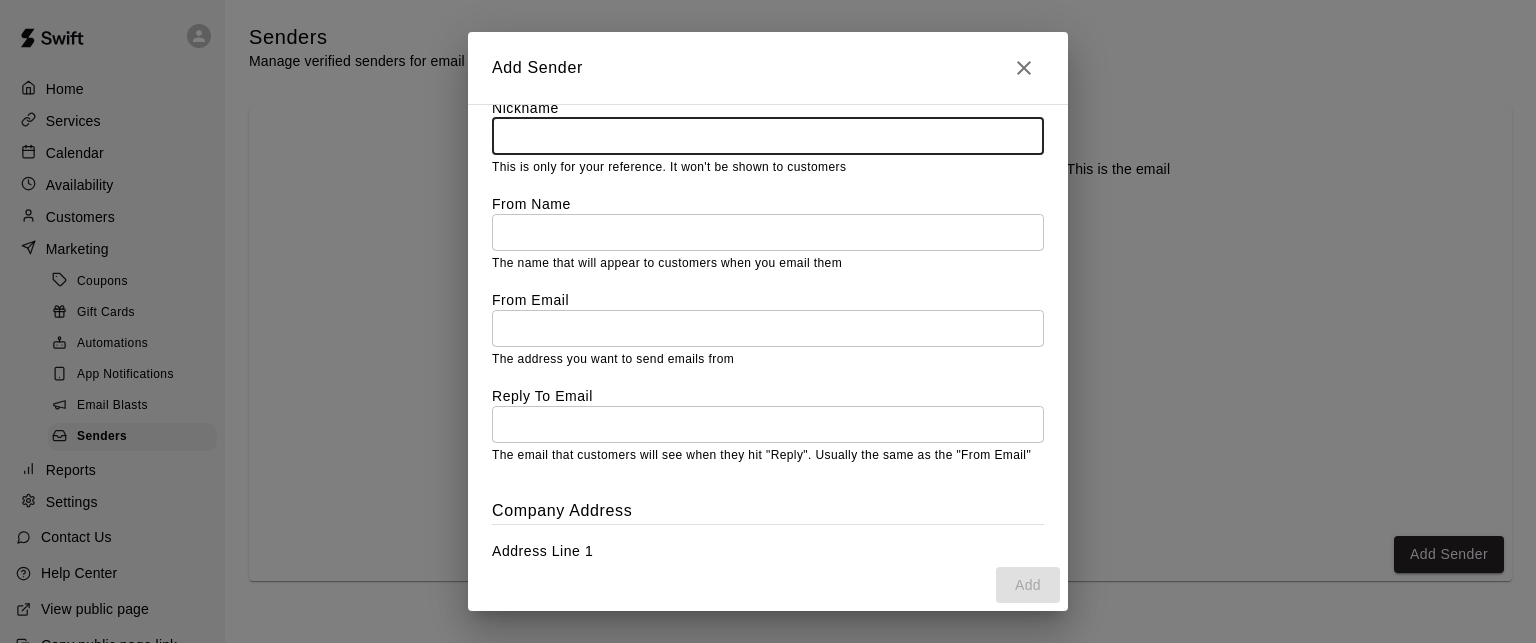 scroll, scrollTop: 198, scrollLeft: 0, axis: vertical 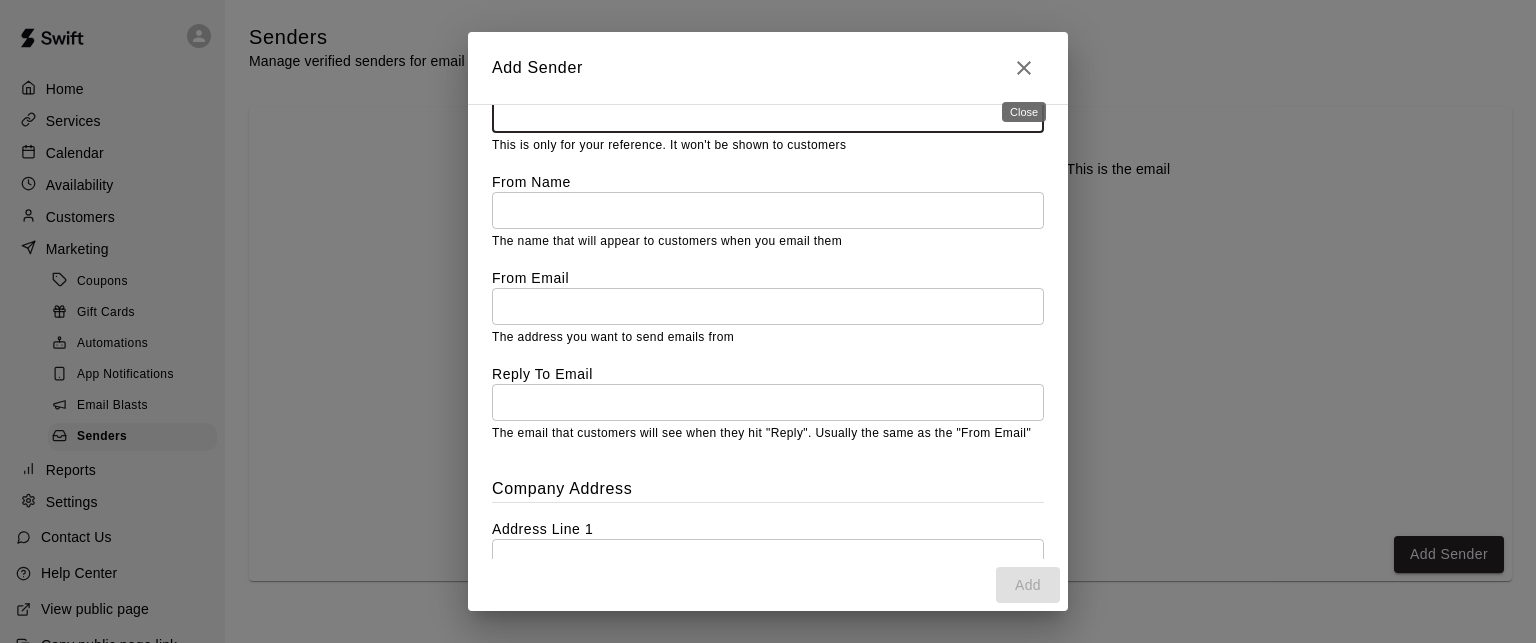 click 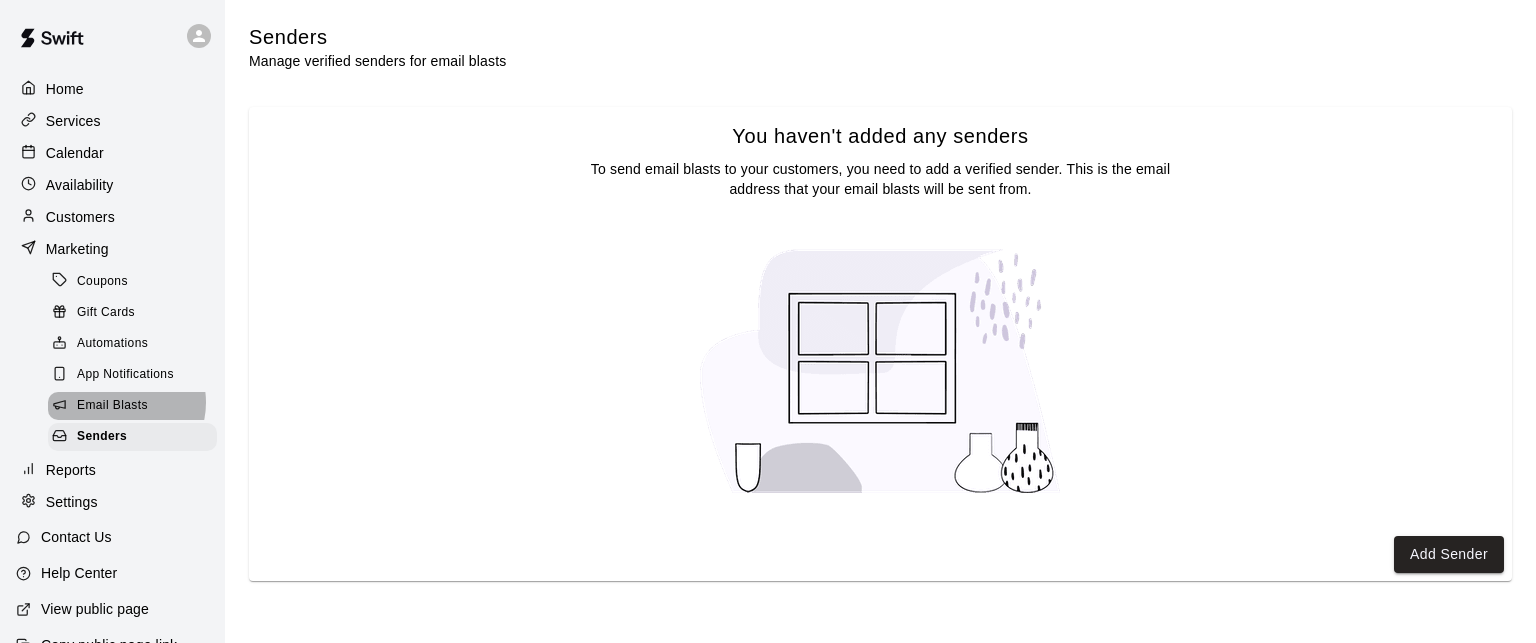 click on "Email Blasts" at bounding box center [112, 406] 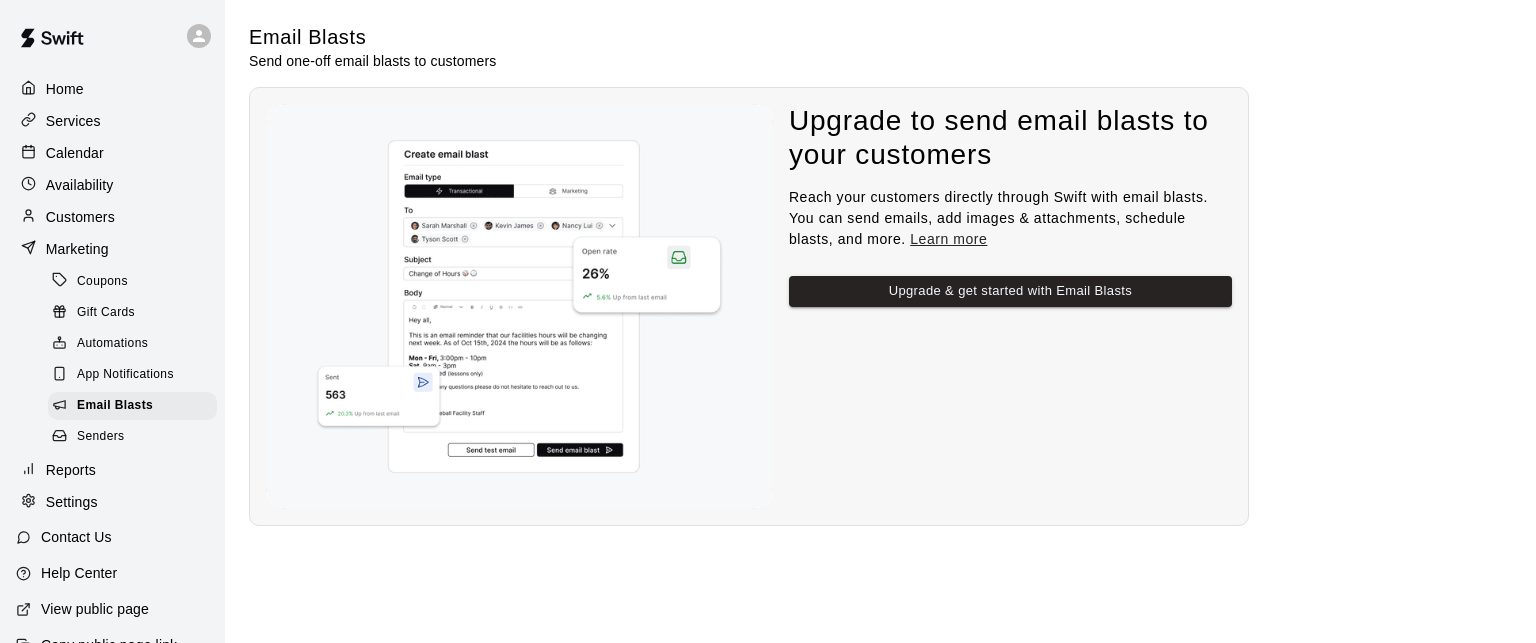 click on "Coupons" at bounding box center [102, 282] 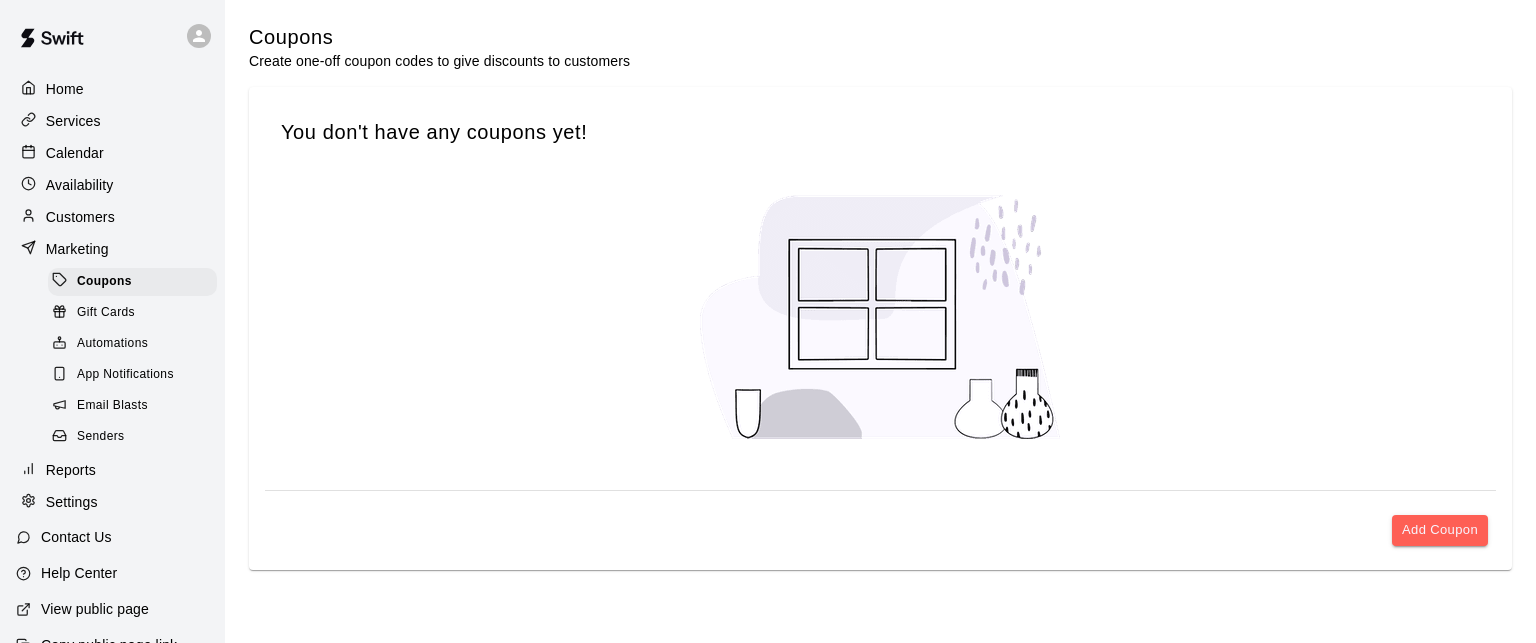 click on "Customers" at bounding box center [80, 217] 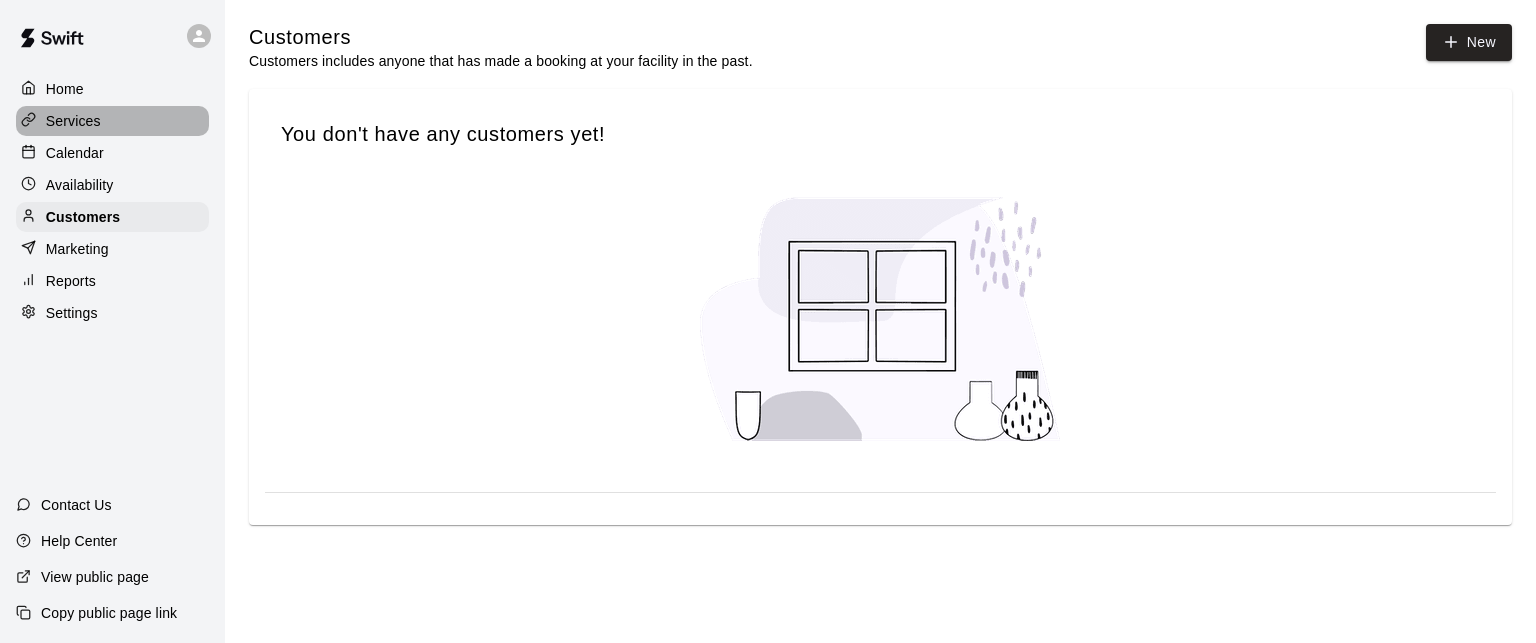 click on "Services" at bounding box center [73, 121] 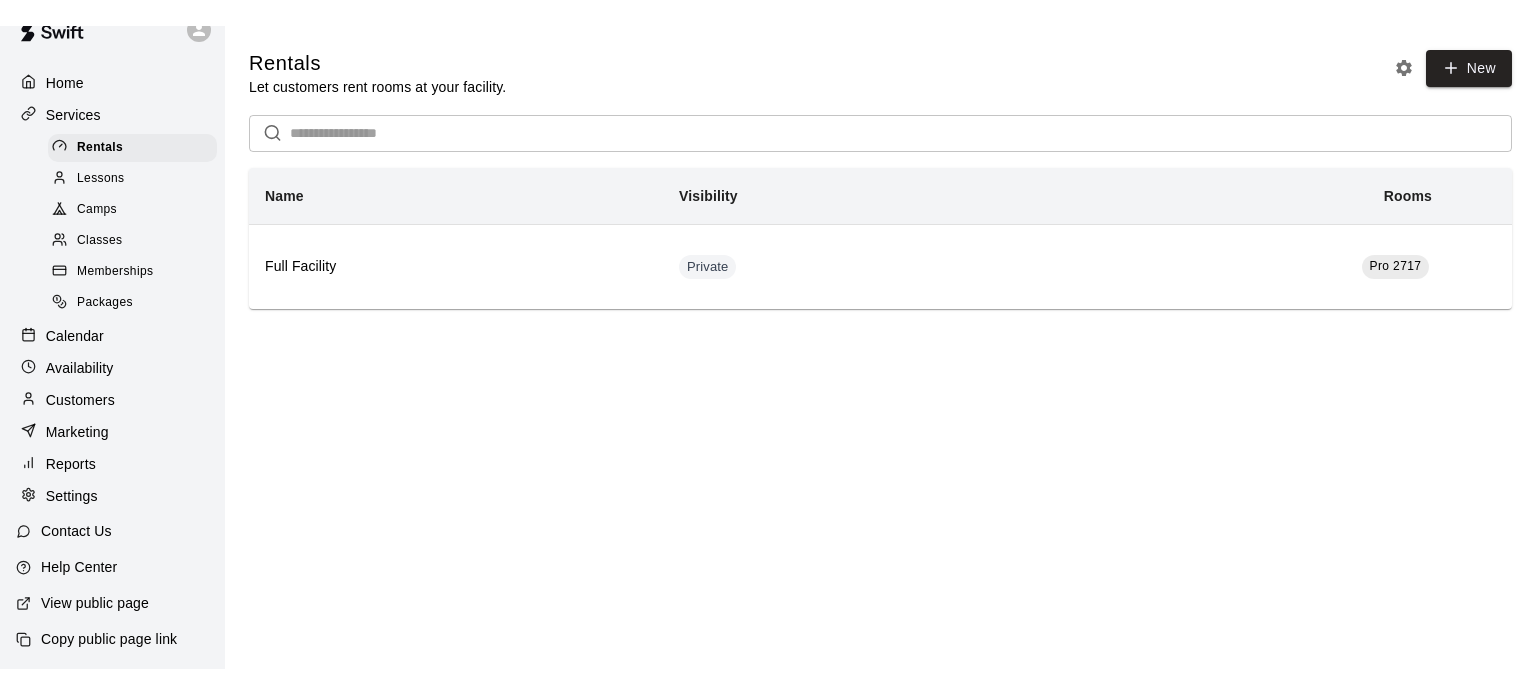 scroll, scrollTop: 55, scrollLeft: 0, axis: vertical 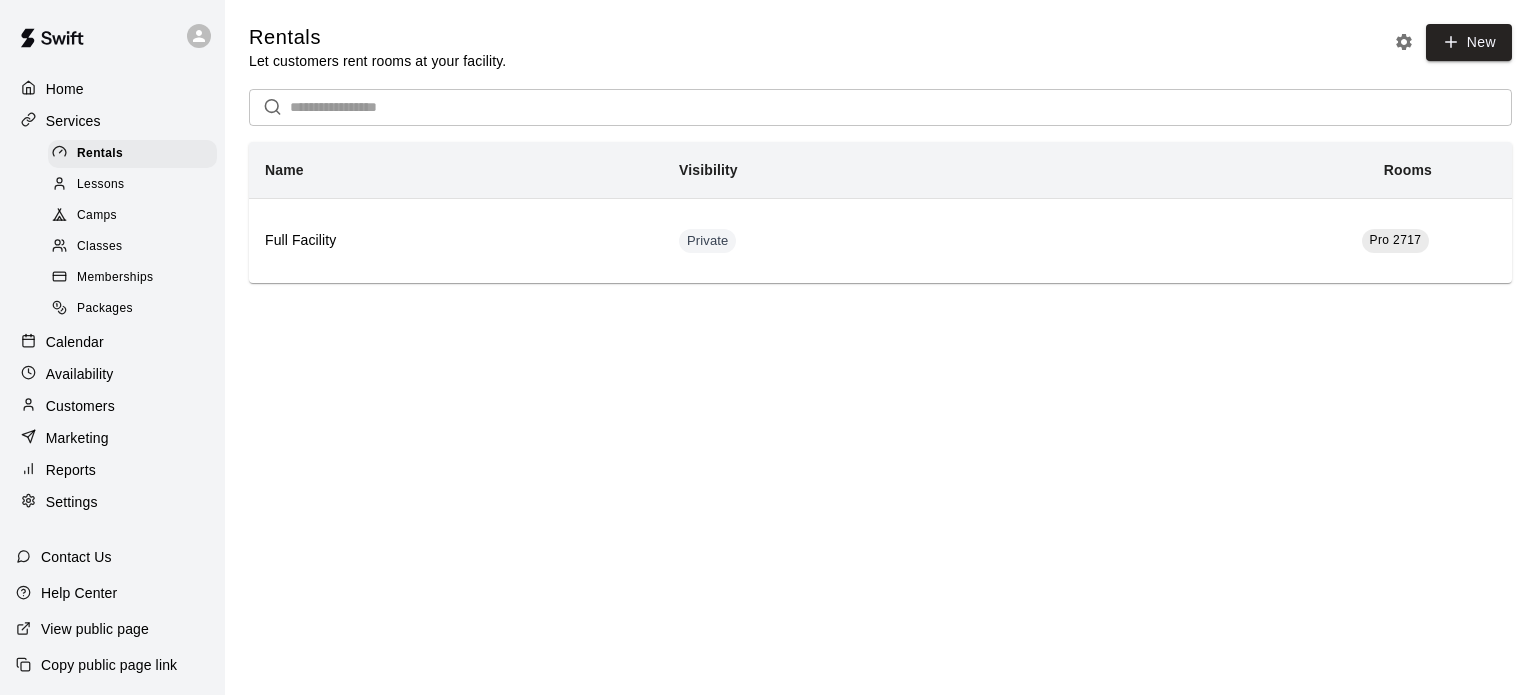 click on "Home" at bounding box center (65, 89) 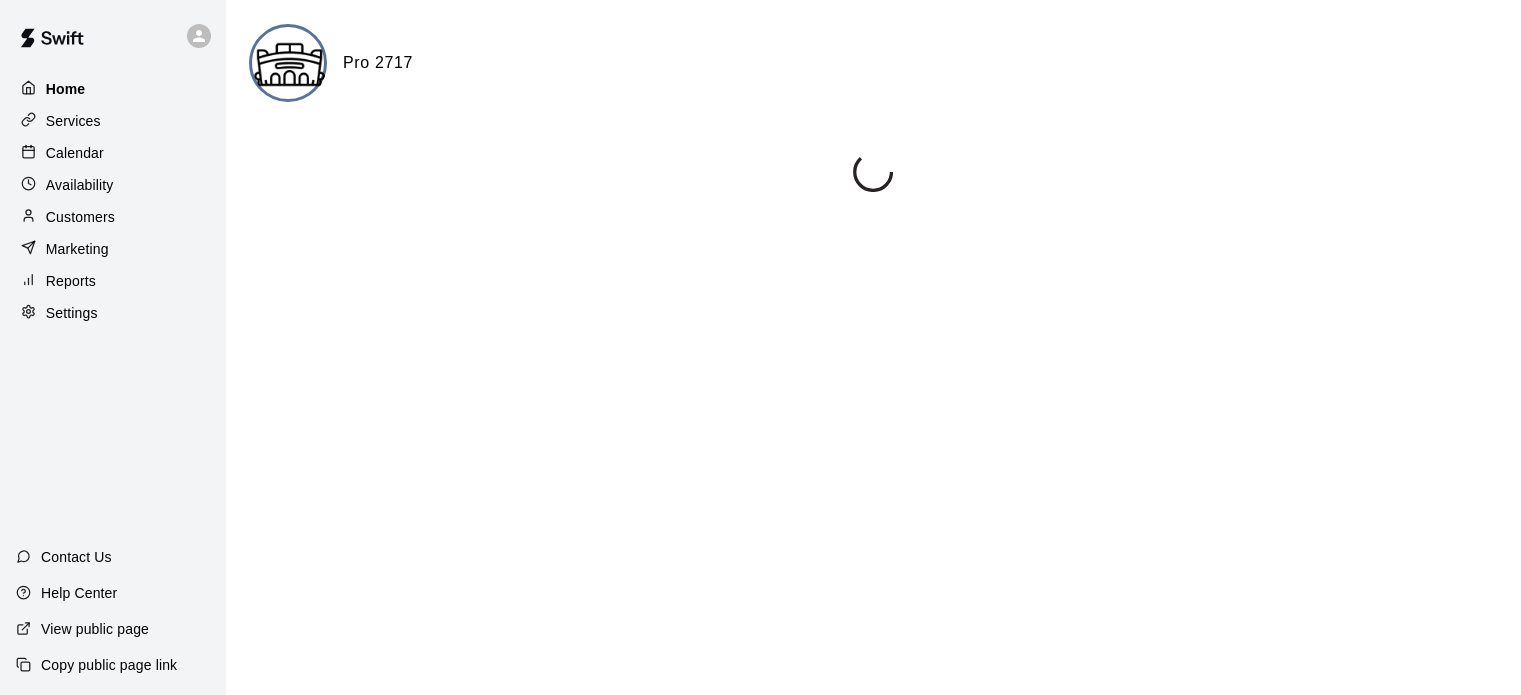 scroll, scrollTop: 0, scrollLeft: 0, axis: both 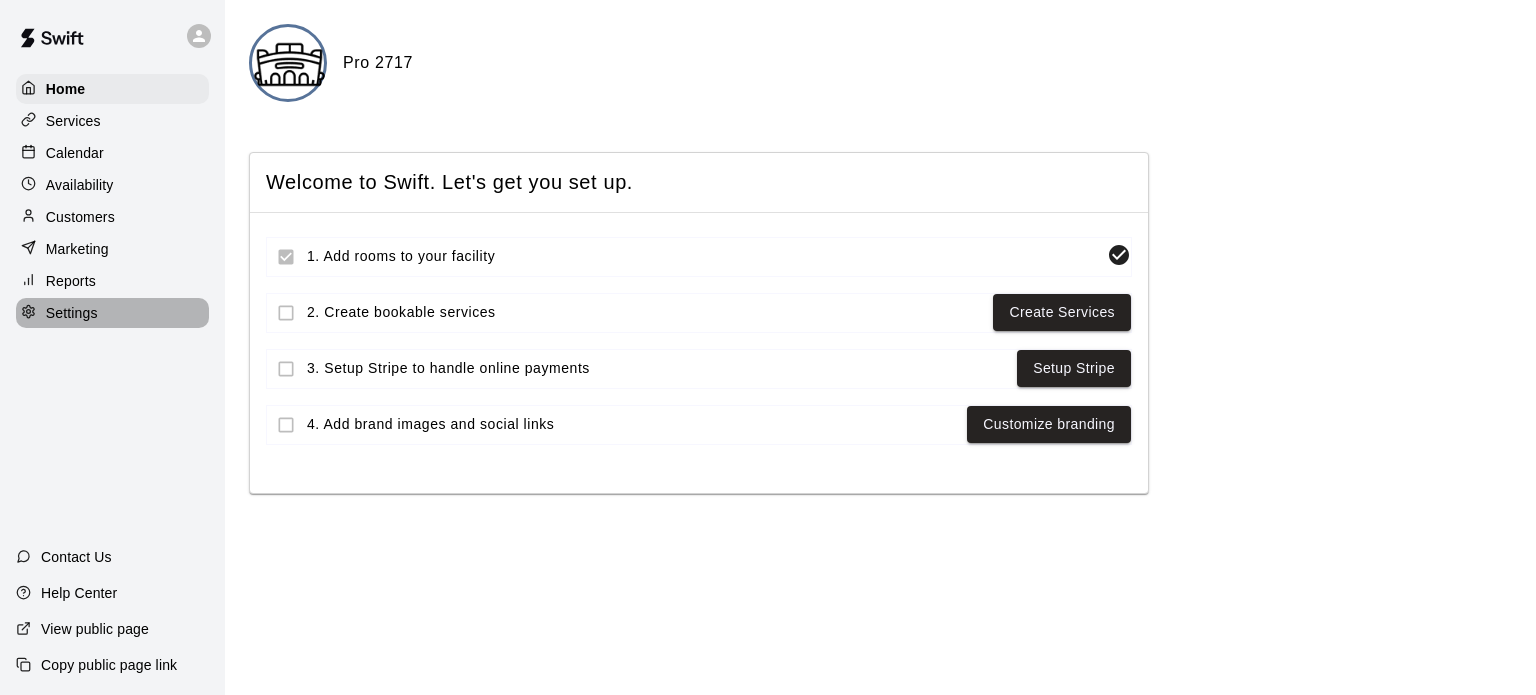 click on "Settings" at bounding box center [72, 313] 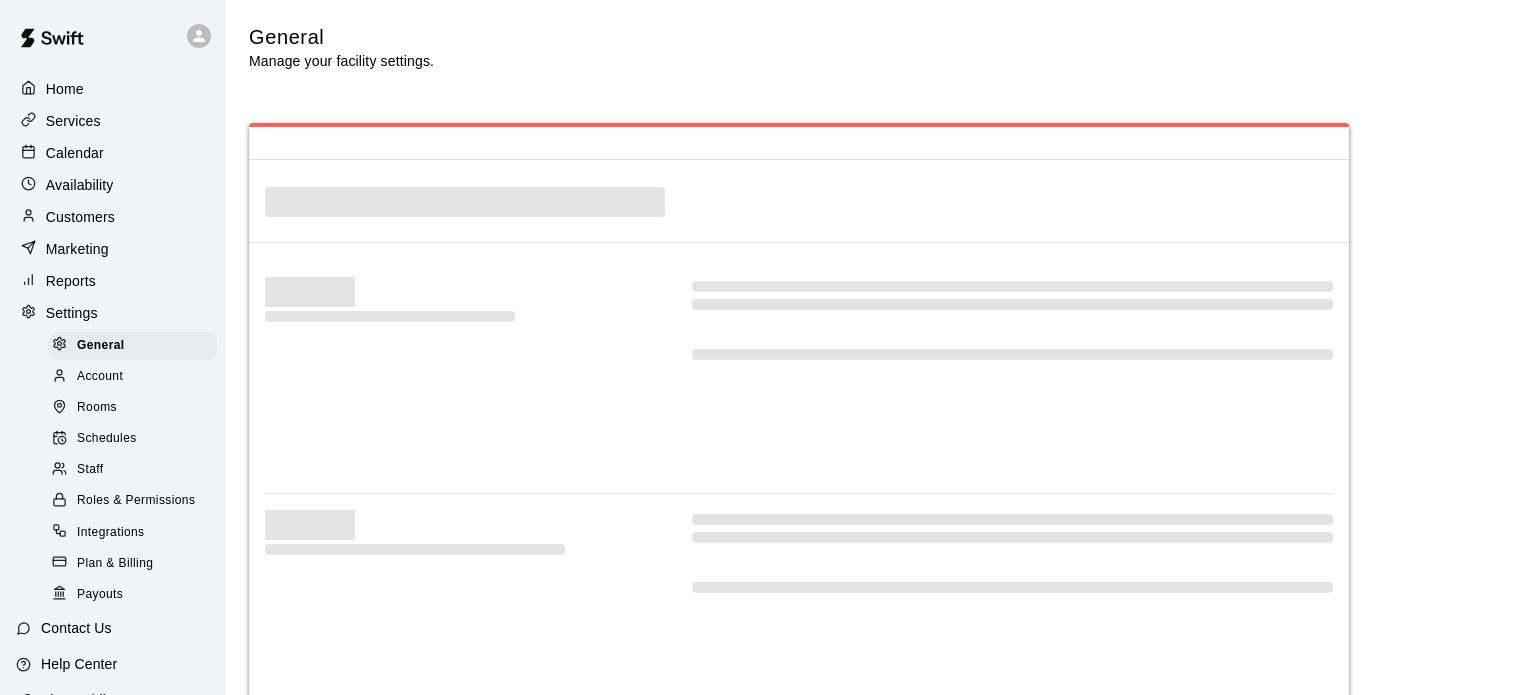 select on "**" 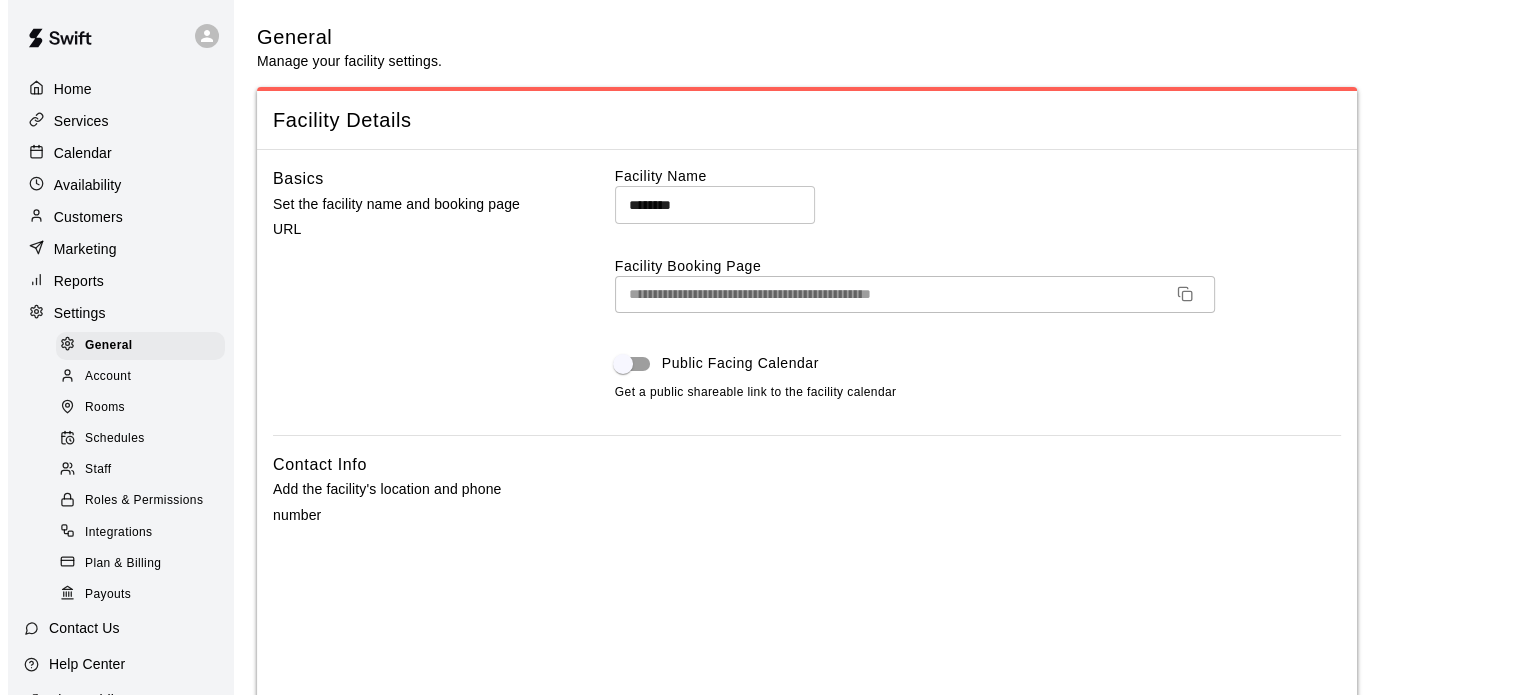 scroll, scrollTop: 1, scrollLeft: 0, axis: vertical 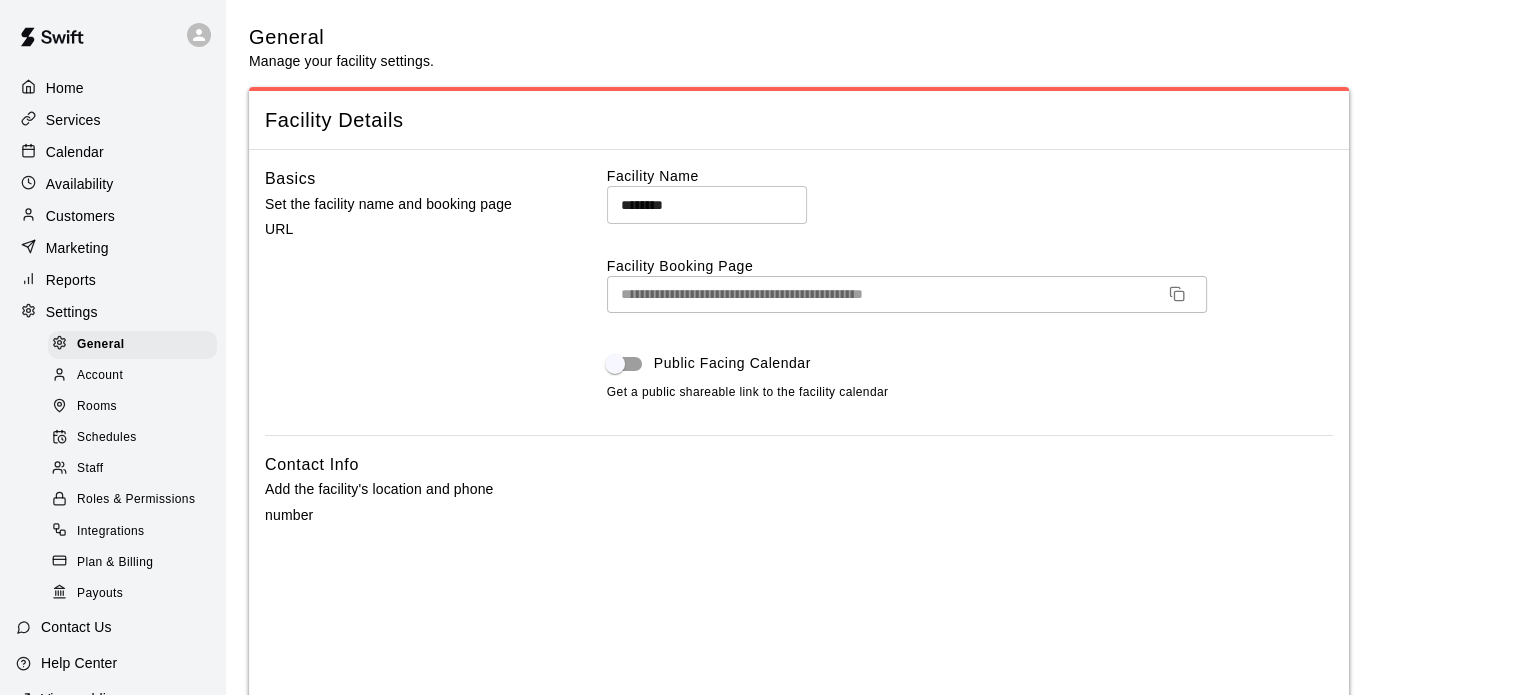 click on "Payouts" at bounding box center [100, 594] 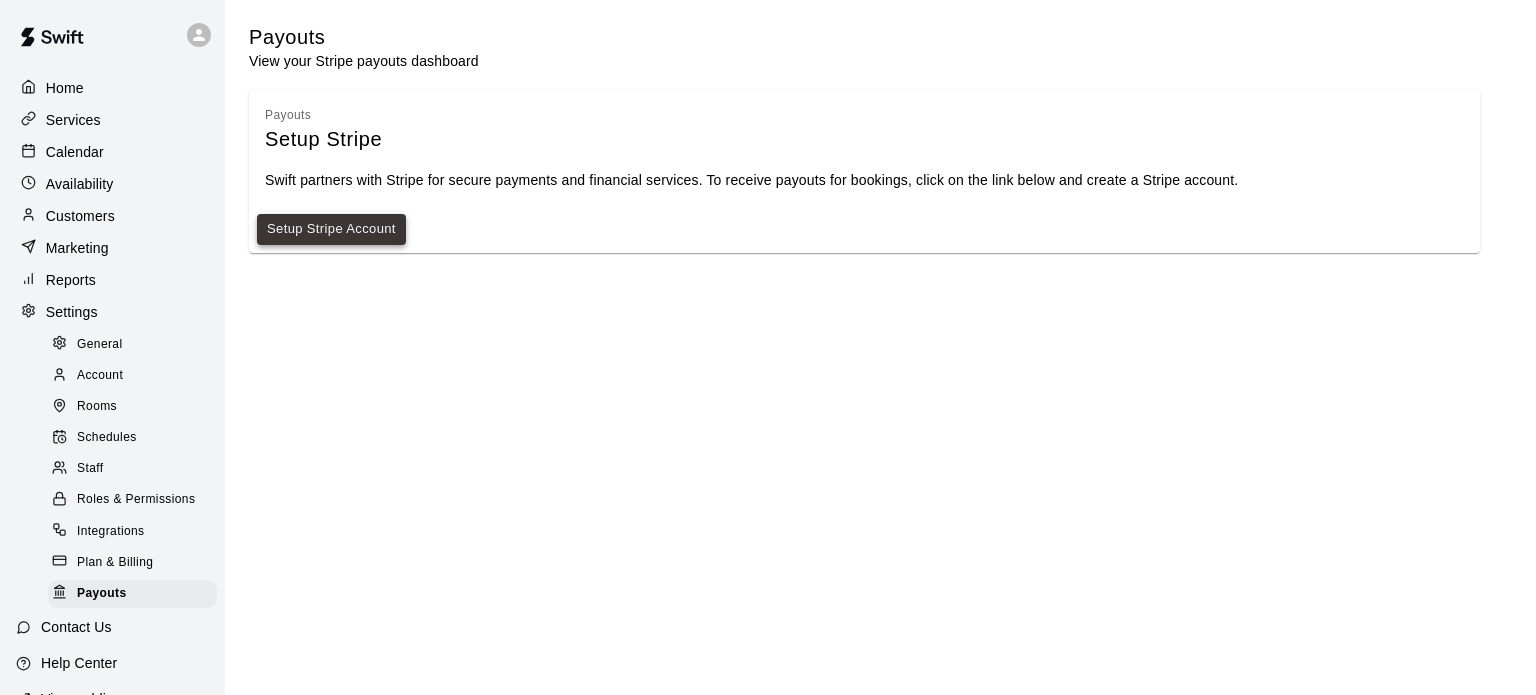 click on "Setup Stripe Account" at bounding box center (331, 229) 